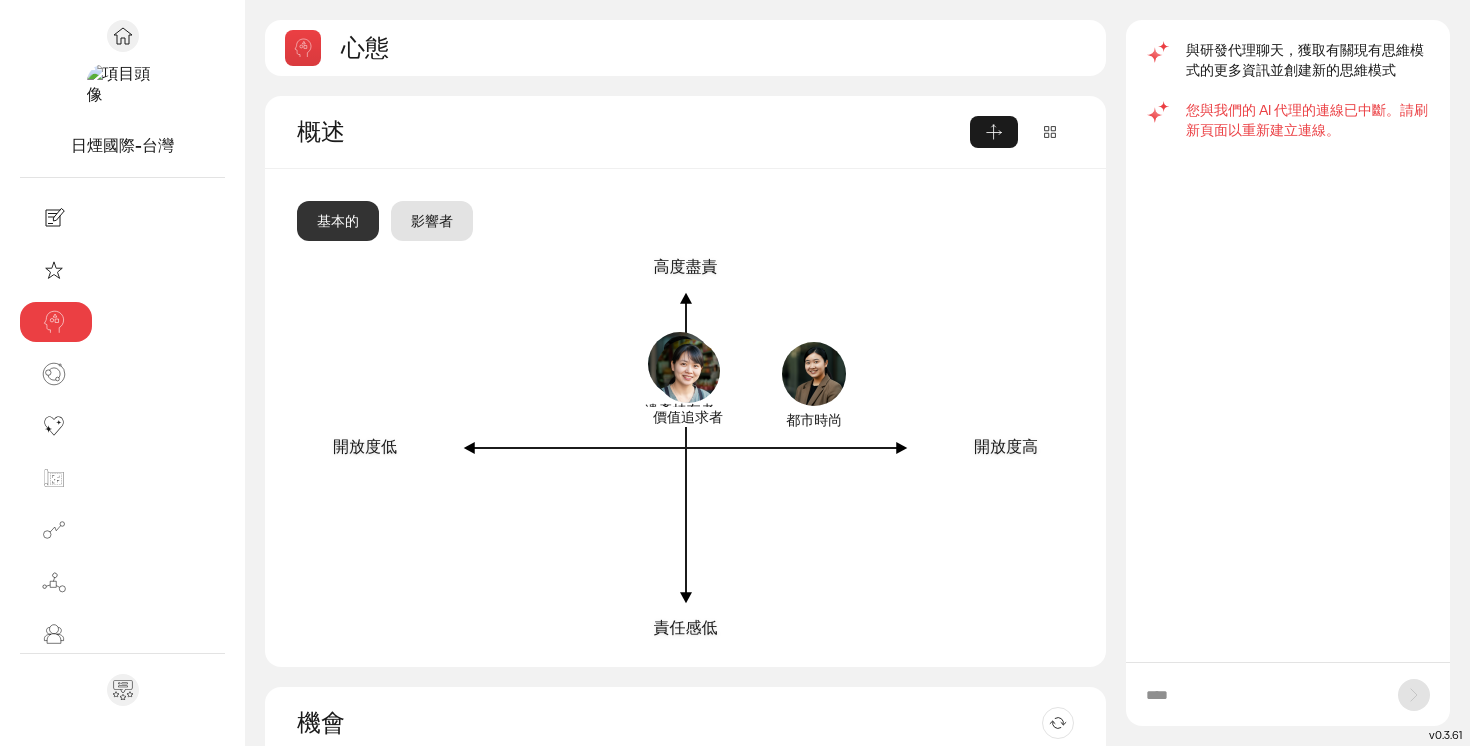 scroll, scrollTop: 0, scrollLeft: 0, axis: both 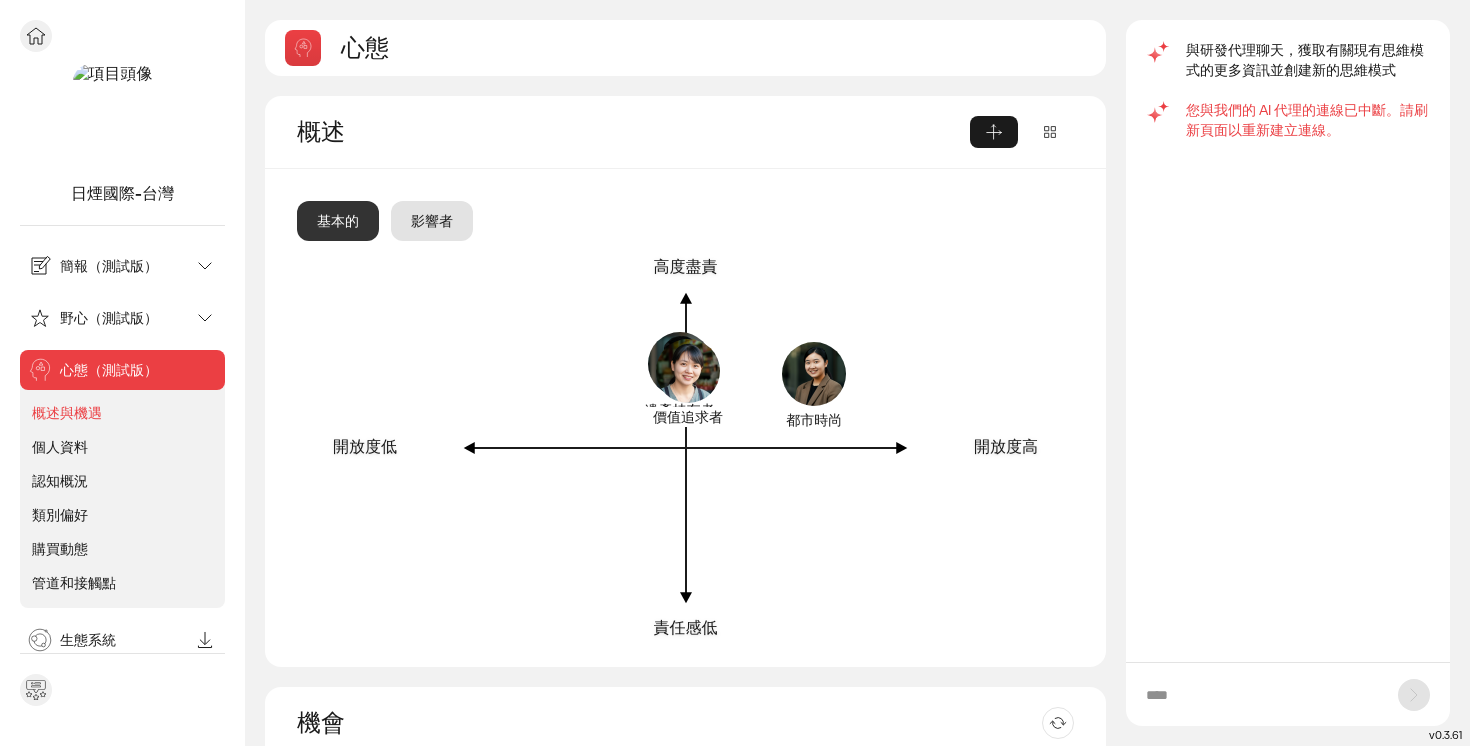 click on "簡報（測試版）" at bounding box center (109, 266) 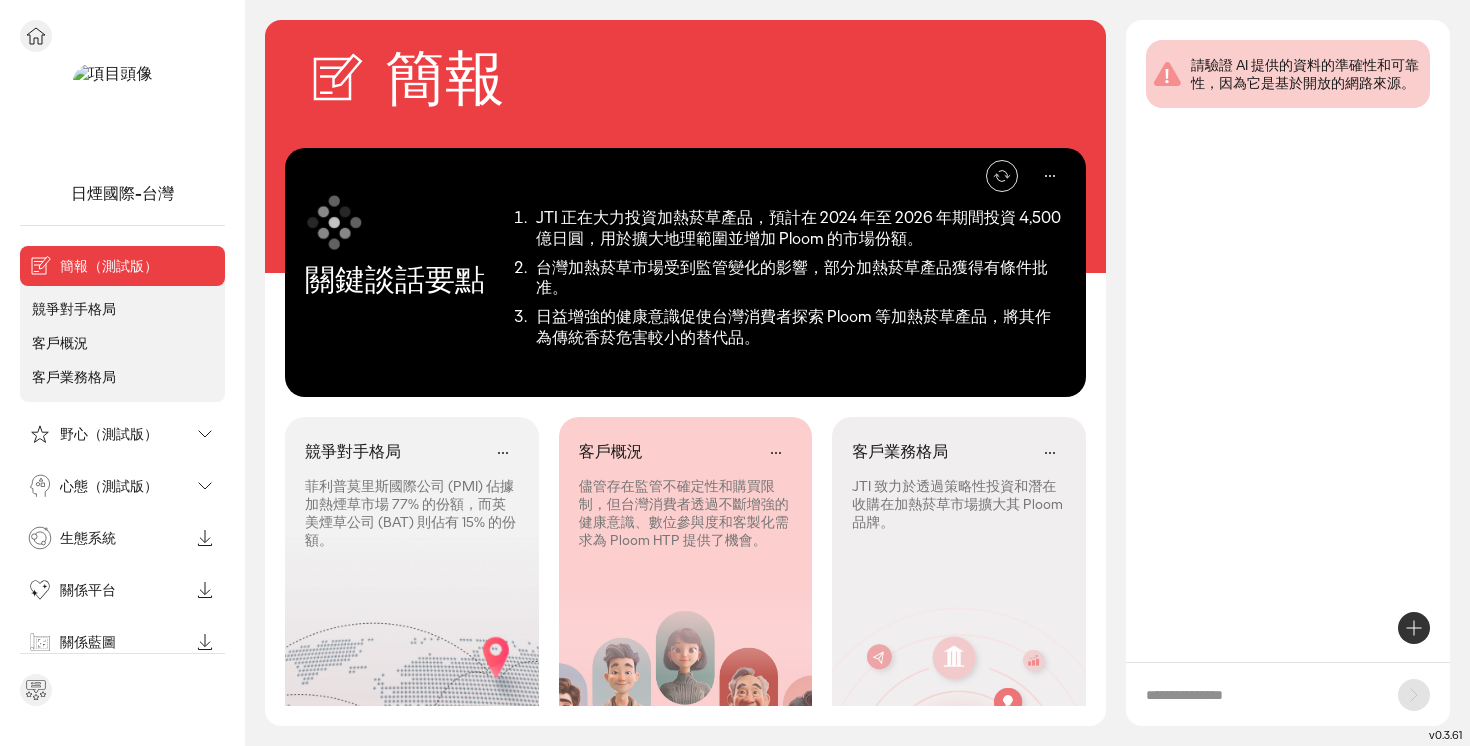click on "野心（測試版）" at bounding box center [109, 434] 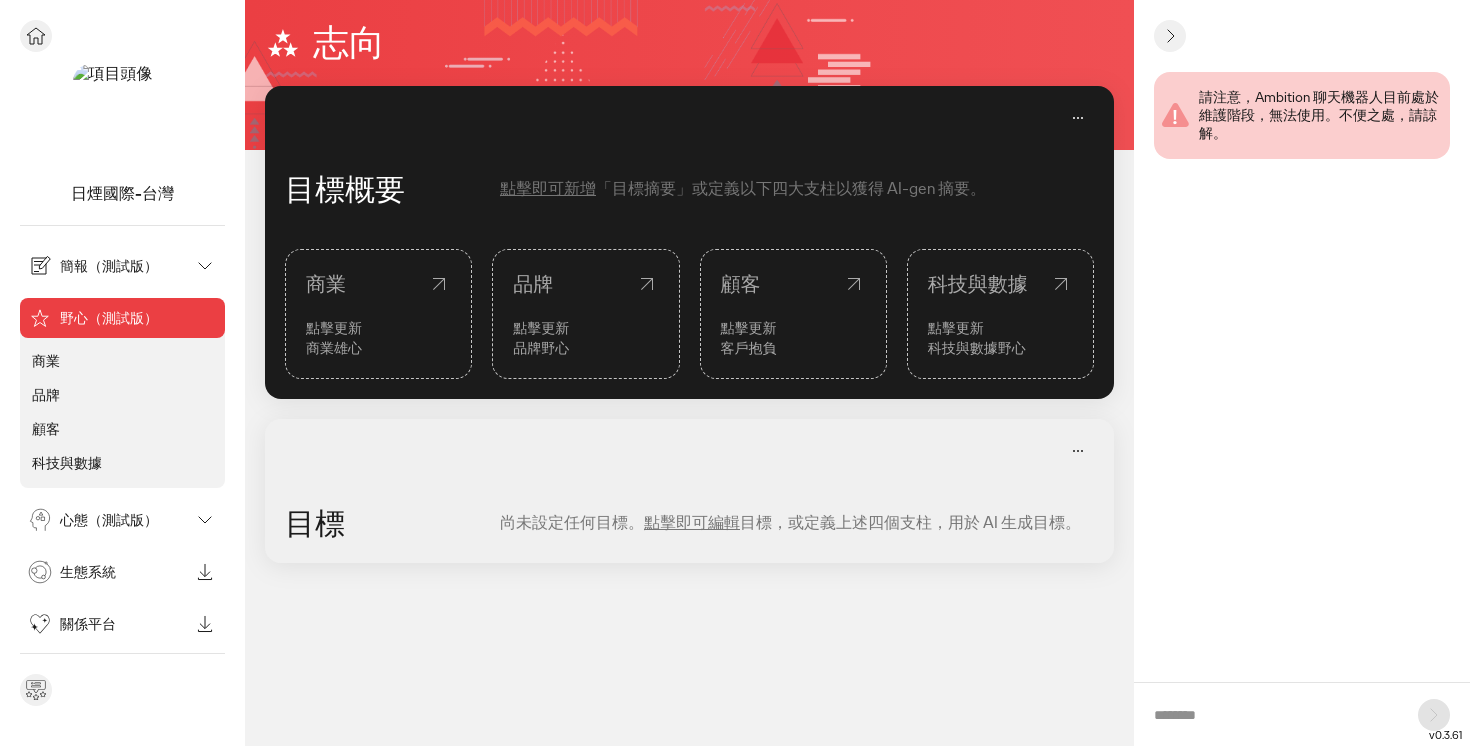 click on "商業" 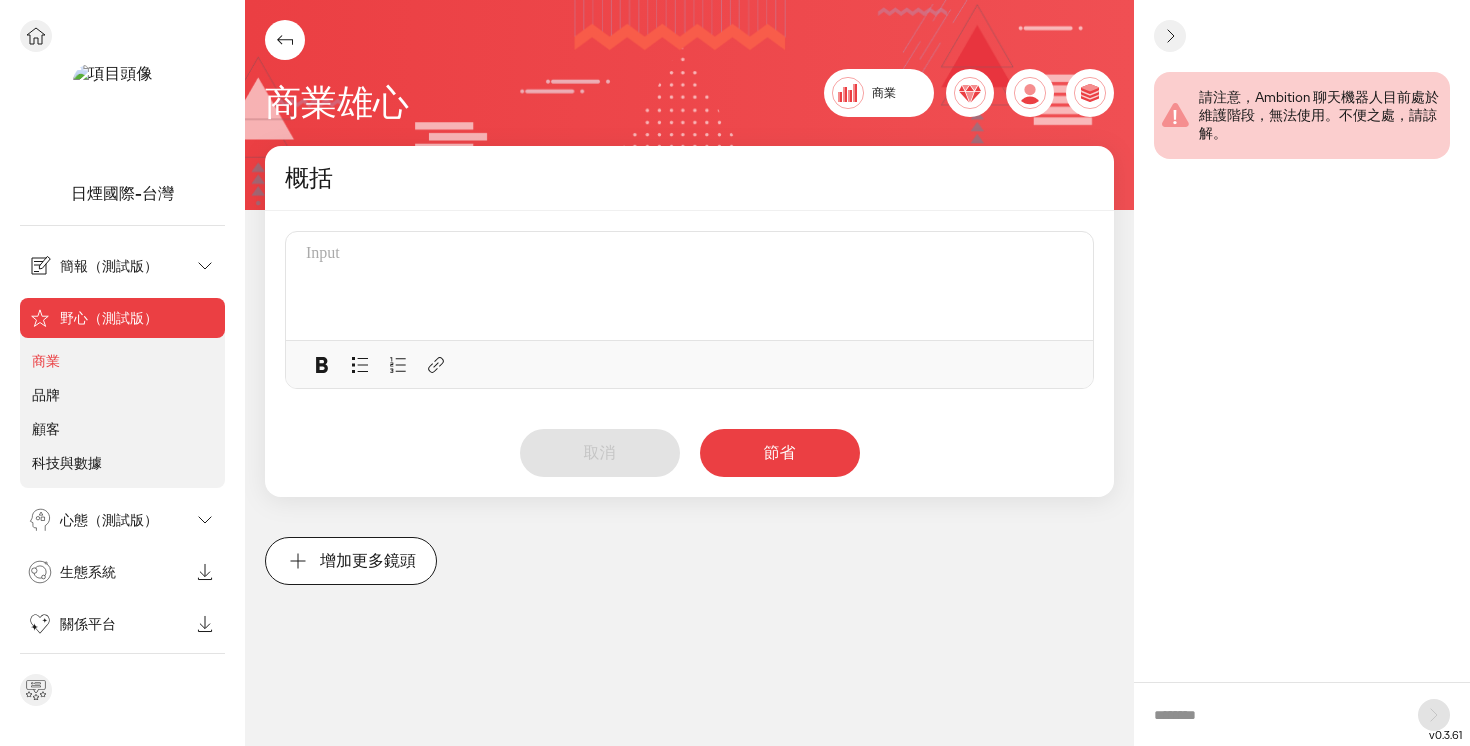 click on "品牌" 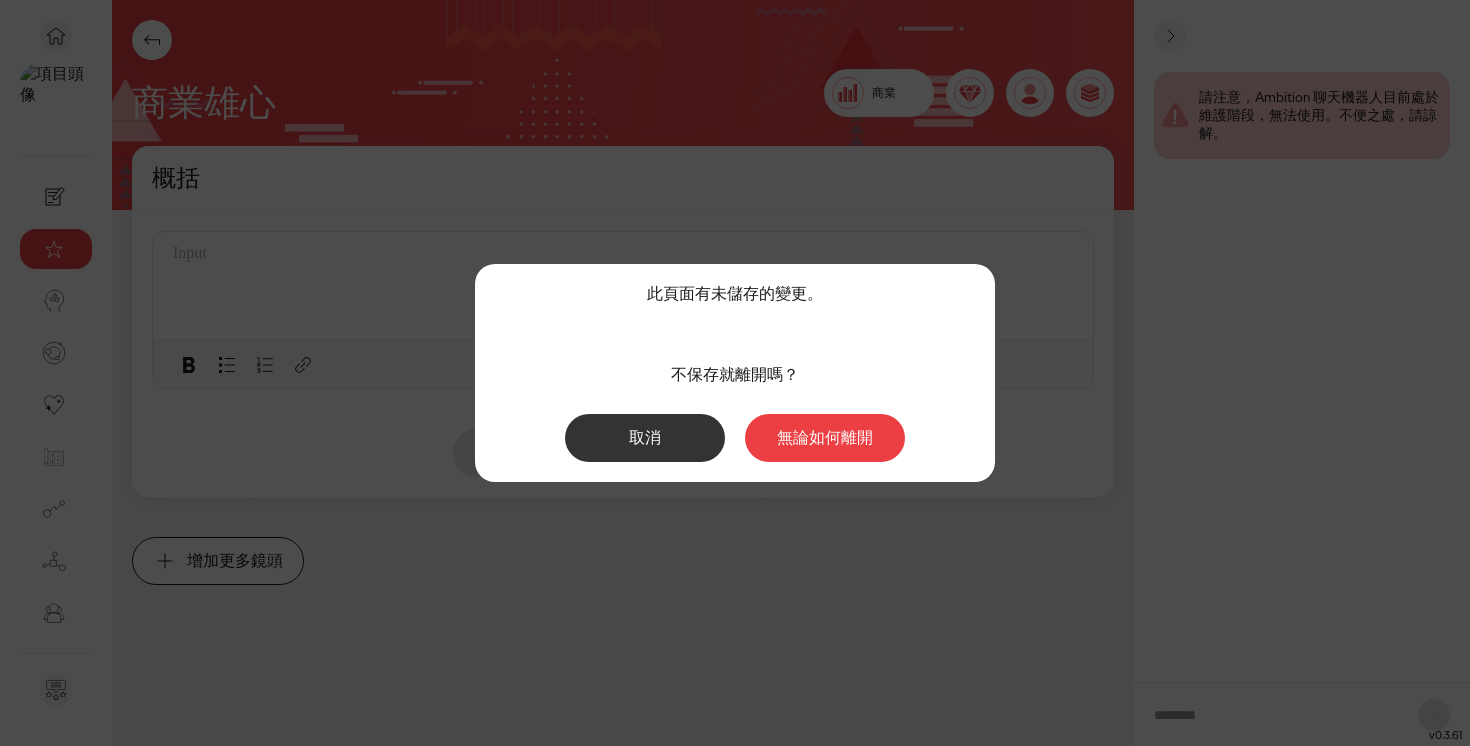 click on "取消" at bounding box center [645, 437] 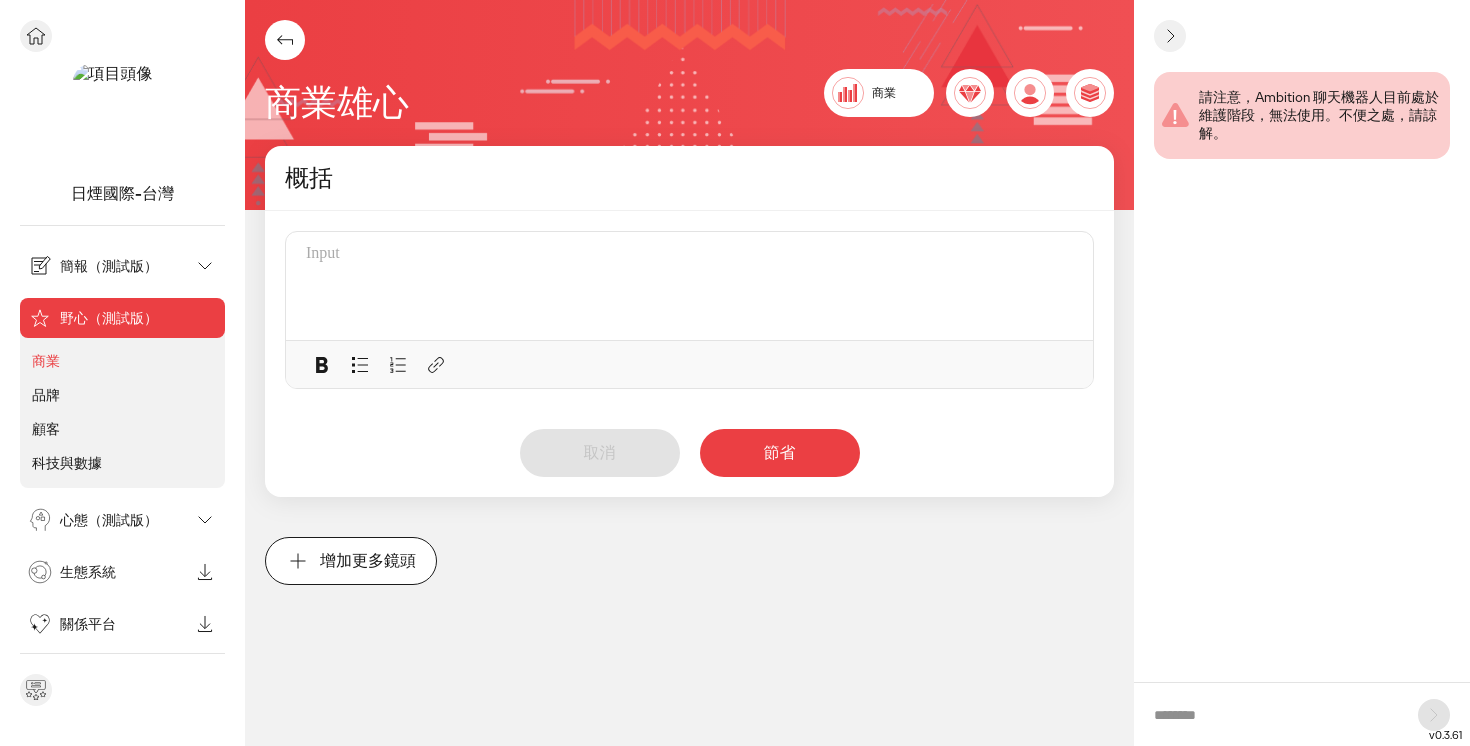 click on "心態（測試版）" at bounding box center (109, 520) 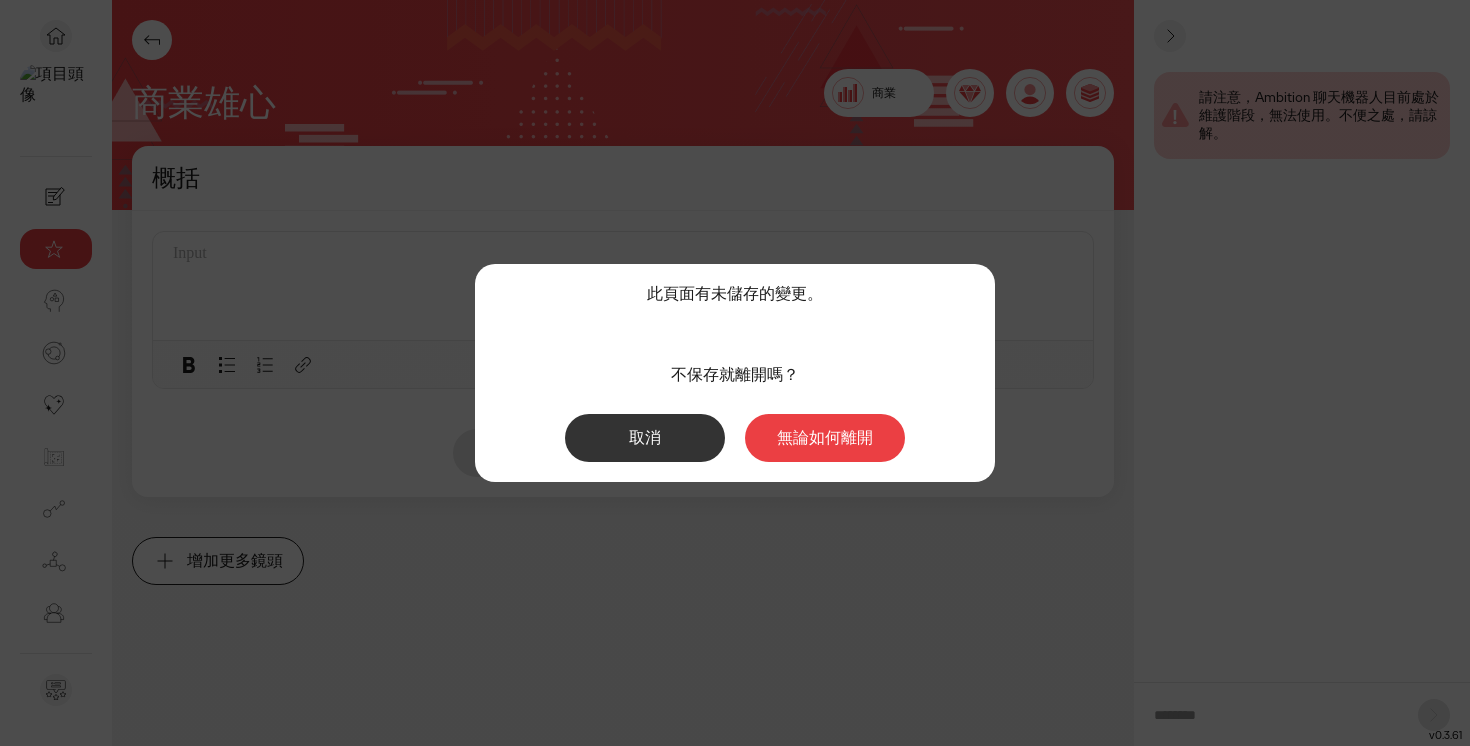 click on "取消" at bounding box center [645, 438] 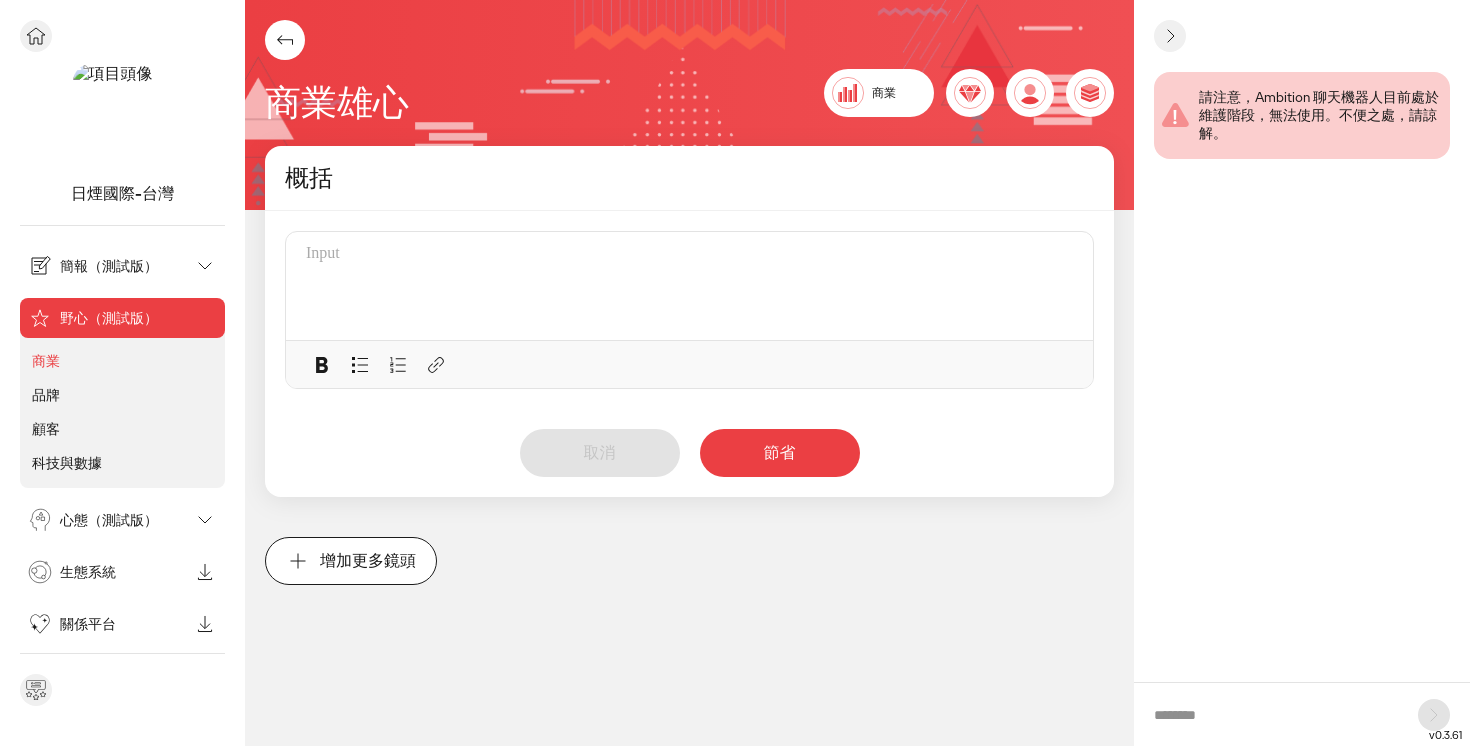 click on "關係平台" at bounding box center [88, 624] 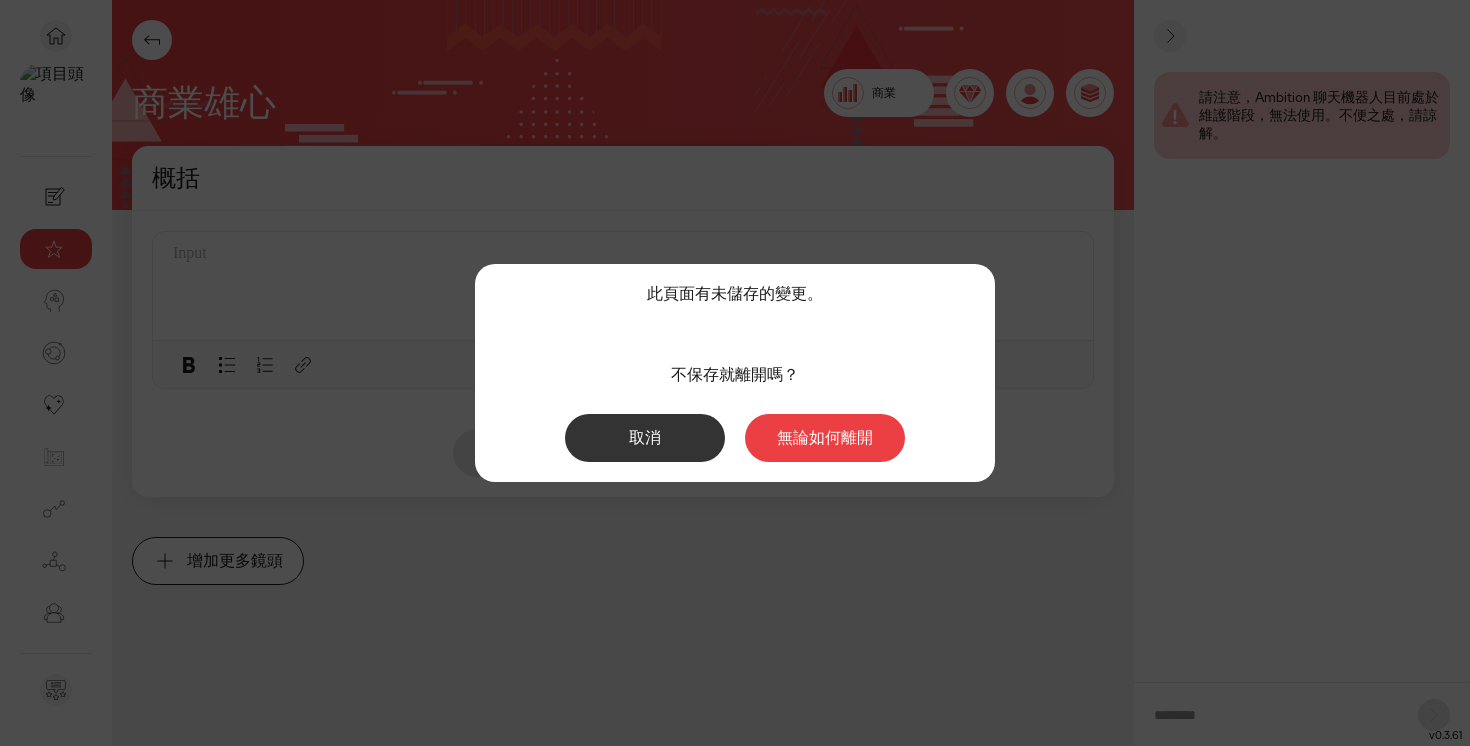 click on "無論如何離開" at bounding box center (825, 438) 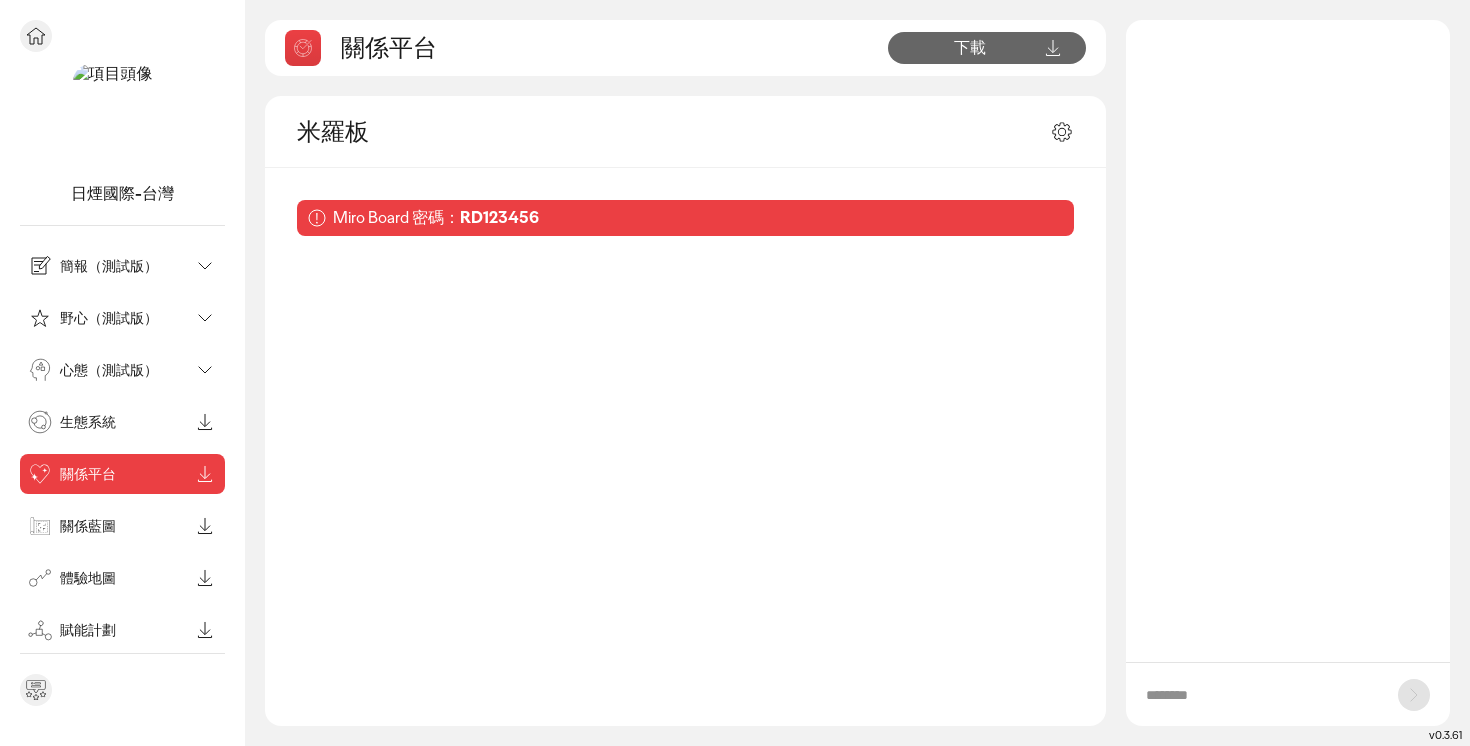click on "關係藍圖" at bounding box center [88, 526] 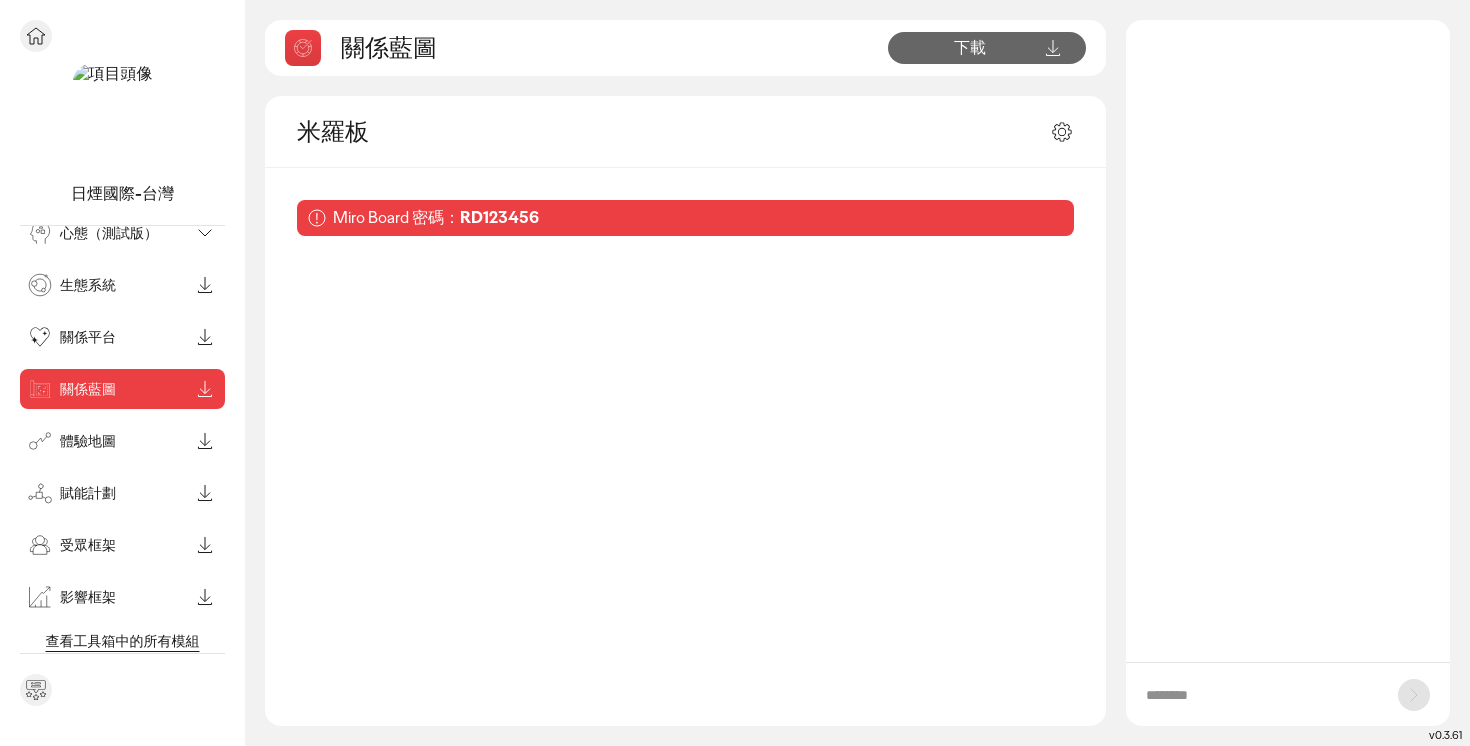 scroll, scrollTop: 0, scrollLeft: 0, axis: both 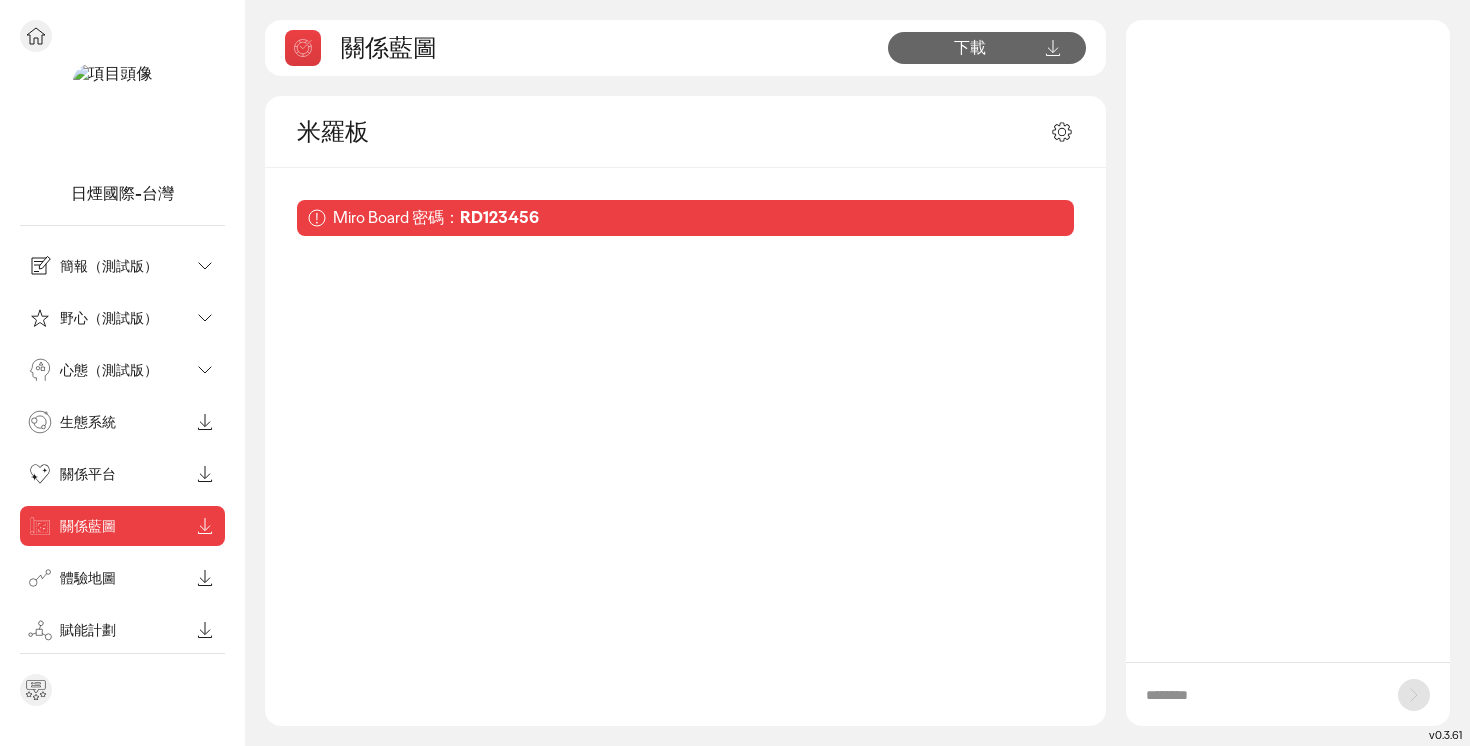 click on "簡報（測試版）" at bounding box center (109, 266) 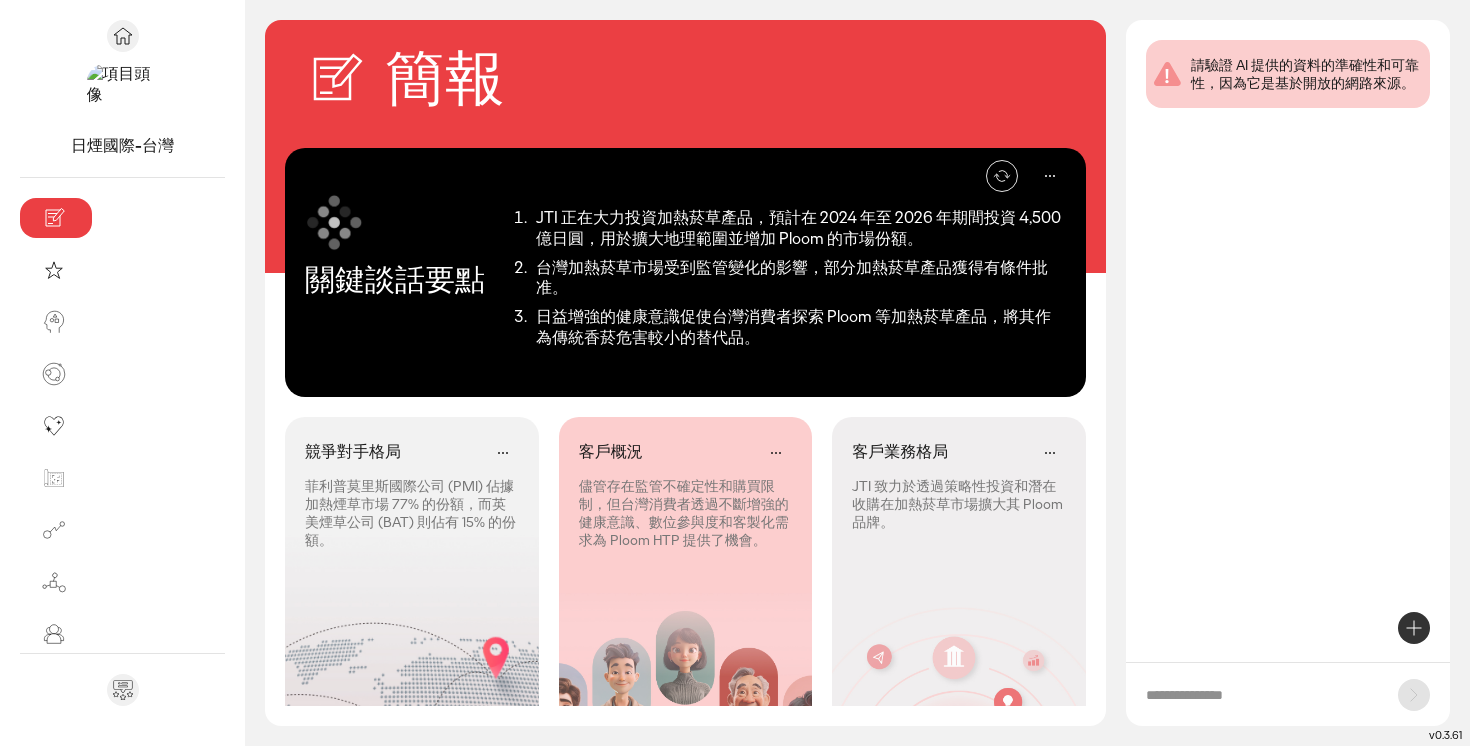 scroll, scrollTop: 90, scrollLeft: 0, axis: vertical 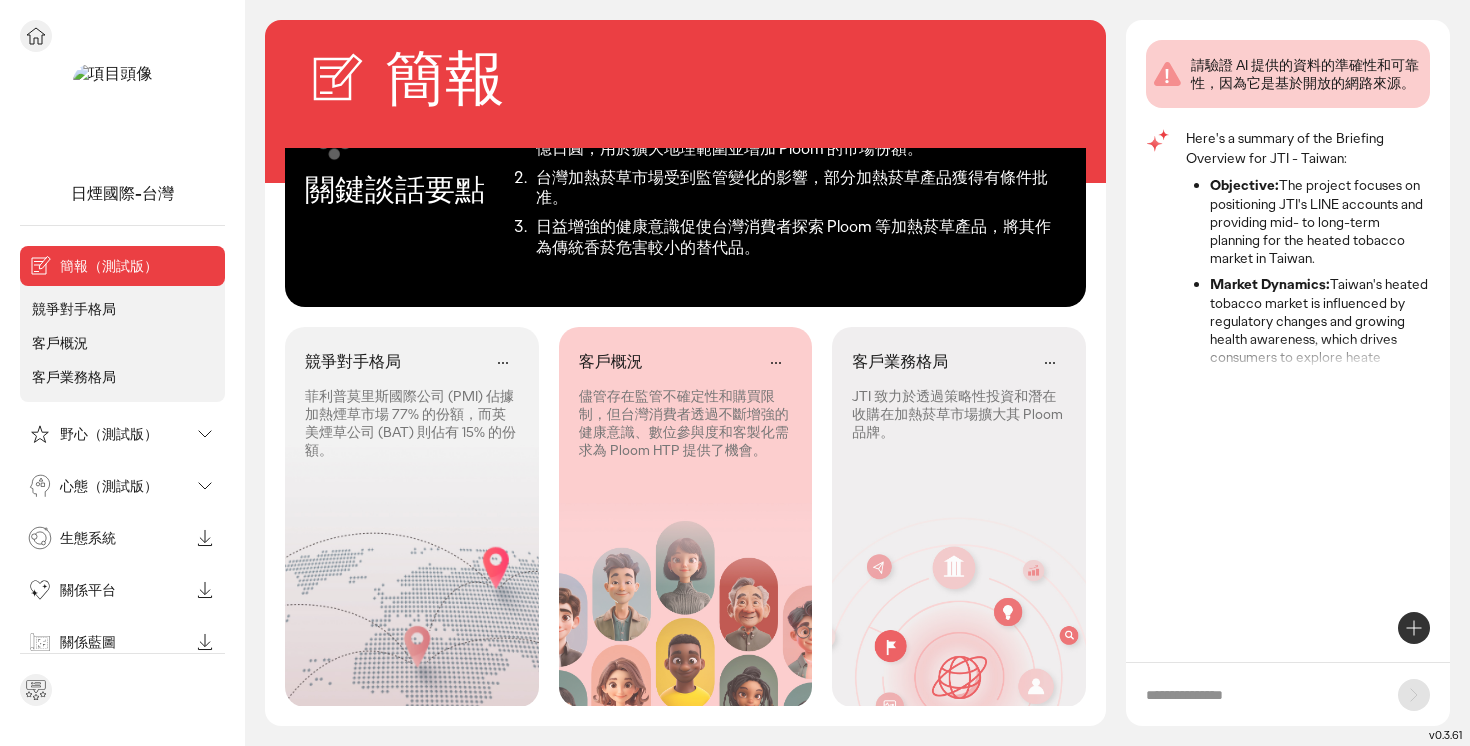 click on "競爭對手格局" at bounding box center [74, 309] 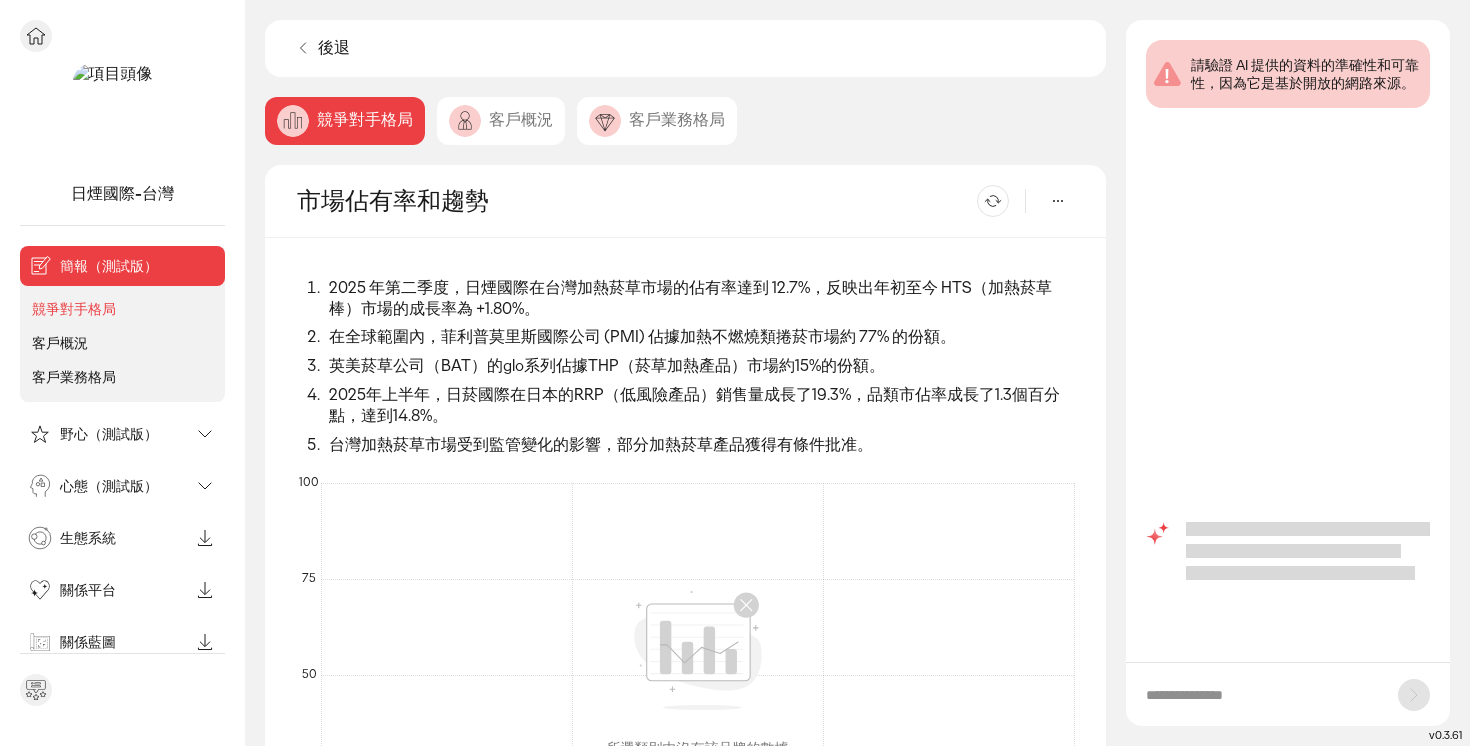 scroll, scrollTop: 0, scrollLeft: 0, axis: both 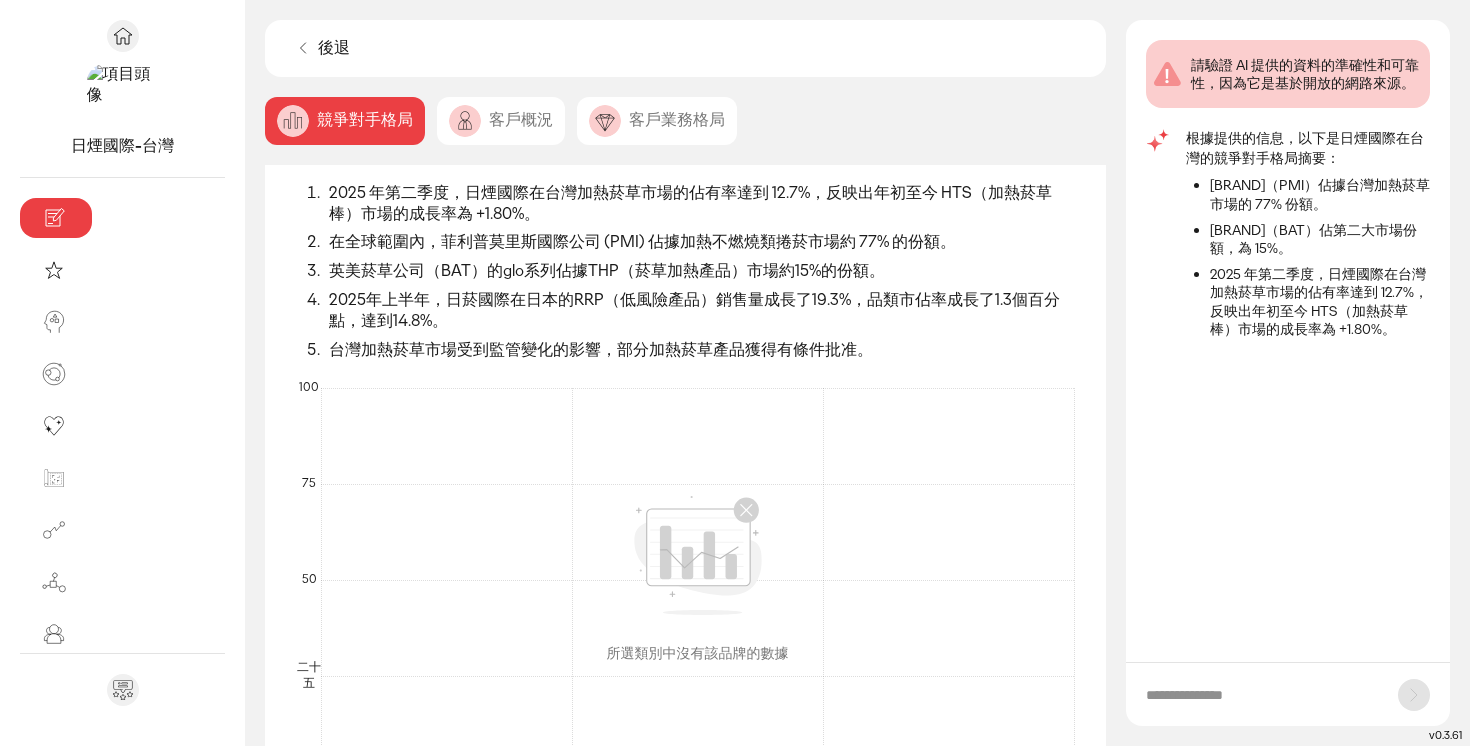 click on "客戶概況" at bounding box center (521, 119) 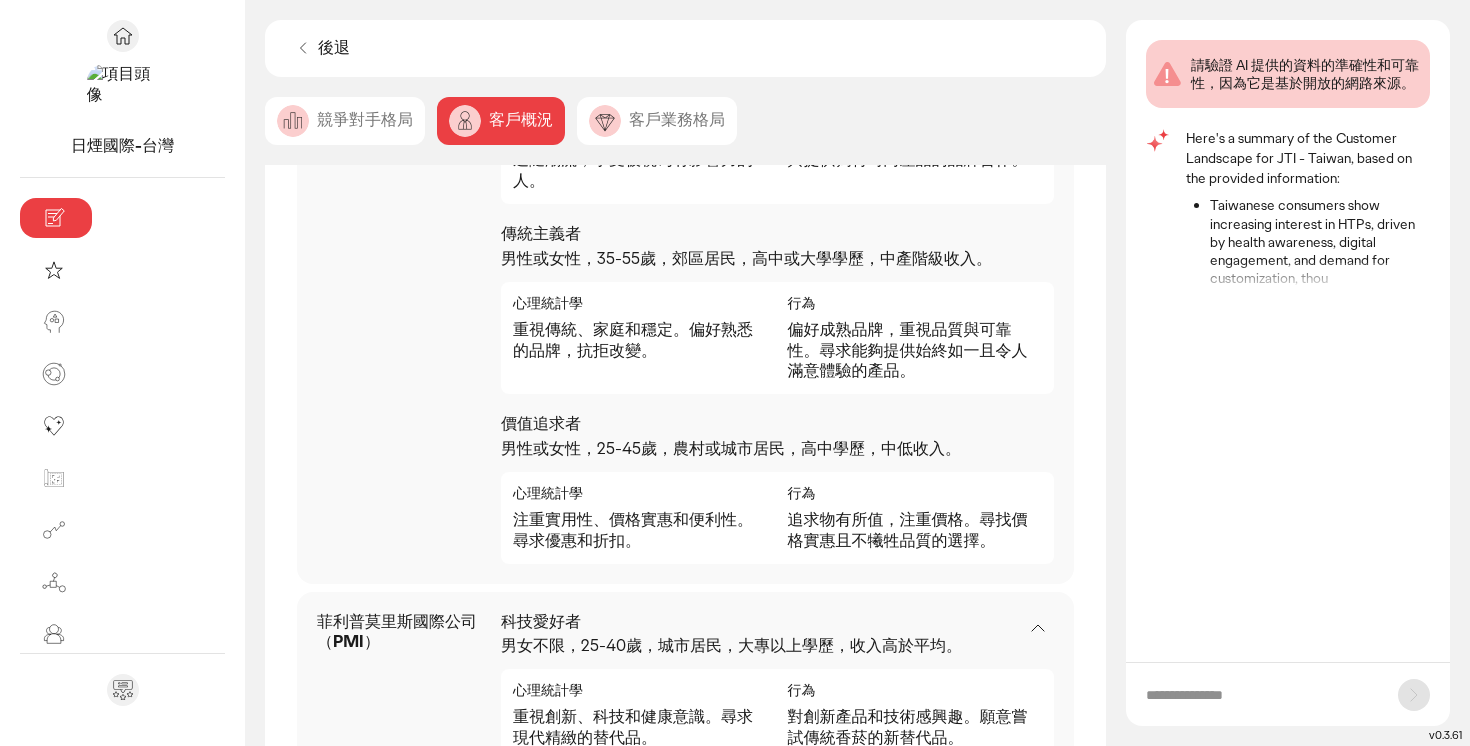 scroll, scrollTop: 1873, scrollLeft: 0, axis: vertical 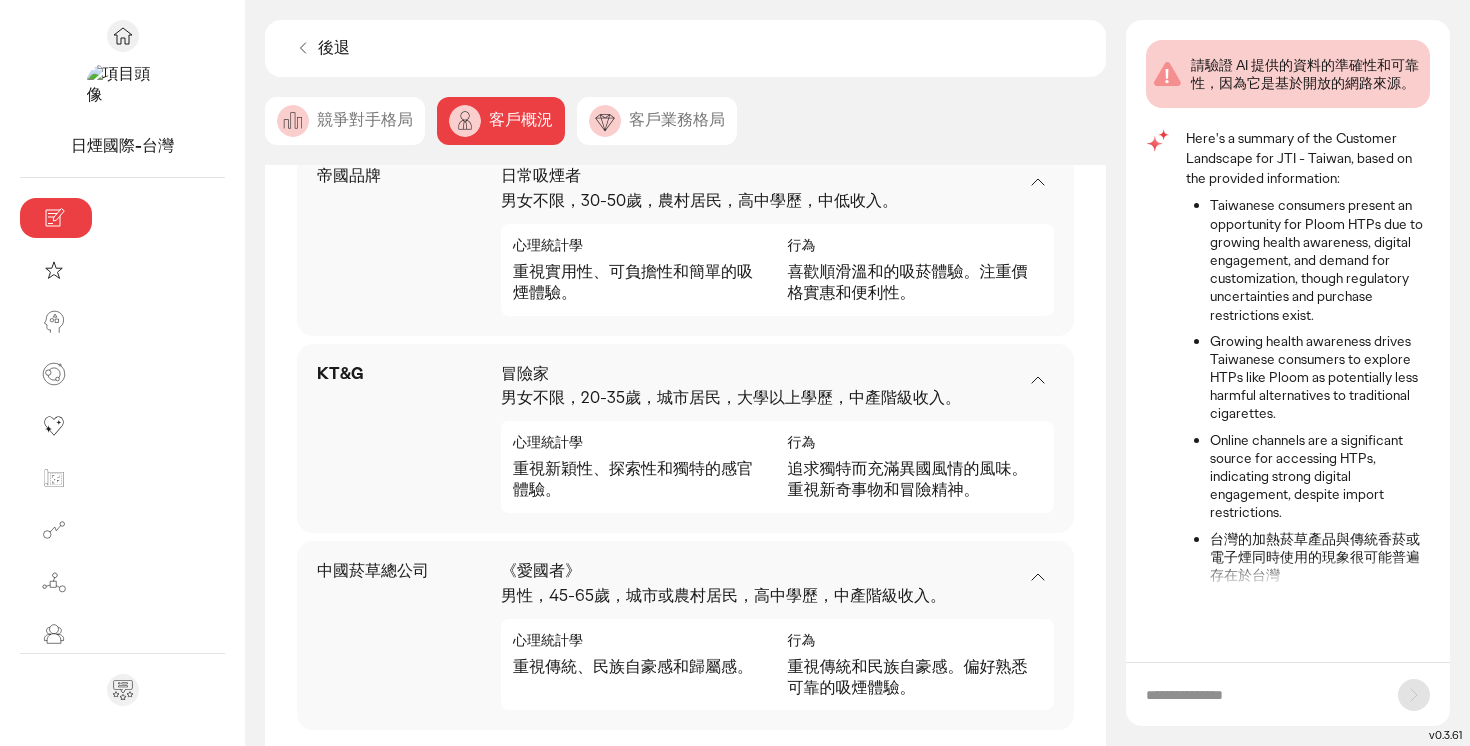 click on "客戶業務格局" 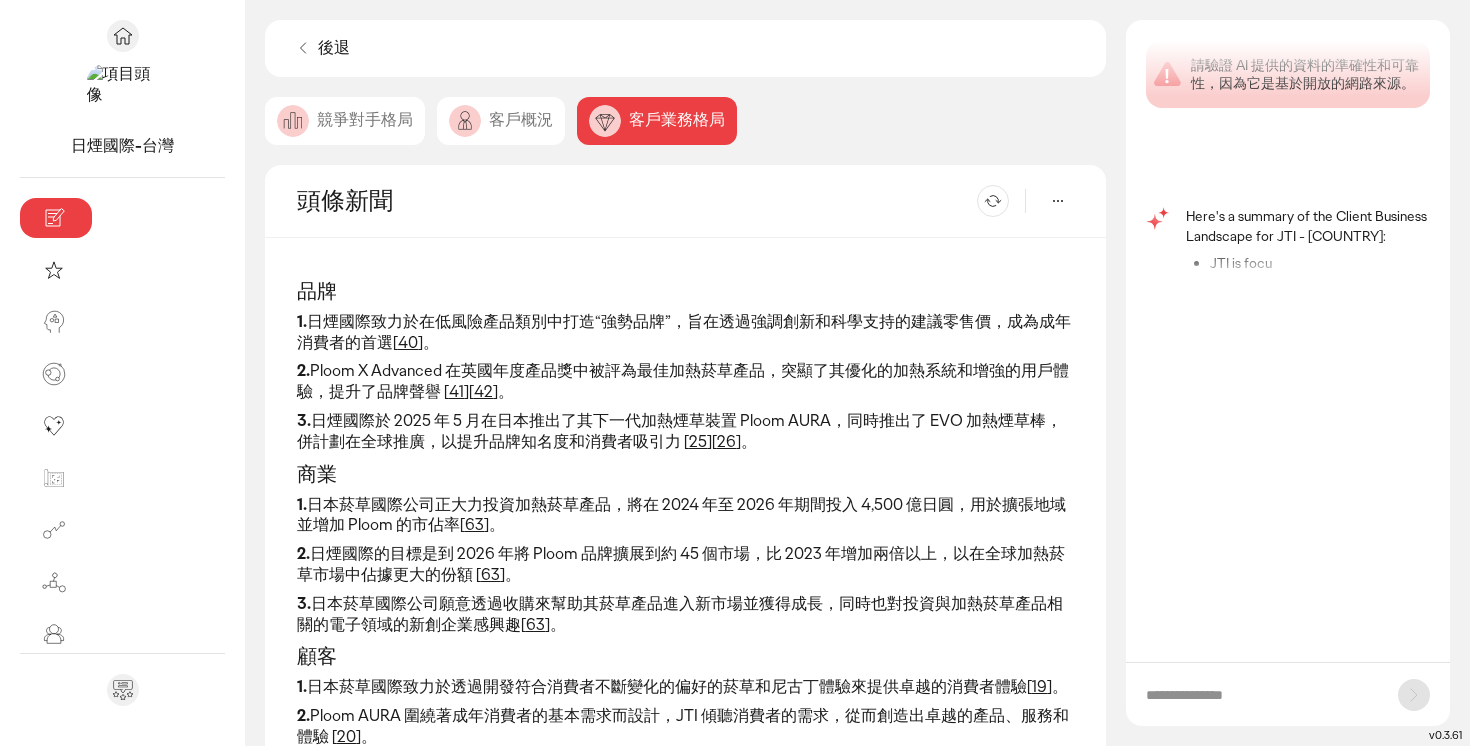 scroll, scrollTop: 0, scrollLeft: 0, axis: both 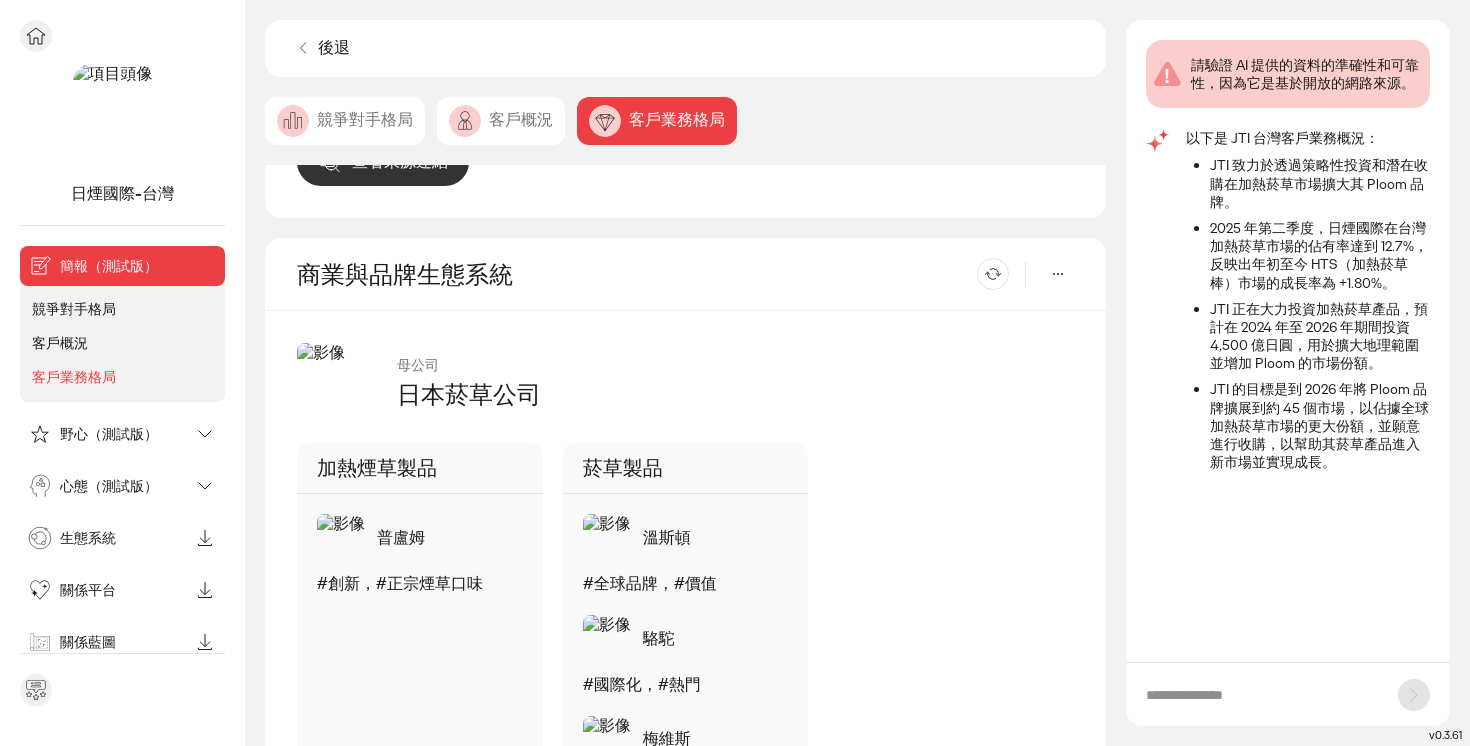 click on "野心（測試版）" at bounding box center [106, 434] 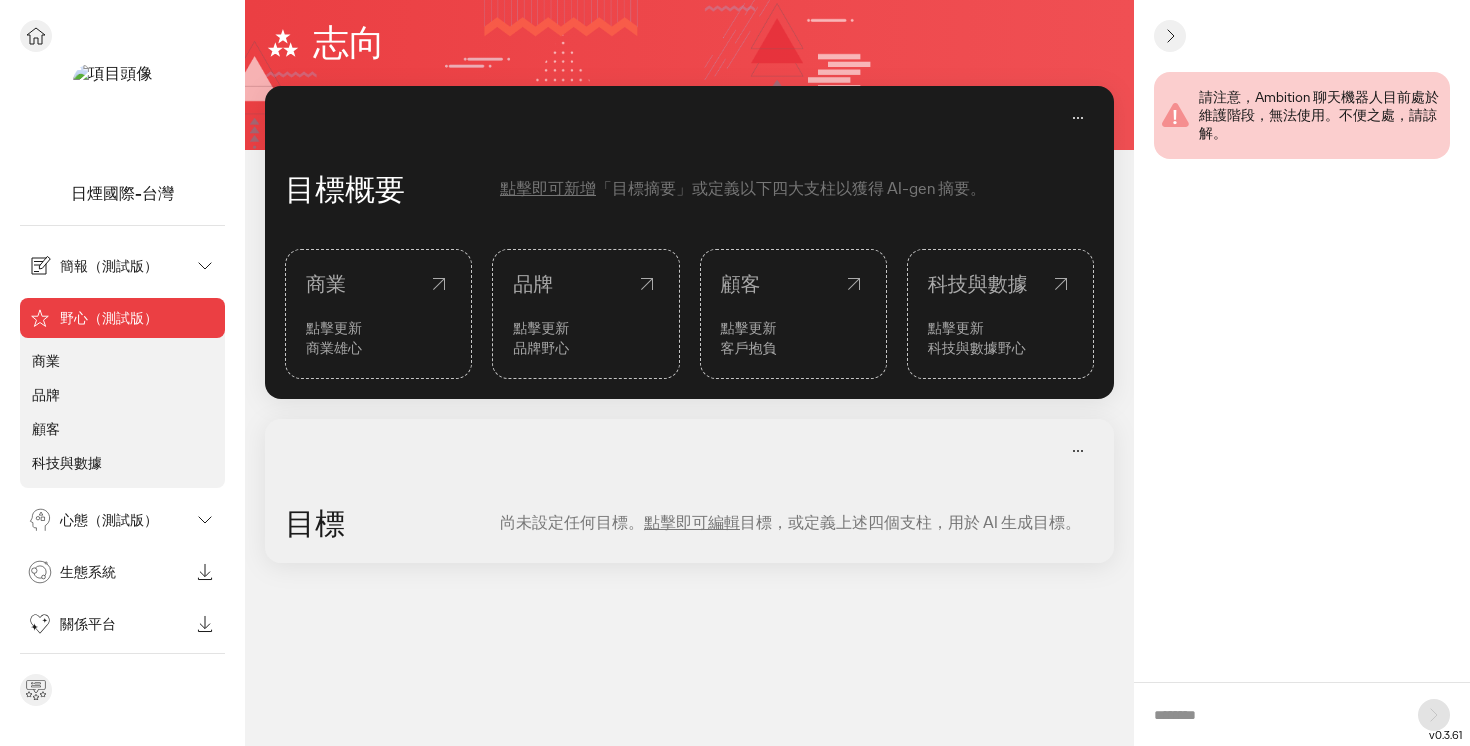 click on "心態（測試版）" at bounding box center (106, 520) 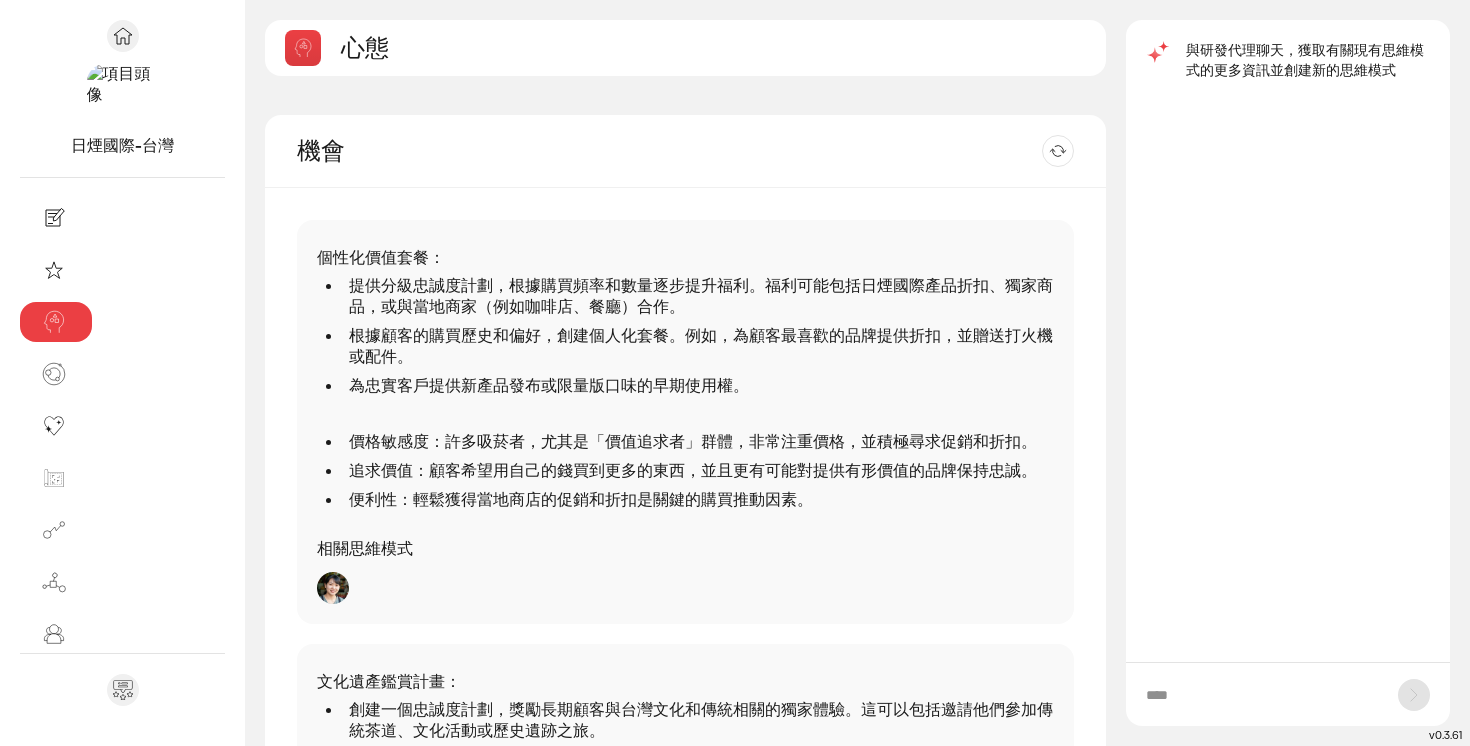 scroll, scrollTop: 569, scrollLeft: 0, axis: vertical 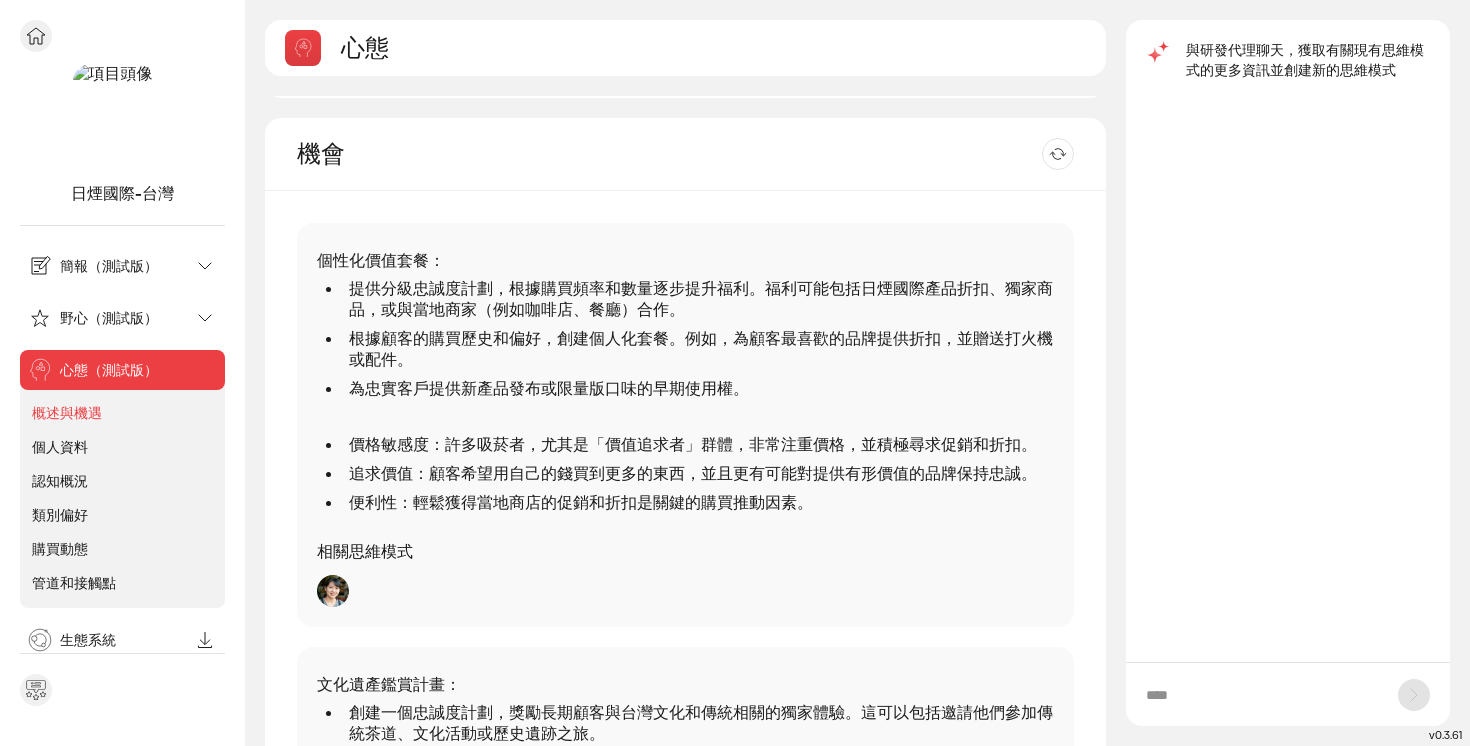 click on "簡報（測試版）" at bounding box center (109, 266) 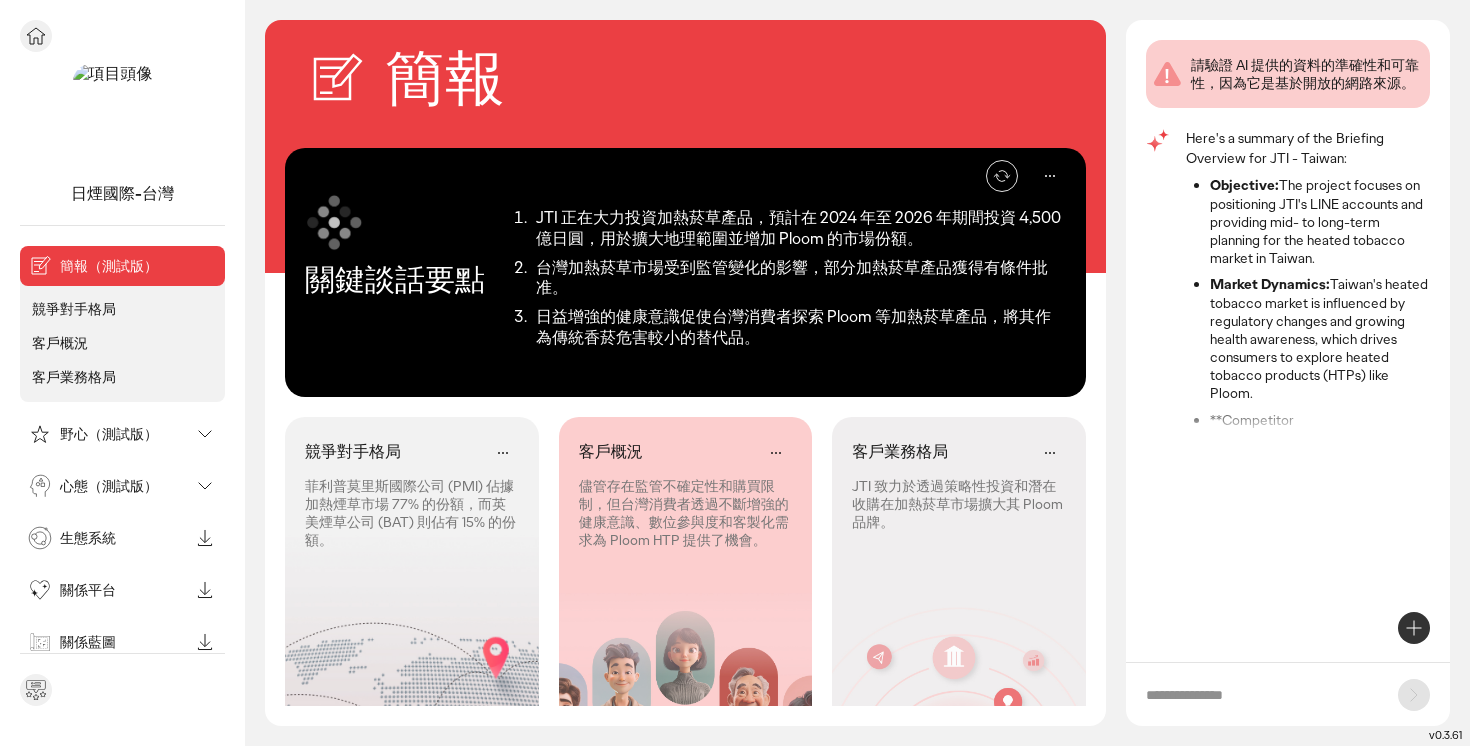 click on "野心（測試版）" at bounding box center (106, 434) 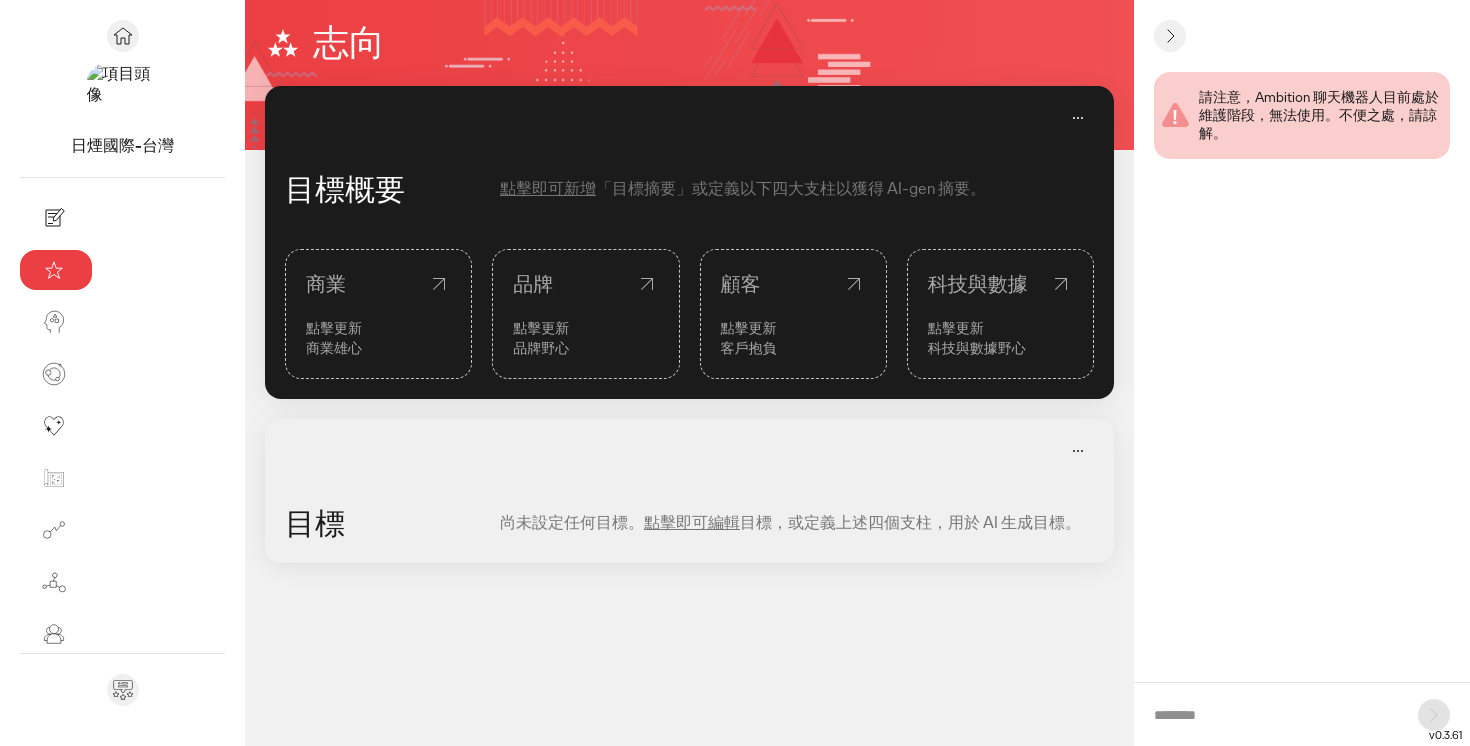 click on "商業" at bounding box center (378, 284) 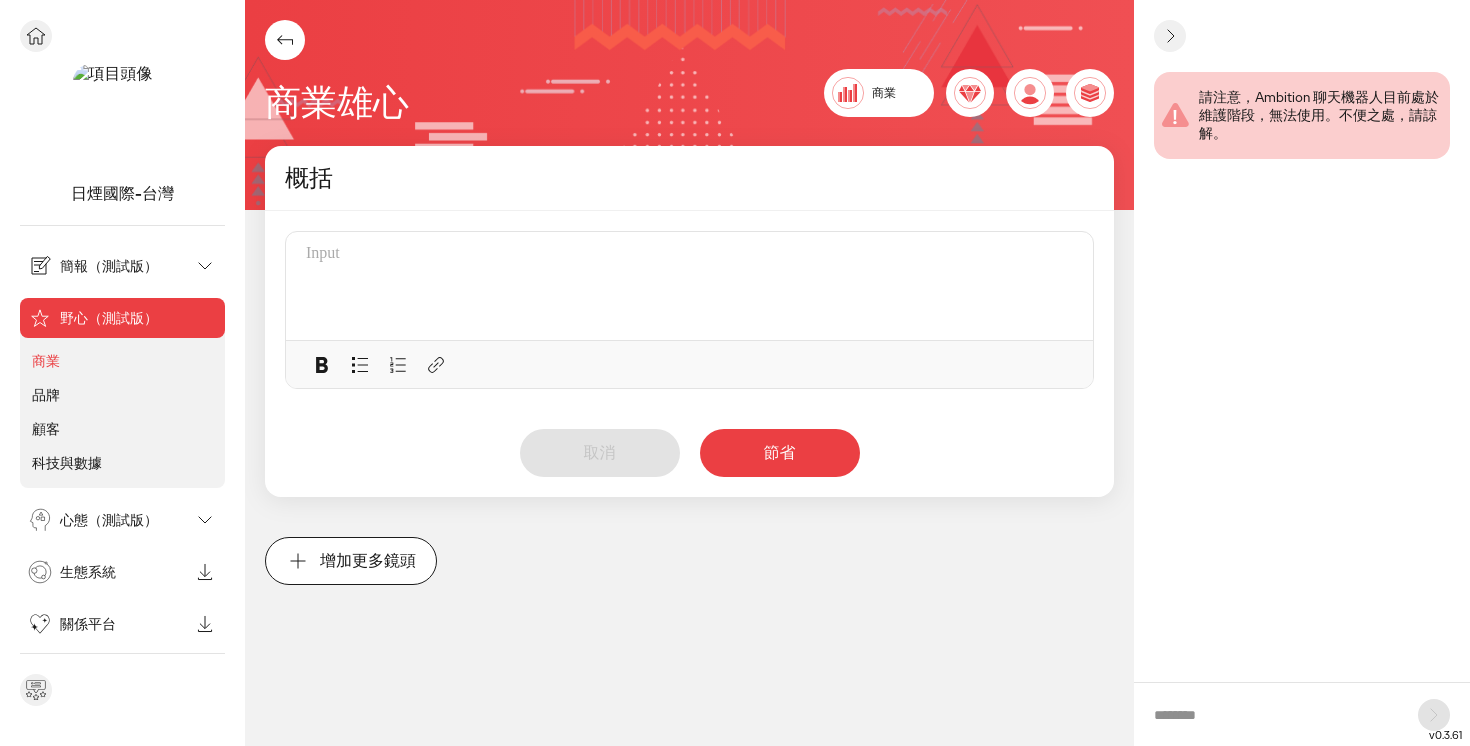 click on "心態（測試版）" at bounding box center (109, 520) 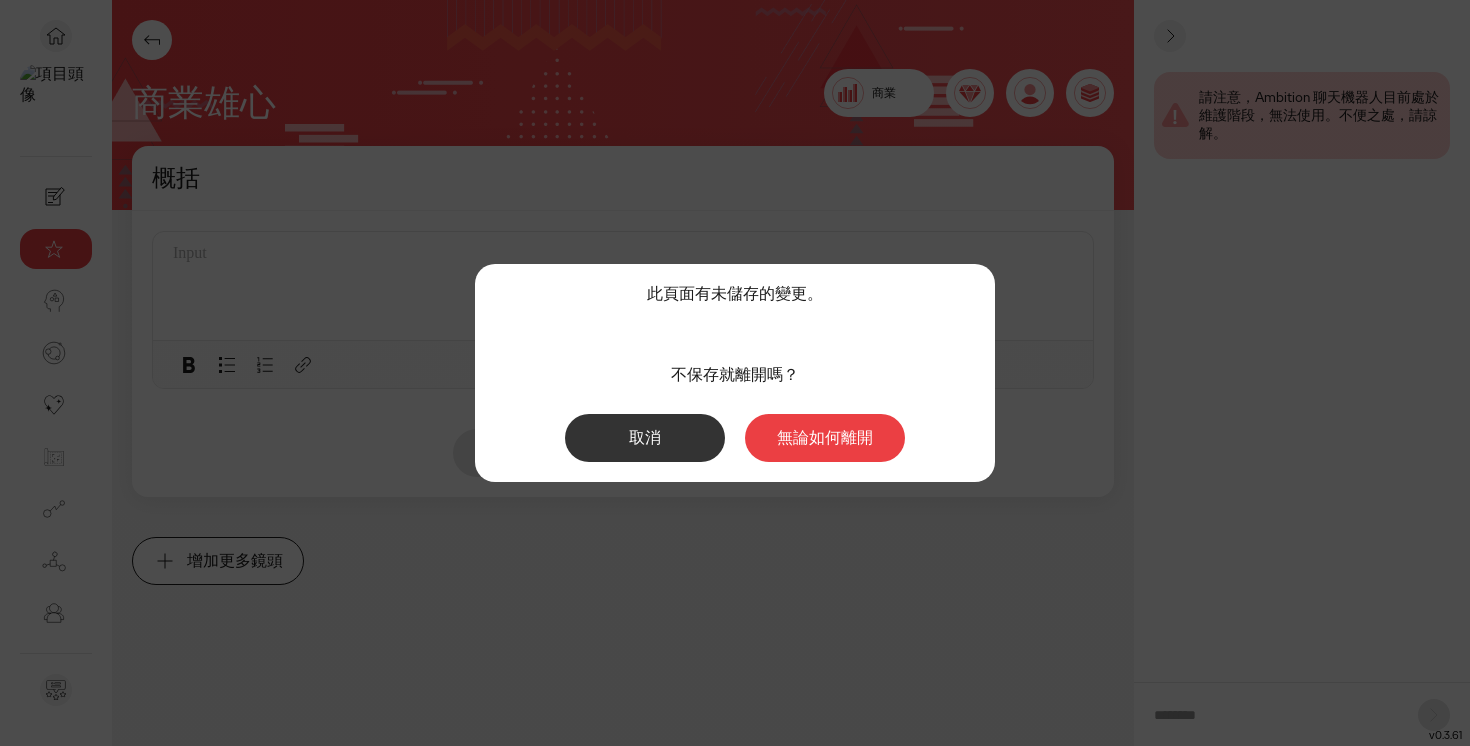 click on "取消" at bounding box center (645, 438) 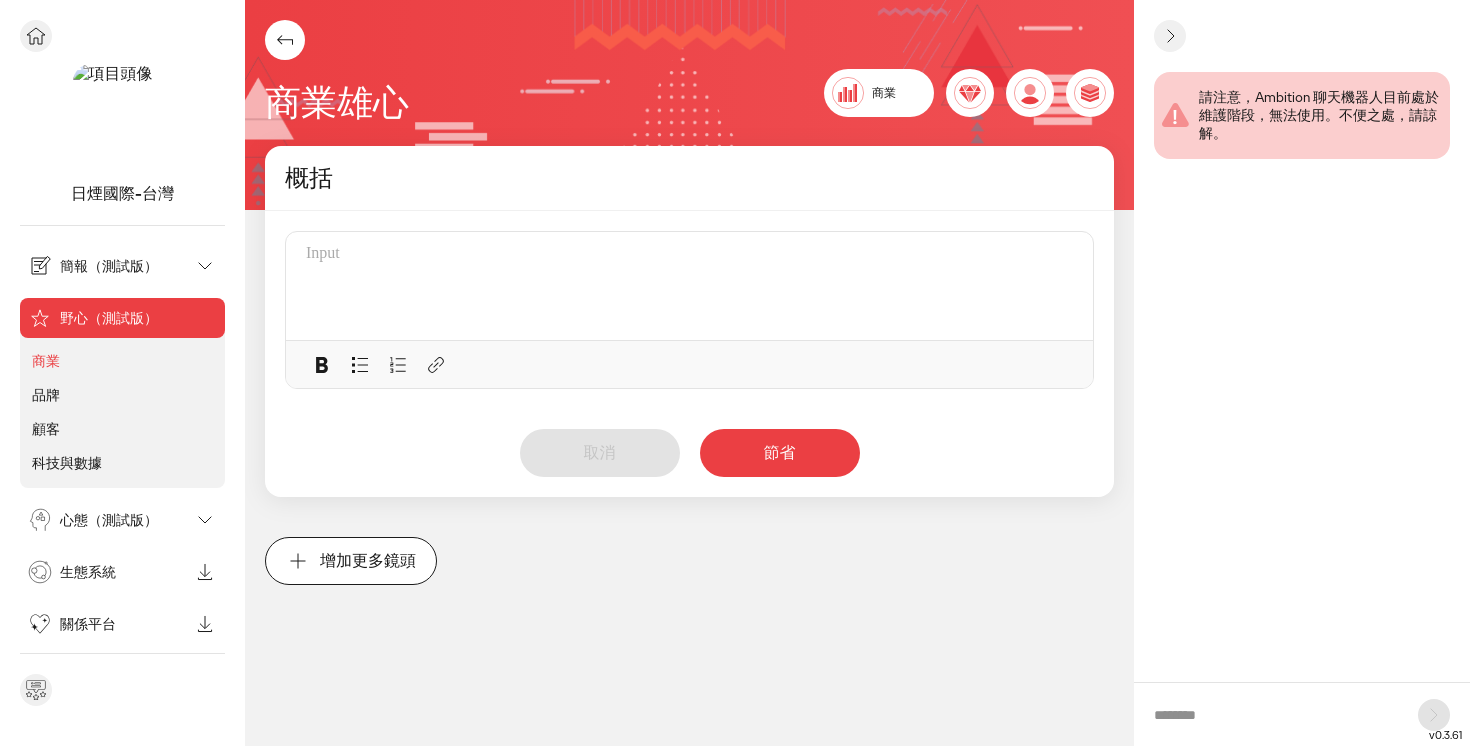 click on "生態系統" at bounding box center (124, 572) 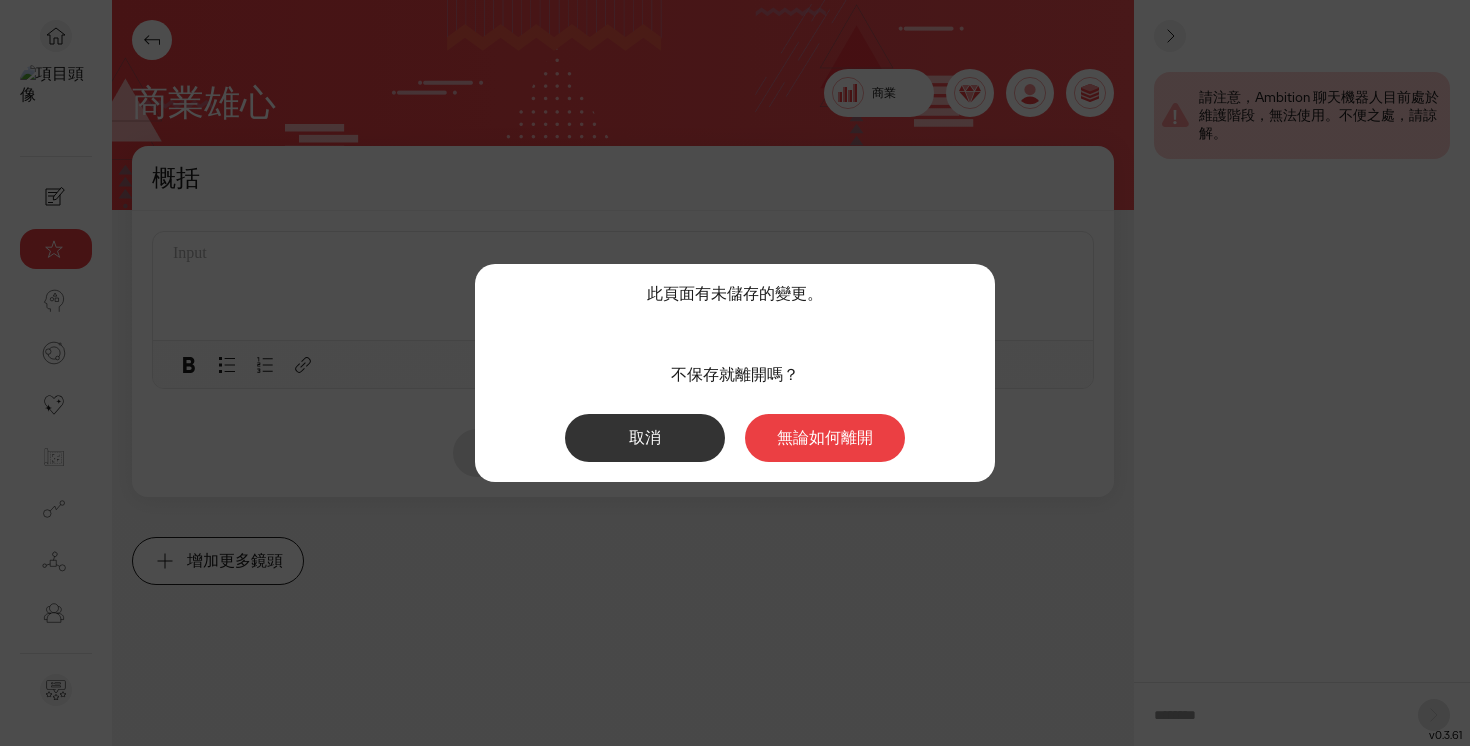 click on "無論如何離開" at bounding box center [825, 437] 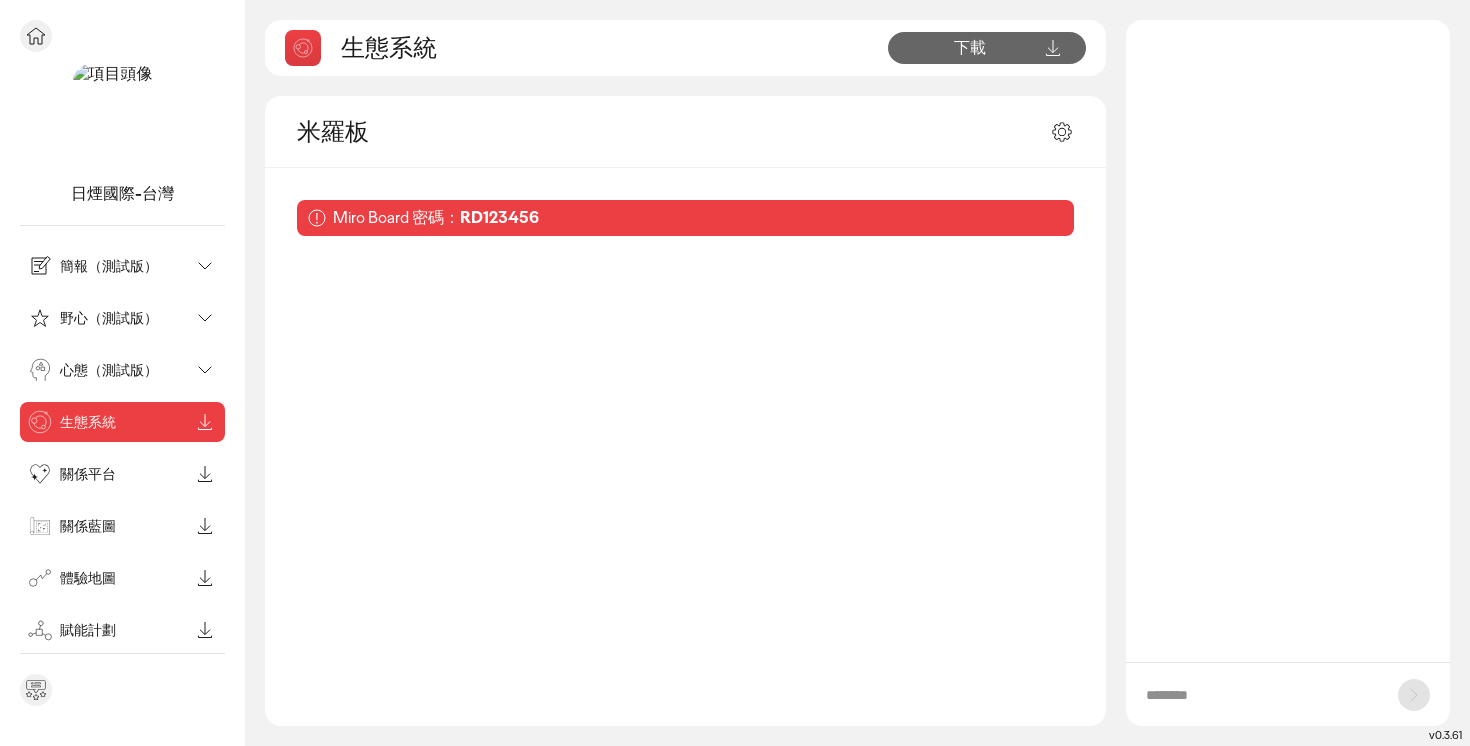 click on "簡報（測試版）" at bounding box center (106, 266) 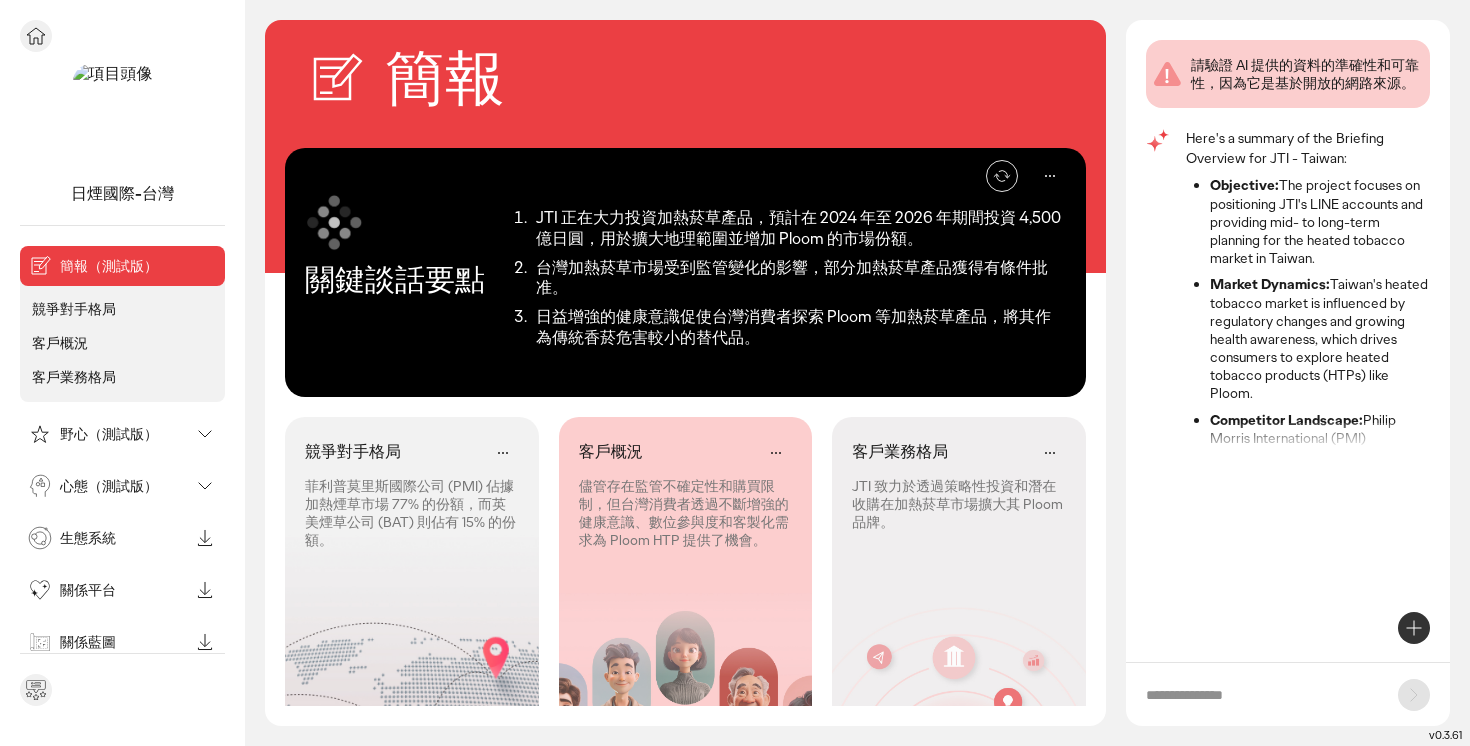click on "客戶業務格局" 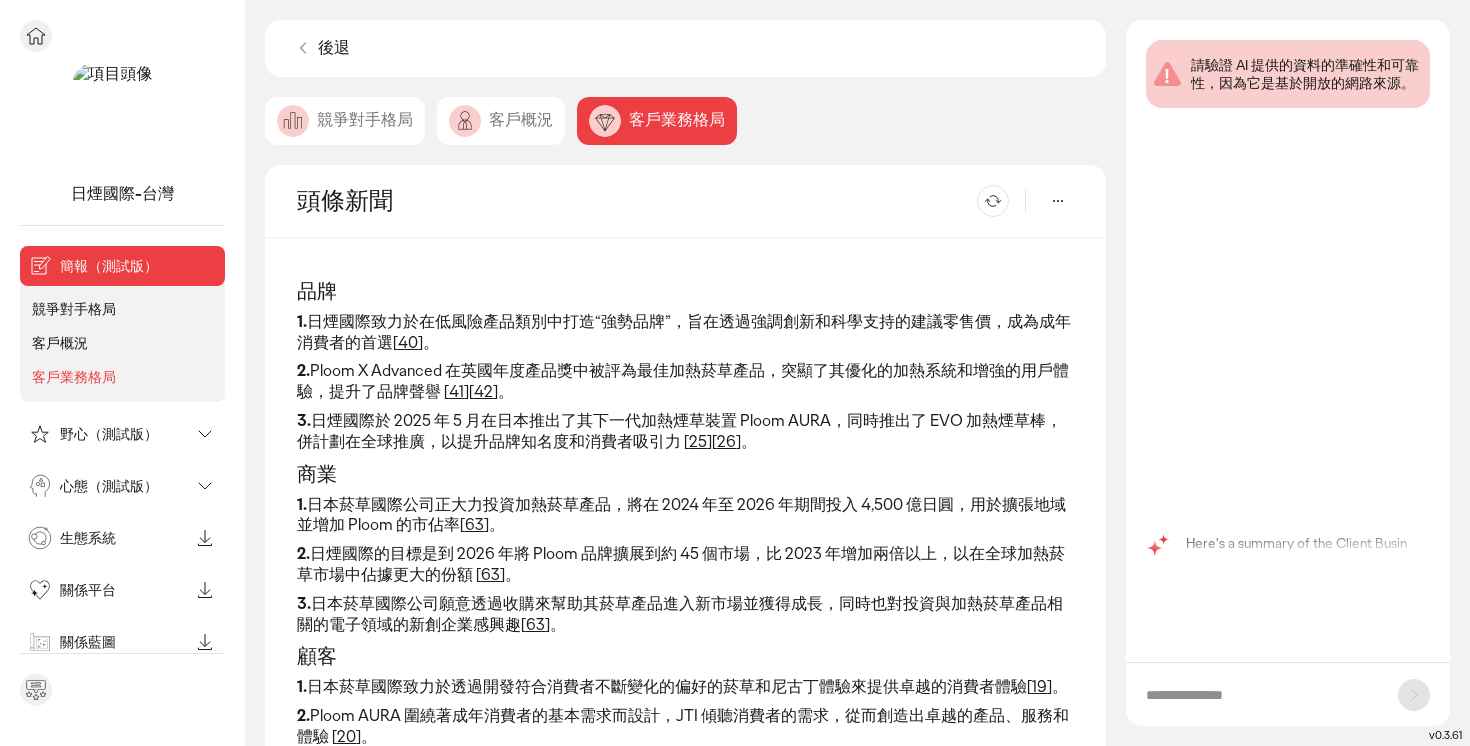 scroll, scrollTop: 0, scrollLeft: 0, axis: both 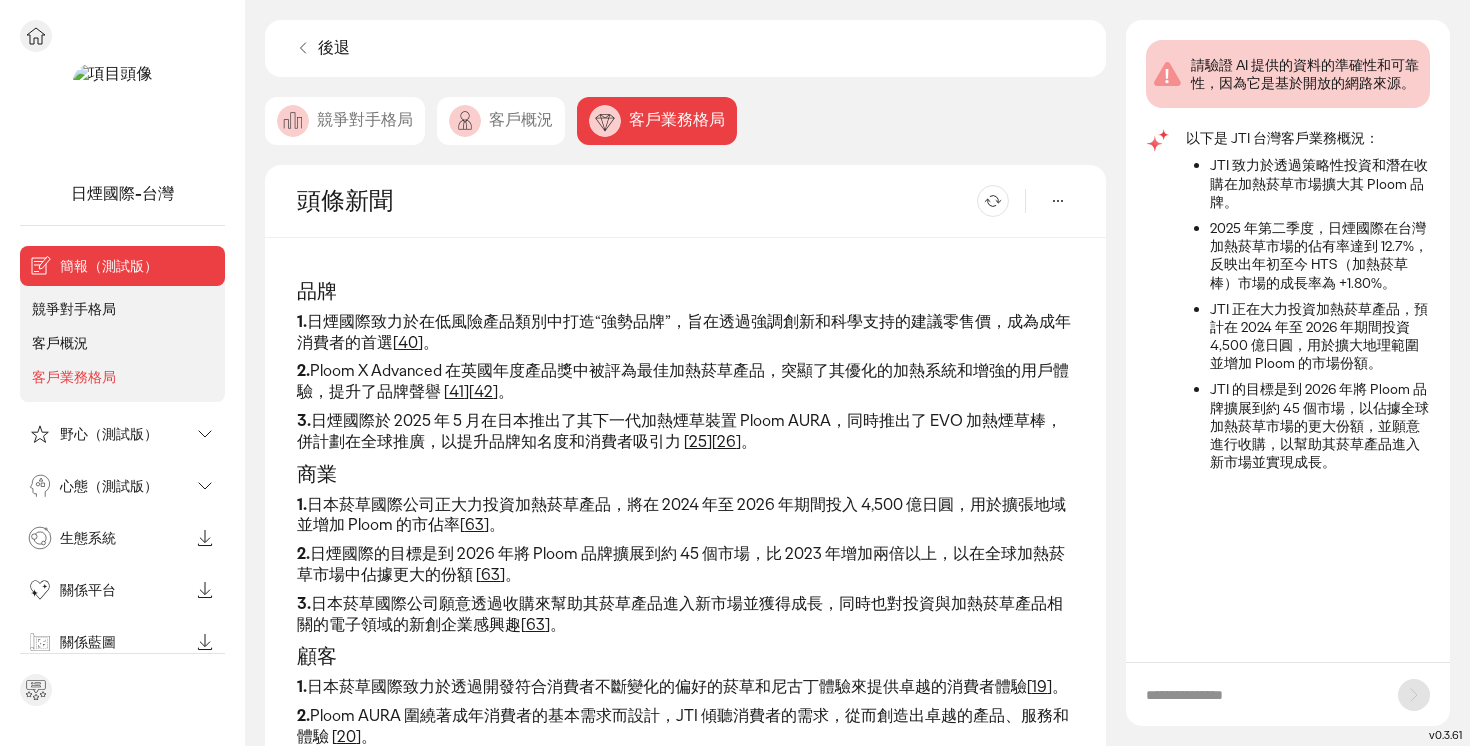 click on "野心（測試版）" at bounding box center [109, 434] 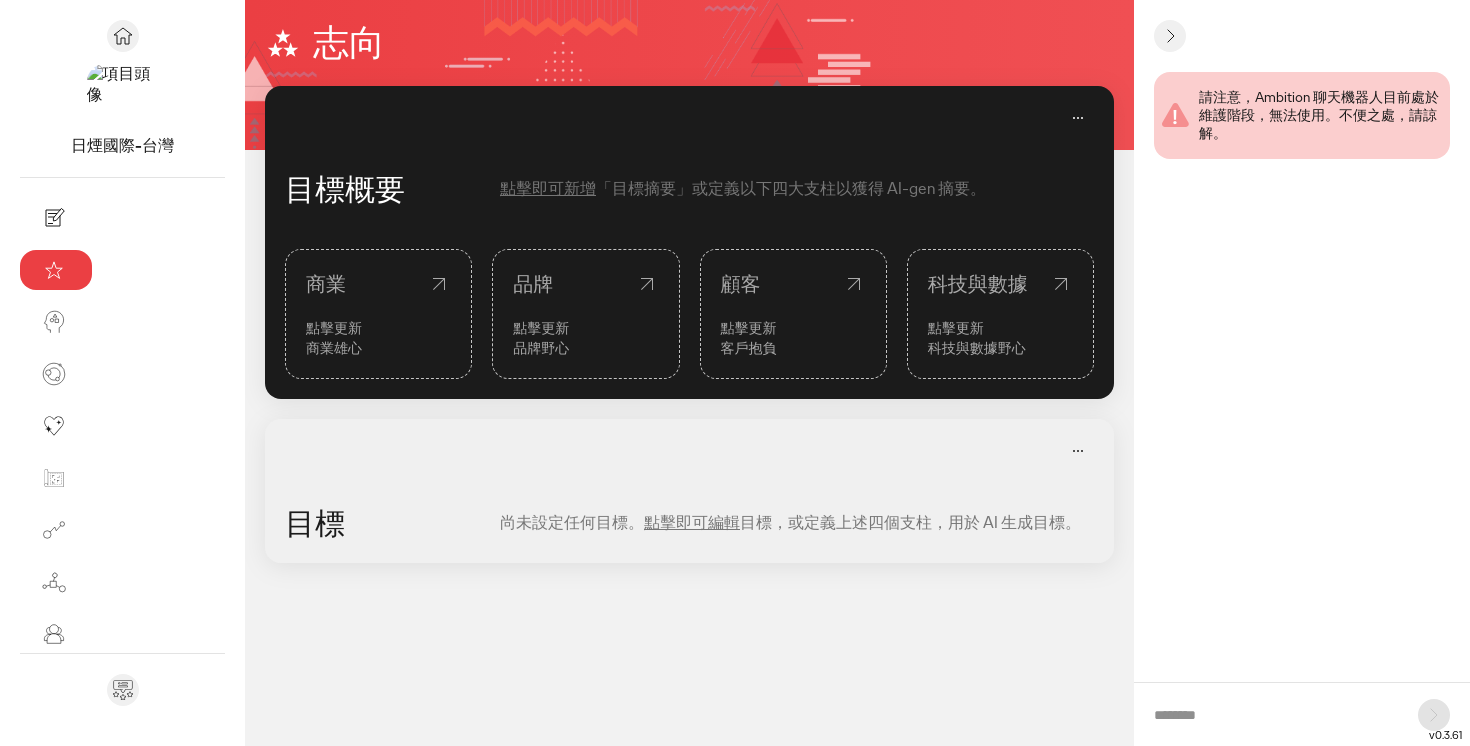 click on "商業" at bounding box center (378, 284) 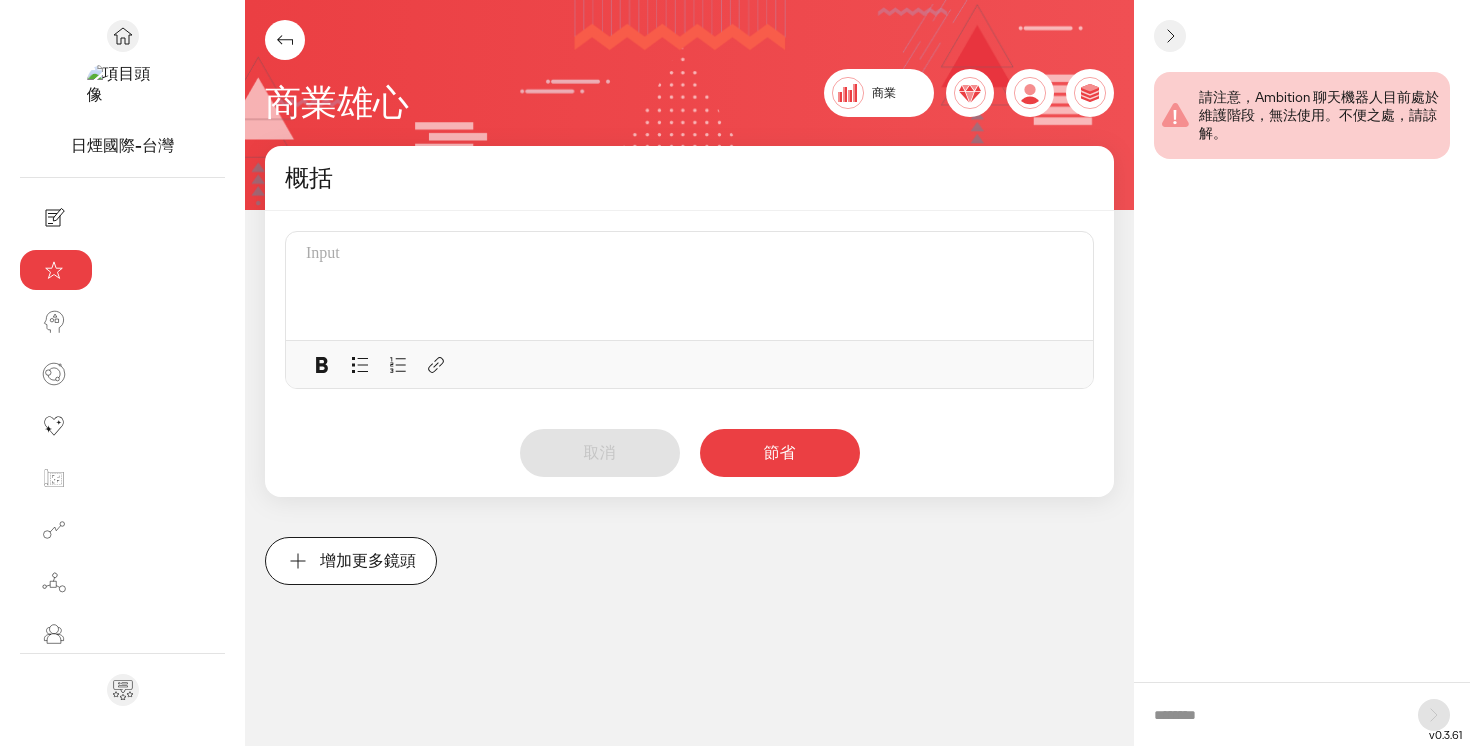 click 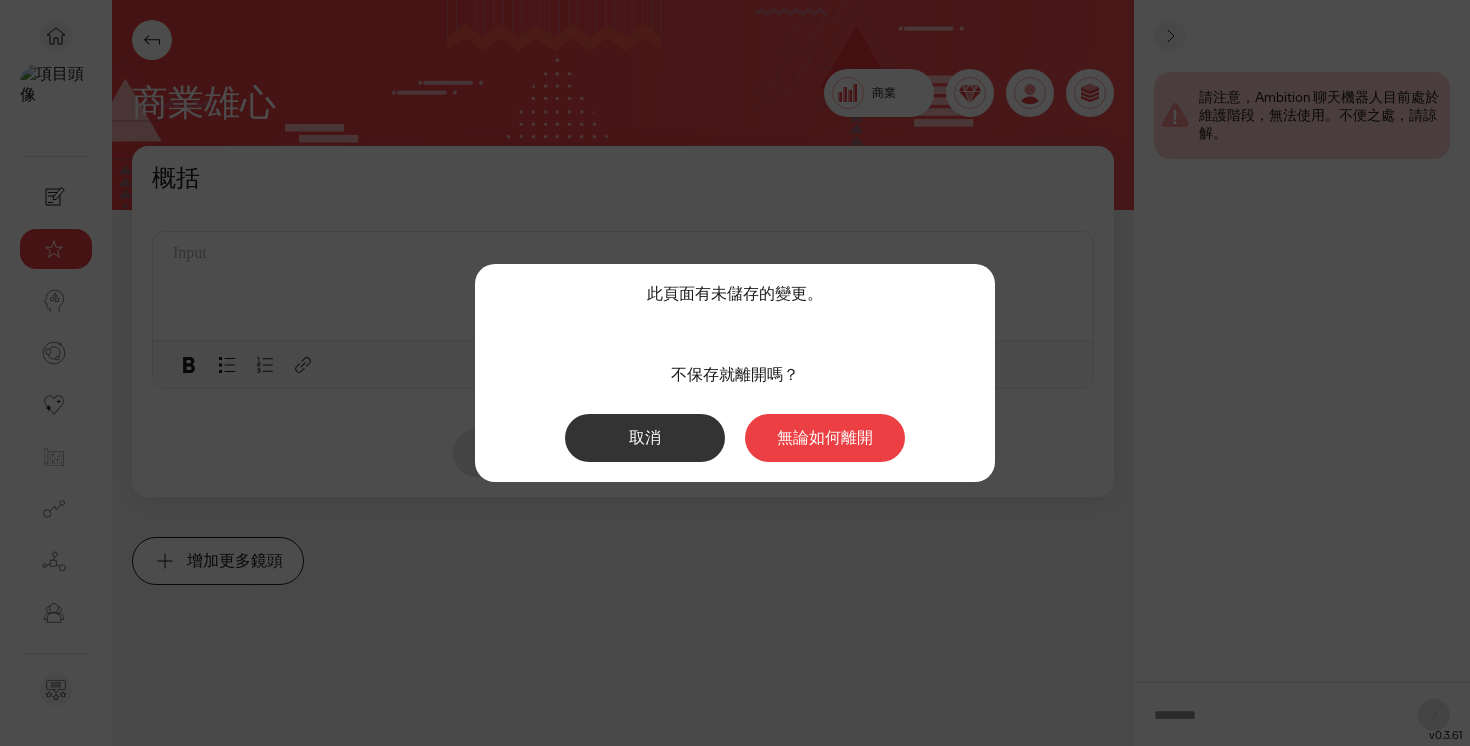click on "無論如何離開" at bounding box center [825, 437] 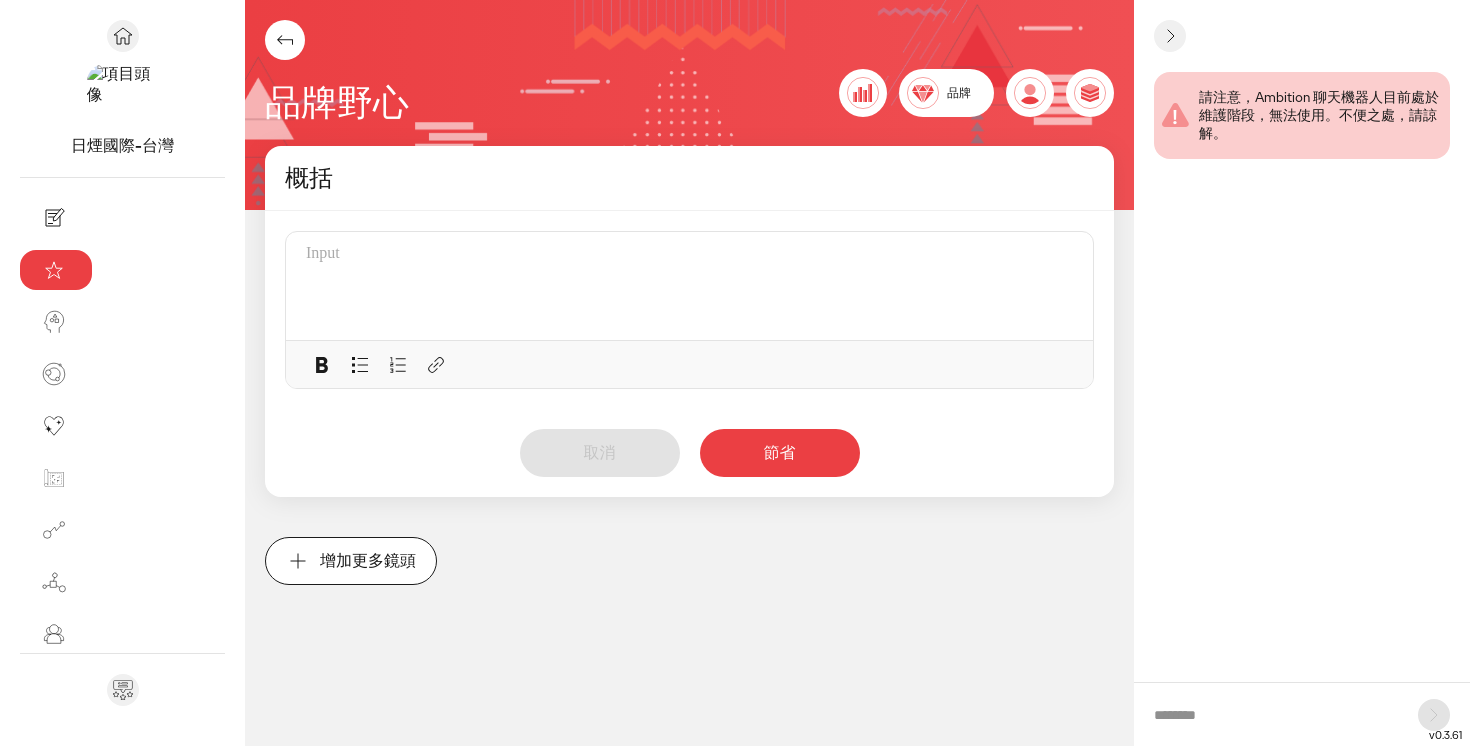 click 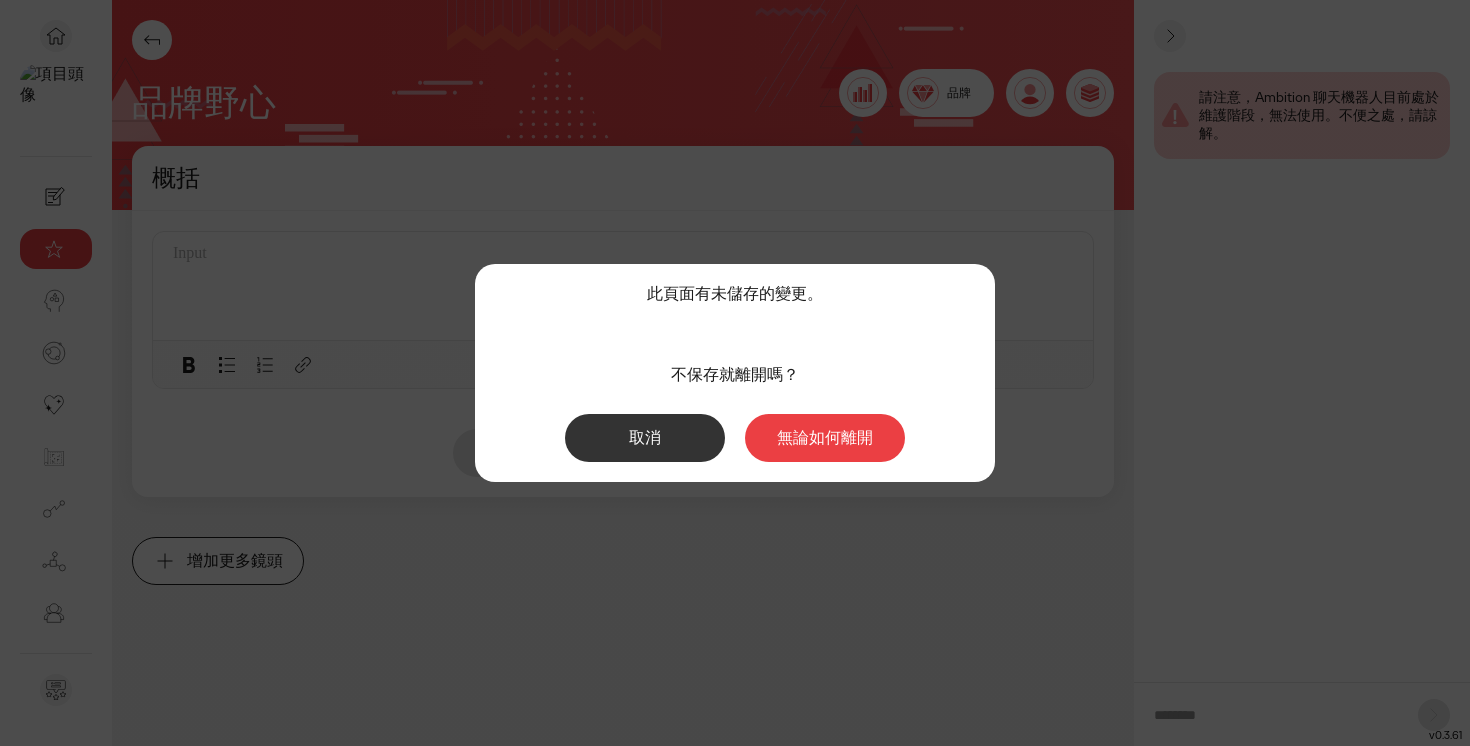 click on "無論如何離開" at bounding box center (825, 438) 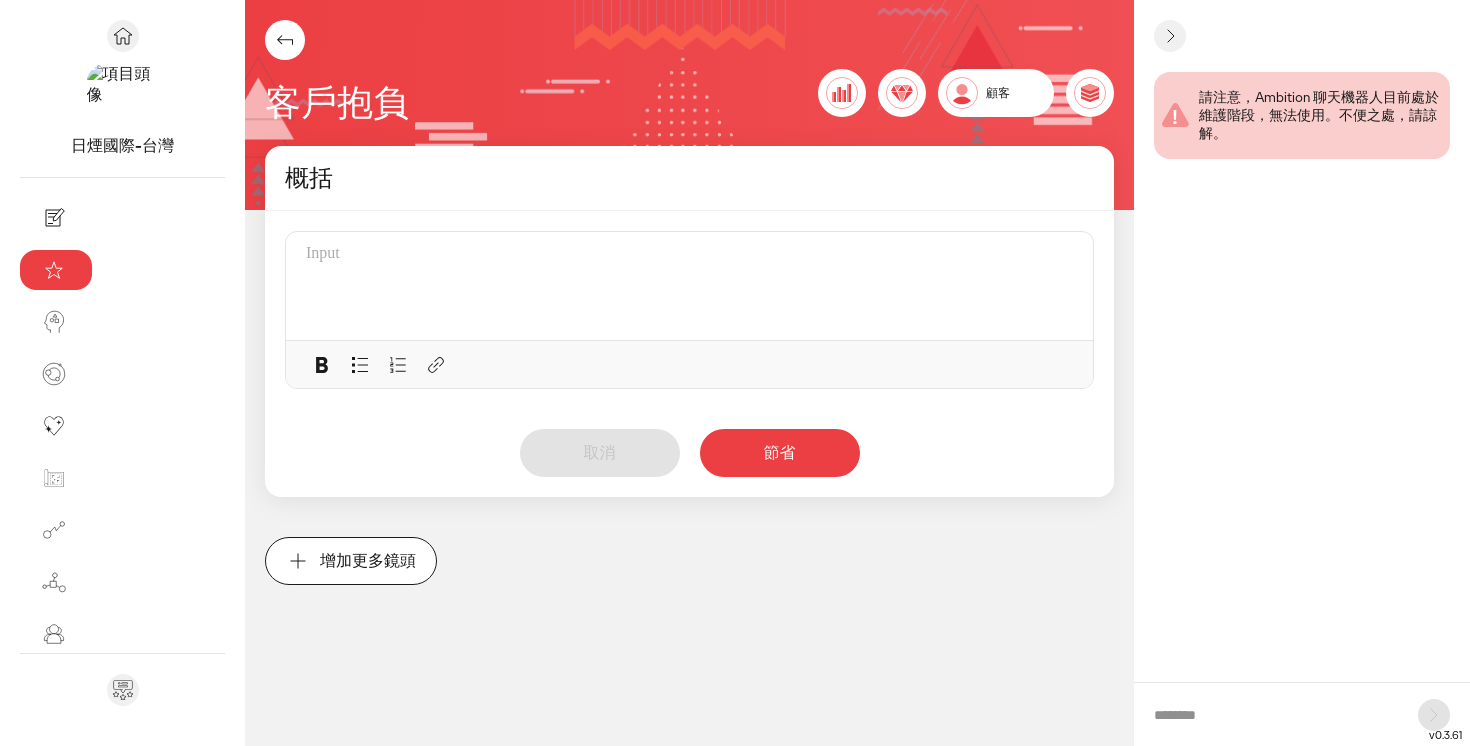 click 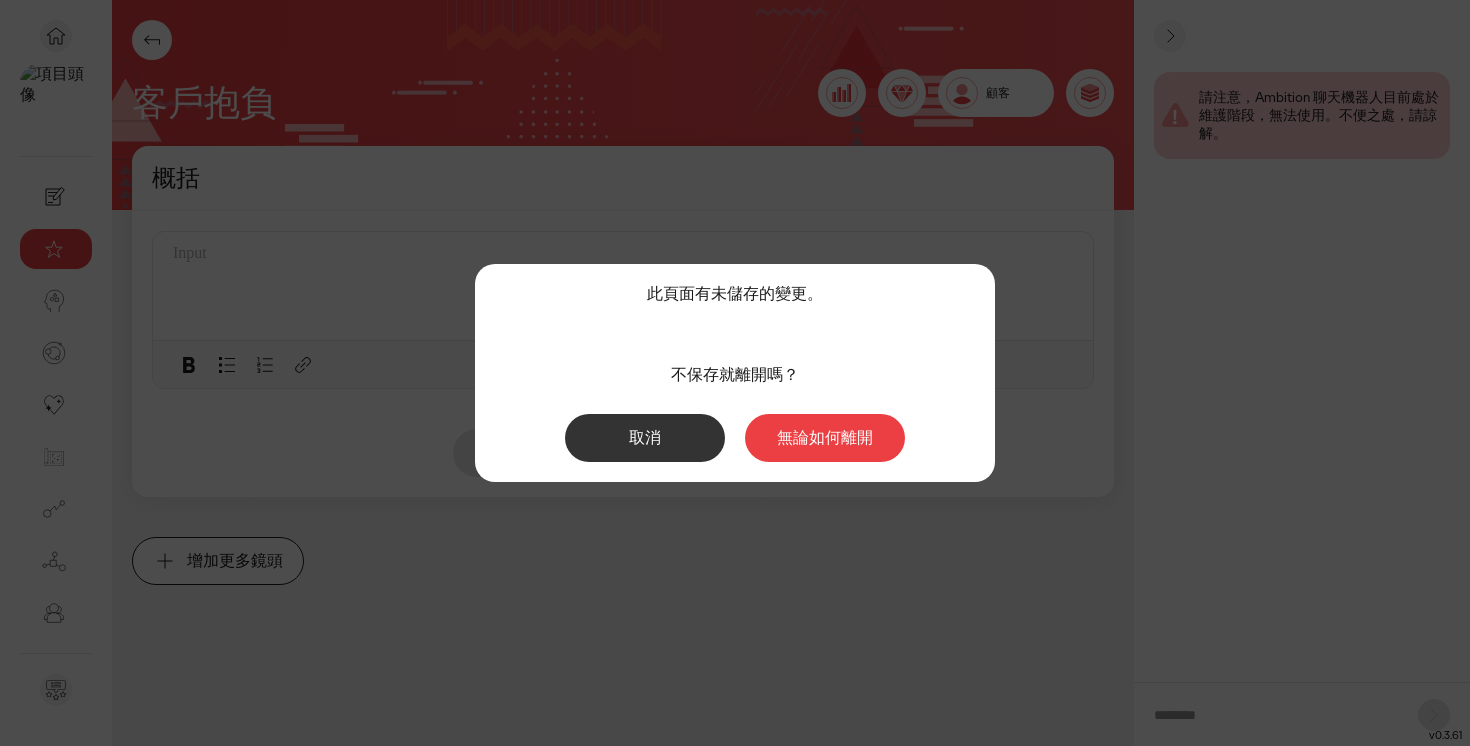 click on "無論如何離開" at bounding box center [825, 437] 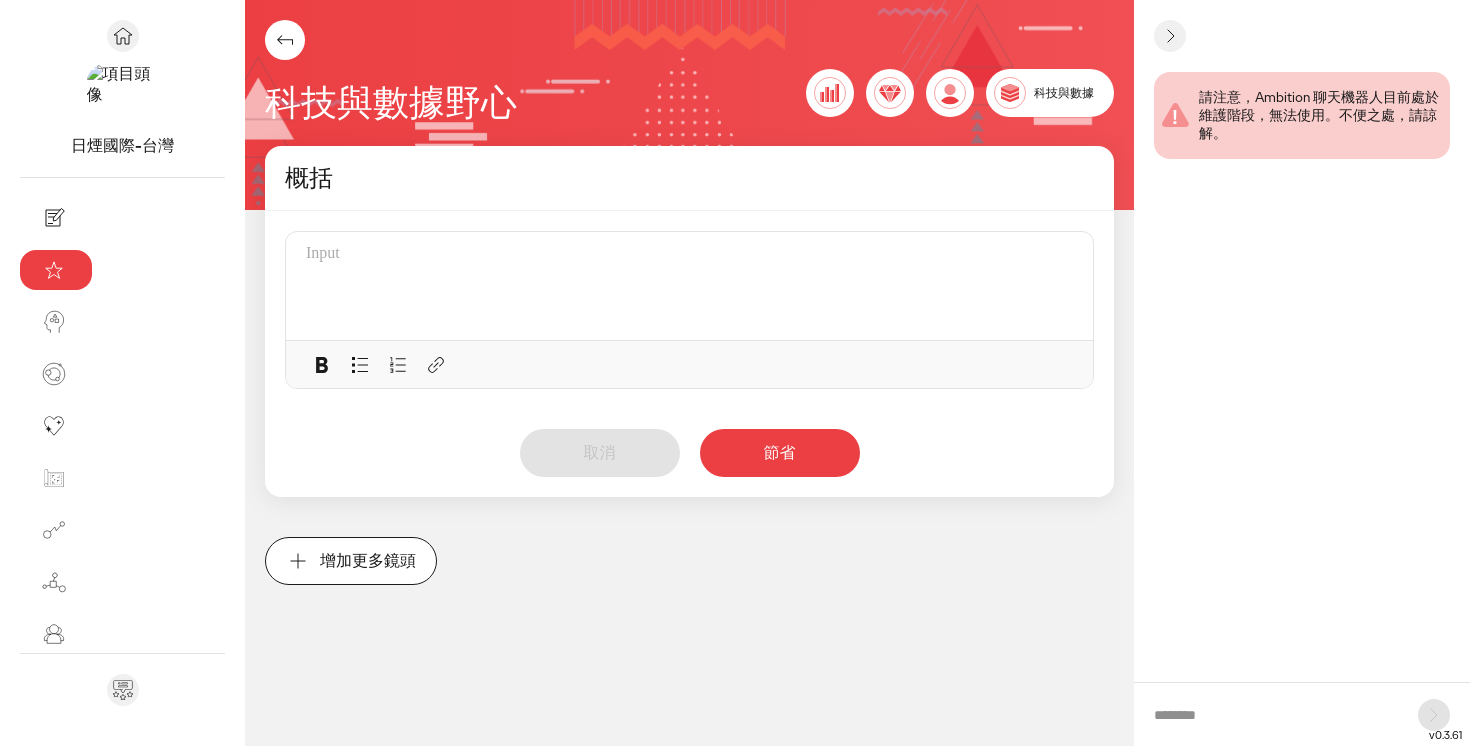 click 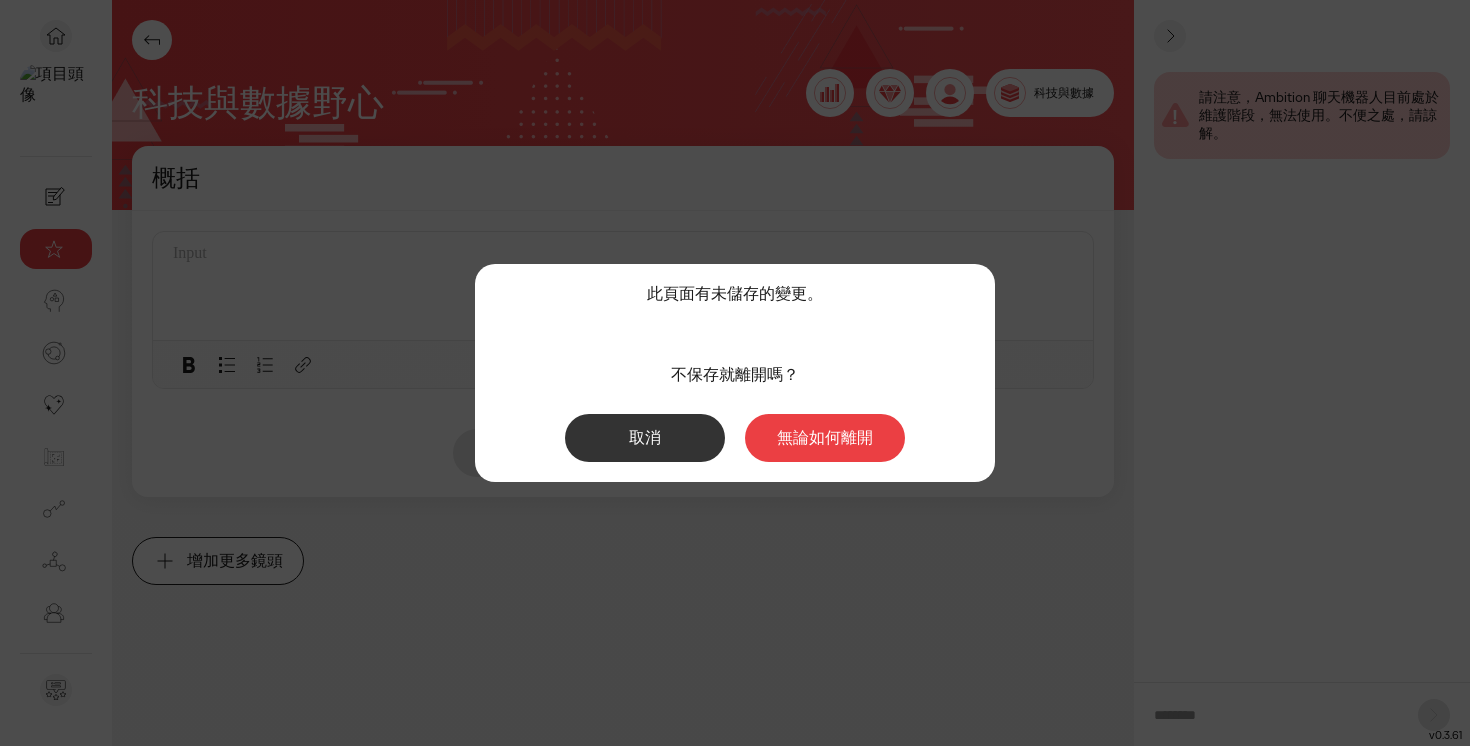 click on "無論如何離開" at bounding box center (825, 437) 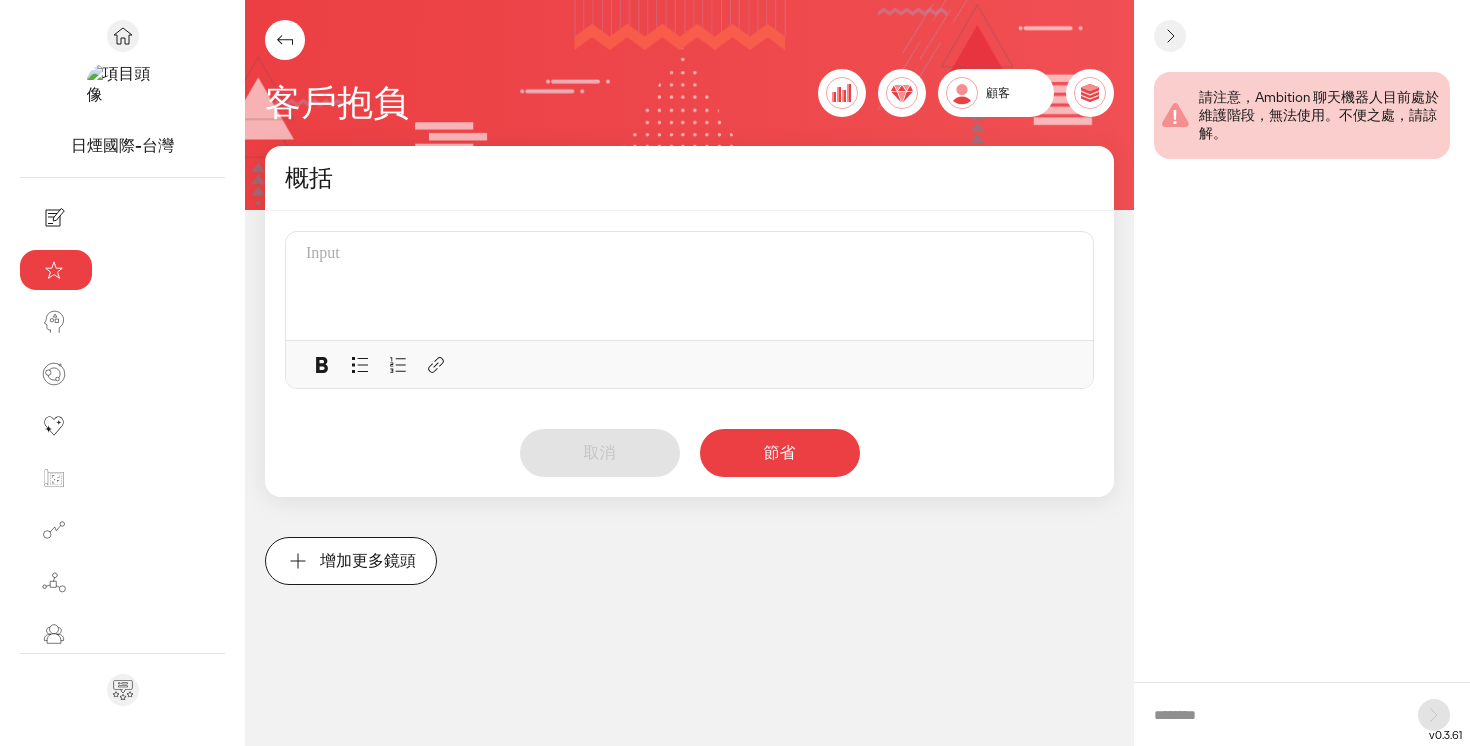 click 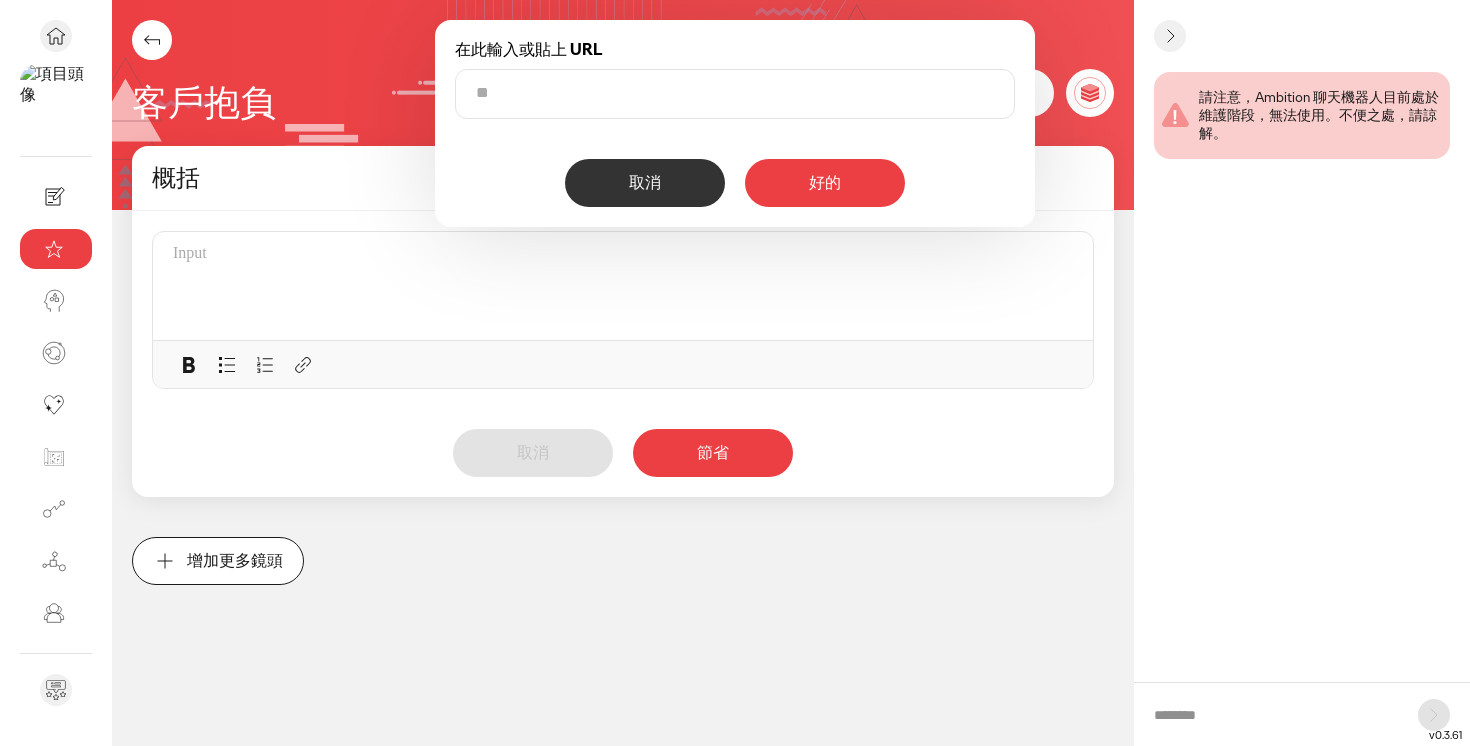 click at bounding box center [735, 94] 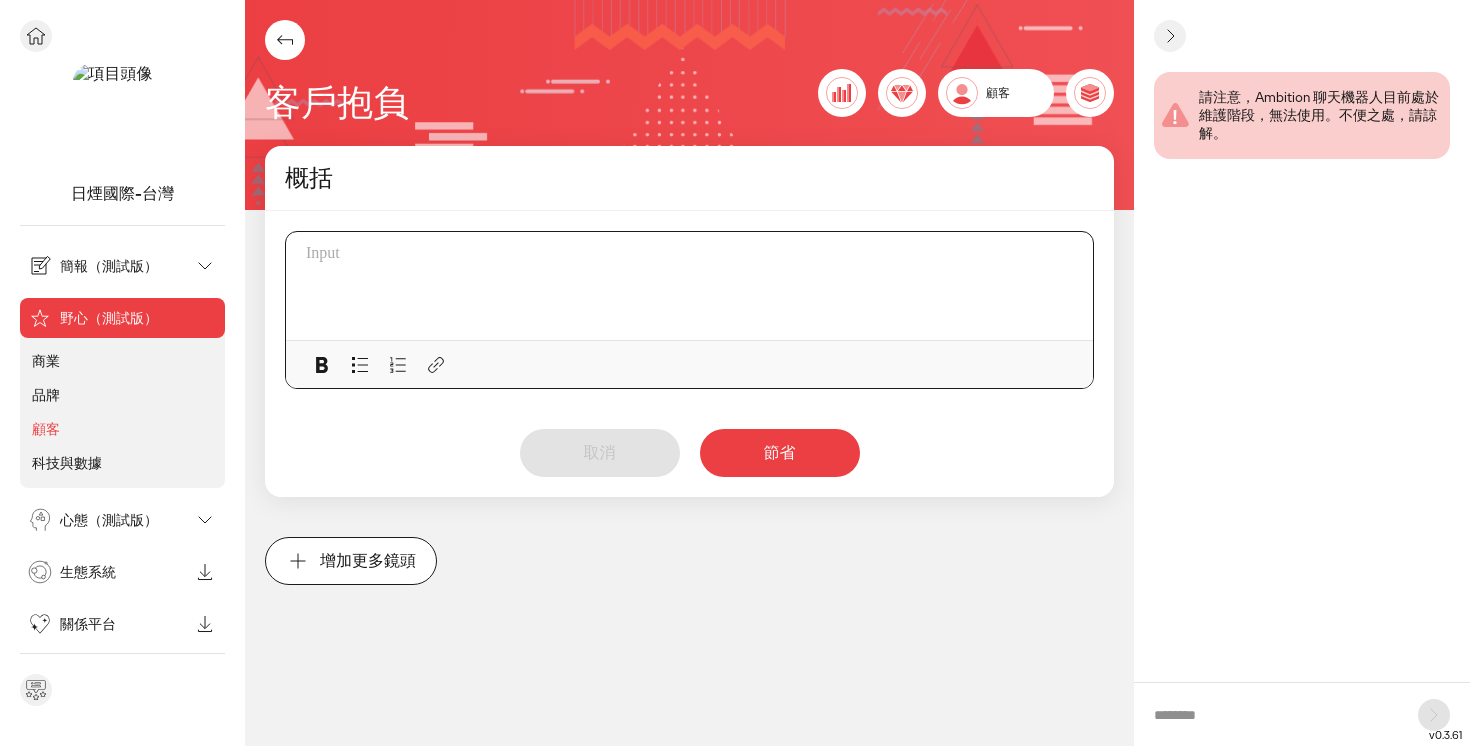 scroll, scrollTop: 287, scrollLeft: 0, axis: vertical 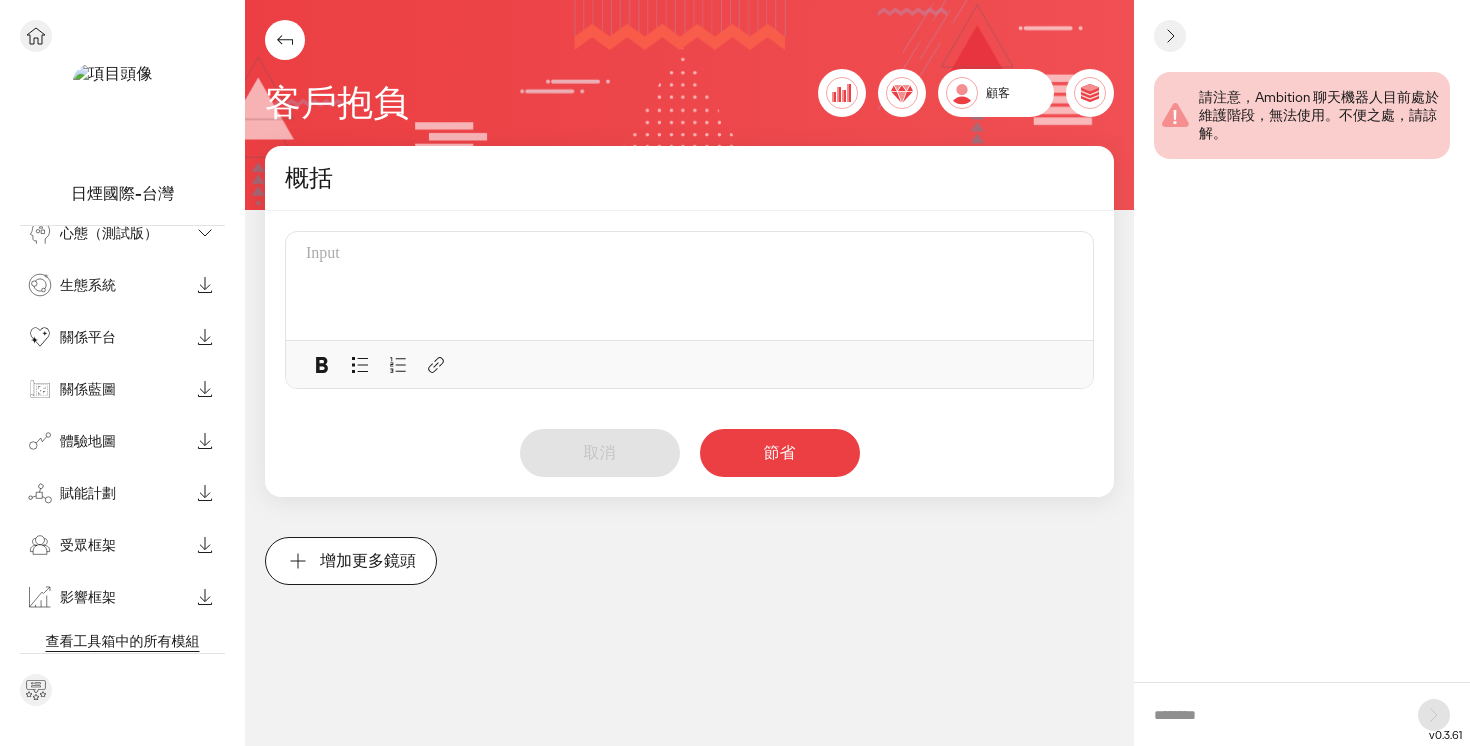 click on "受眾框架" at bounding box center [124, 545] 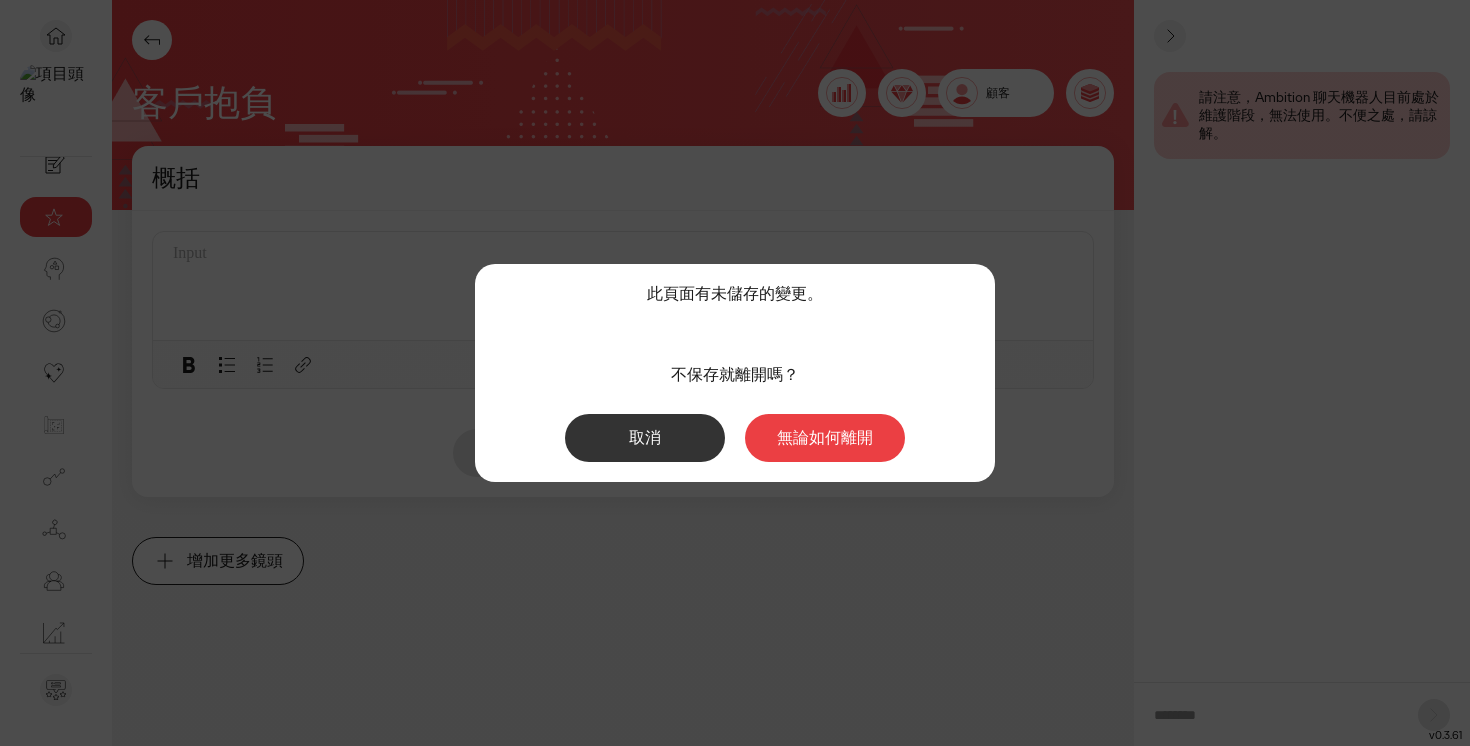 scroll, scrollTop: 32, scrollLeft: 0, axis: vertical 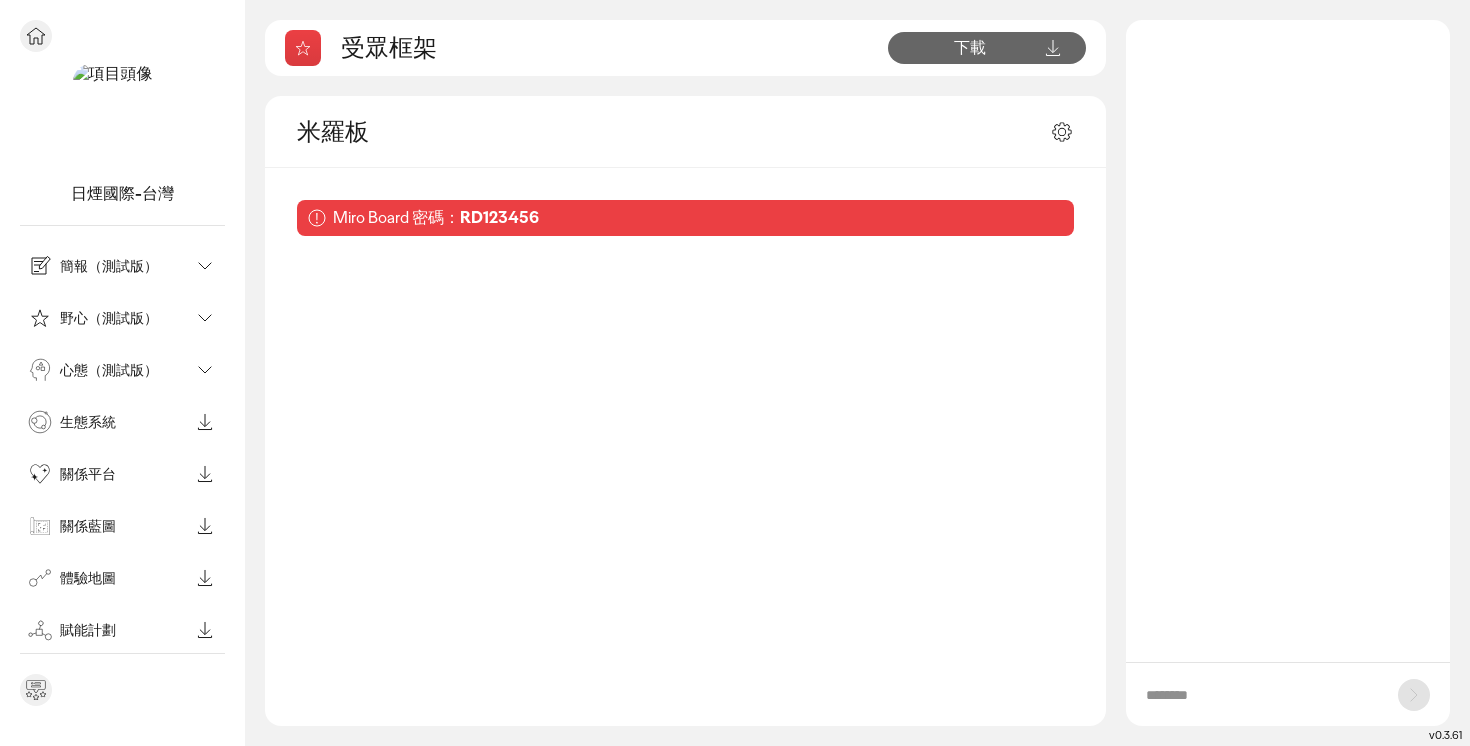 click on "日煙國際-台灣" at bounding box center [122, 193] 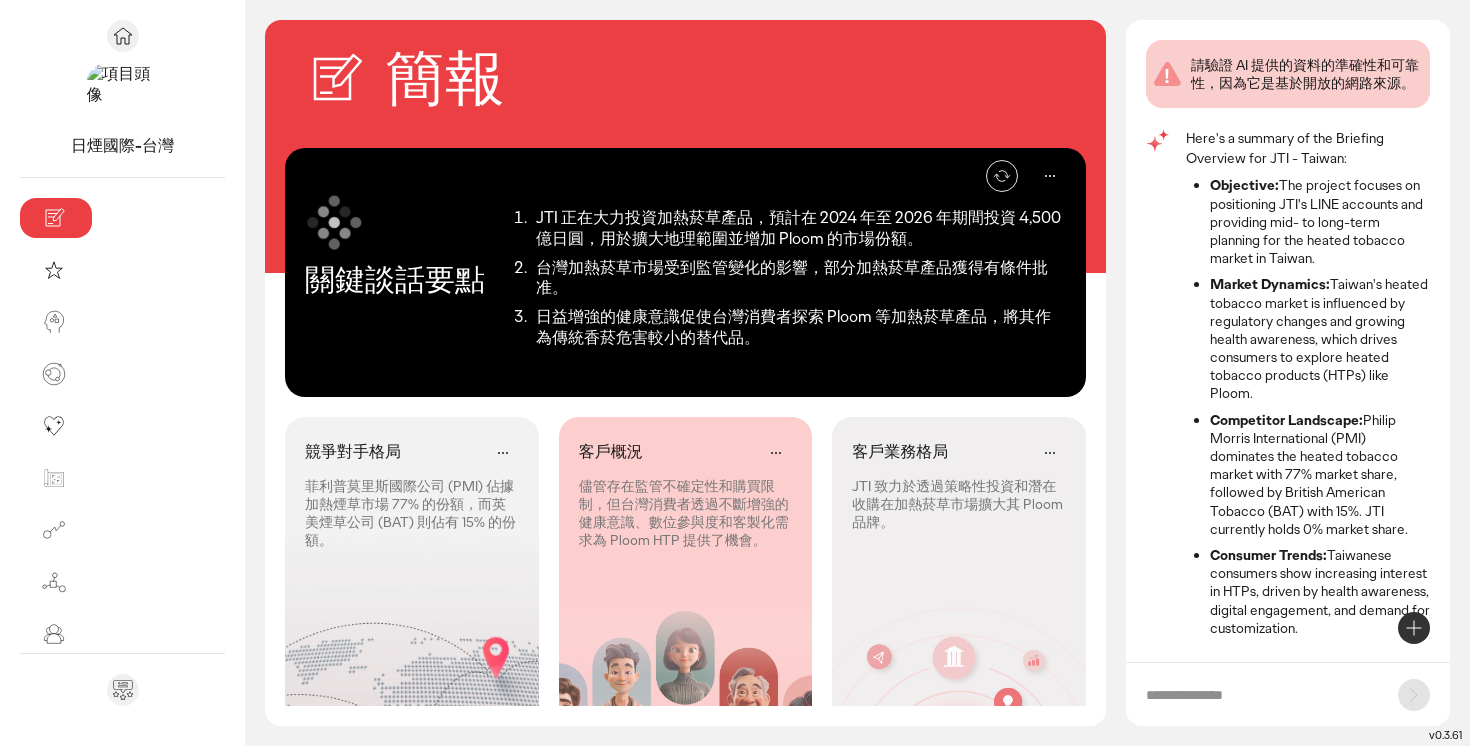 click 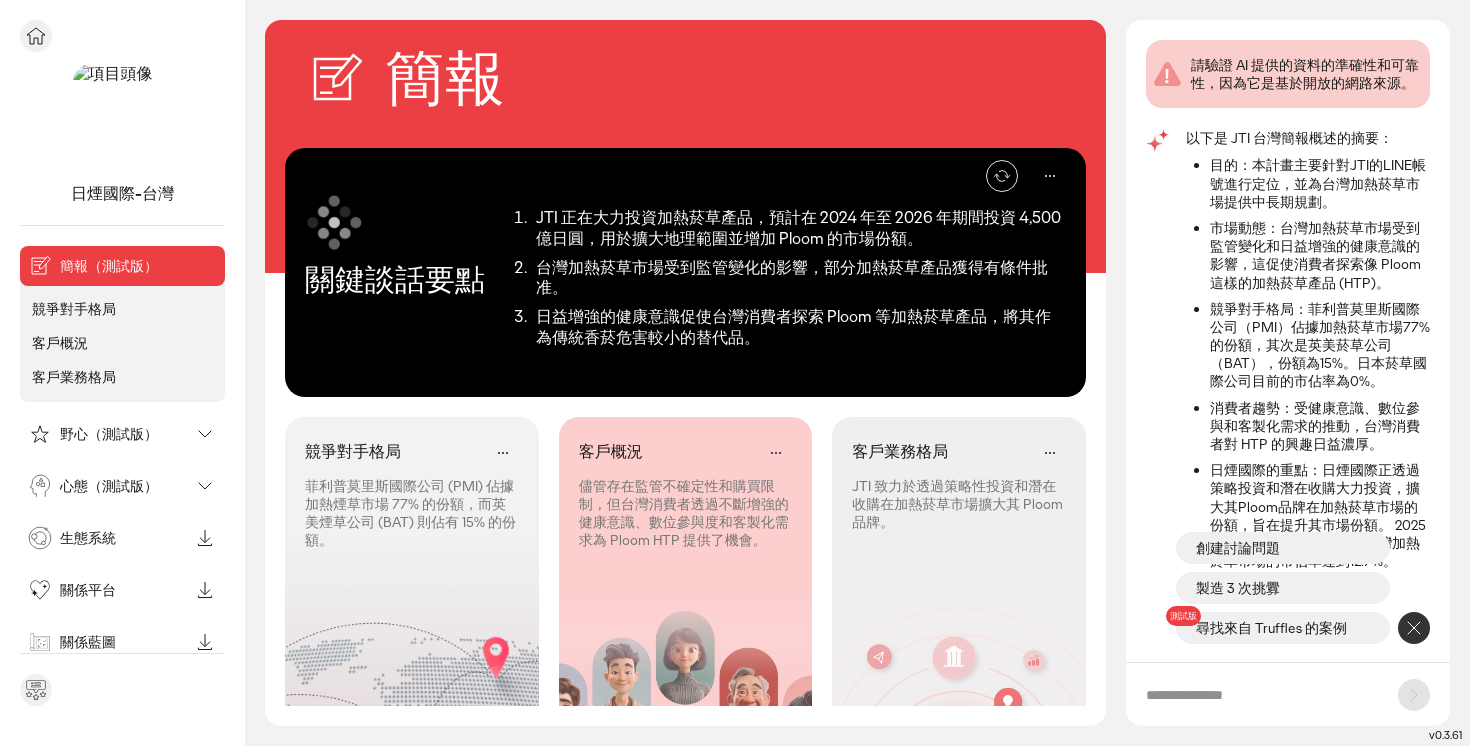 click on "野心（測試版）" at bounding box center (106, 434) 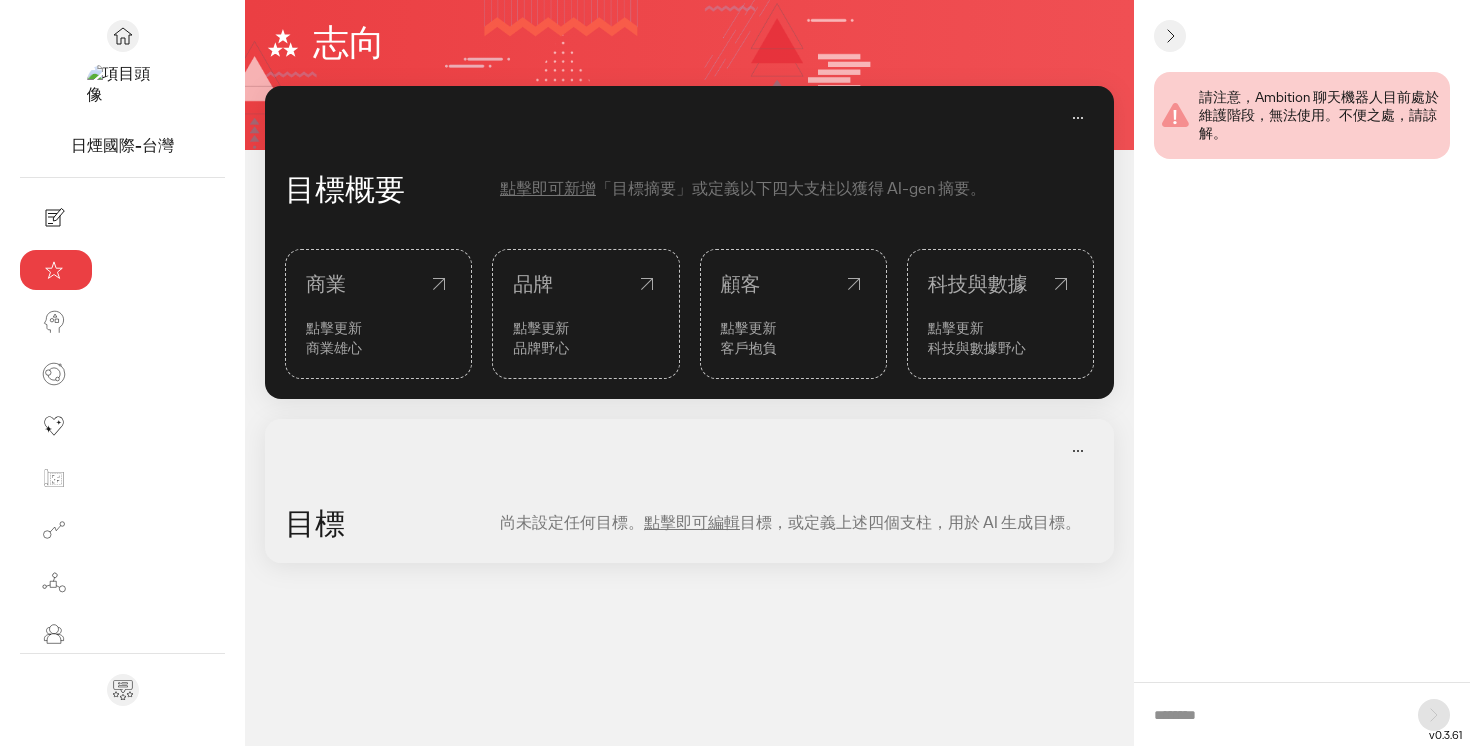 click on "商業" at bounding box center (378, 284) 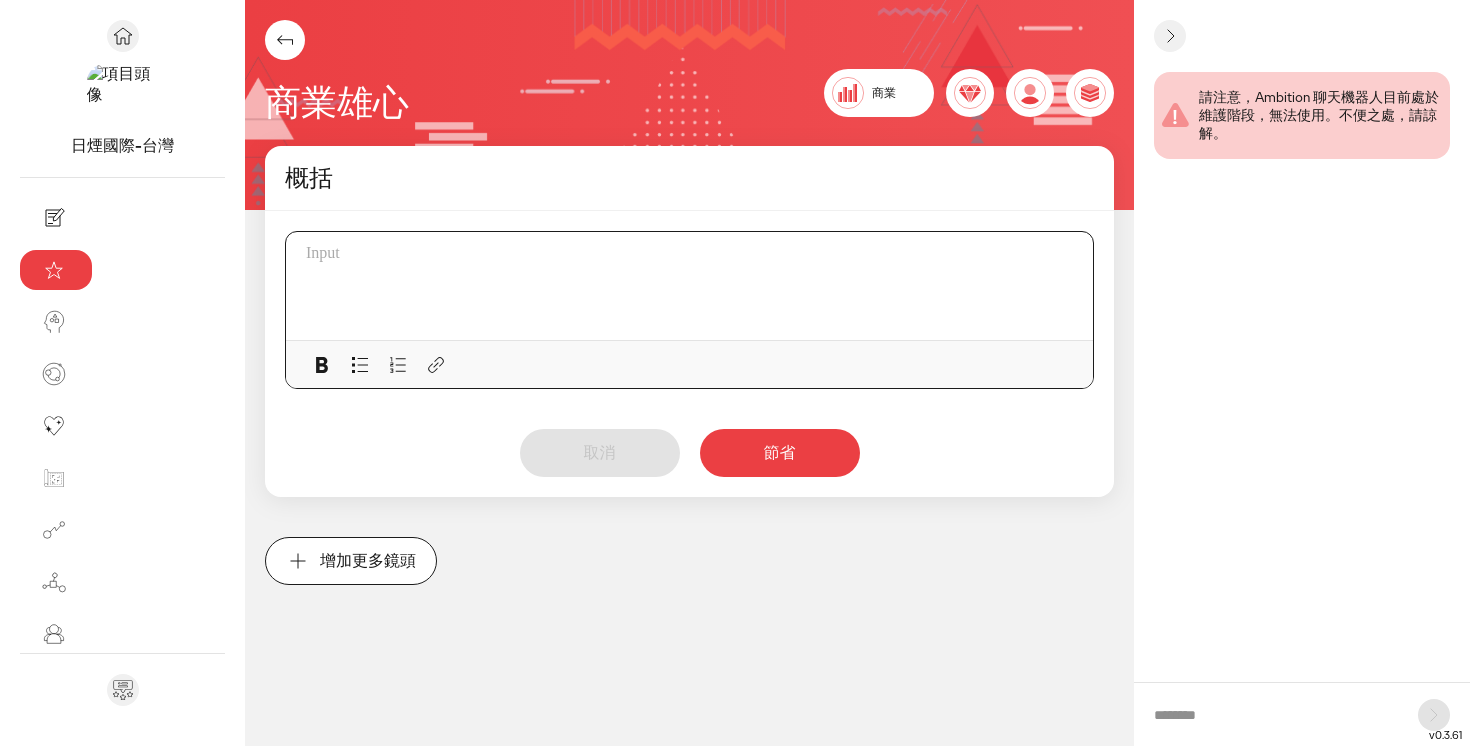 click at bounding box center [695, 286] 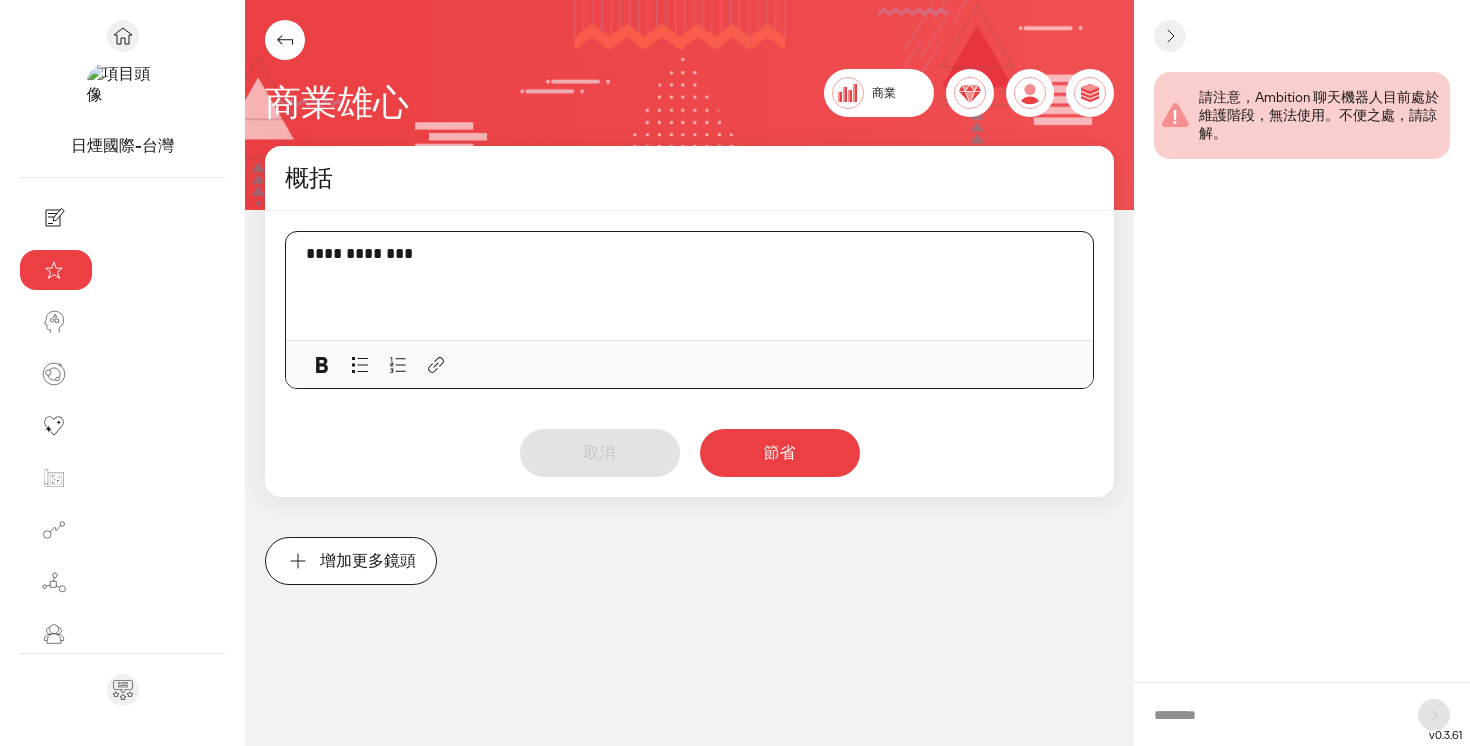 click on "節省" at bounding box center (780, 453) 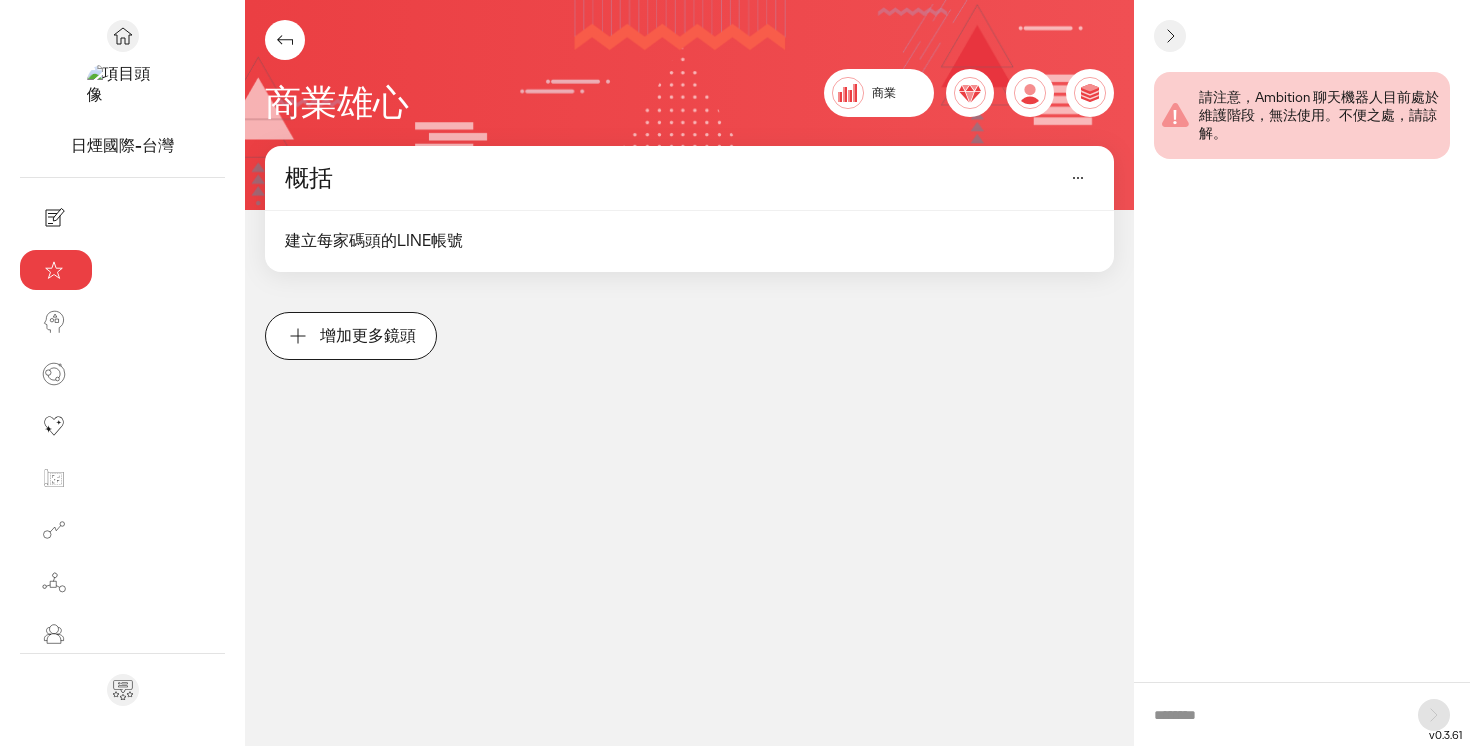click 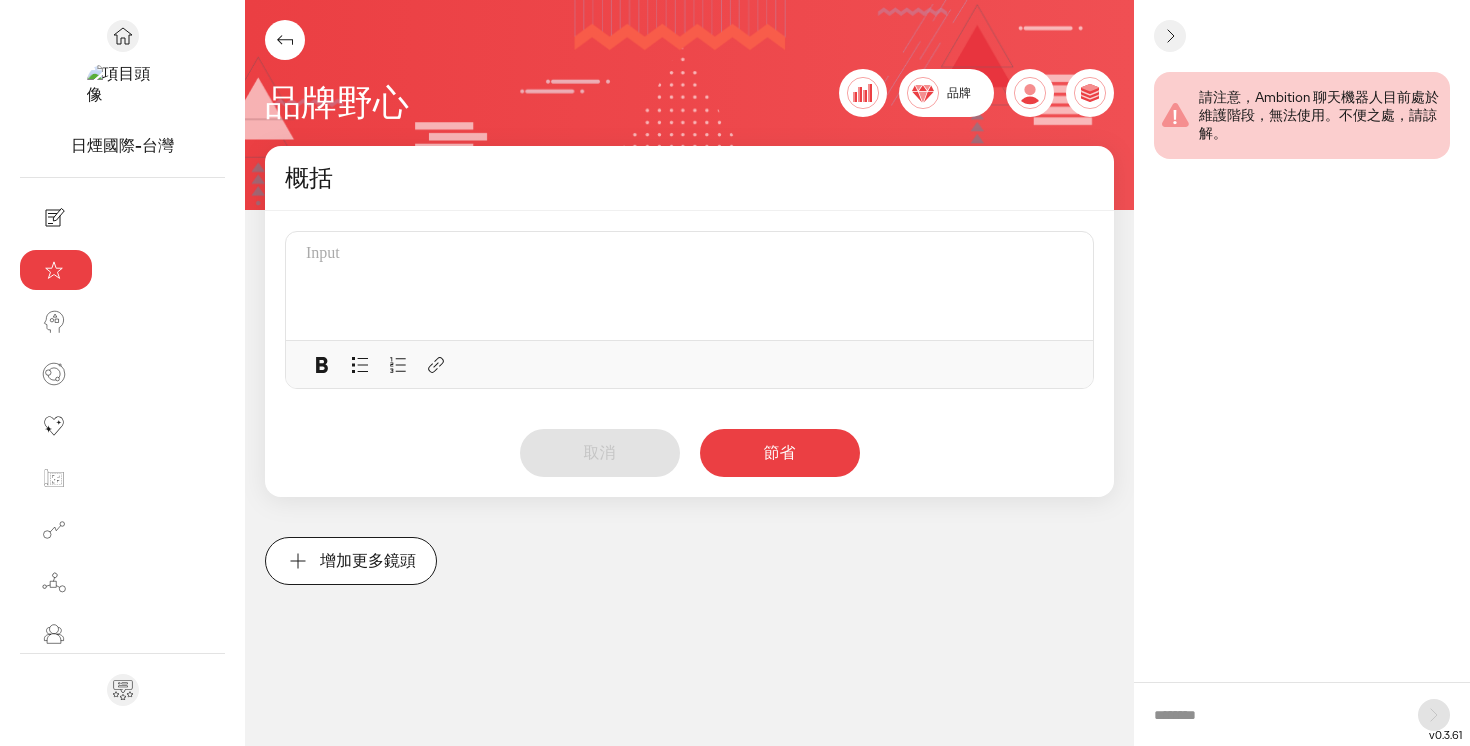click 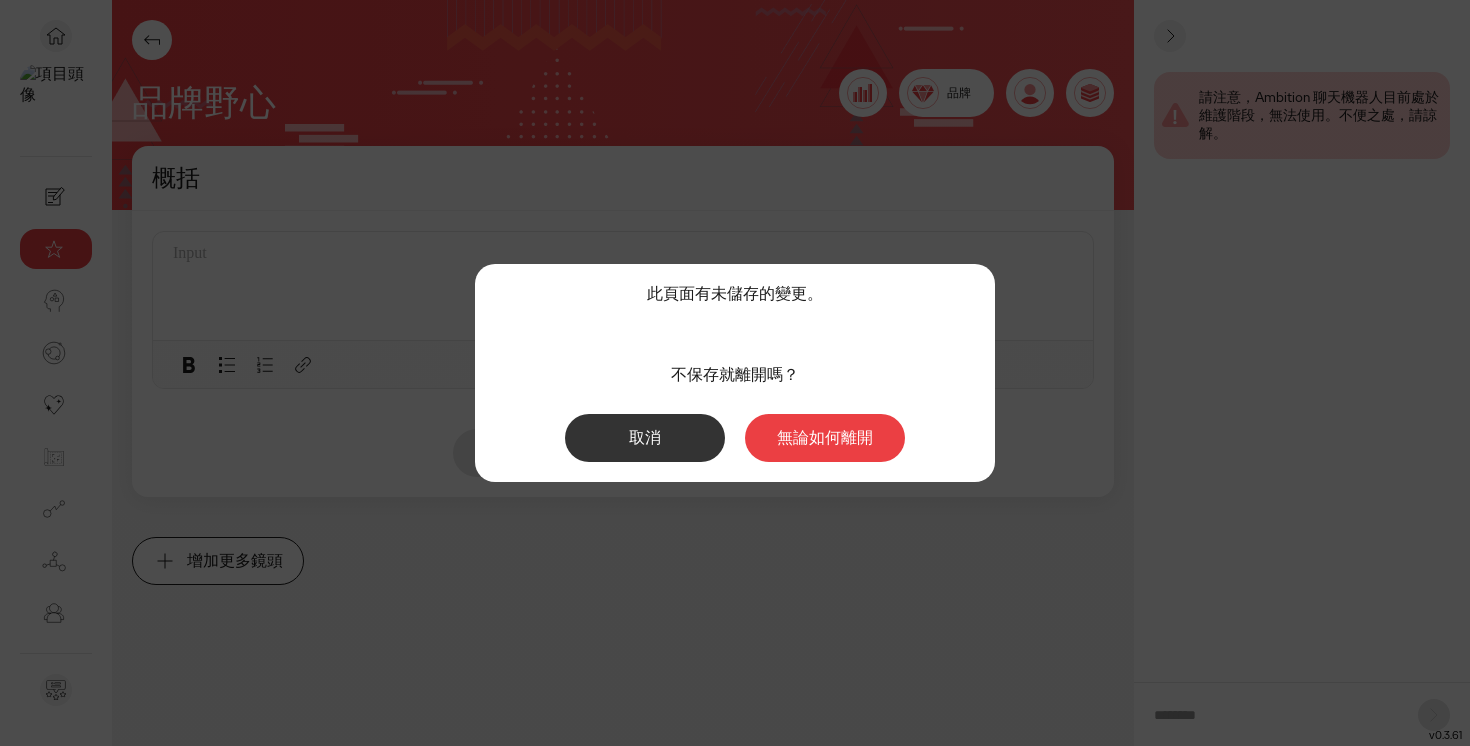 click on "此頁面有未儲存的變更。 不保存就離開嗎？ 取消 無論如何離開" 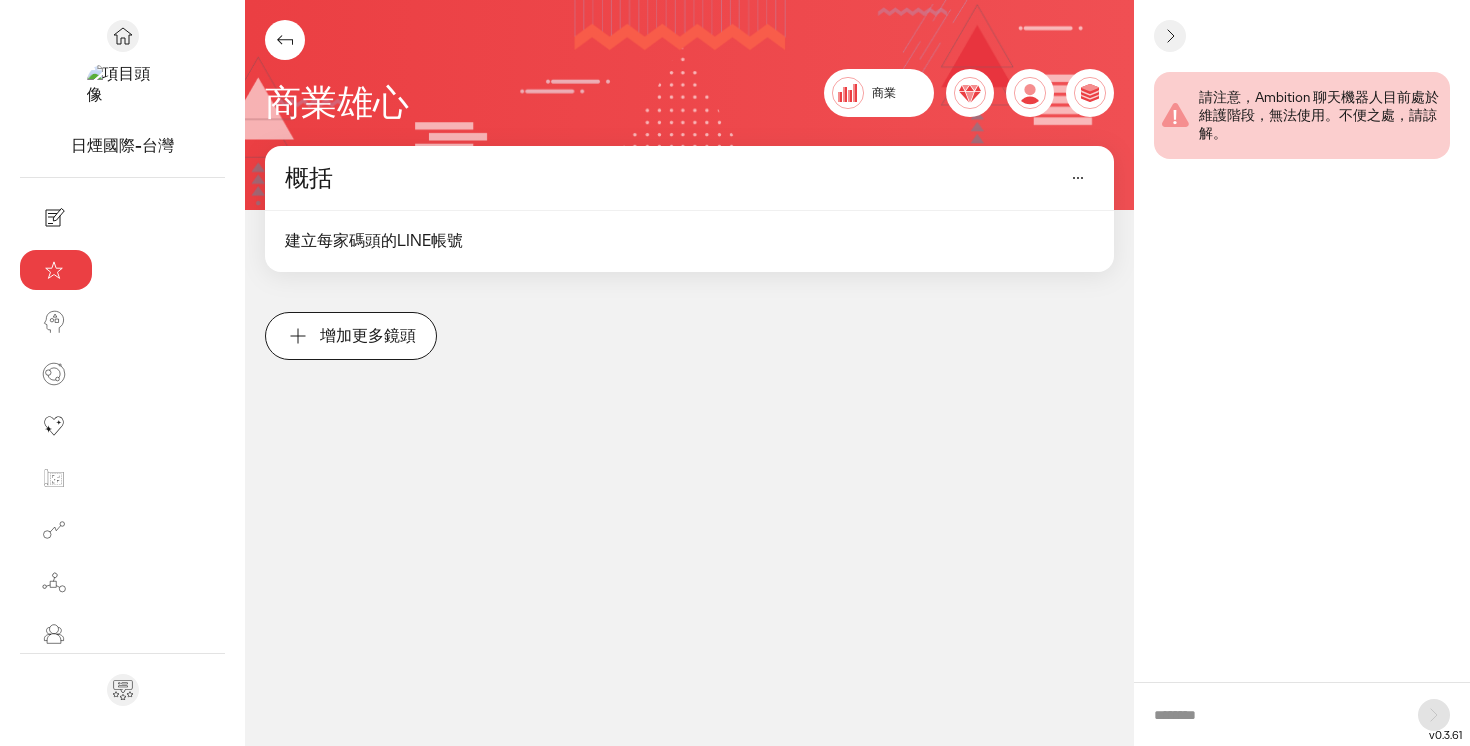 click 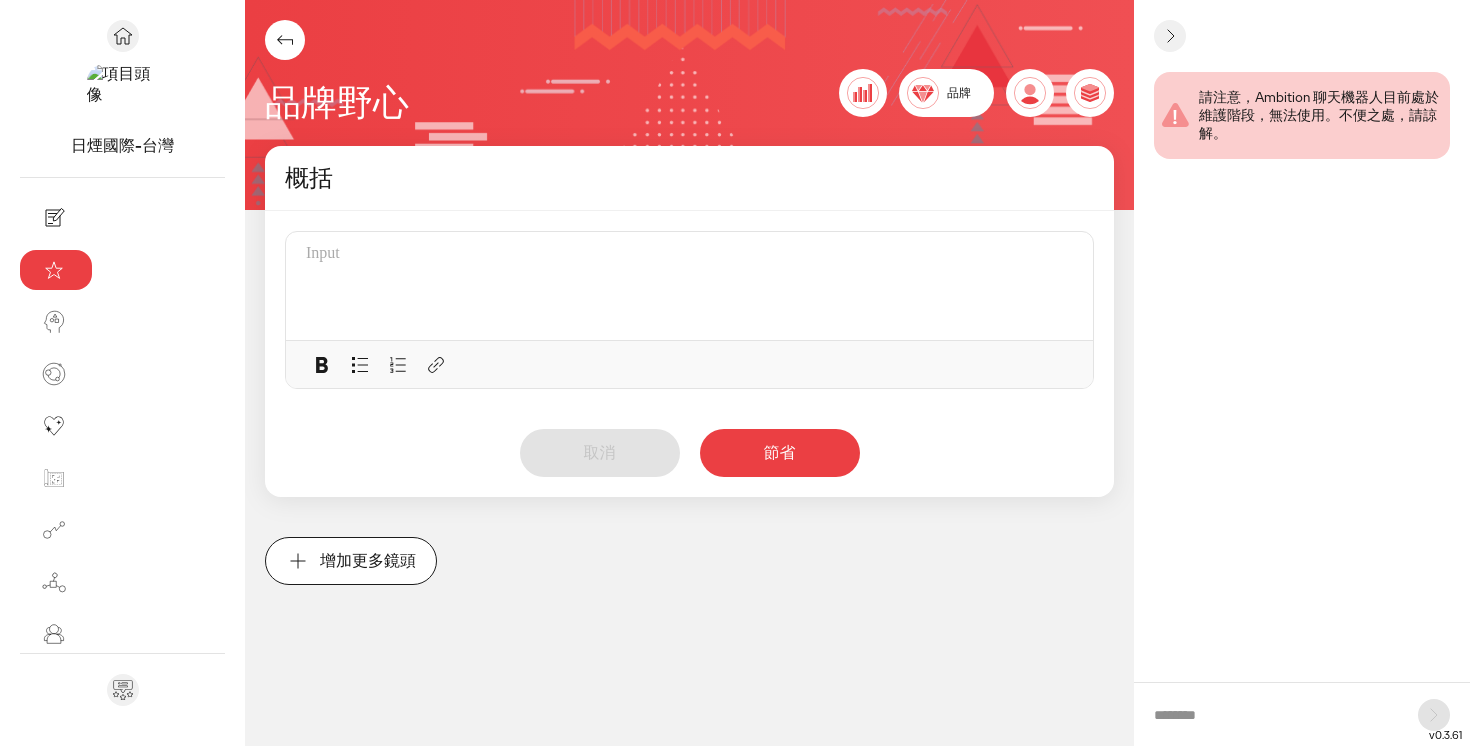 click 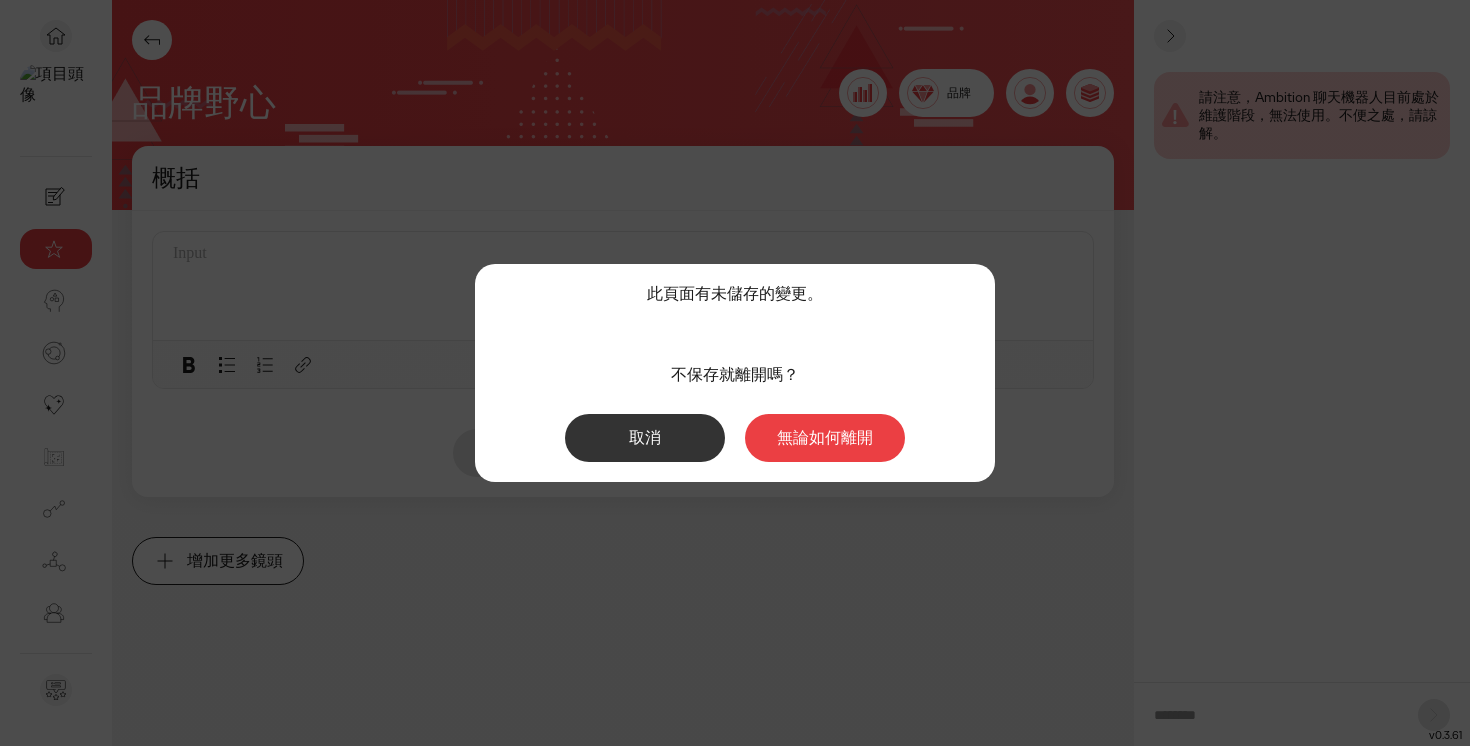 click on "無論如何離開" at bounding box center (825, 438) 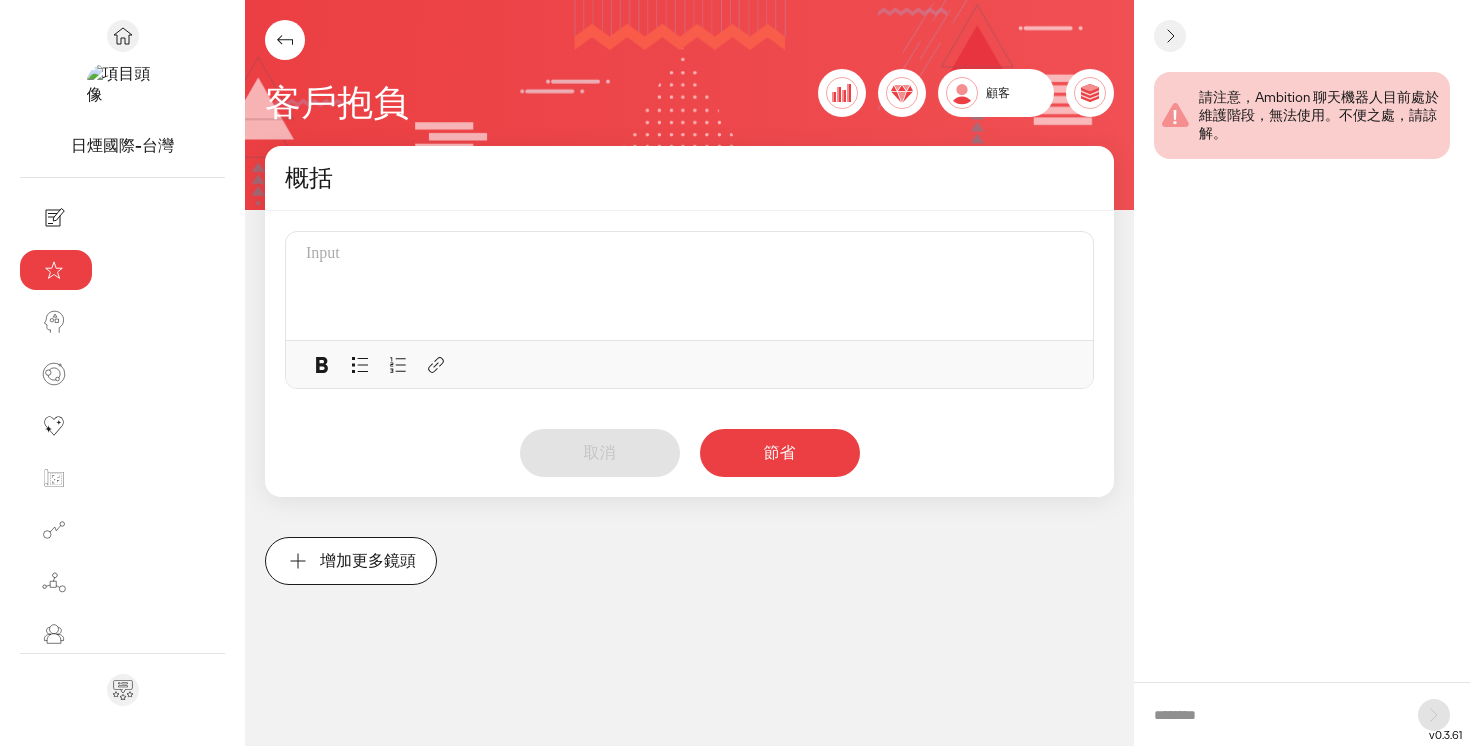 click 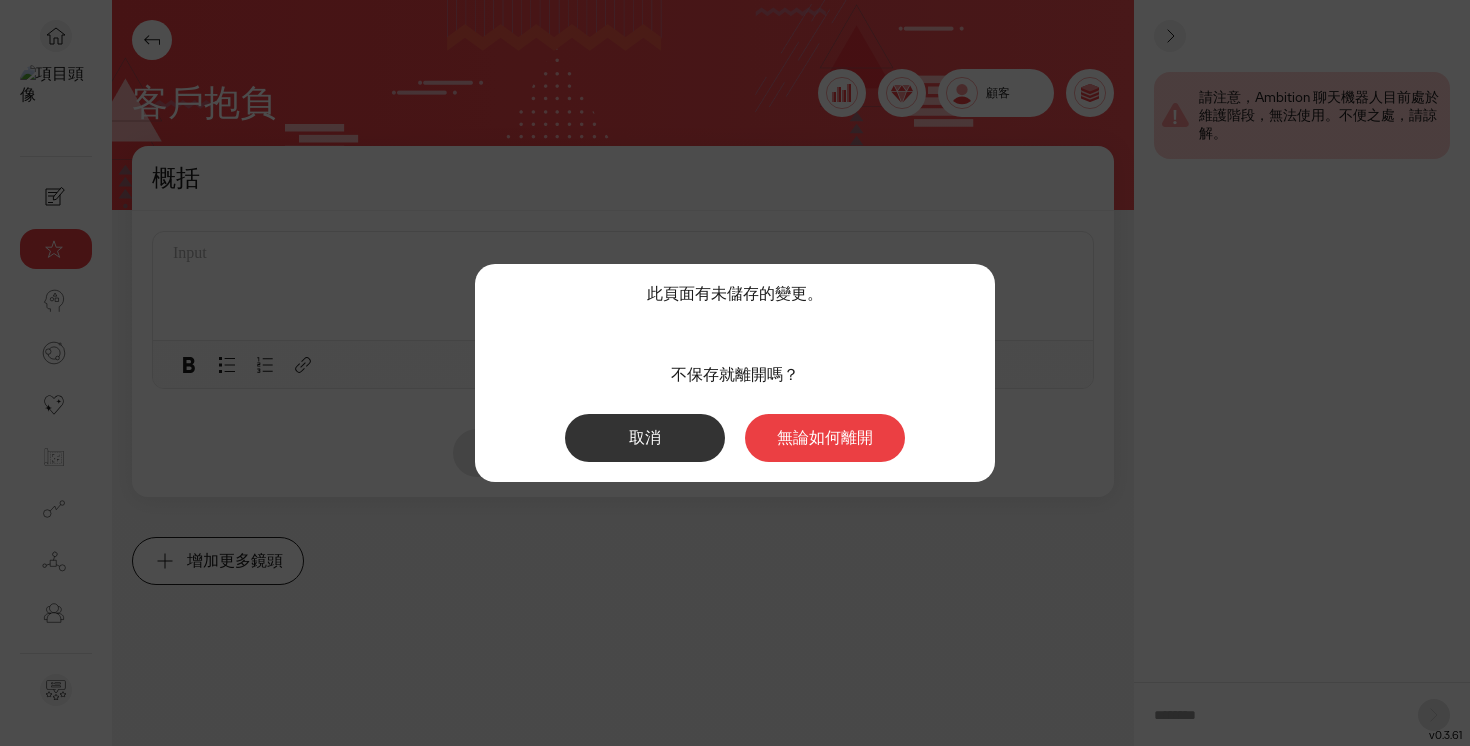 click on "無論如何離開" at bounding box center (825, 438) 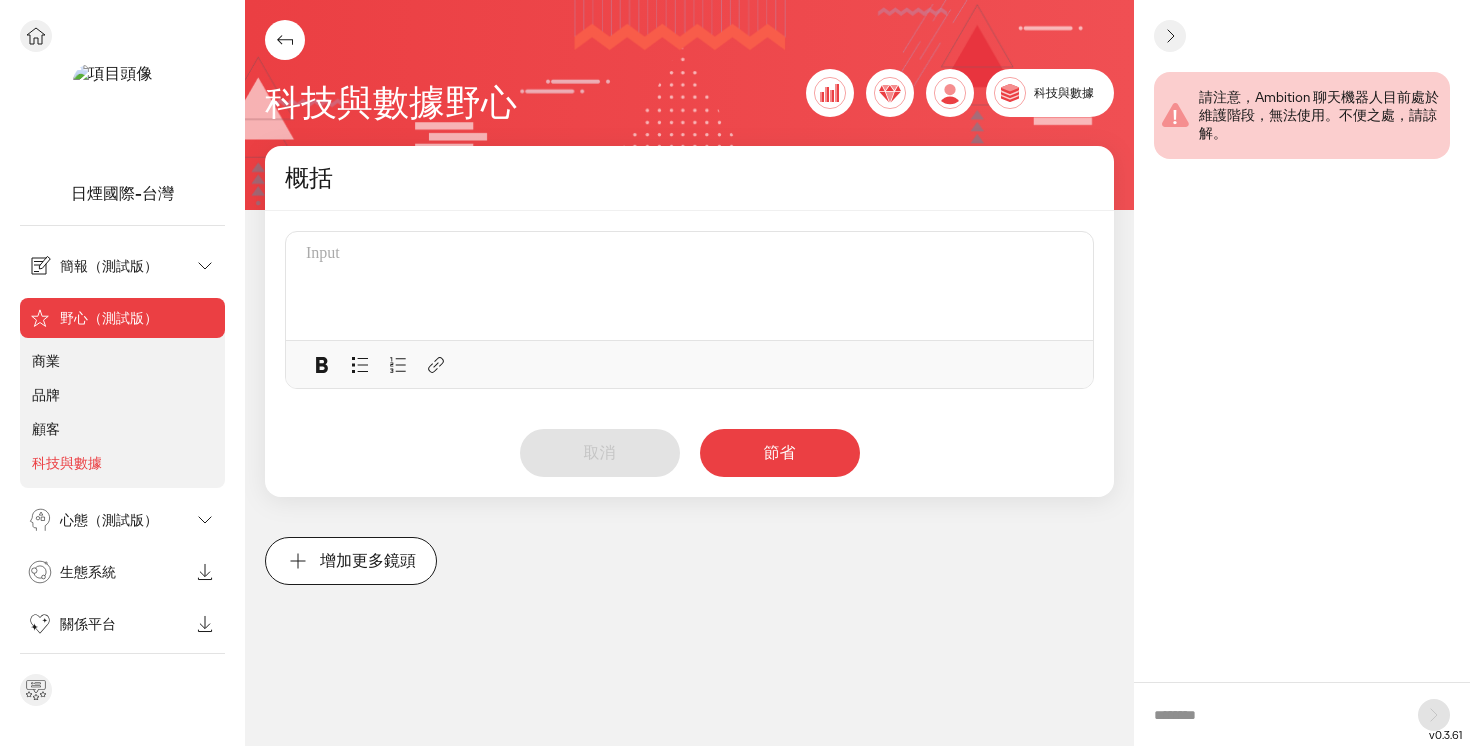 click on "心態（測試版）" at bounding box center (109, 520) 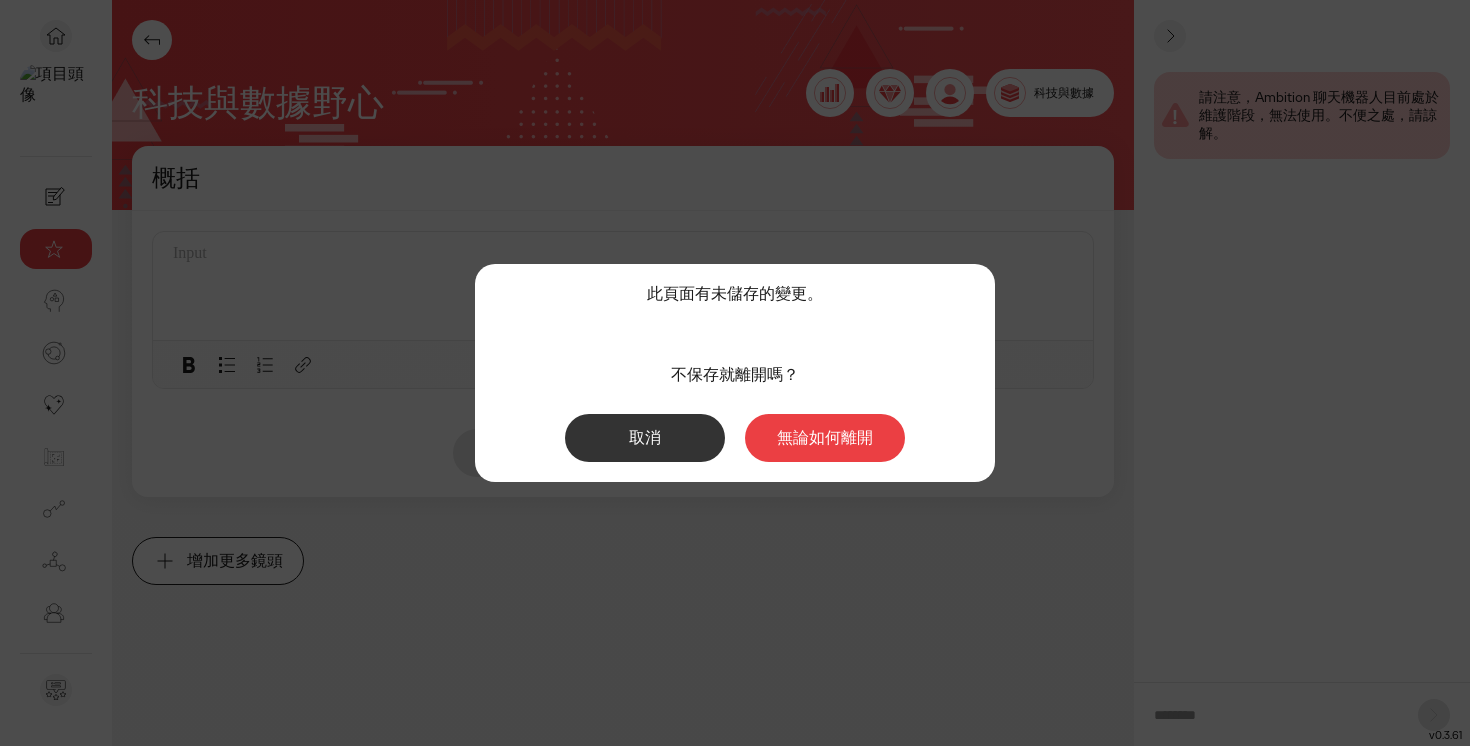 click on "無論如何離開" at bounding box center [825, 437] 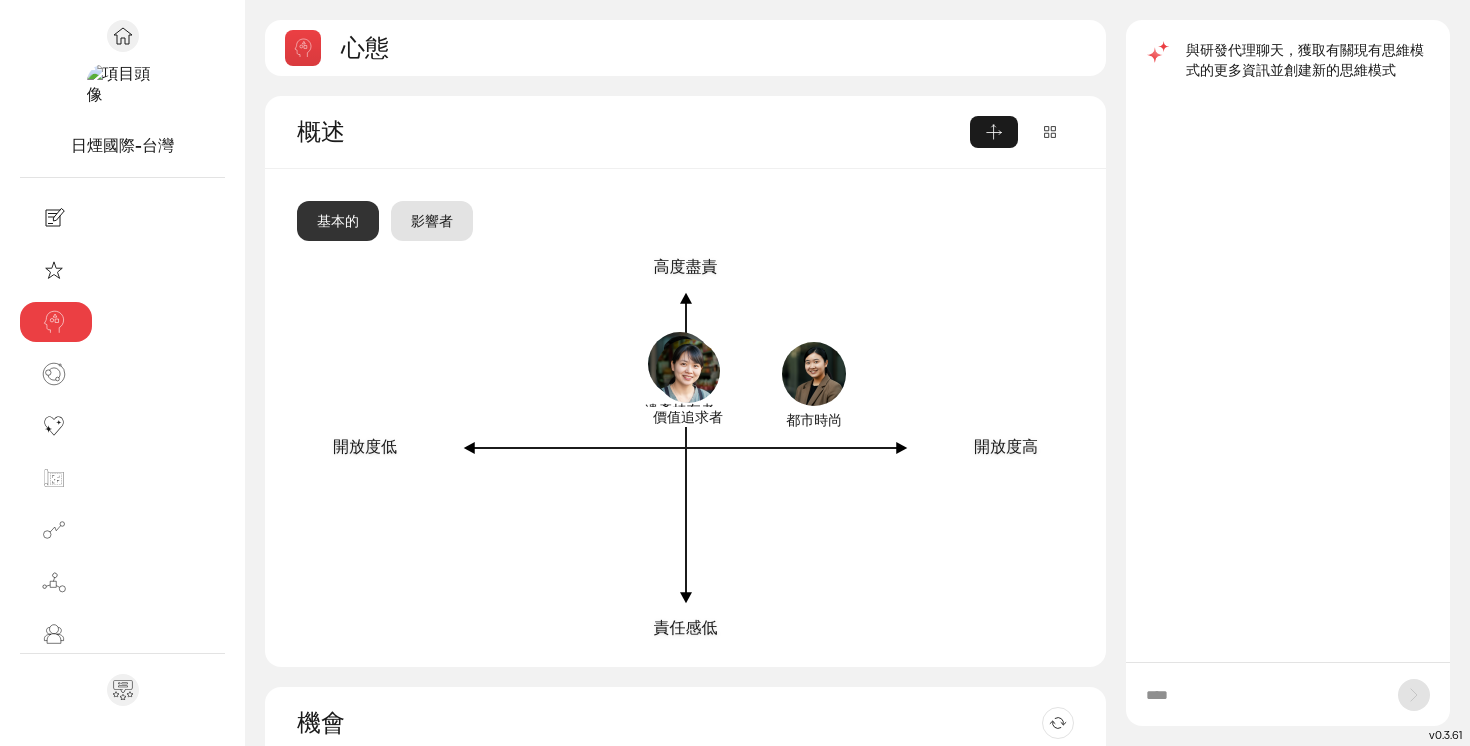click on "影響者" at bounding box center [432, 221] 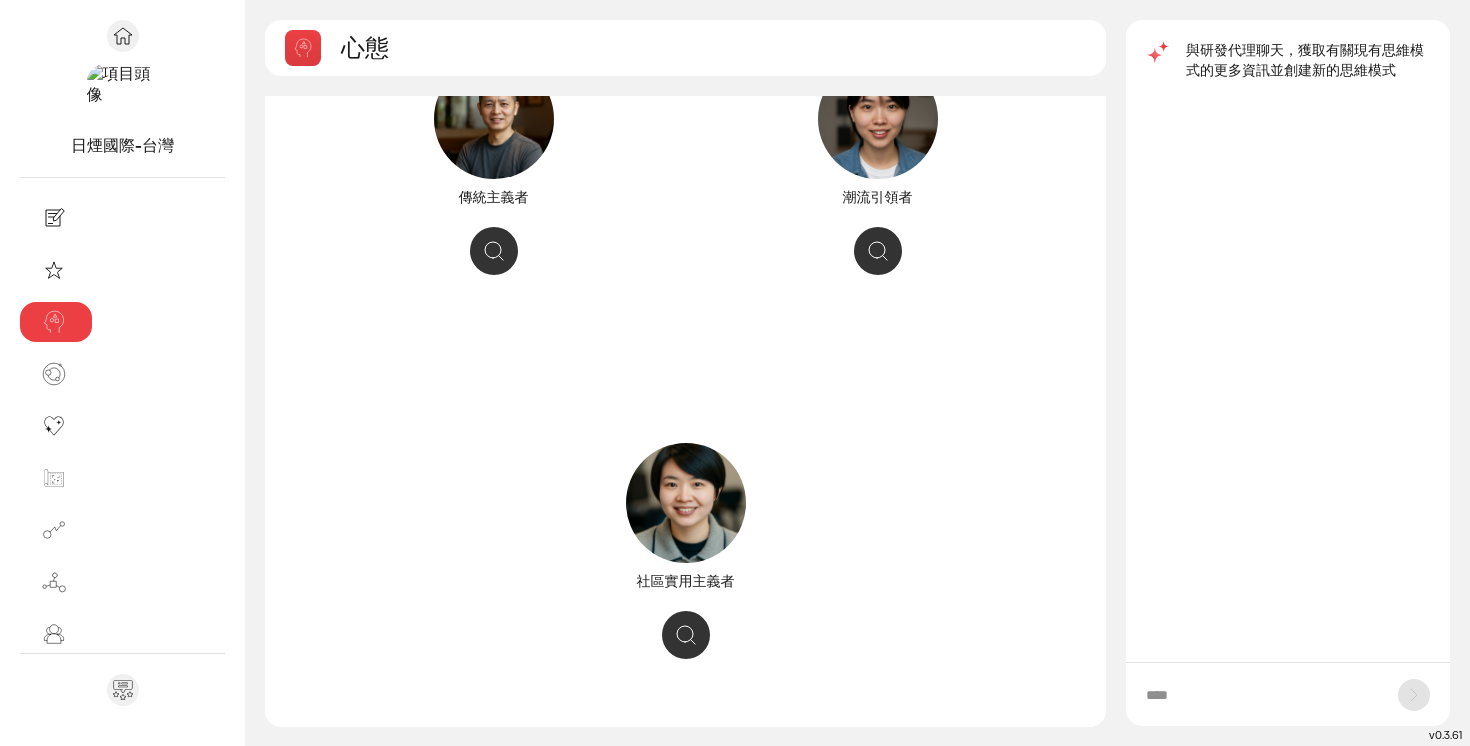 scroll, scrollTop: 0, scrollLeft: 0, axis: both 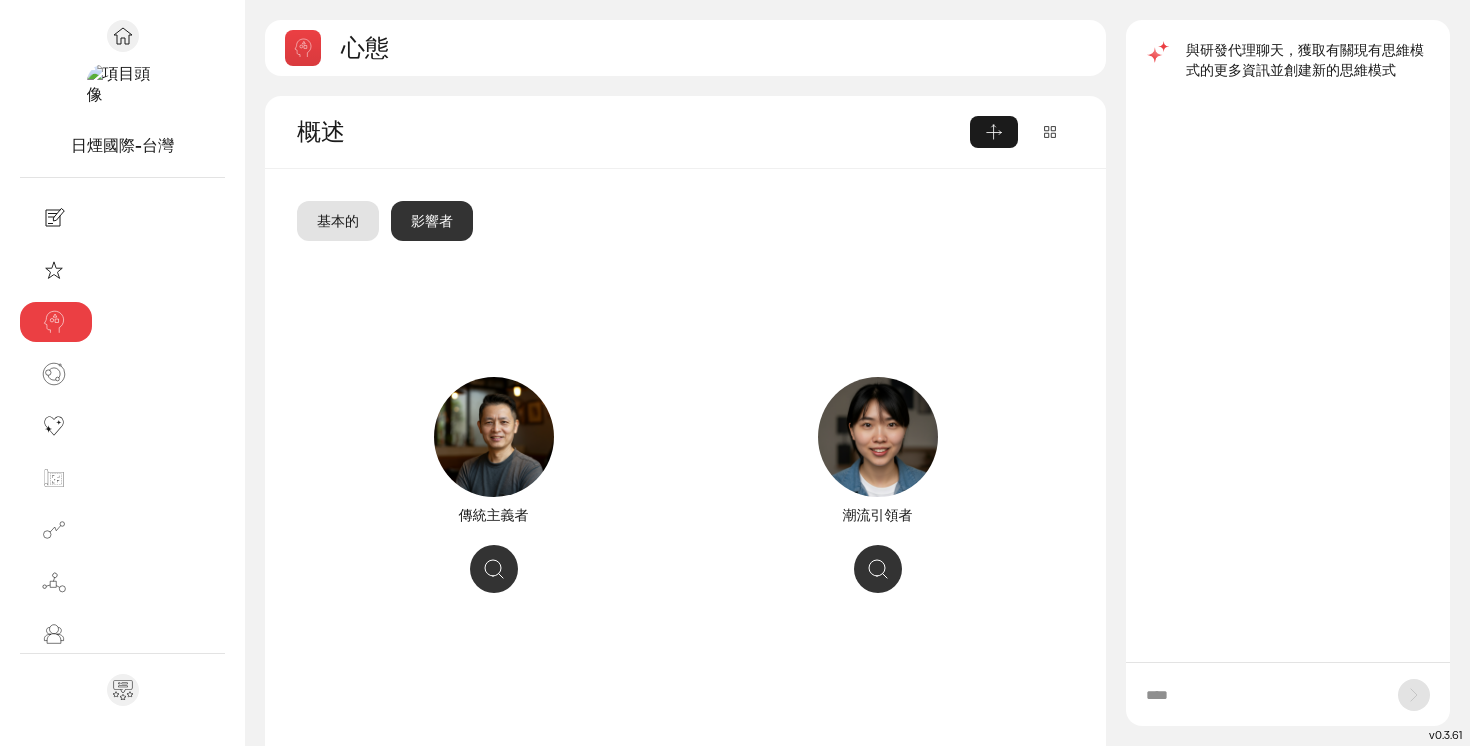 drag, startPoint x: 631, startPoint y: 507, endPoint x: 743, endPoint y: 507, distance: 112 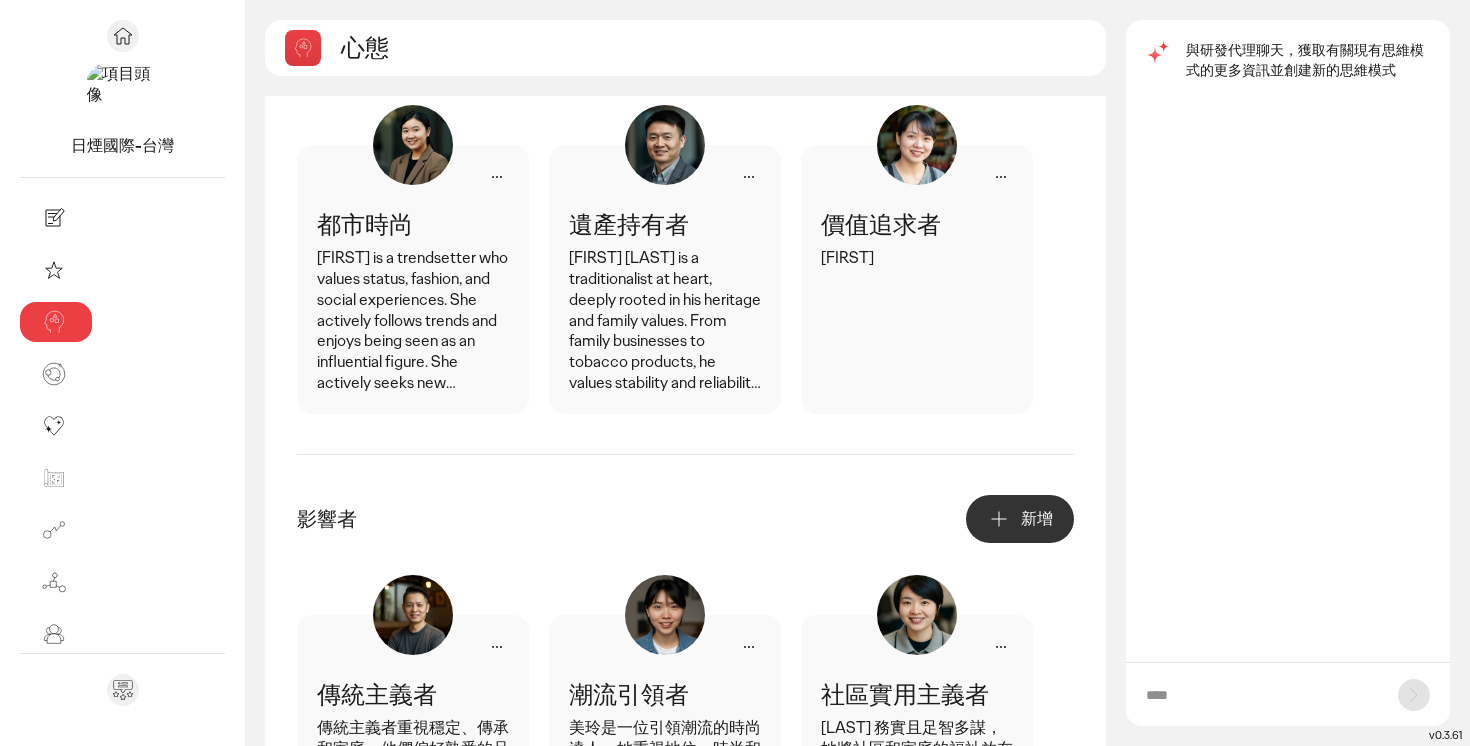 scroll, scrollTop: 145, scrollLeft: 0, axis: vertical 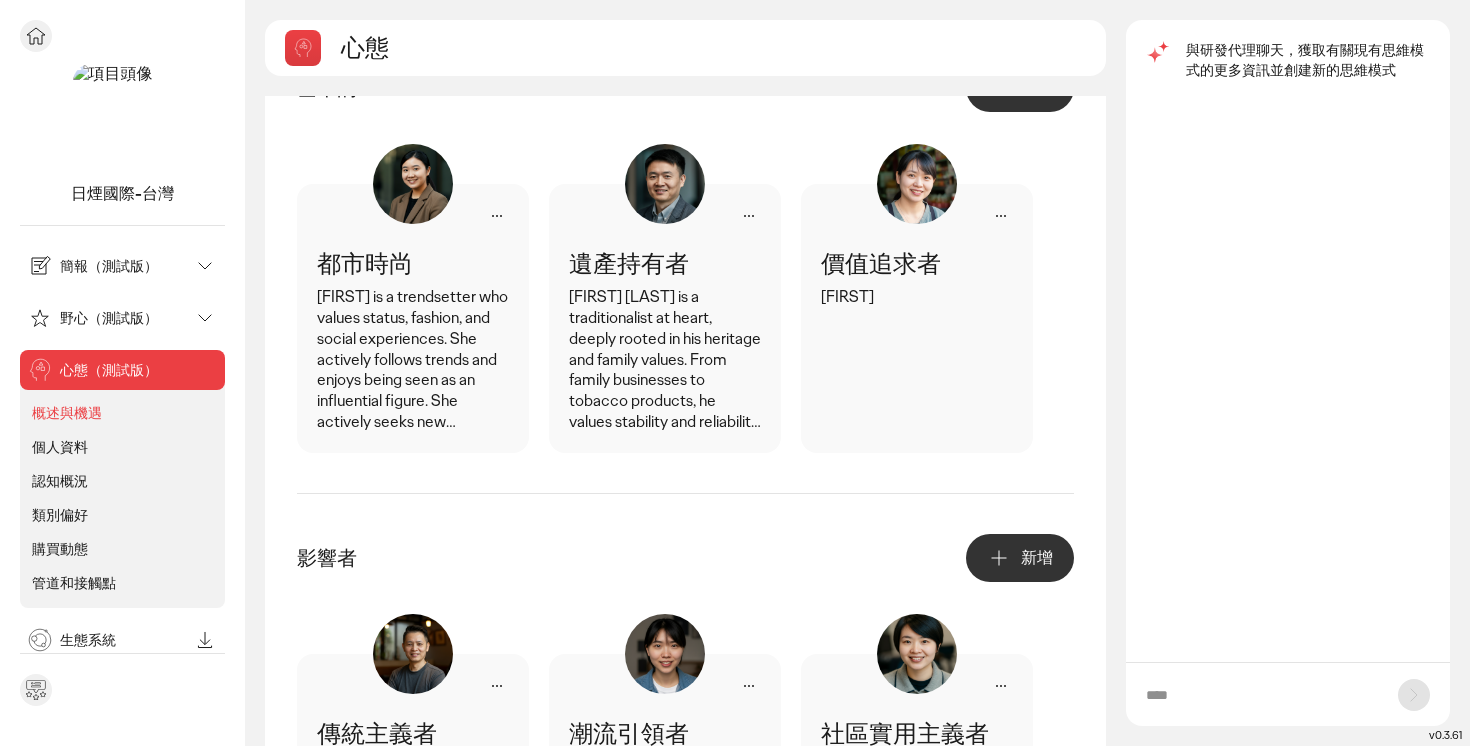 click on "個人資料" at bounding box center (60, 447) 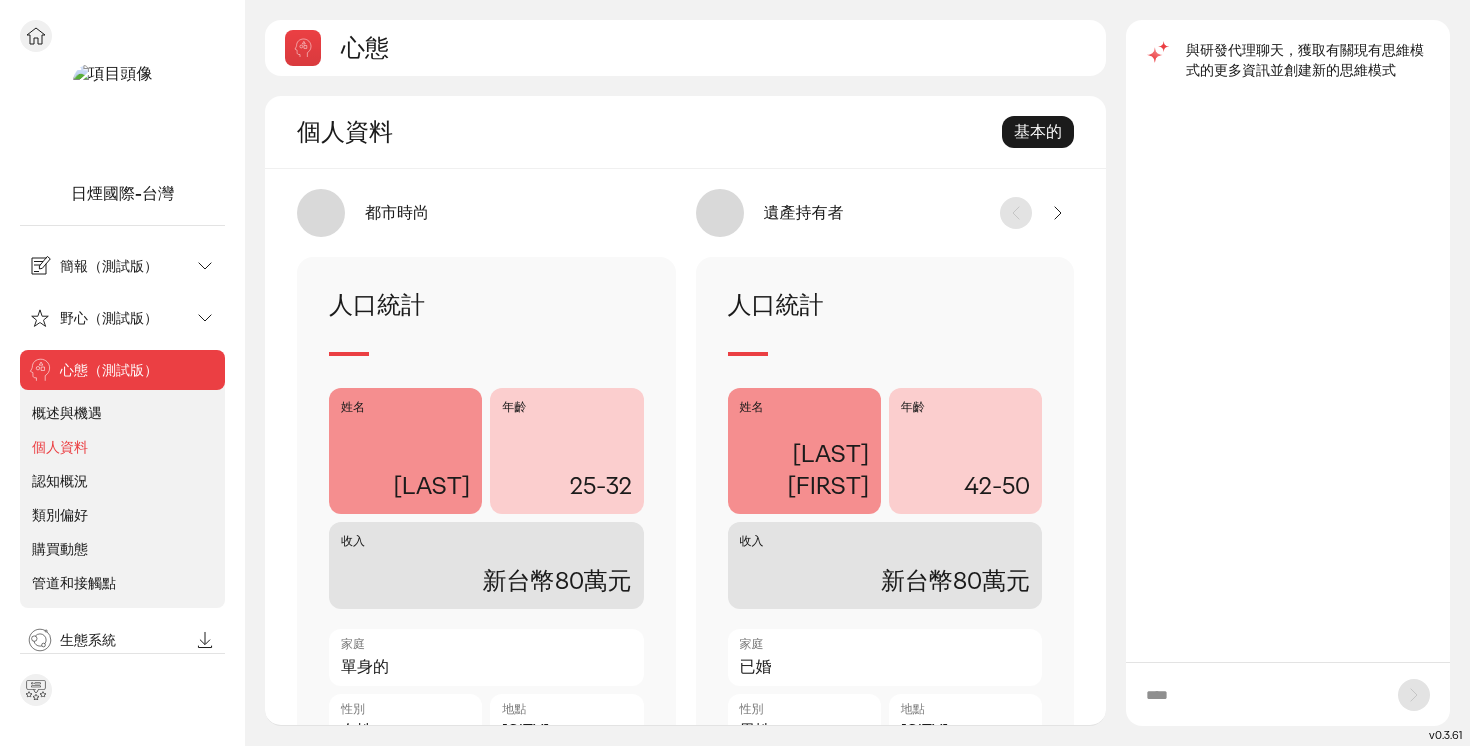 click on "認知概況" at bounding box center (60, 481) 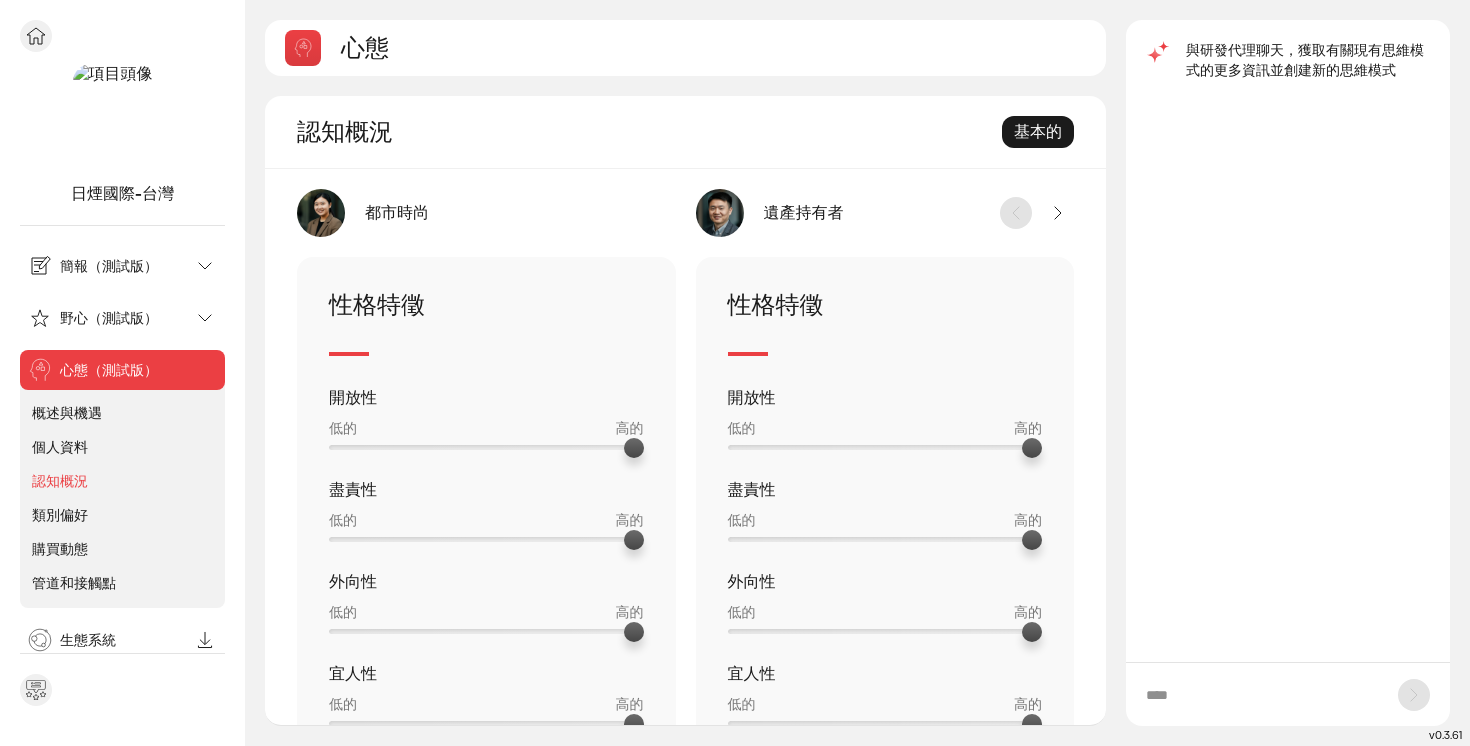 click on "管道和接觸點" at bounding box center (74, 583) 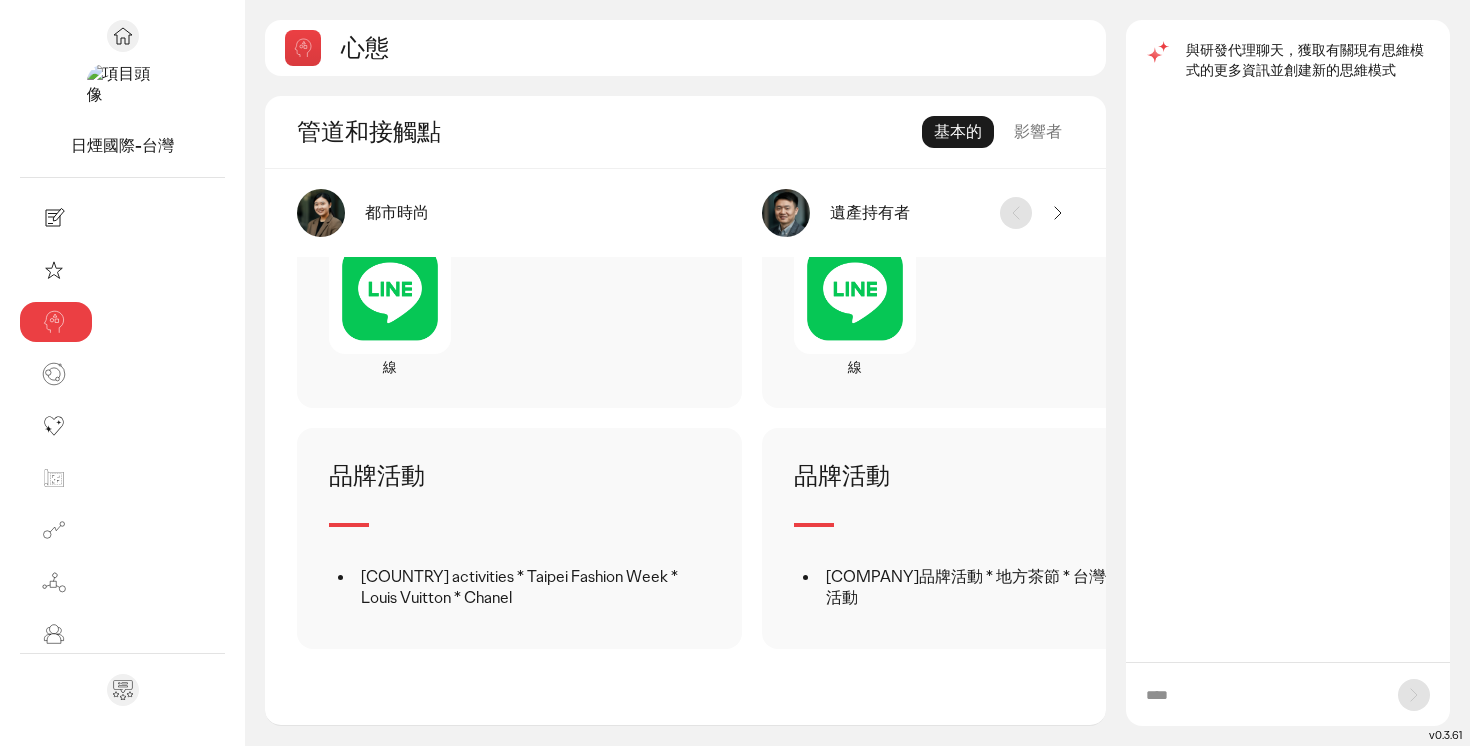 scroll, scrollTop: 1686, scrollLeft: 0, axis: vertical 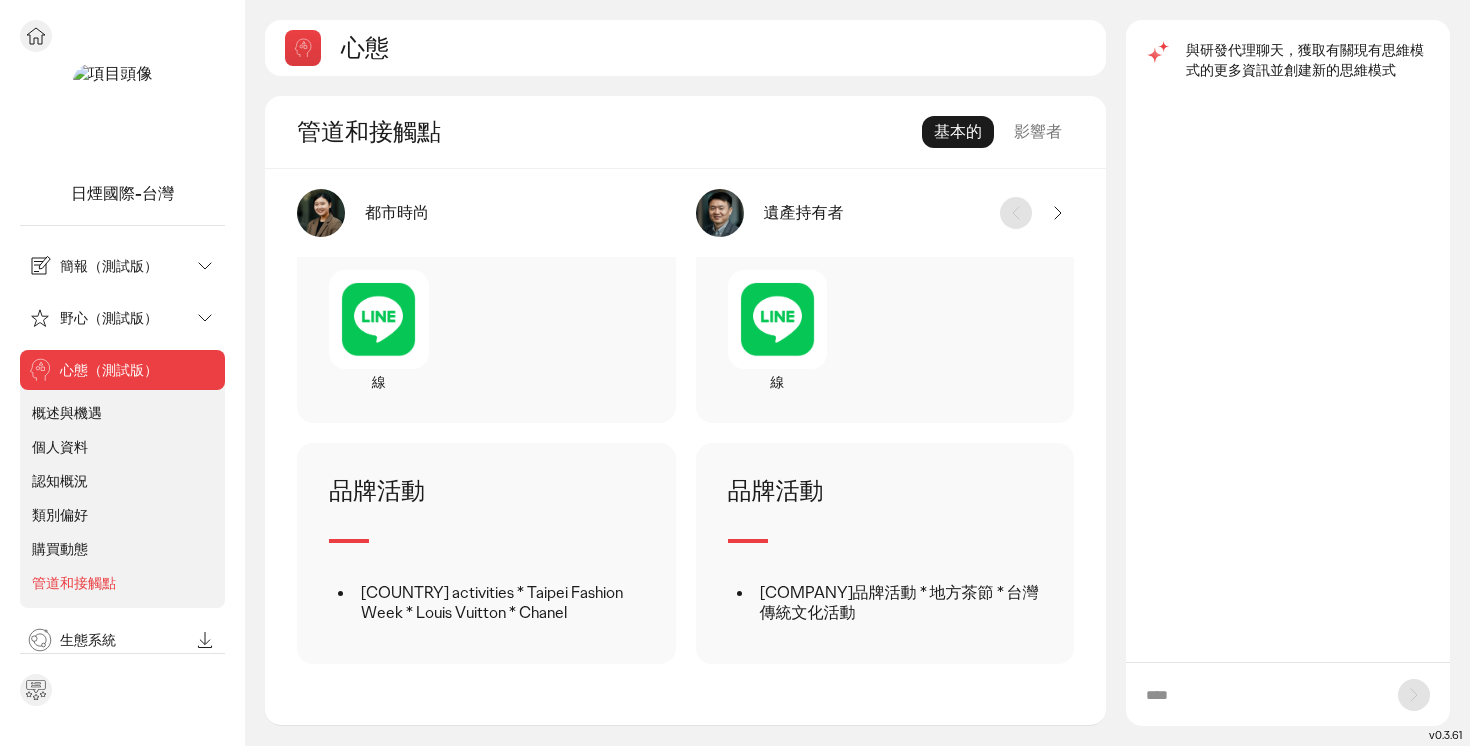 click on "簡報（測試版）" at bounding box center [109, 266] 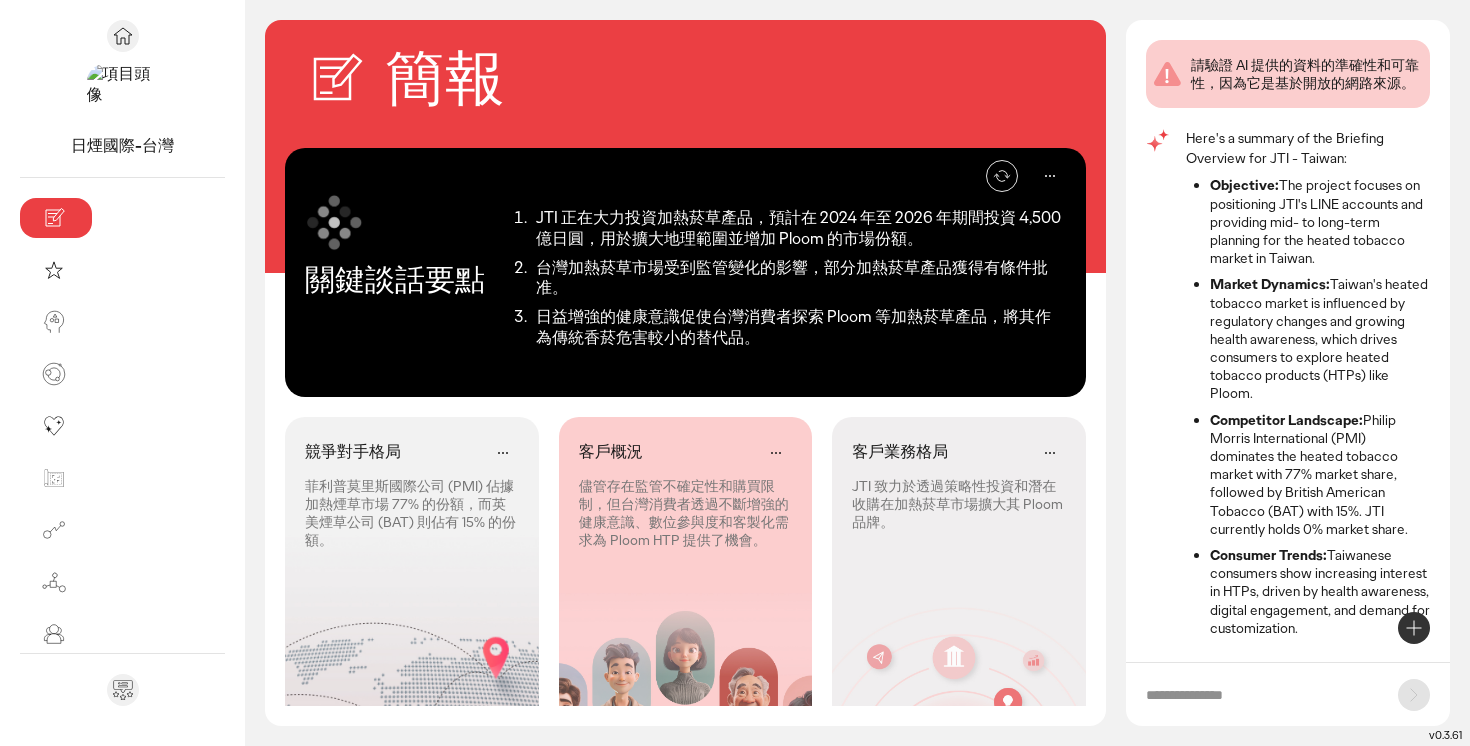 scroll, scrollTop: 0, scrollLeft: 0, axis: both 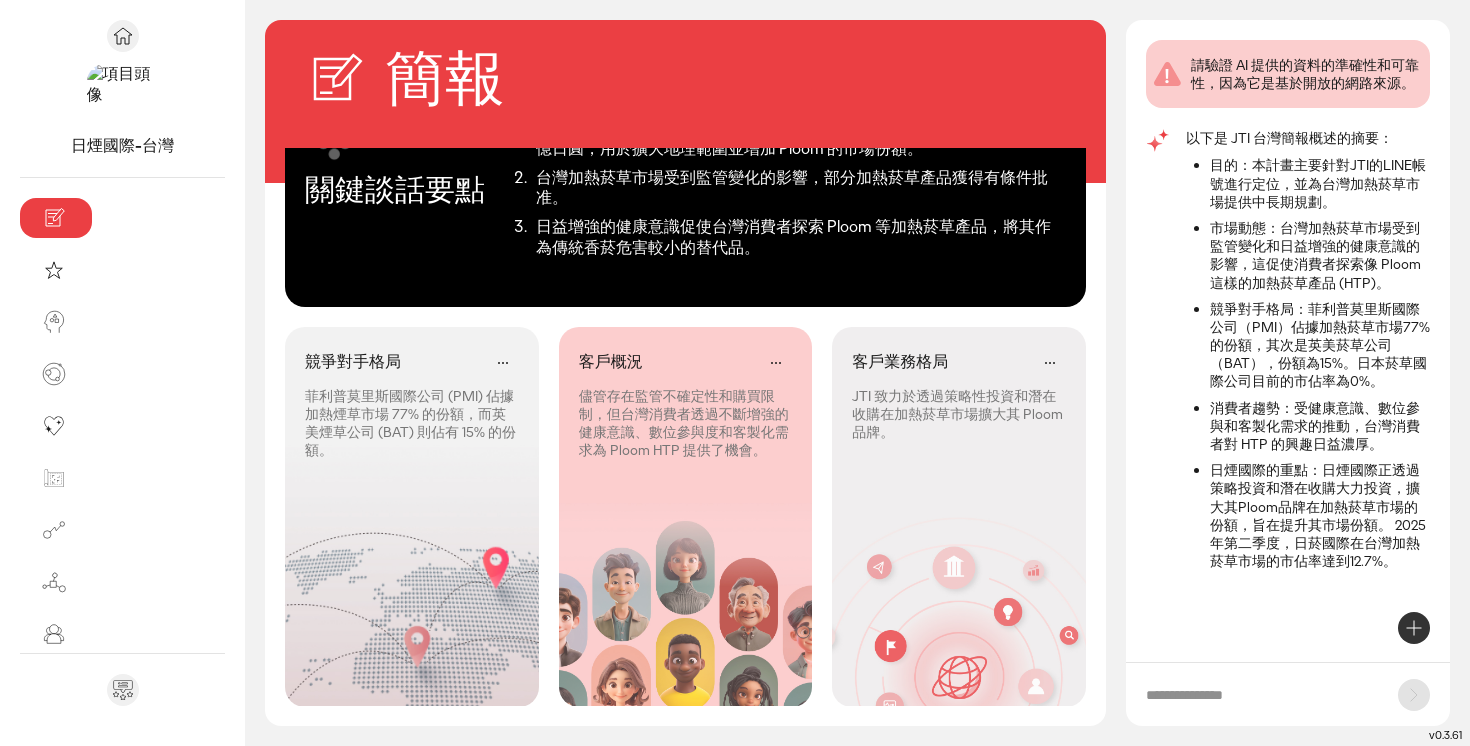 click 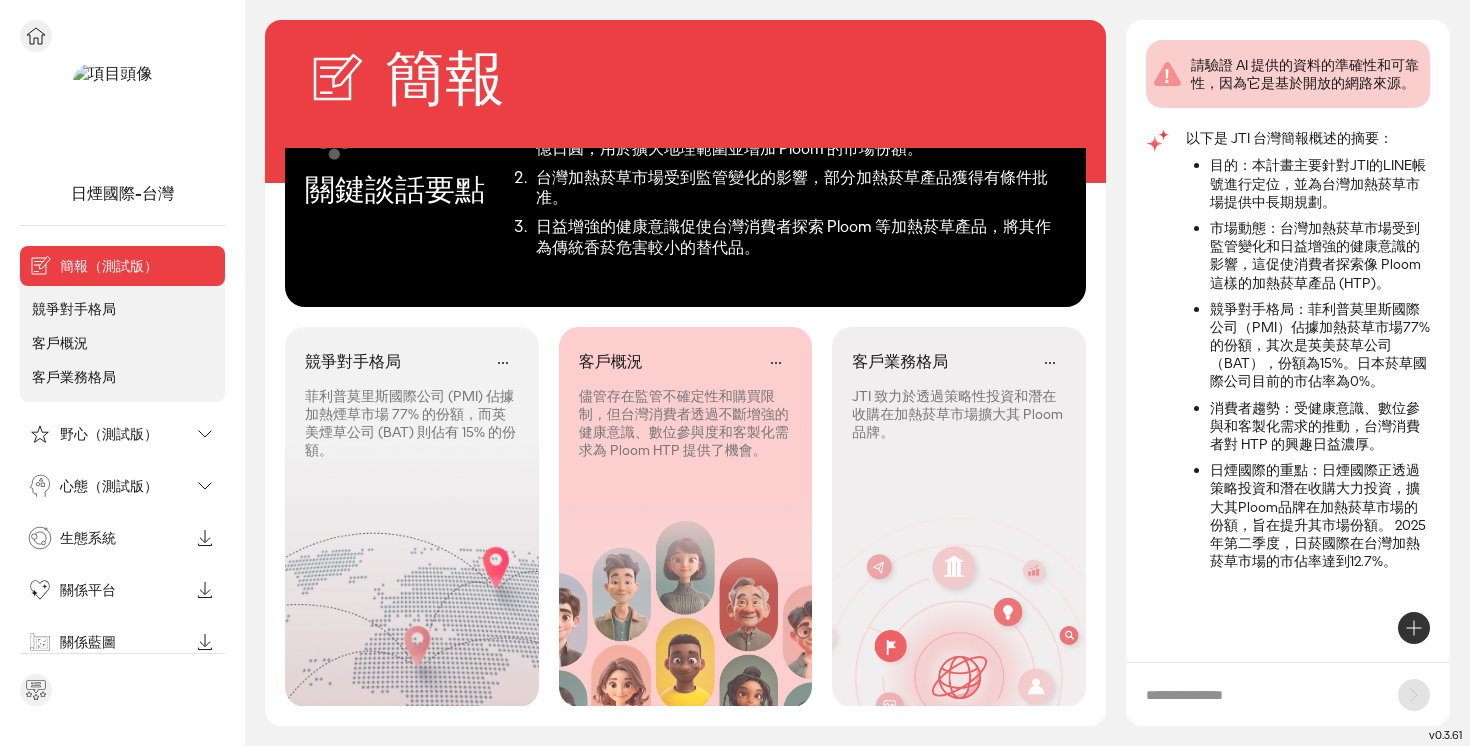 scroll, scrollTop: 253, scrollLeft: 0, axis: vertical 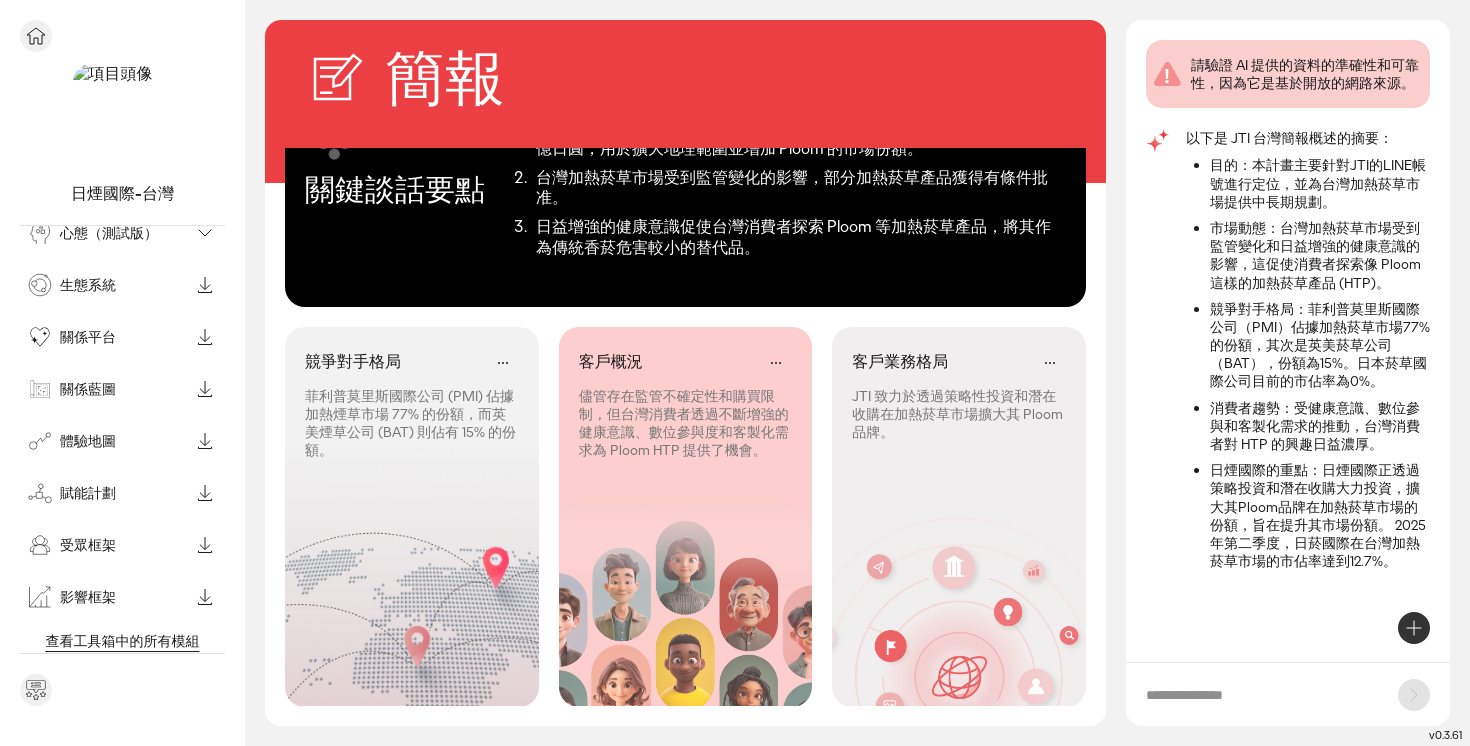 click on "日煙國際-台灣 簡報（測試版） 競爭對手格局 客戶概況 客戶業務格局 野心（測試版） 心態（測試版） 生態系統 關係平台 關係藍圖 體驗地圖 賦能計劃 受眾框架 影響框架 查看工具箱中的所有模組" at bounding box center (122, 373) 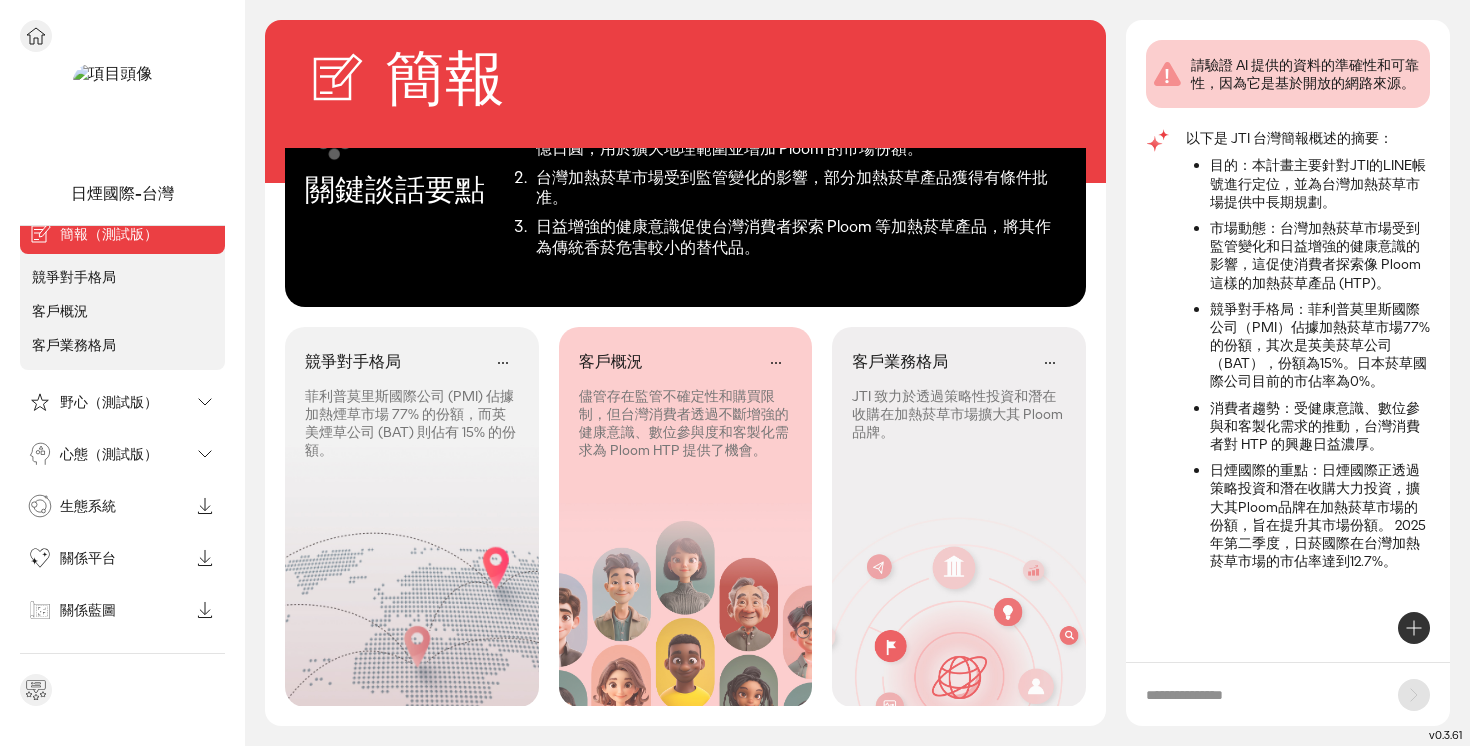 scroll, scrollTop: 53, scrollLeft: 0, axis: vertical 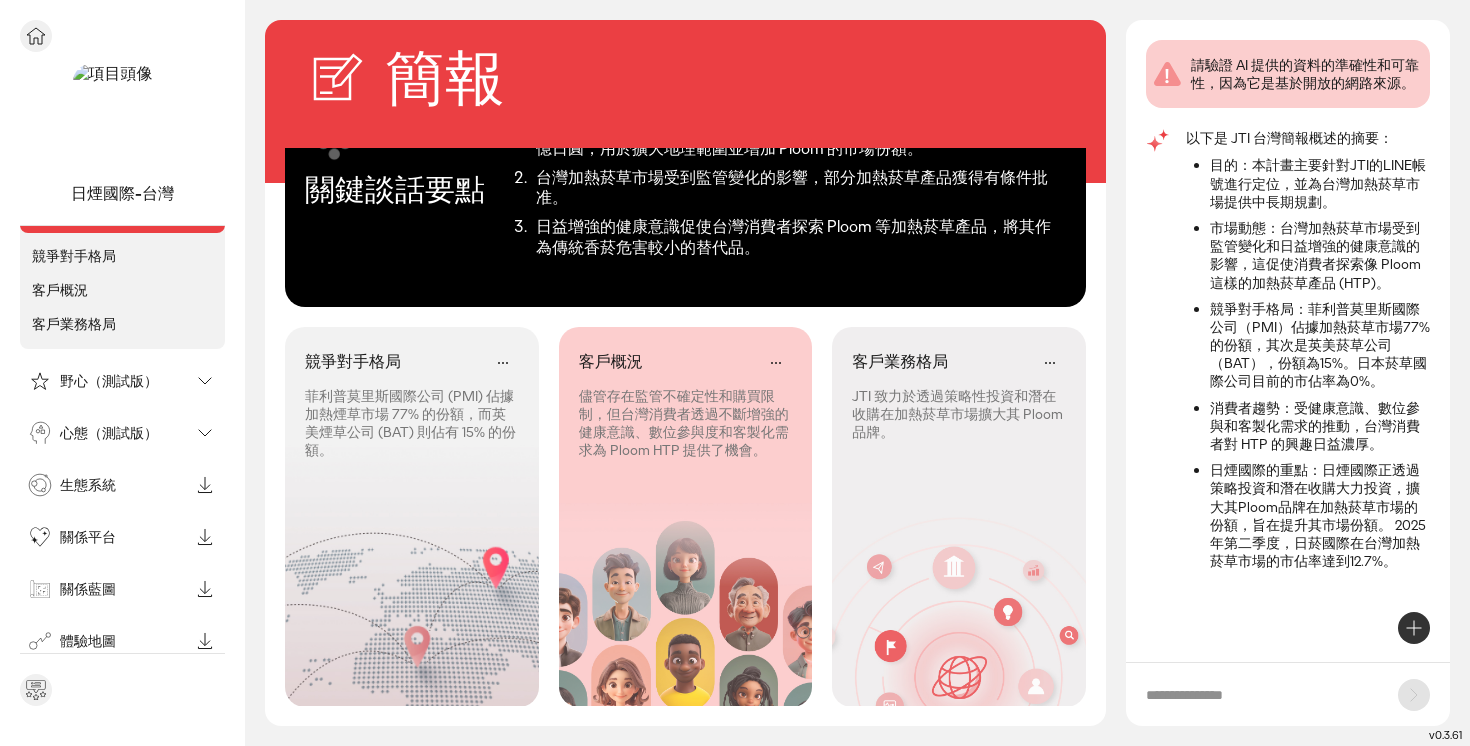 click on "野心（測試版）" at bounding box center (109, 381) 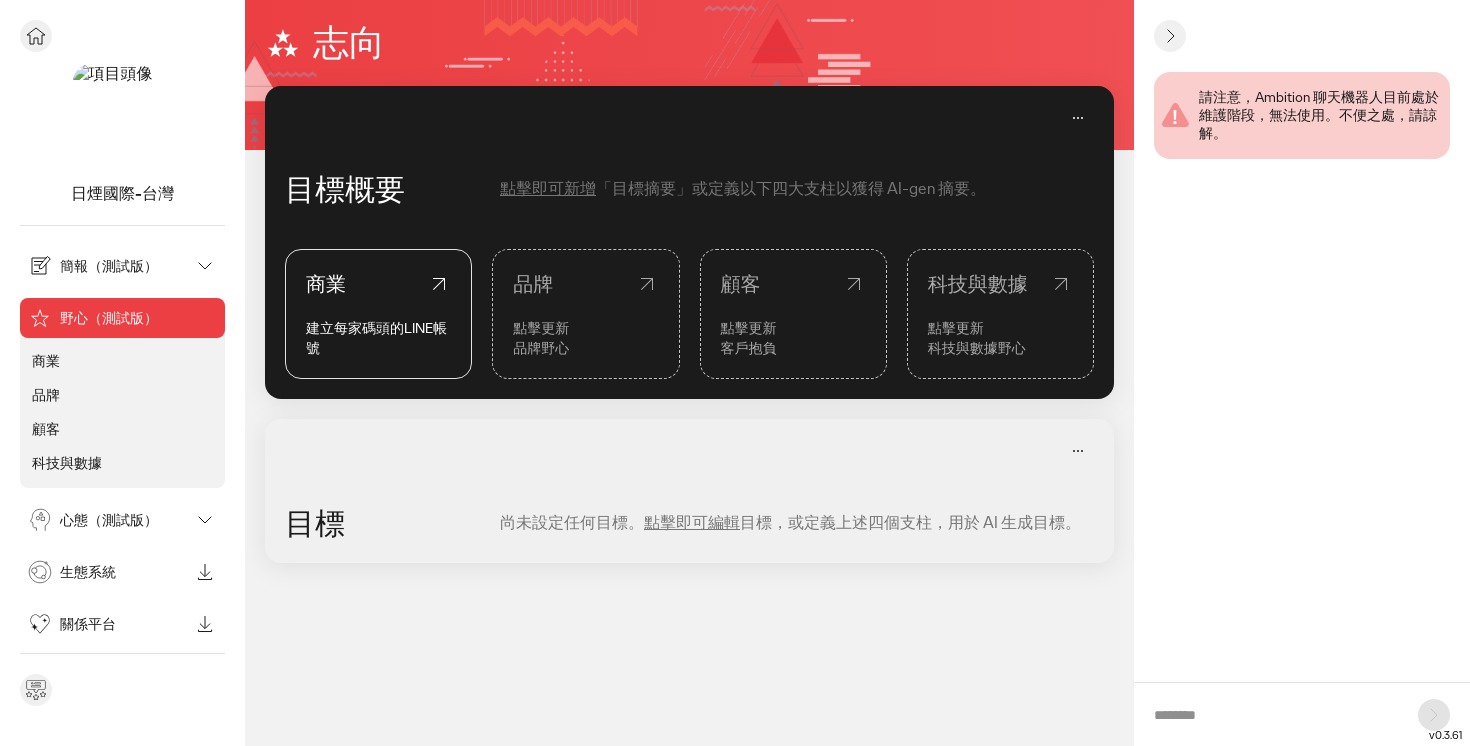 click on "生態系統" at bounding box center (88, 572) 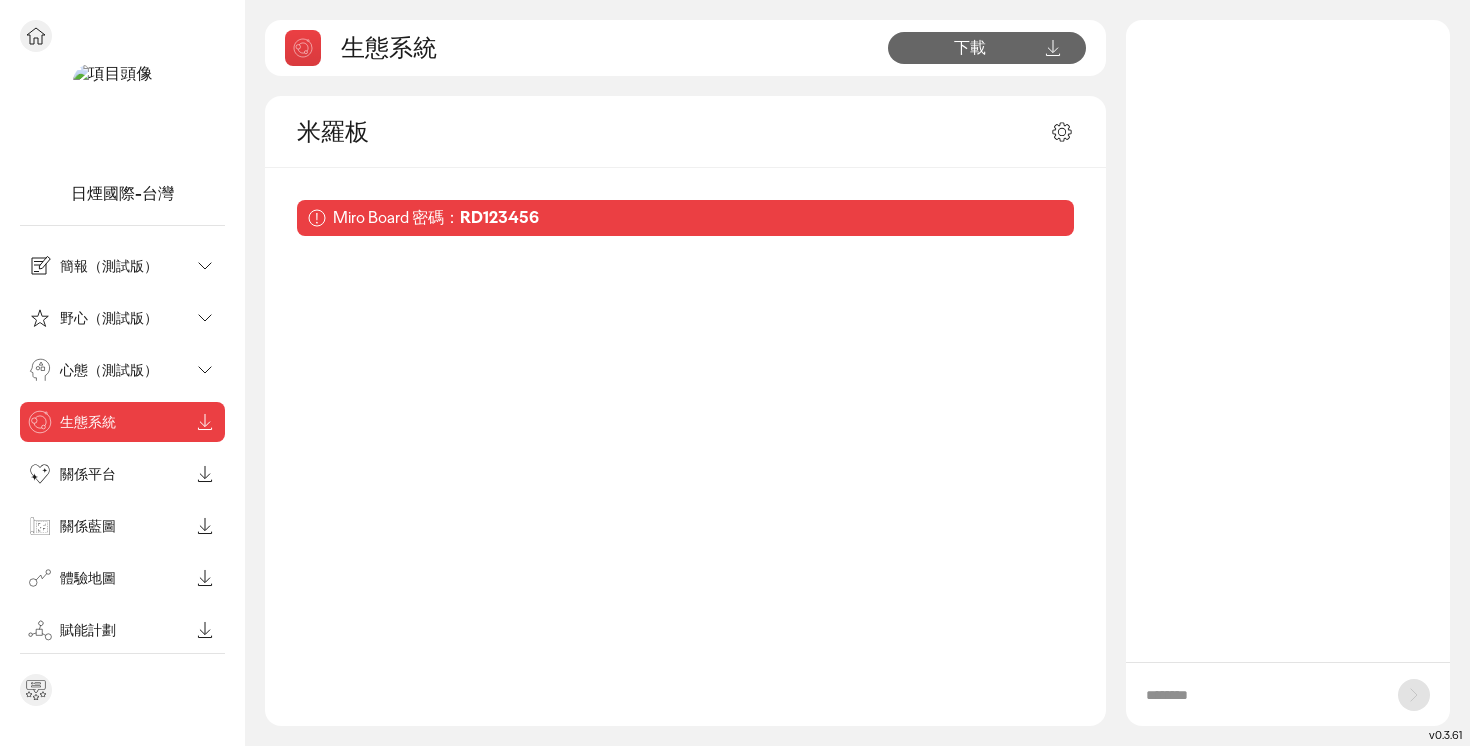 click on "心態（測試版）" at bounding box center [106, 370] 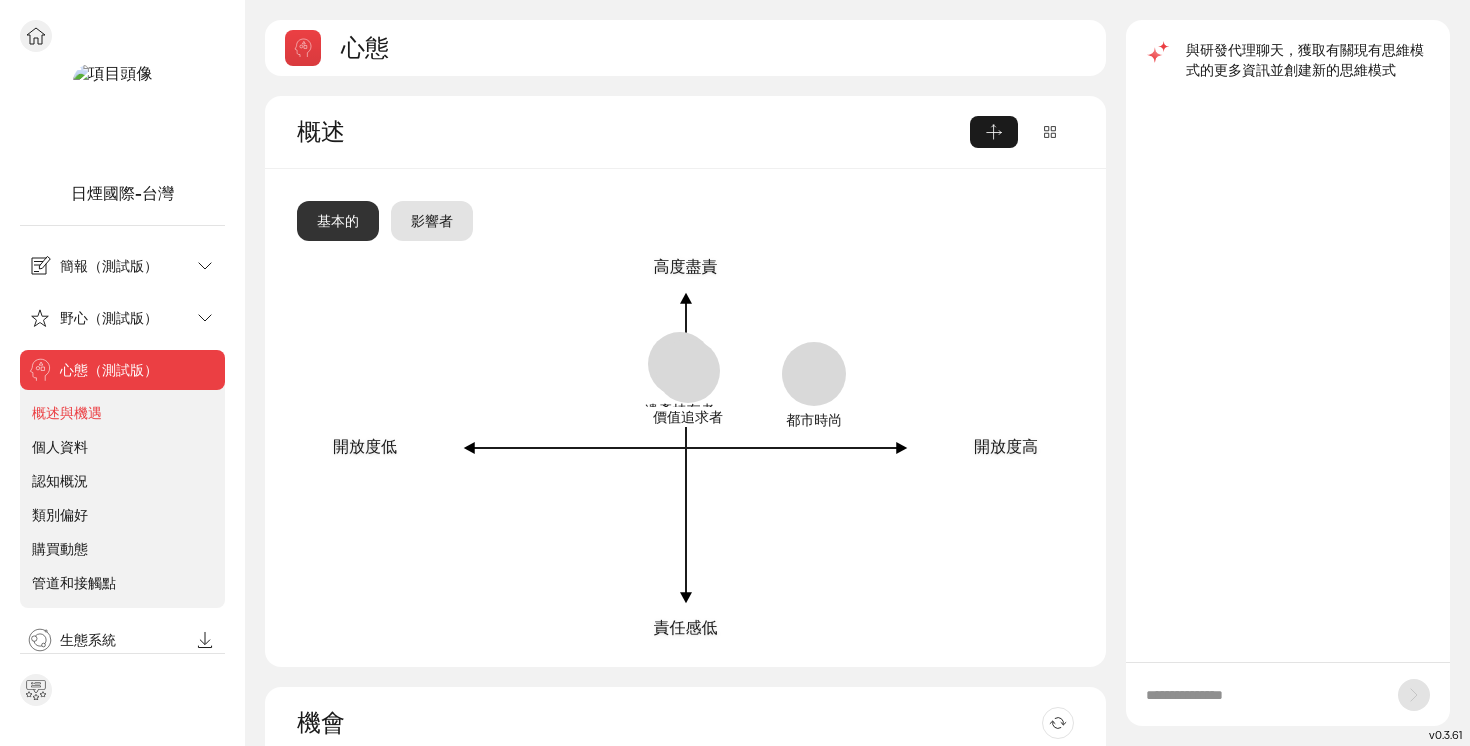 click on "野心（測試版）" at bounding box center [109, 318] 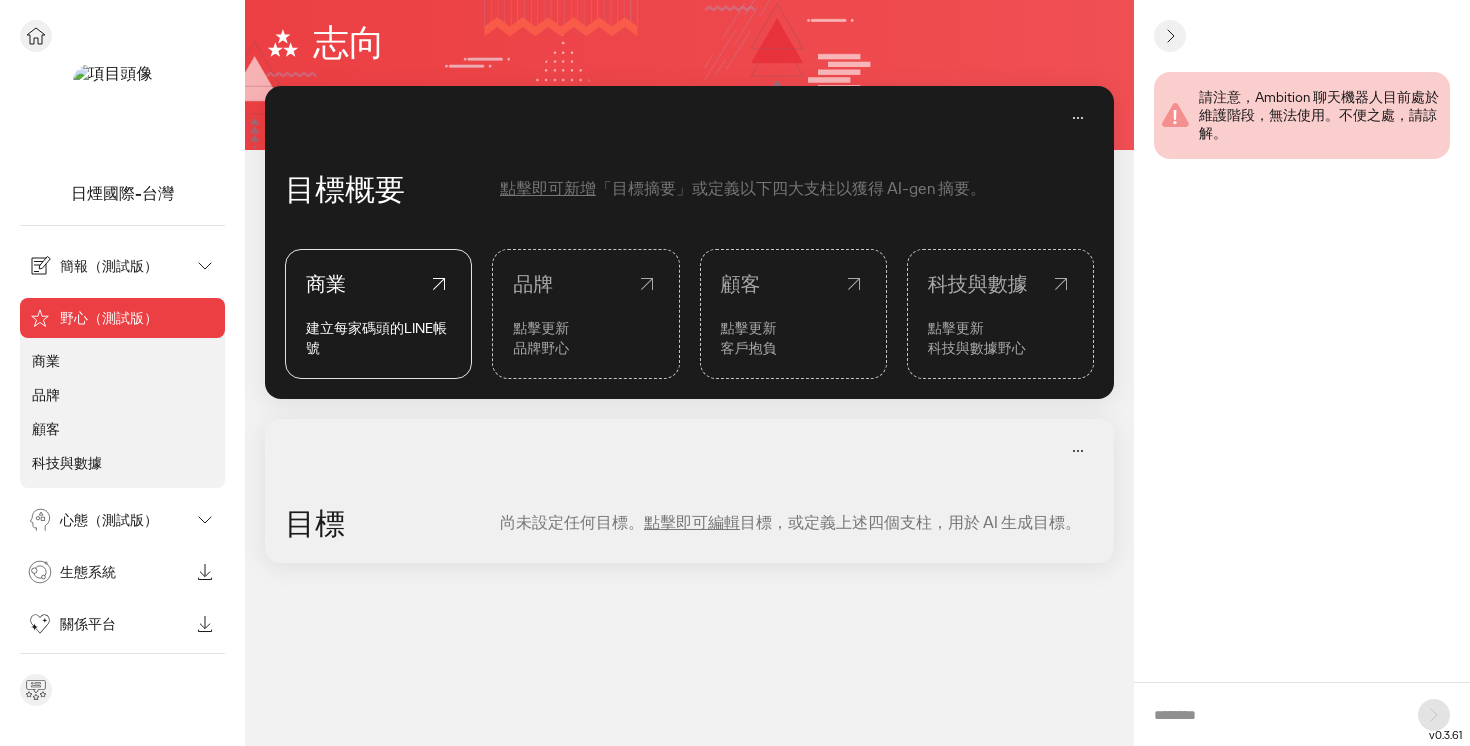 click on "科技與數據" 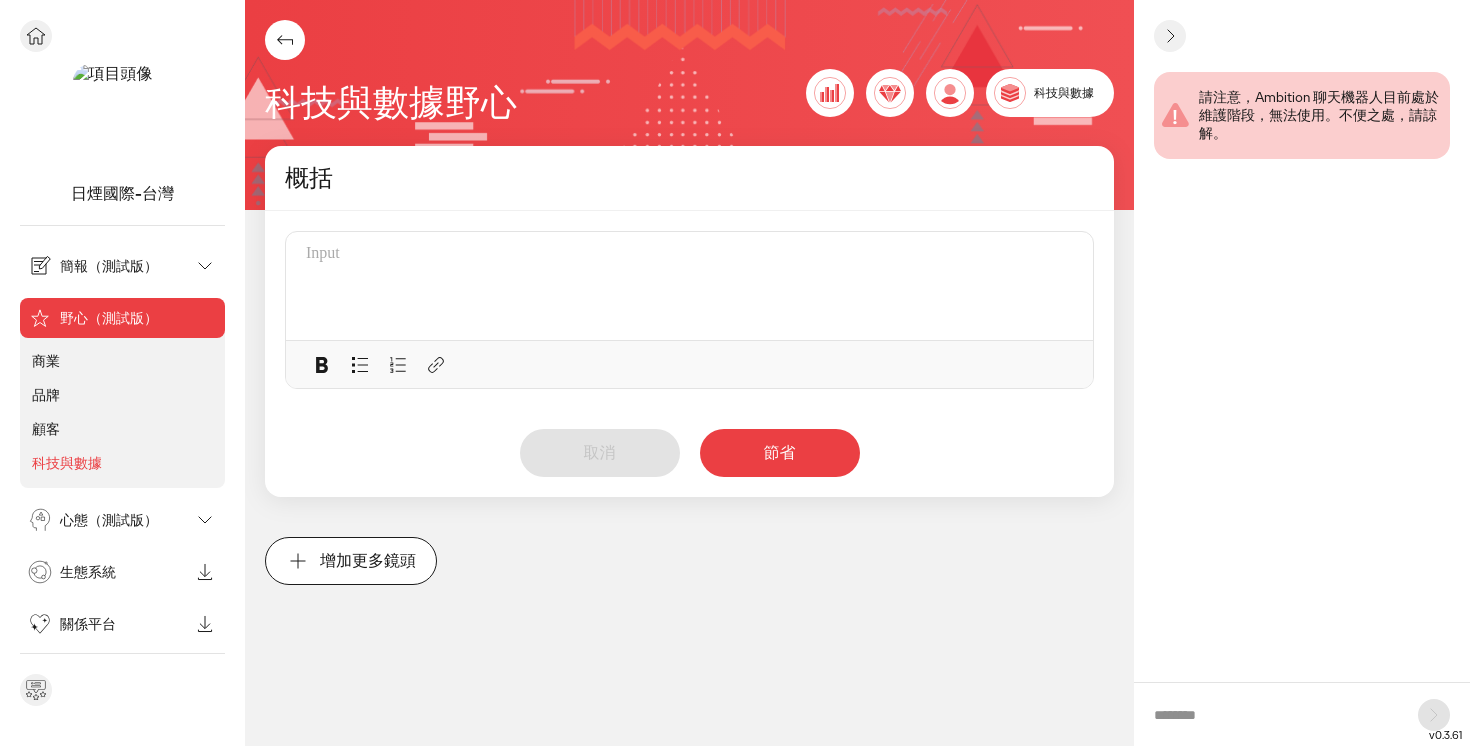 click on "顧客" 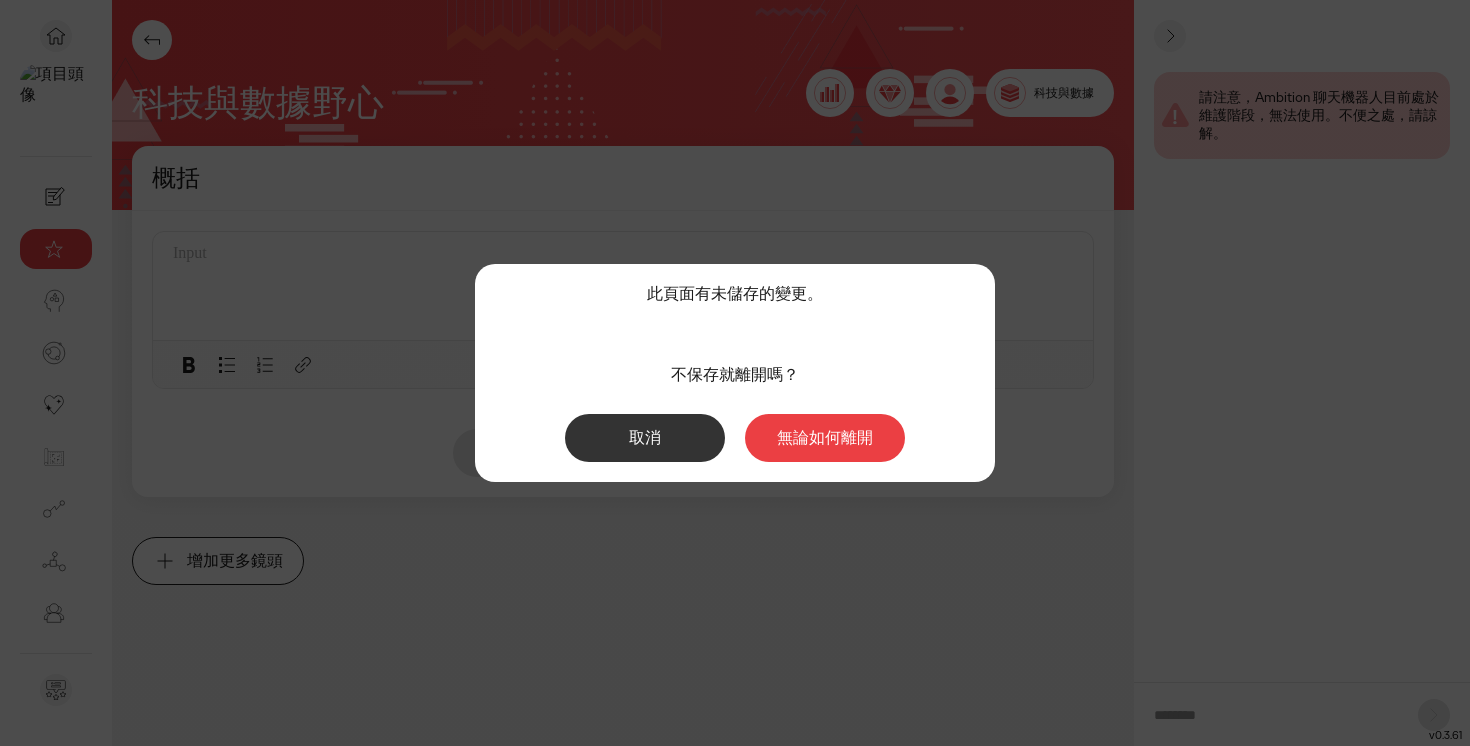 click on "取消" at bounding box center (645, 438) 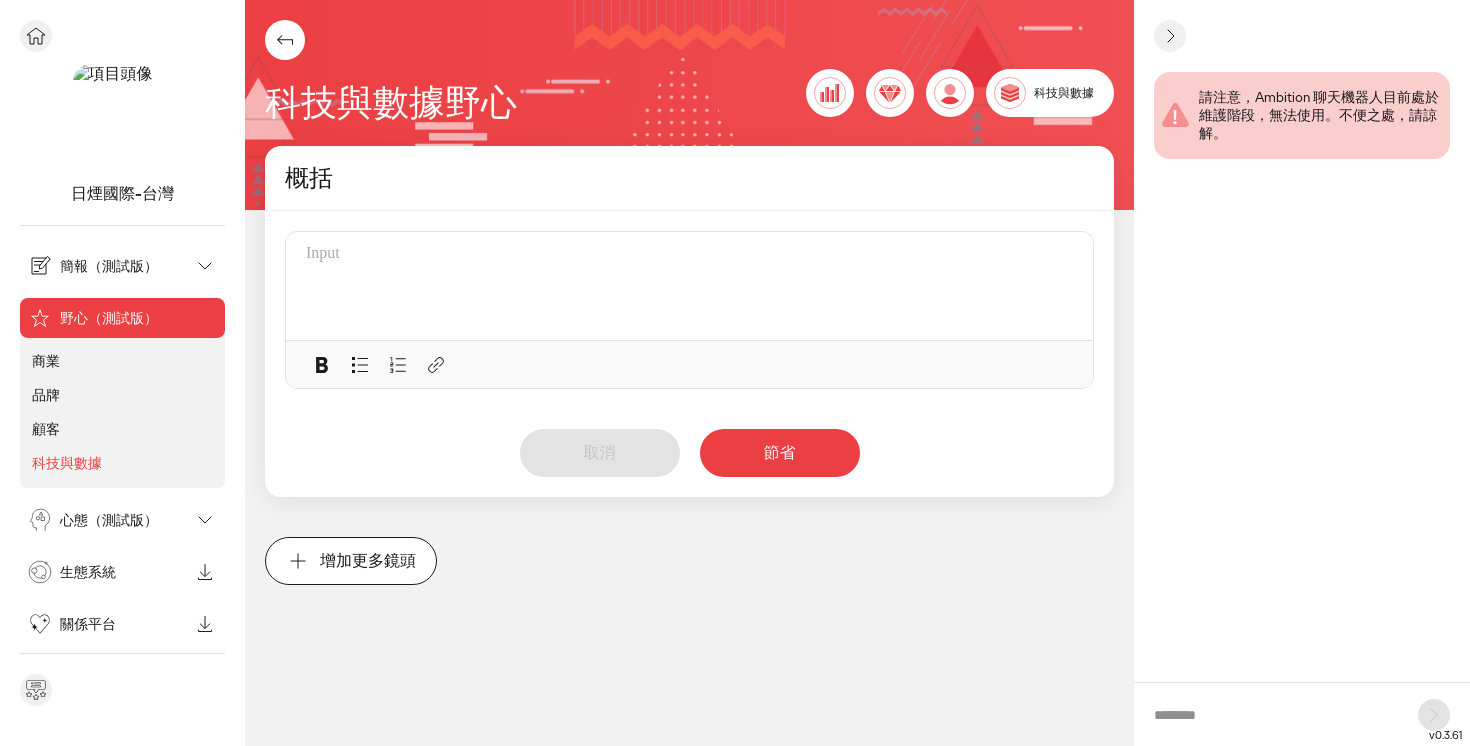 click on "商業 品牌 顧客 科技與數據" at bounding box center [122, 408] 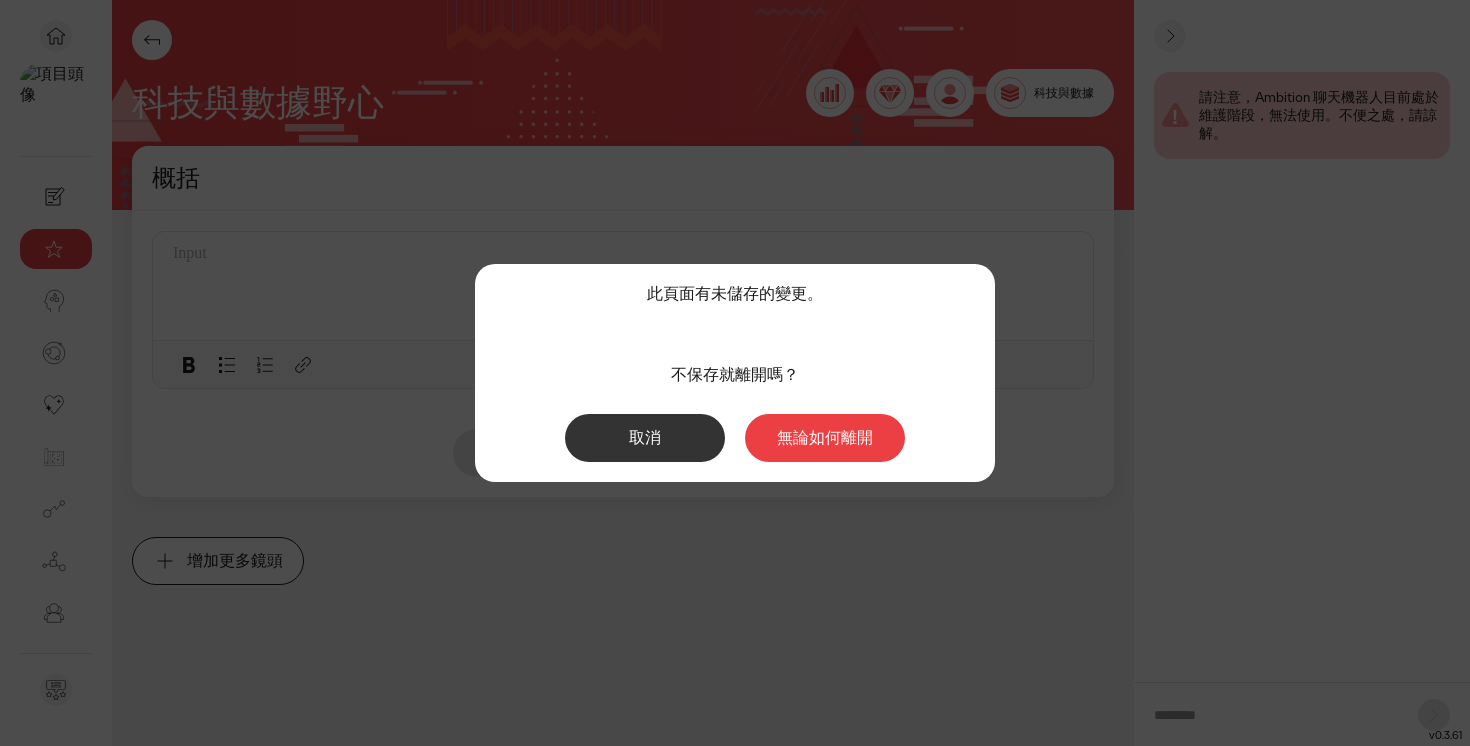 click on "無論如何離開" at bounding box center (825, 437) 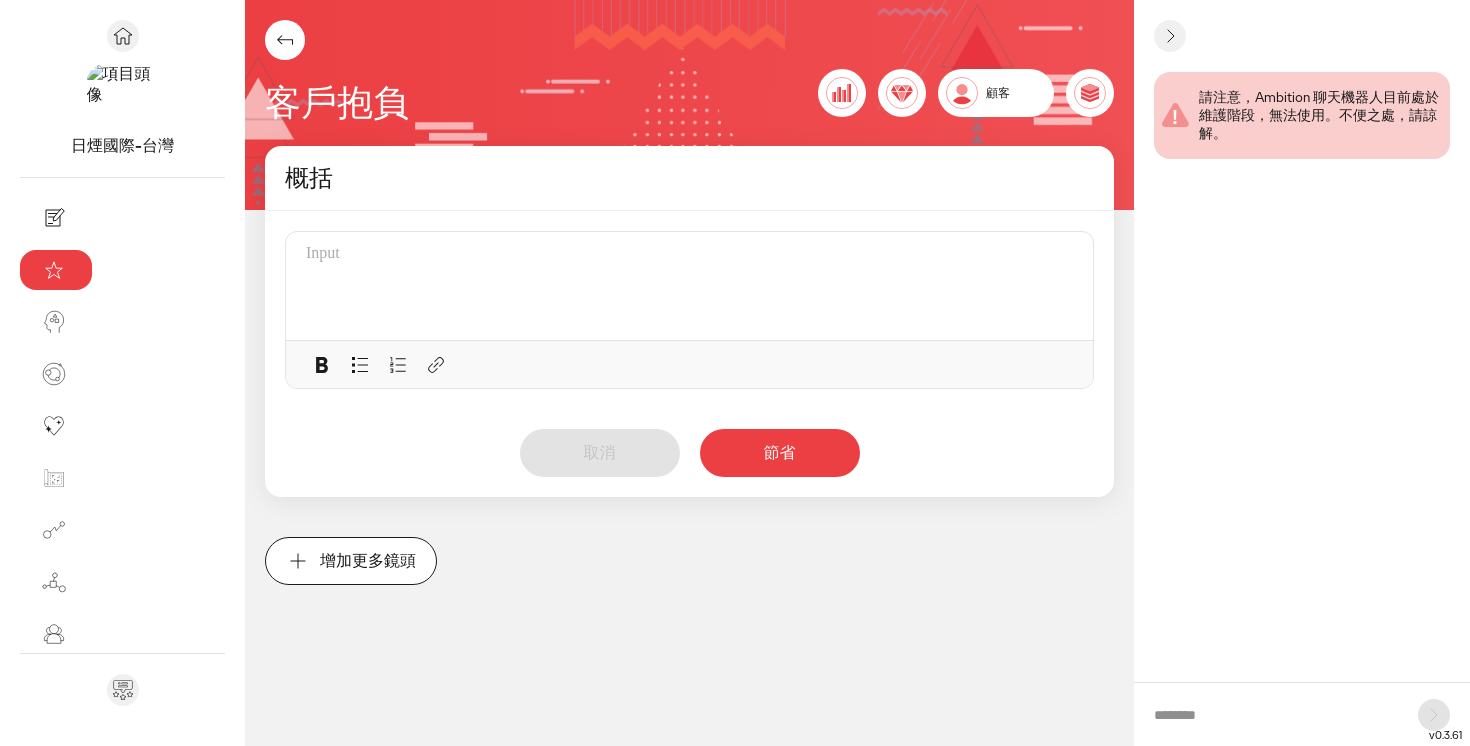 click on "增加更多鏡頭" at bounding box center (368, 560) 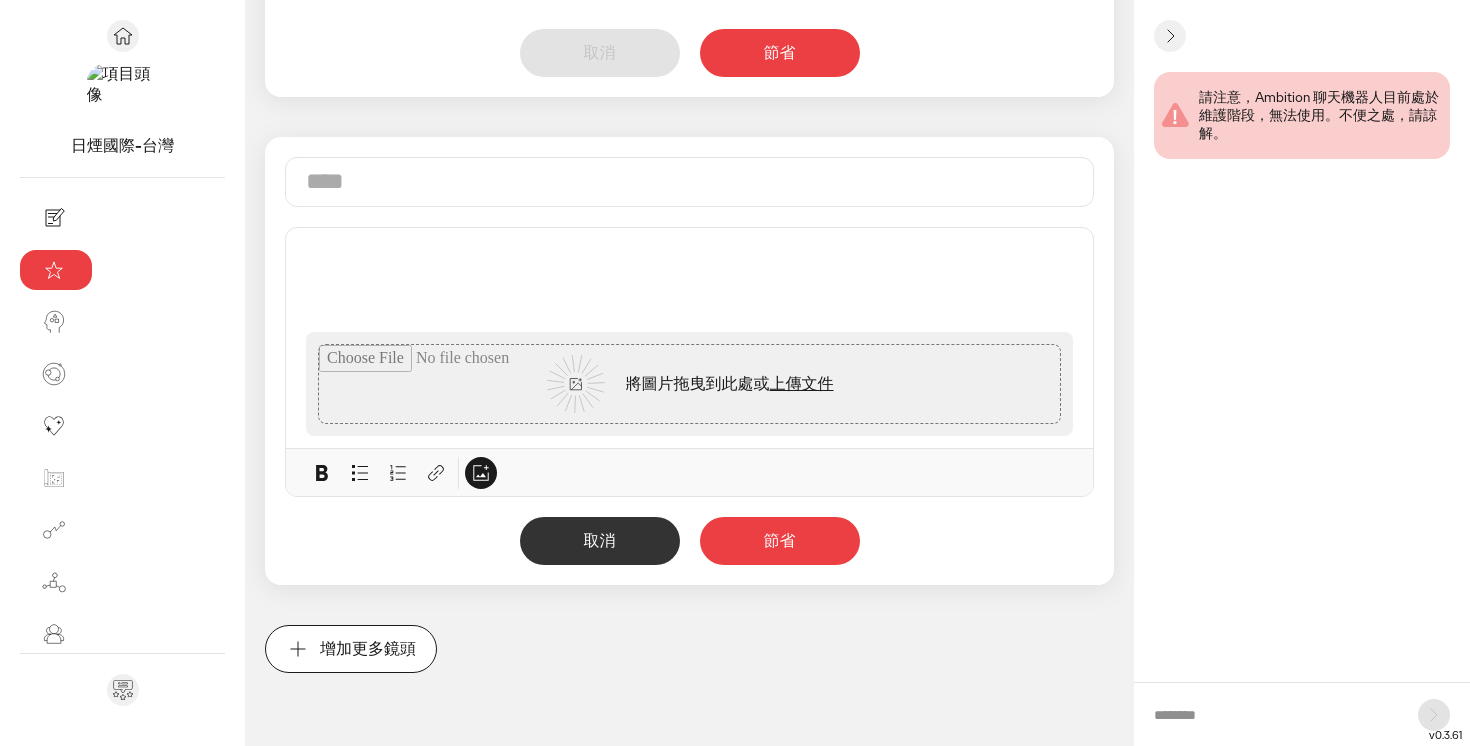 scroll, scrollTop: 407, scrollLeft: 0, axis: vertical 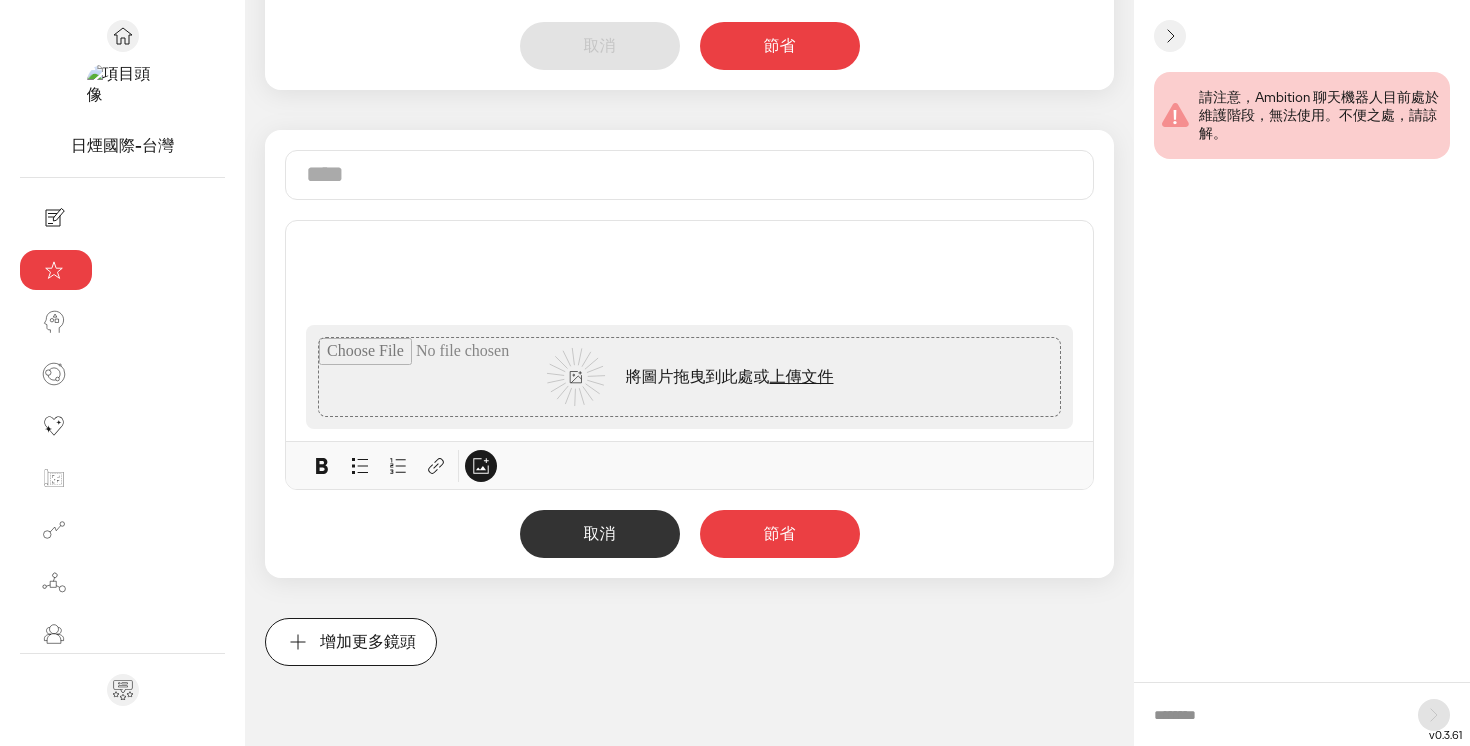 click 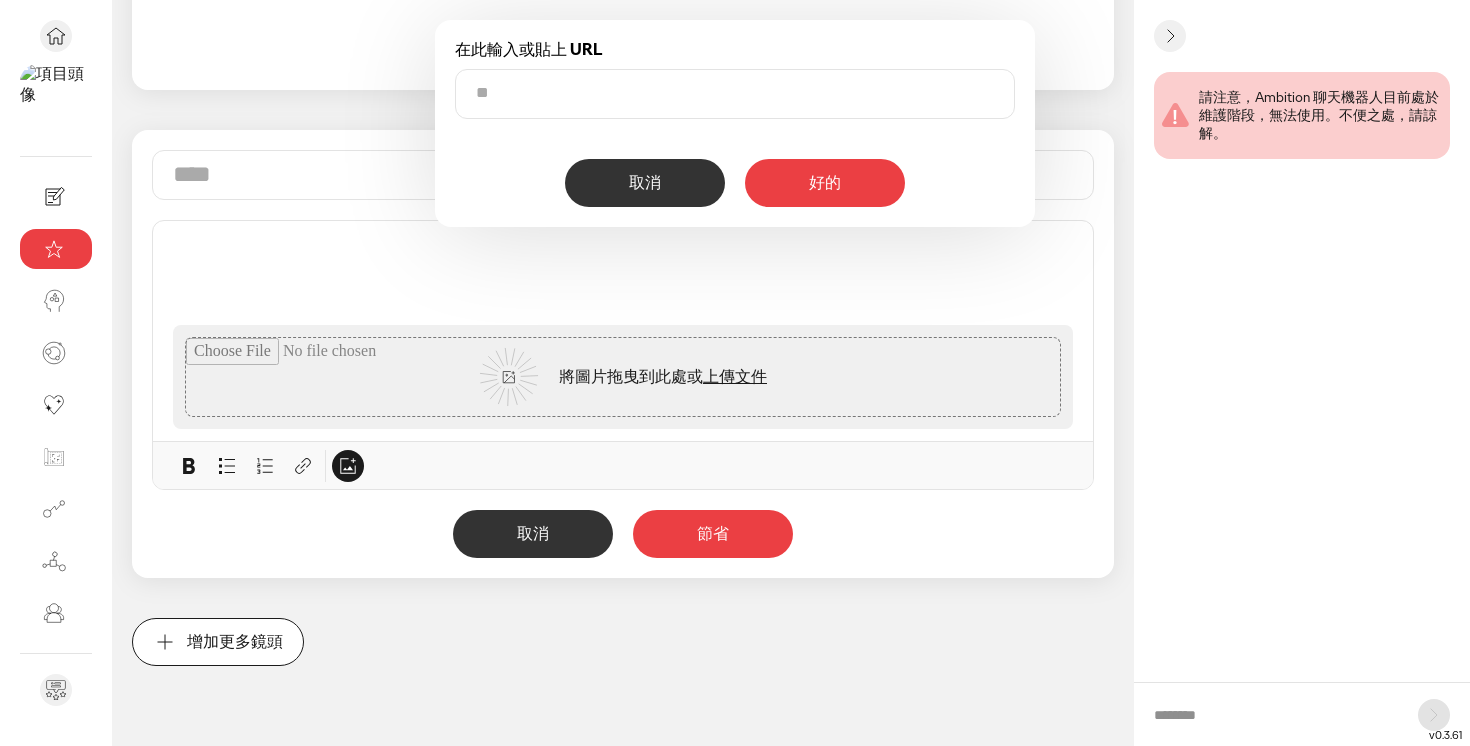 click on "好的" at bounding box center (825, 183) 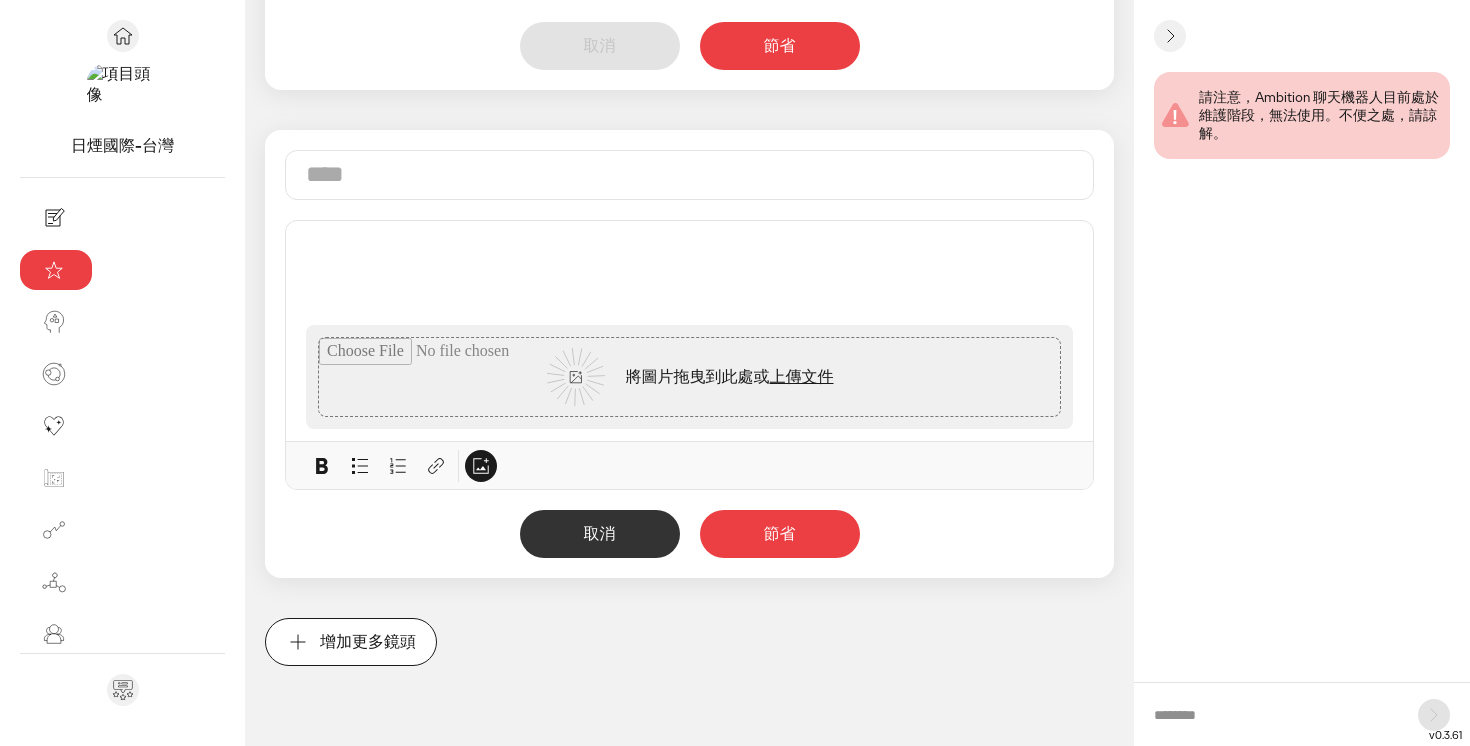 click on "節省" at bounding box center (780, 46) 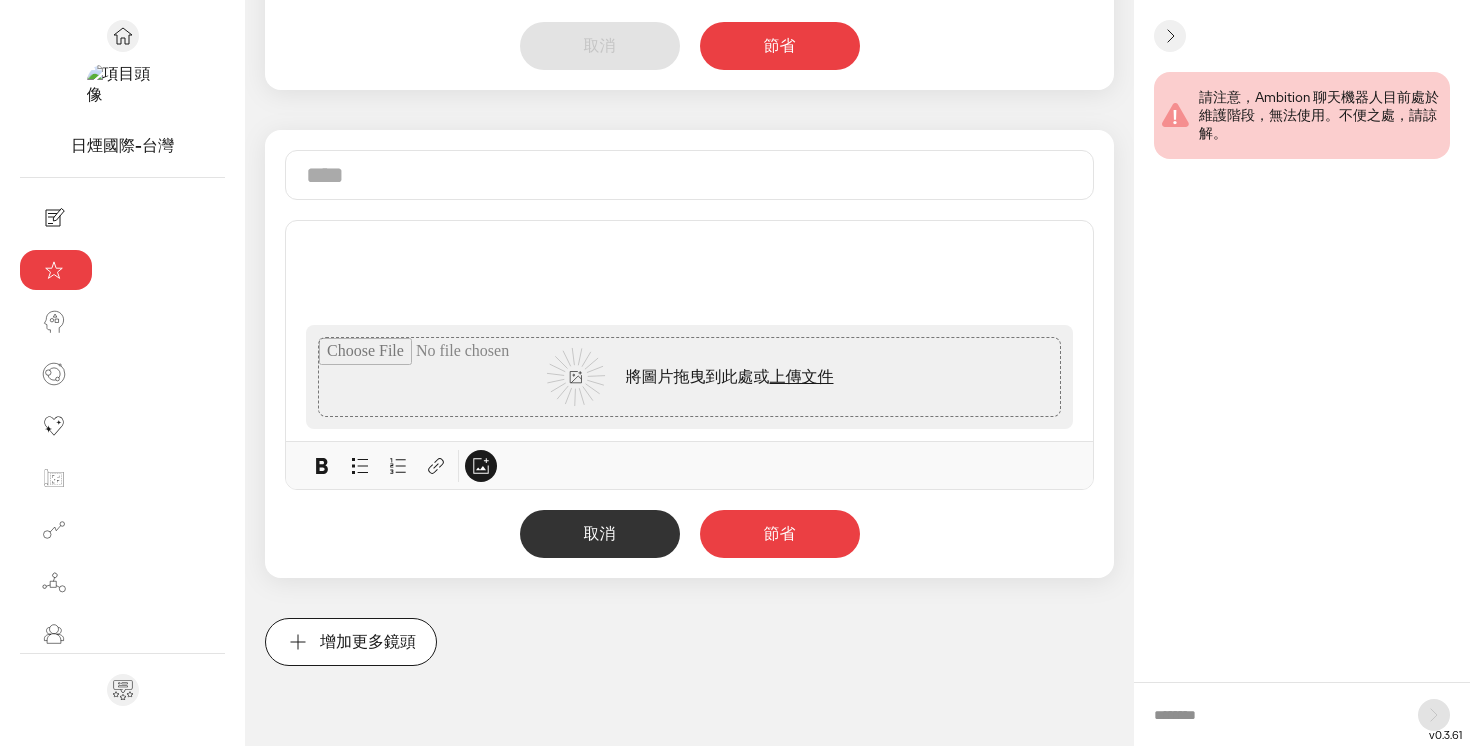click 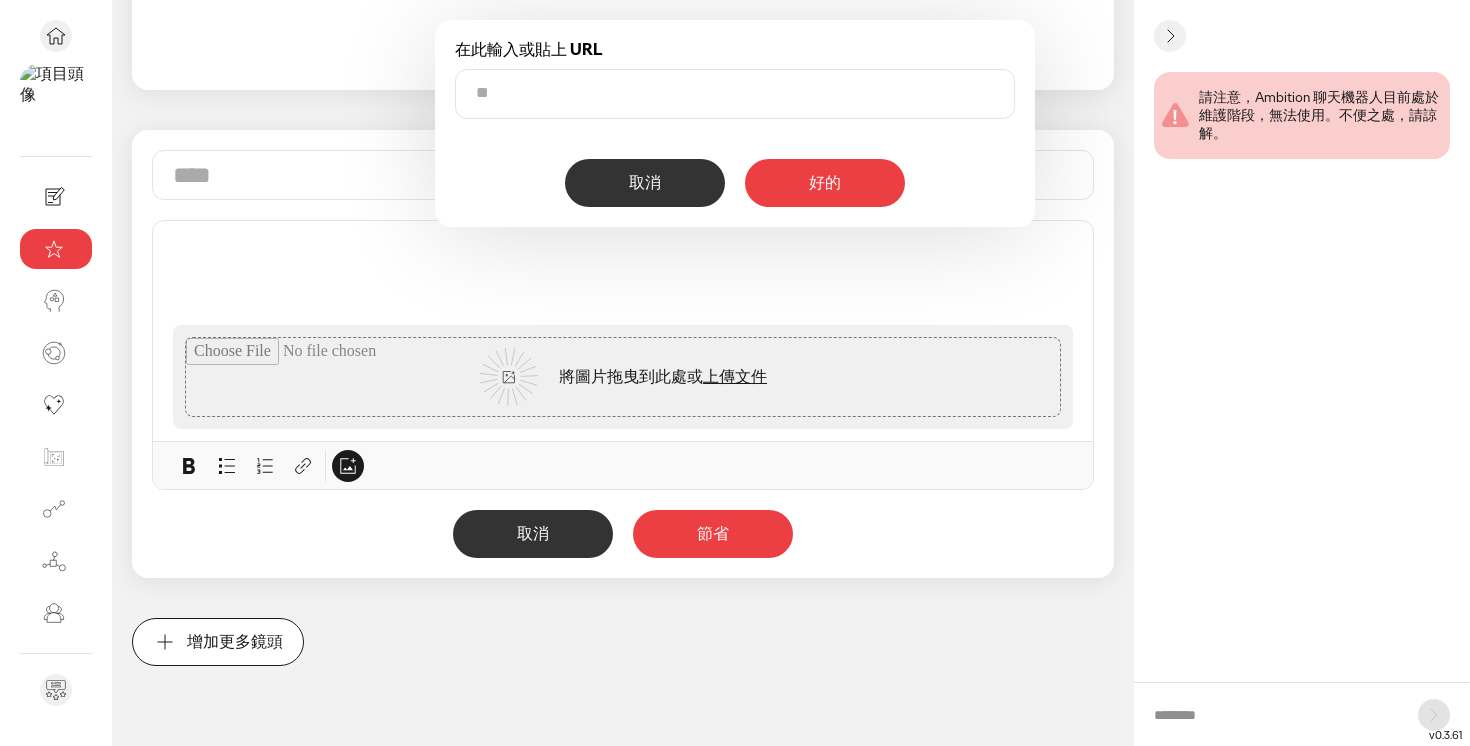 click on "好的" at bounding box center (825, 182) 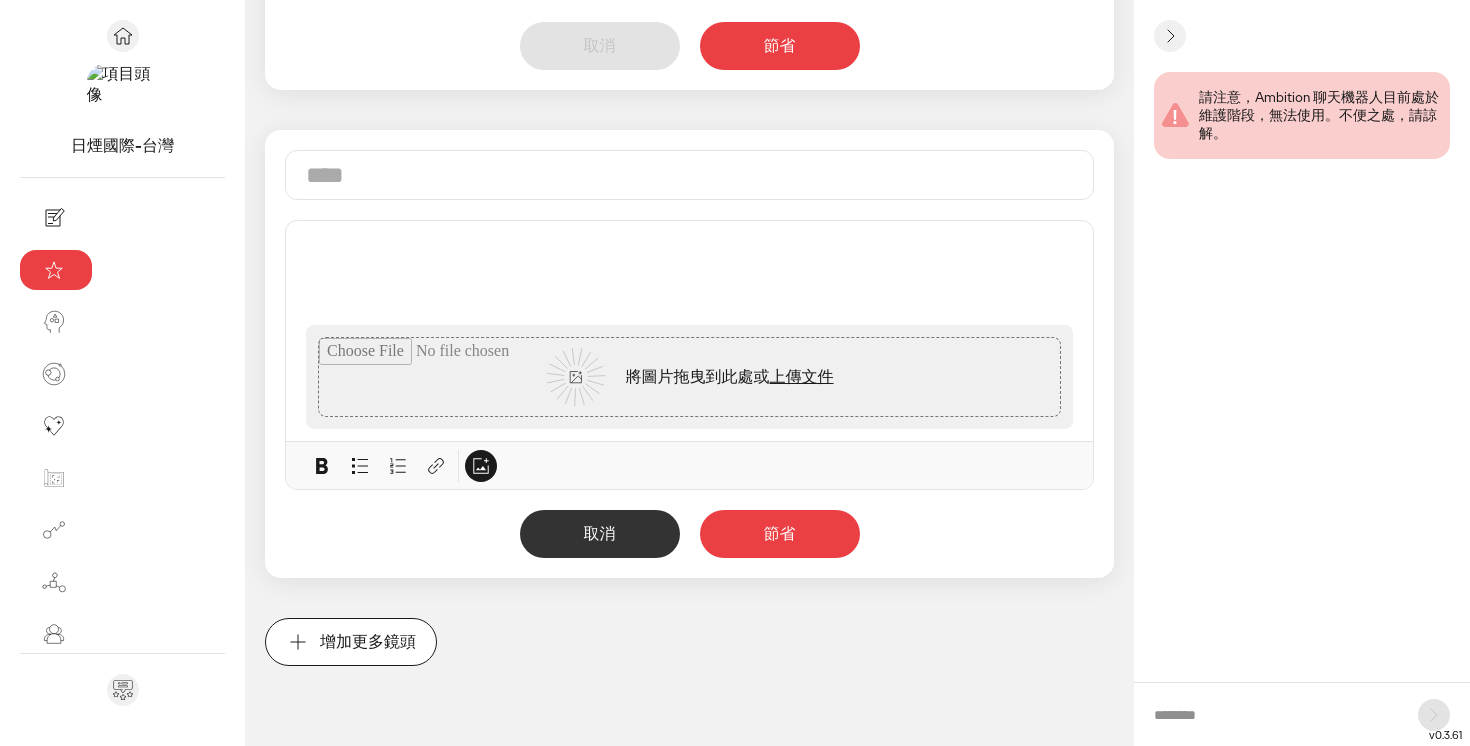 click on "增加更多鏡頭" at bounding box center [351, 642] 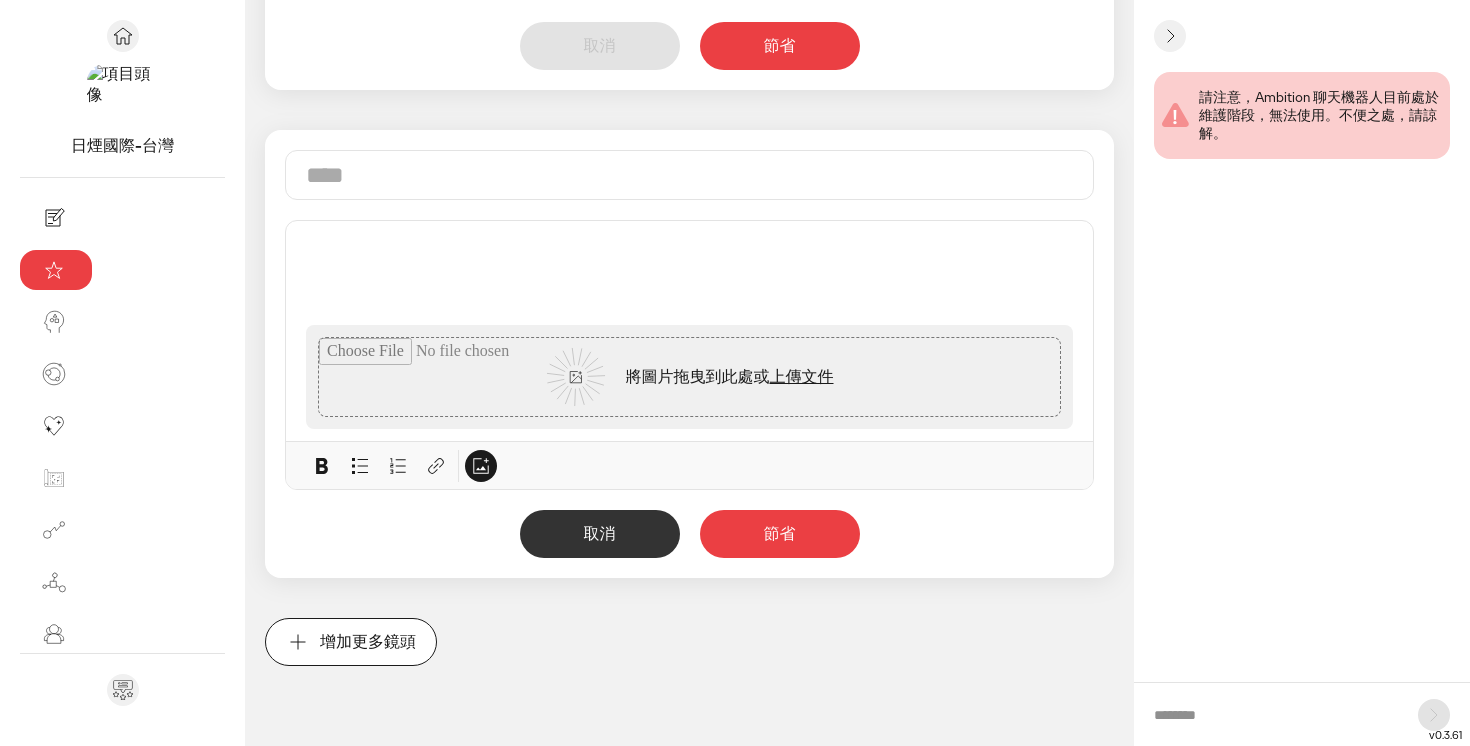 click at bounding box center [689, 377] 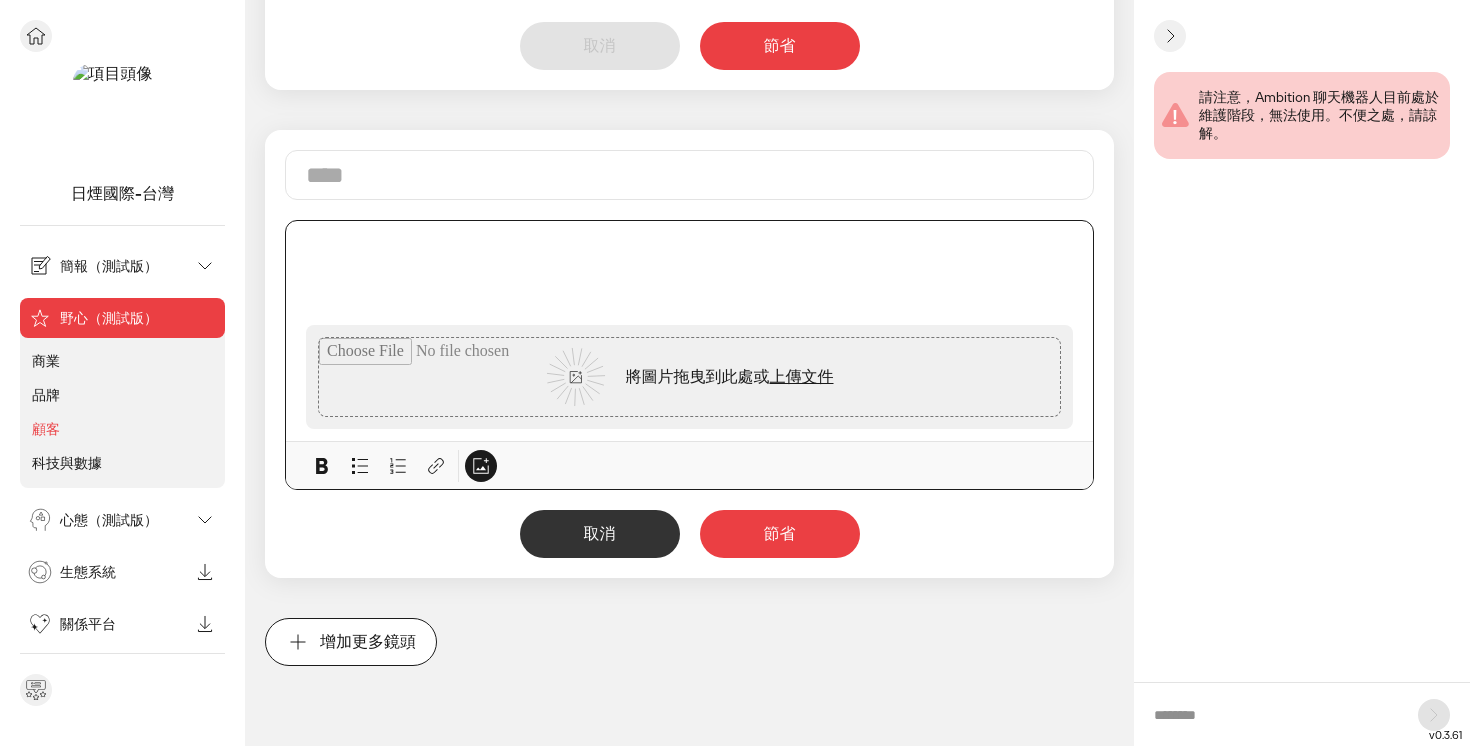 click on "野心（測試版）" at bounding box center (120, 318) 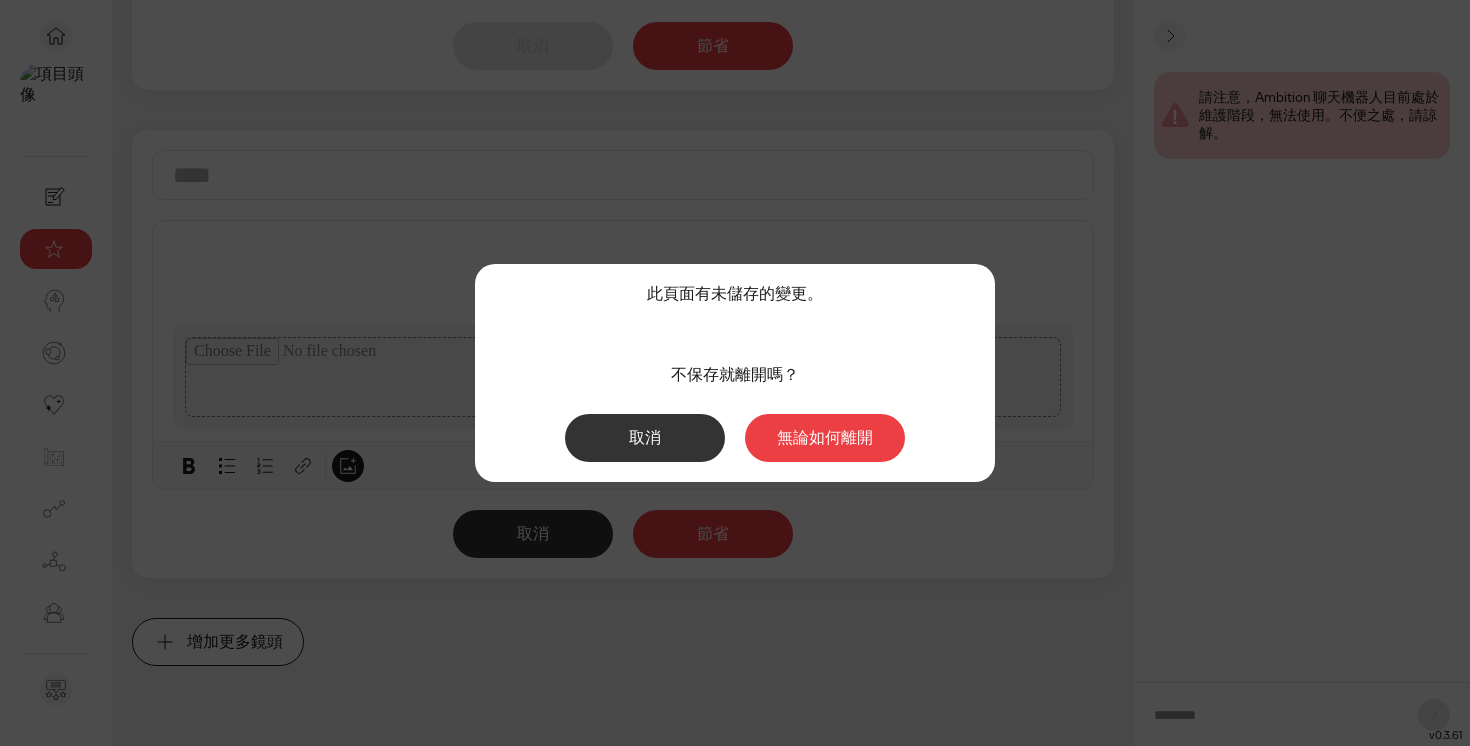 click on "取消" at bounding box center (645, 438) 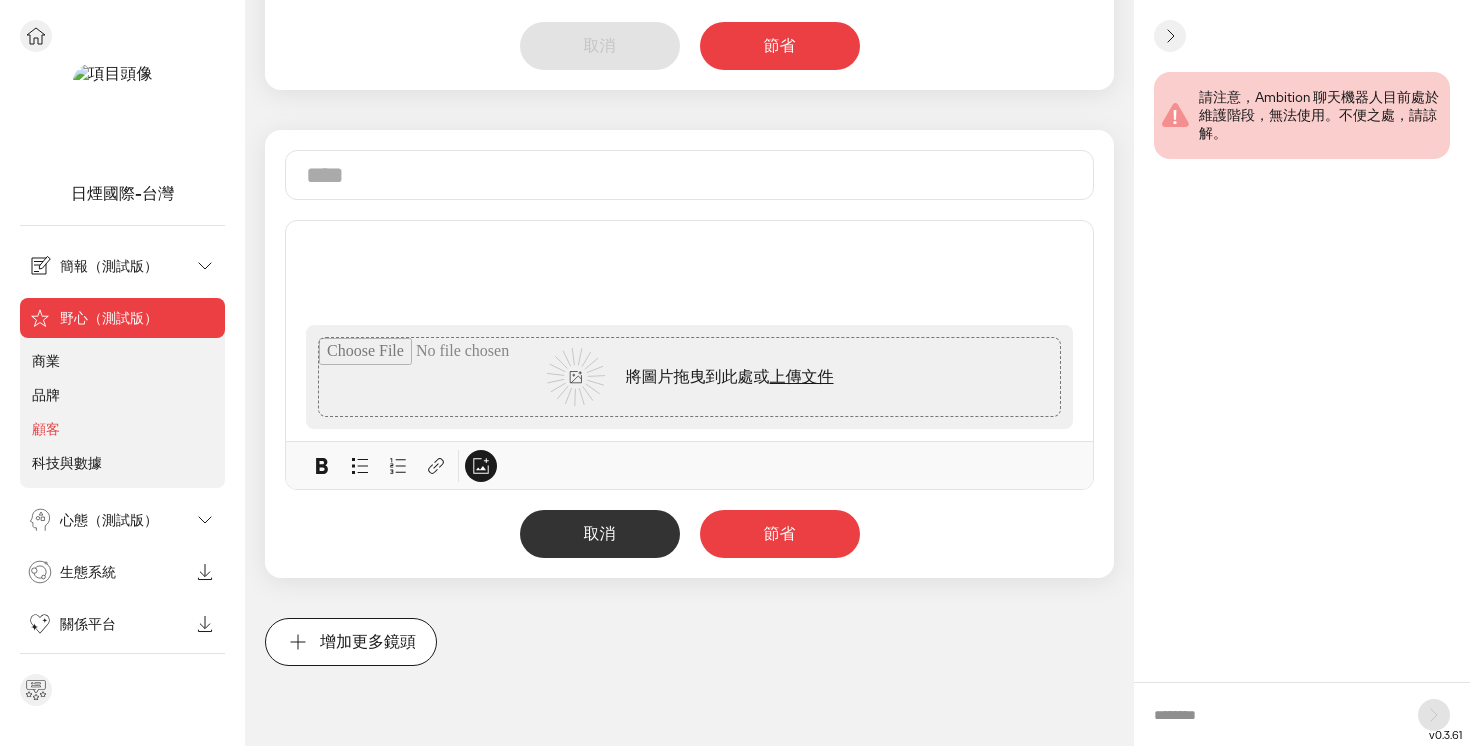 click on "簡報（測試版）" at bounding box center [109, 266] 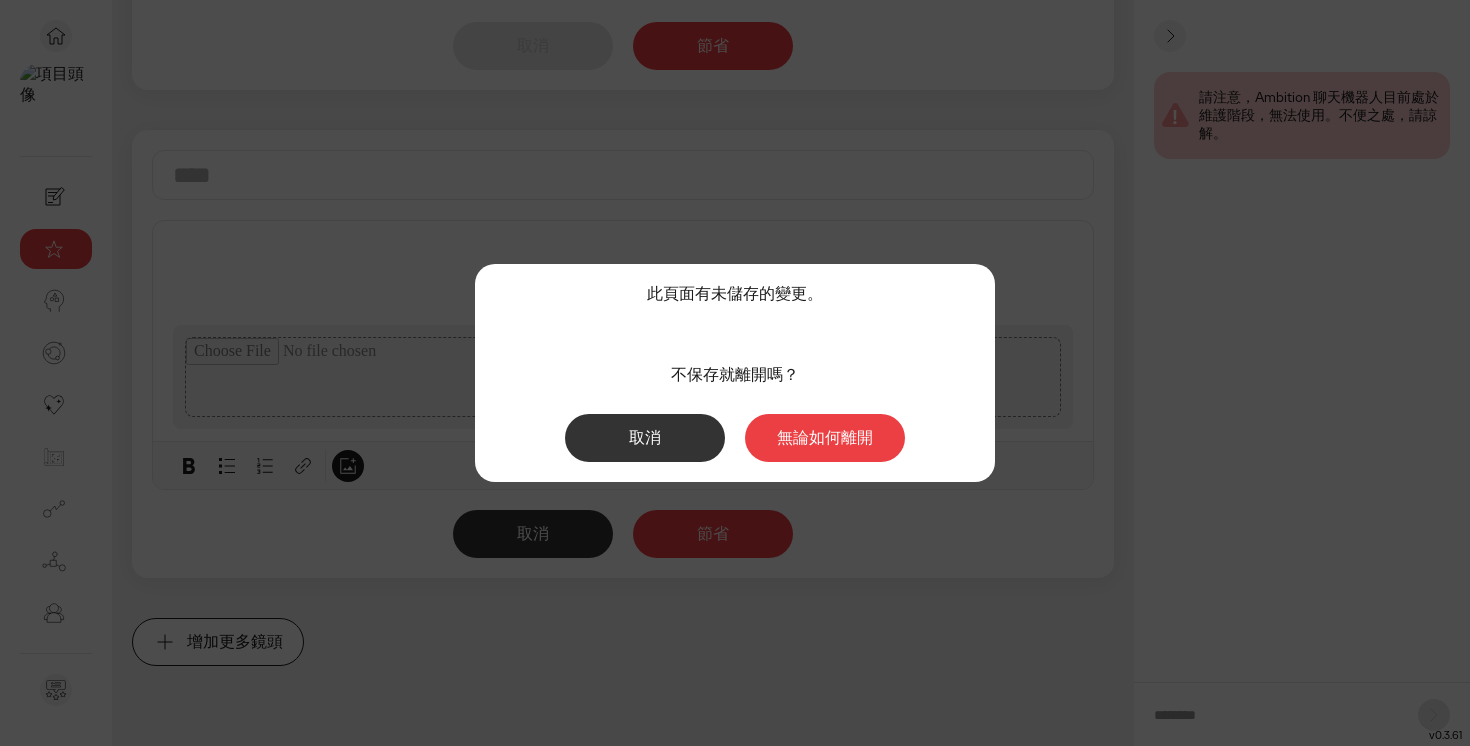 click on "無論如何離開" at bounding box center [825, 437] 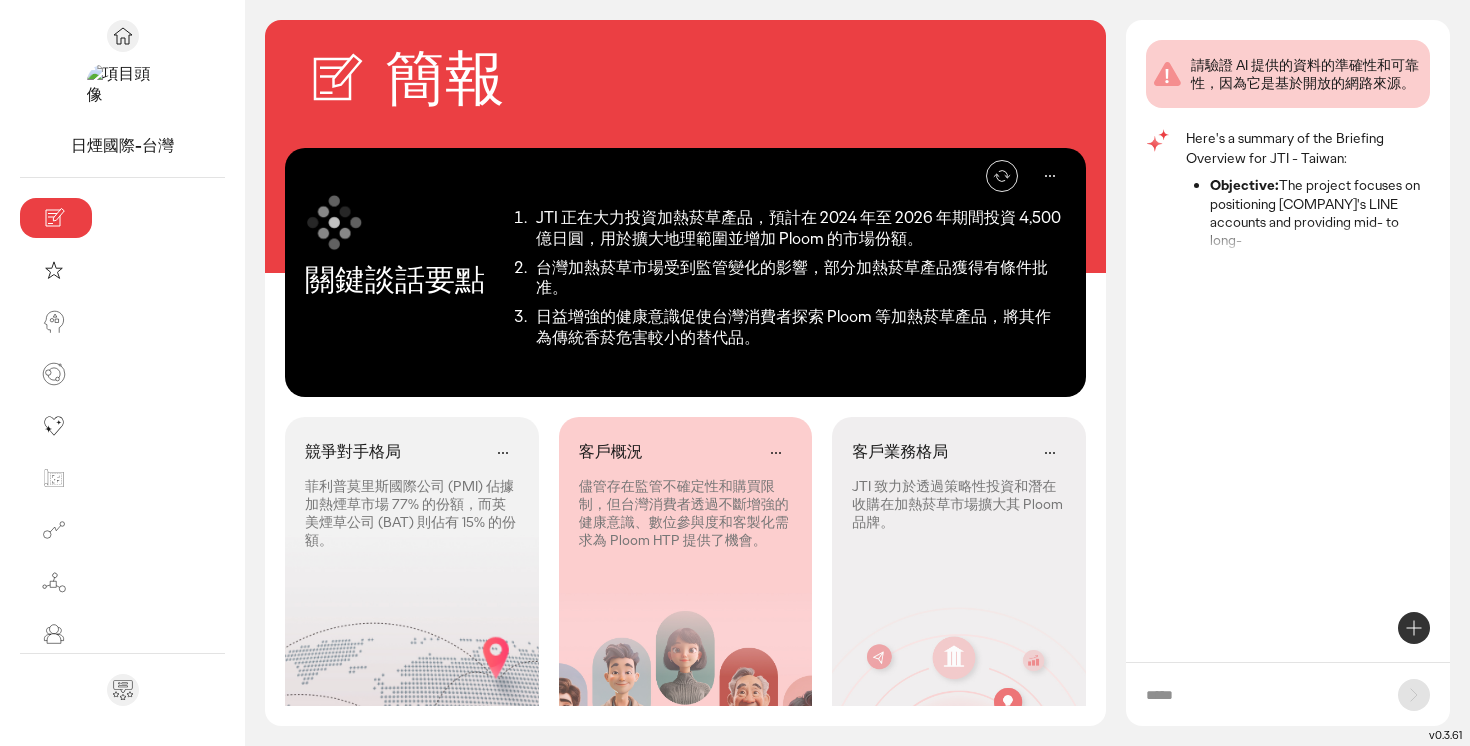 click 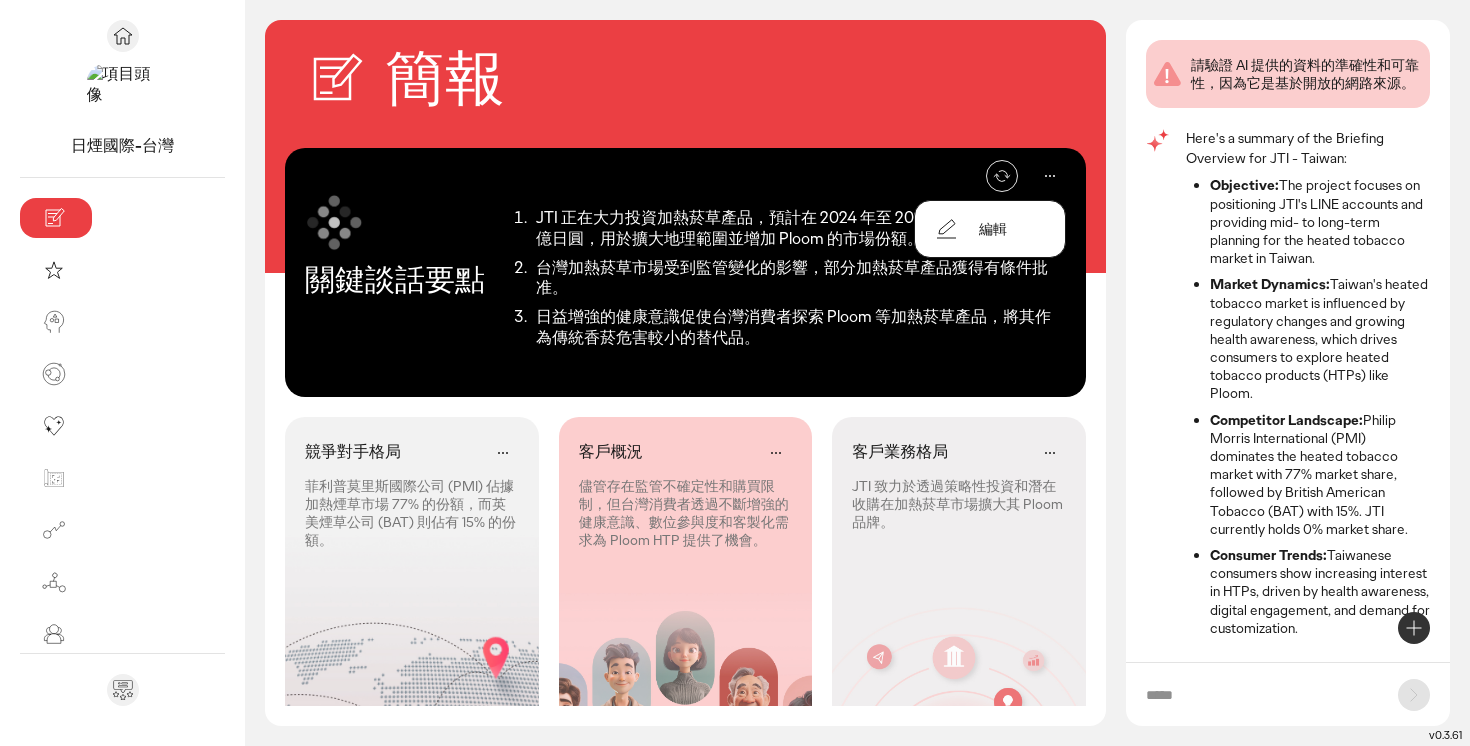 scroll, scrollTop: 0, scrollLeft: 0, axis: both 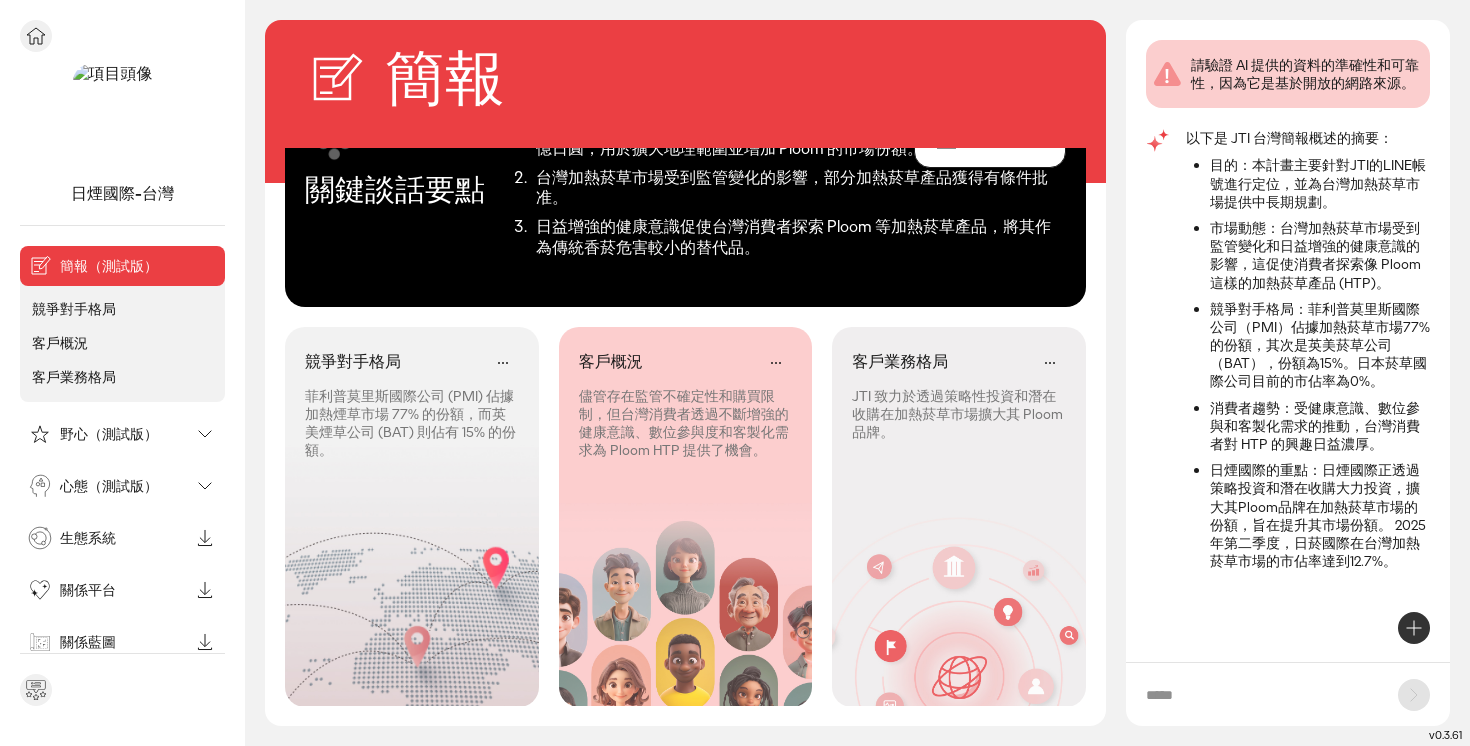 click on "客戶業務格局" at bounding box center [74, 377] 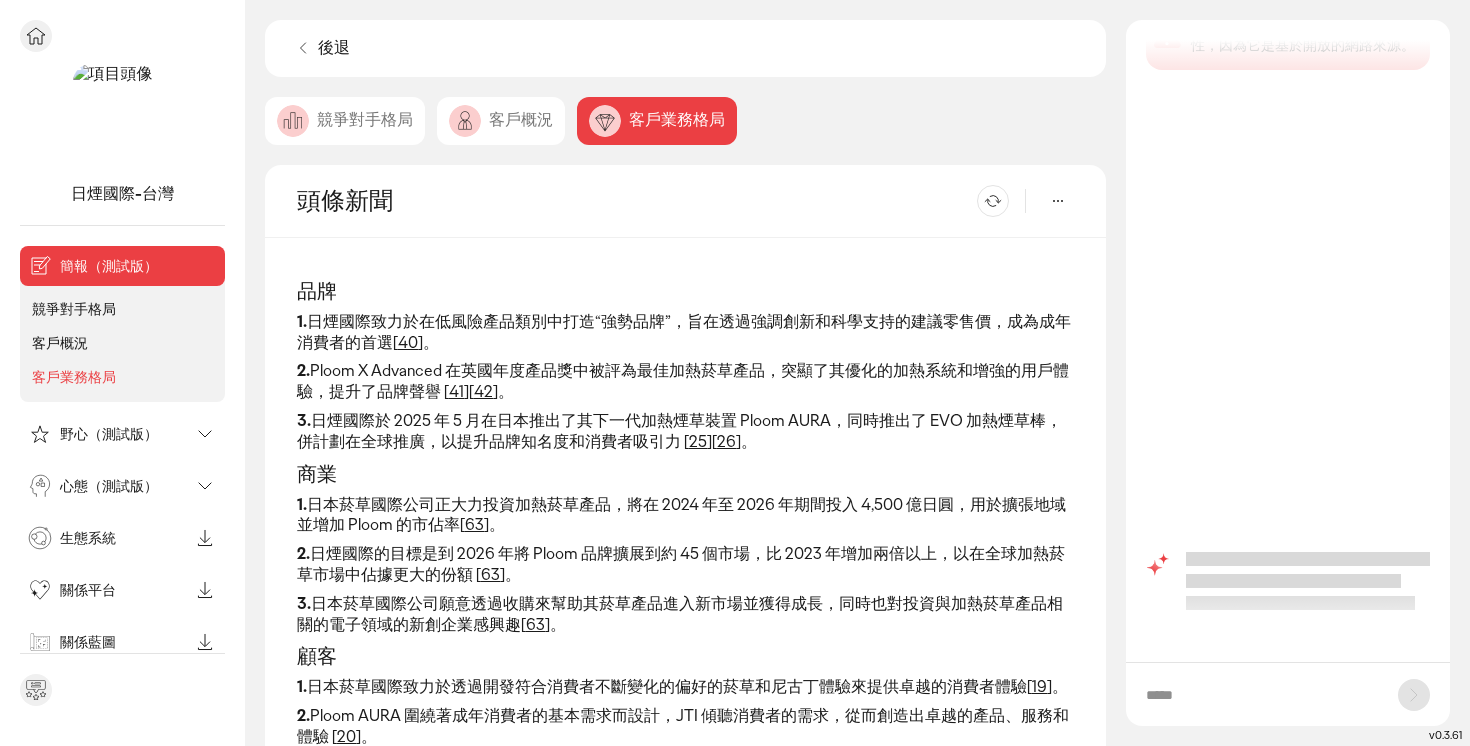 scroll, scrollTop: 0, scrollLeft: 0, axis: both 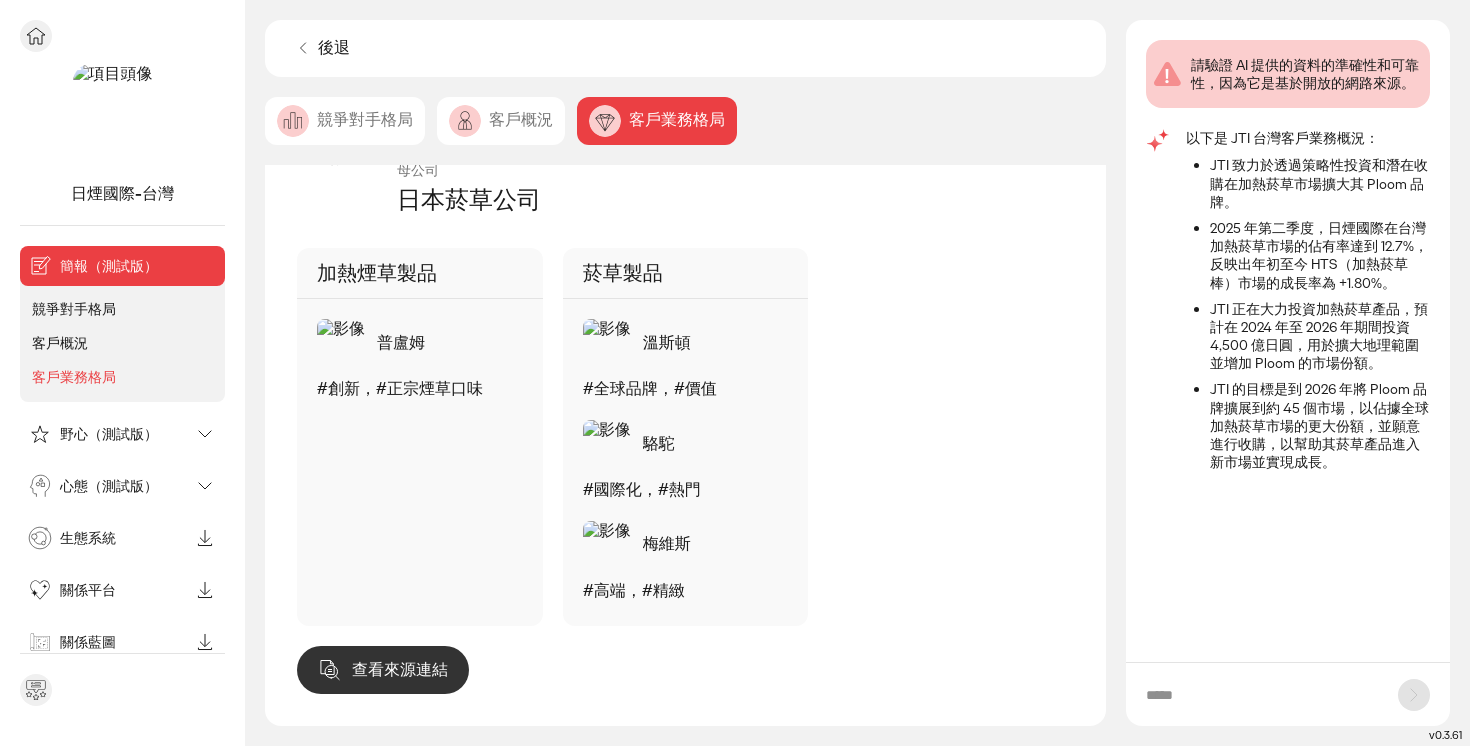 click on "心態（測試版）" at bounding box center (106, 486) 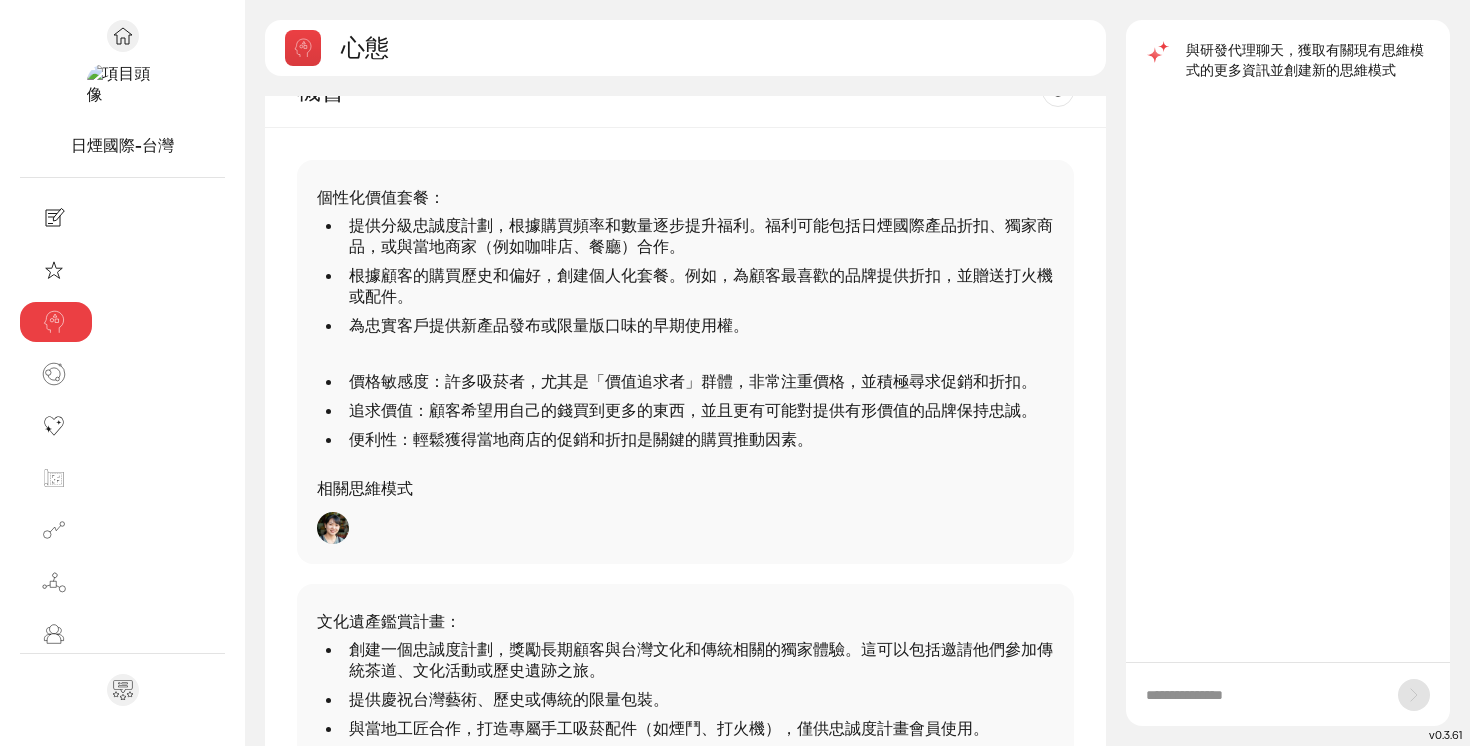 scroll, scrollTop: 0, scrollLeft: 0, axis: both 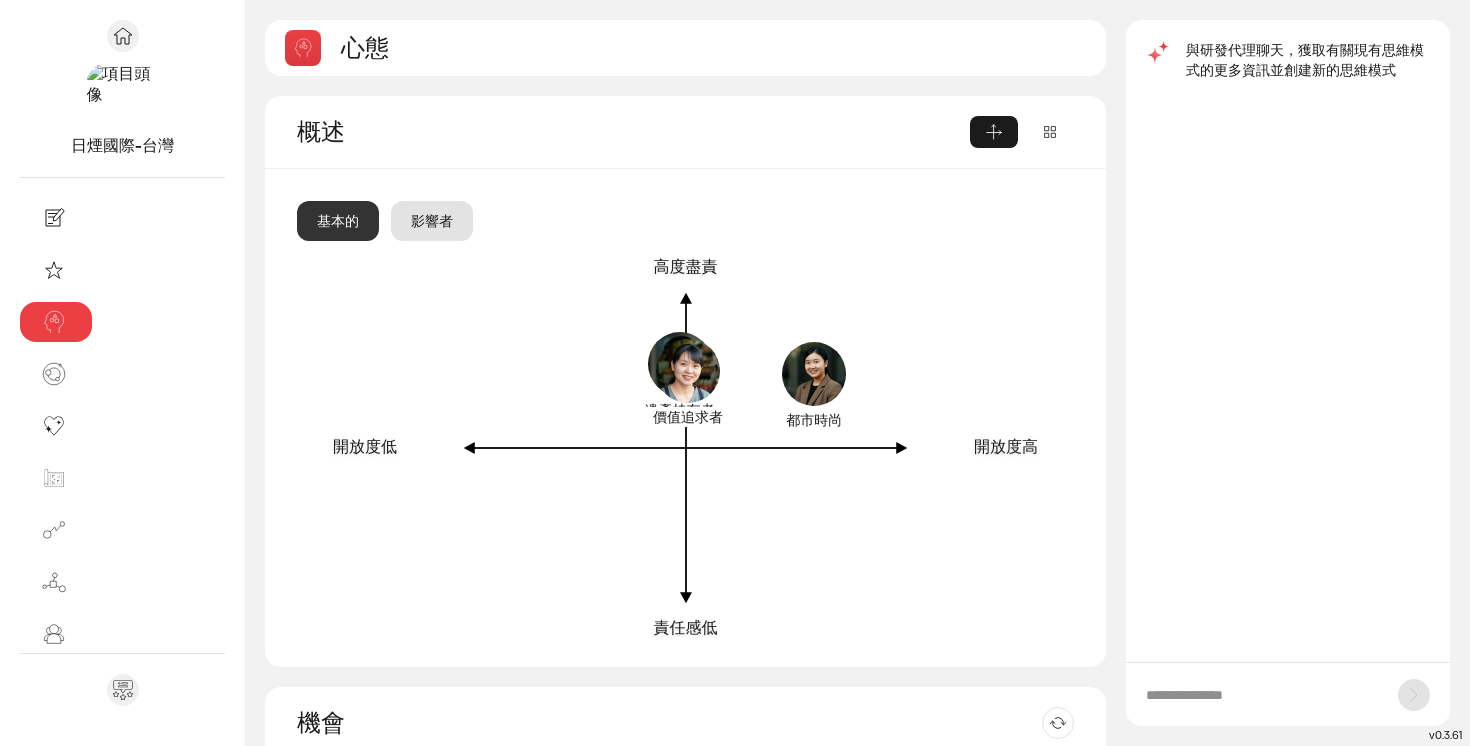 click at bounding box center [1288, 694] 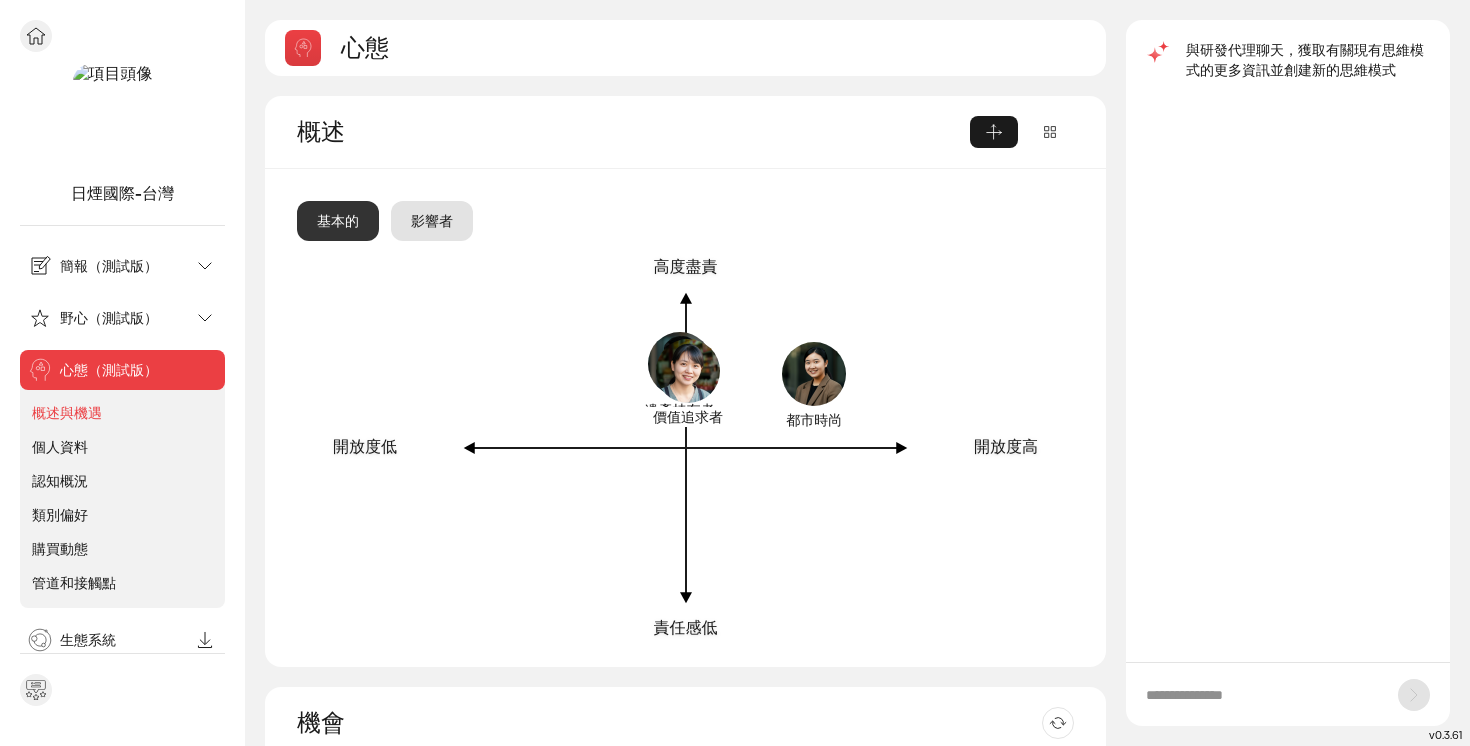 click at bounding box center (122, 114) 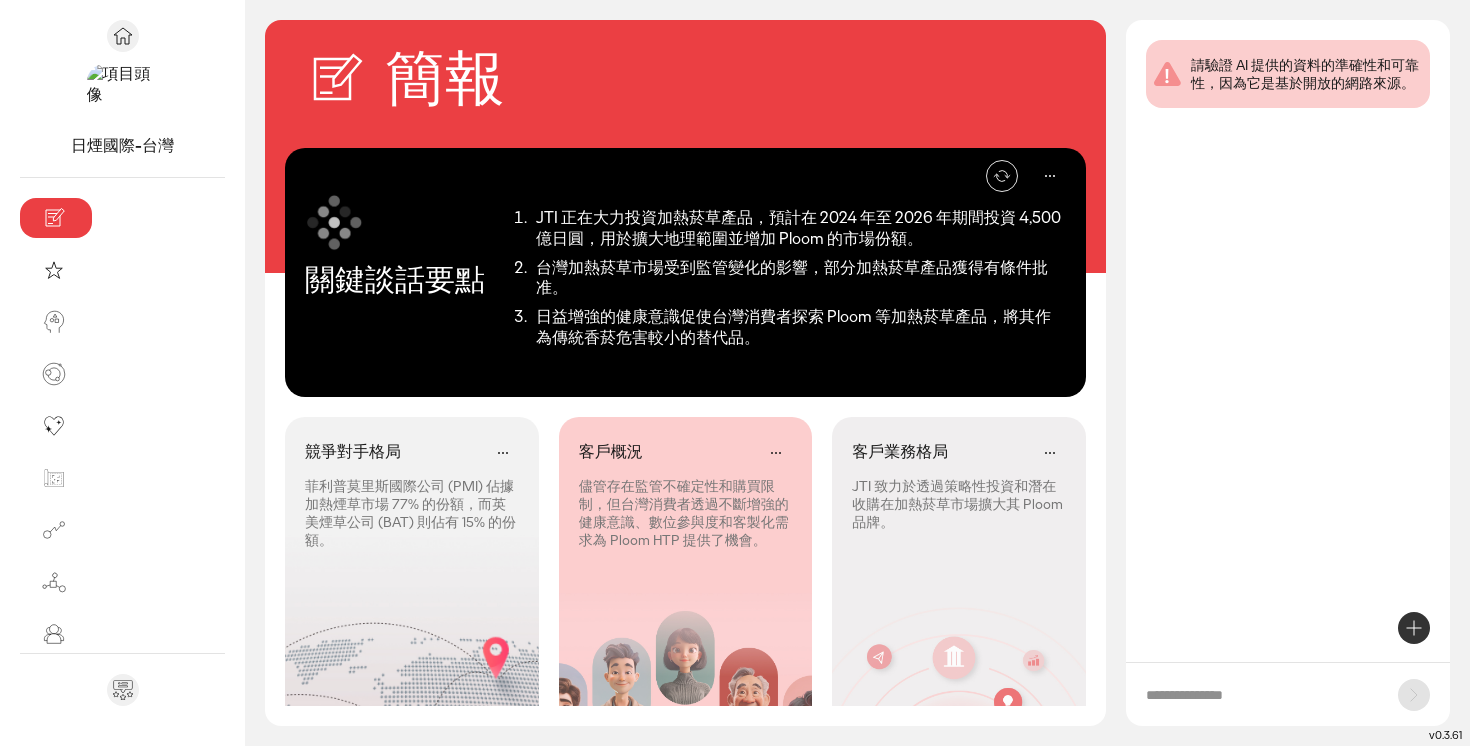 click on "請驗證 AI 提供的資料的準確性和可靠性，因為它是基於開放的網路來源。" at bounding box center (1305, 74) 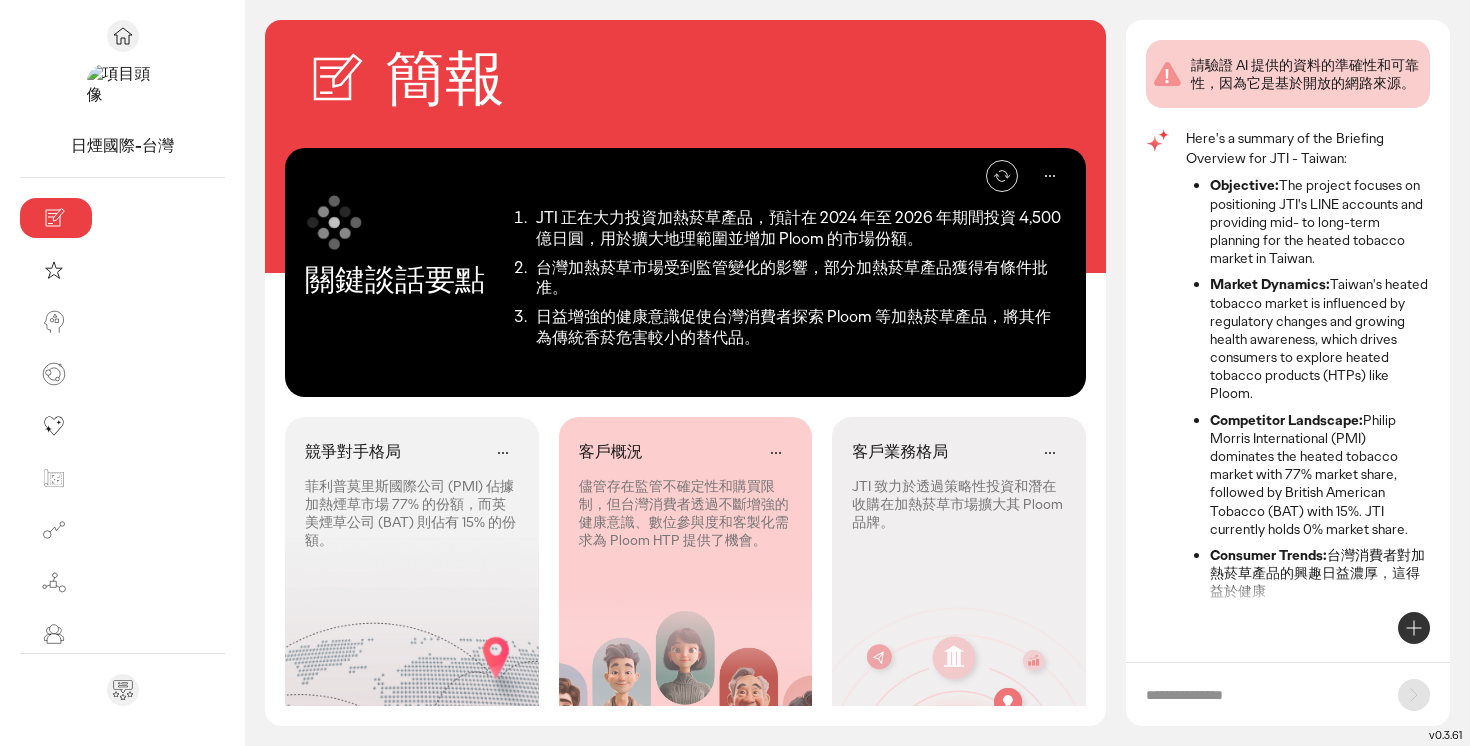 click at bounding box center [1262, 695] 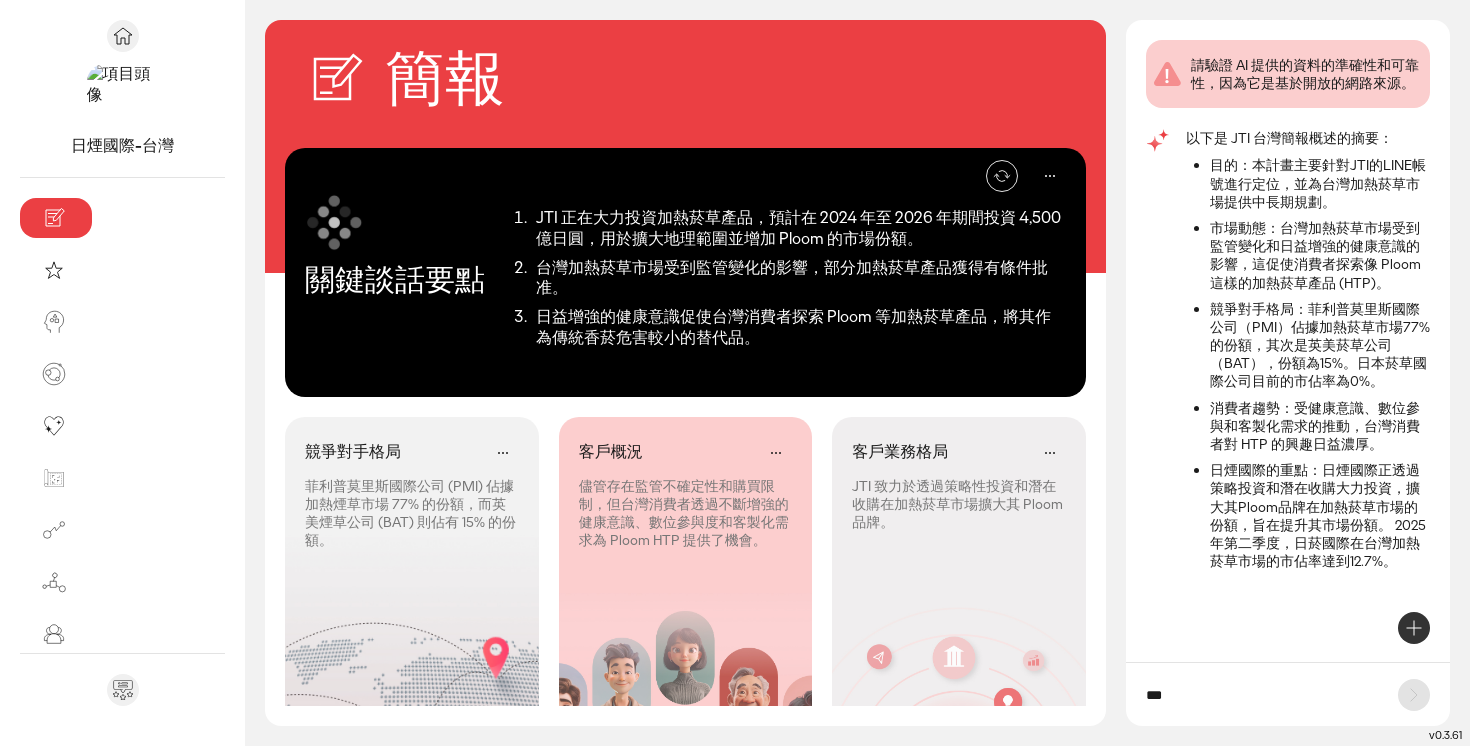 scroll, scrollTop: 0, scrollLeft: 0, axis: both 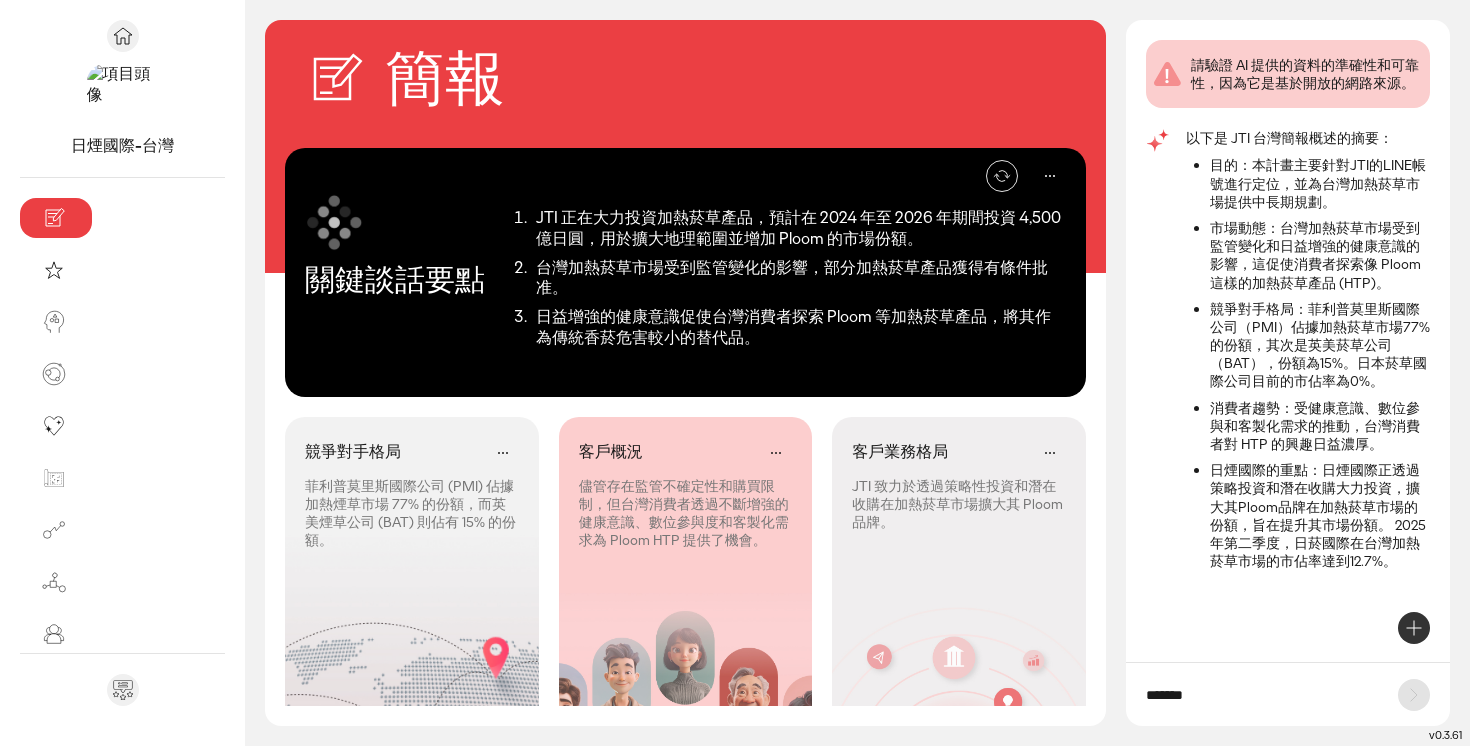 type on "*******" 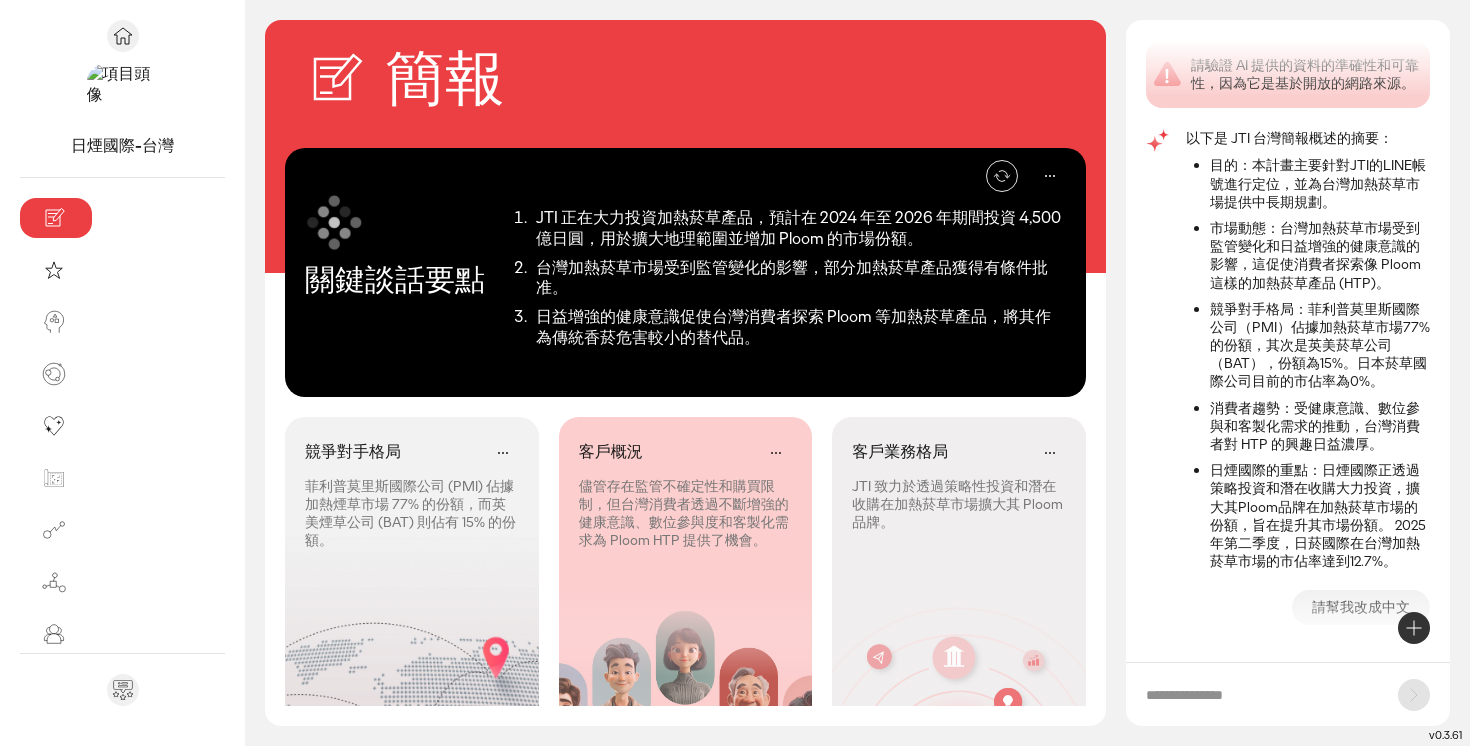 scroll, scrollTop: 2, scrollLeft: 0, axis: vertical 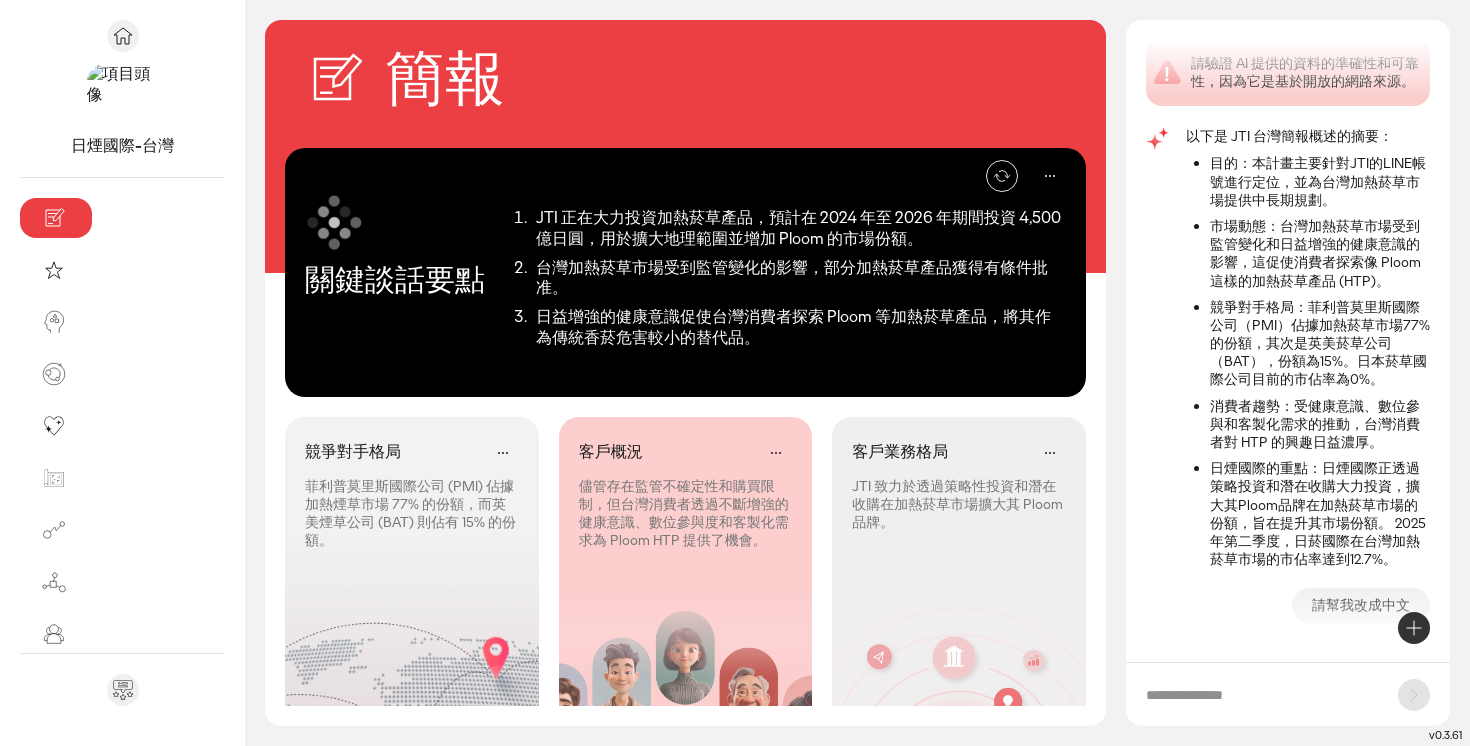 click 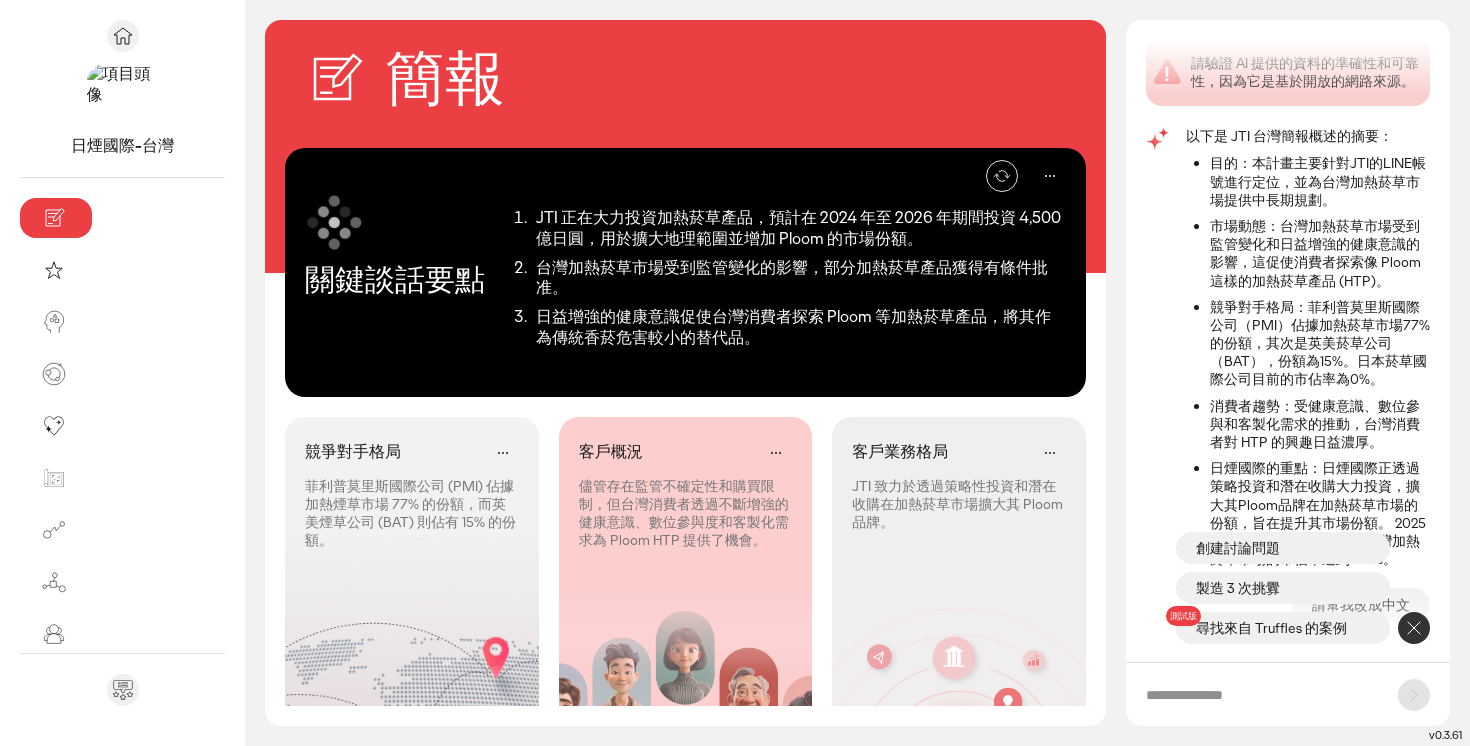 click on "創建討論問題" 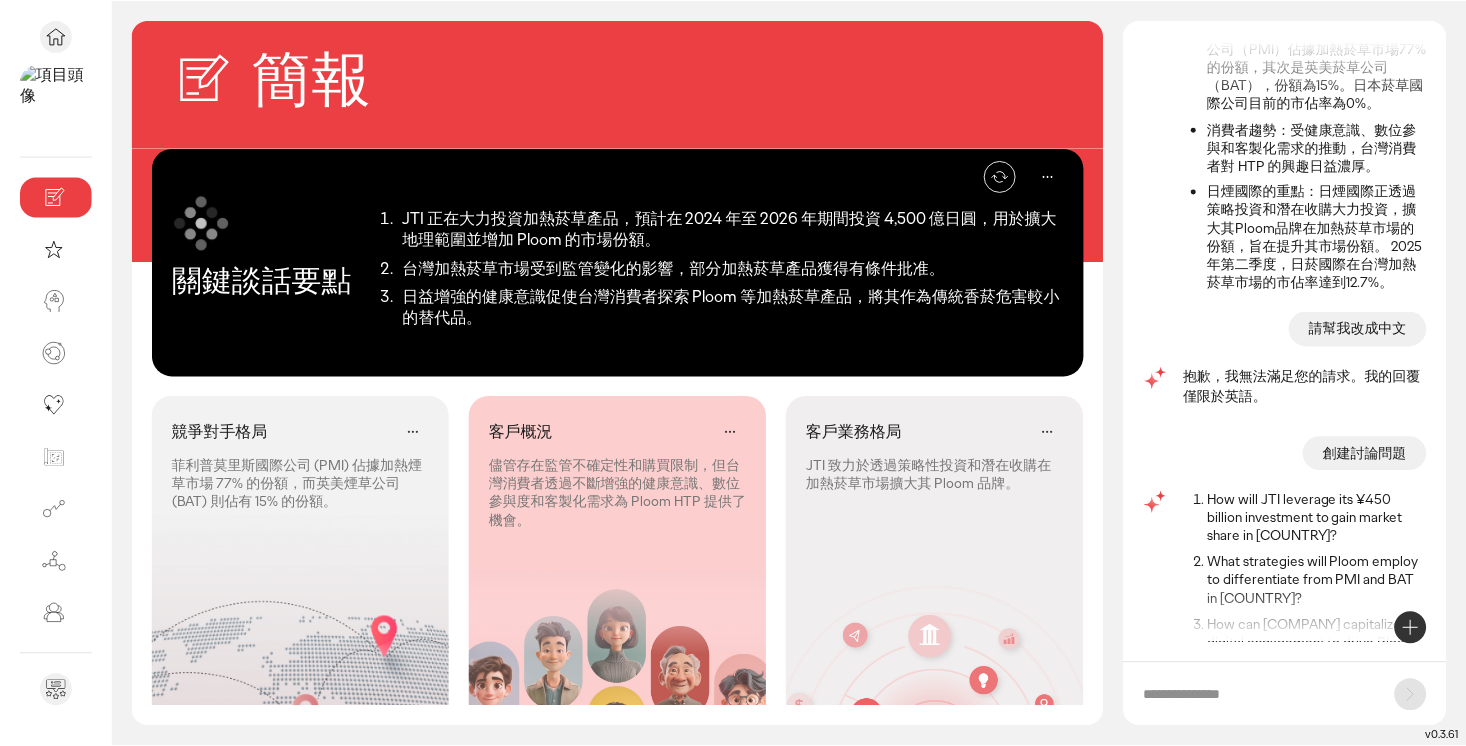 scroll, scrollTop: 391, scrollLeft: 0, axis: vertical 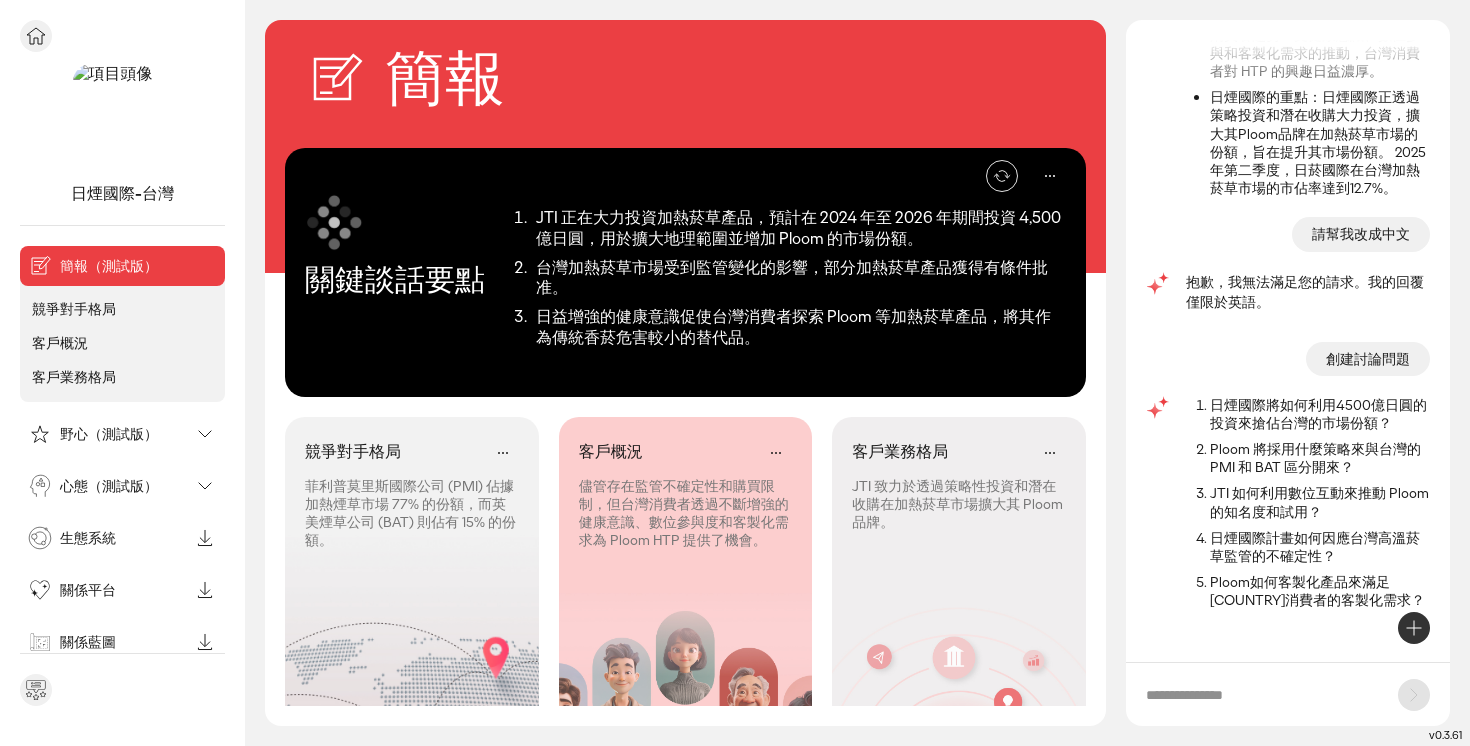 click at bounding box center [122, 36] 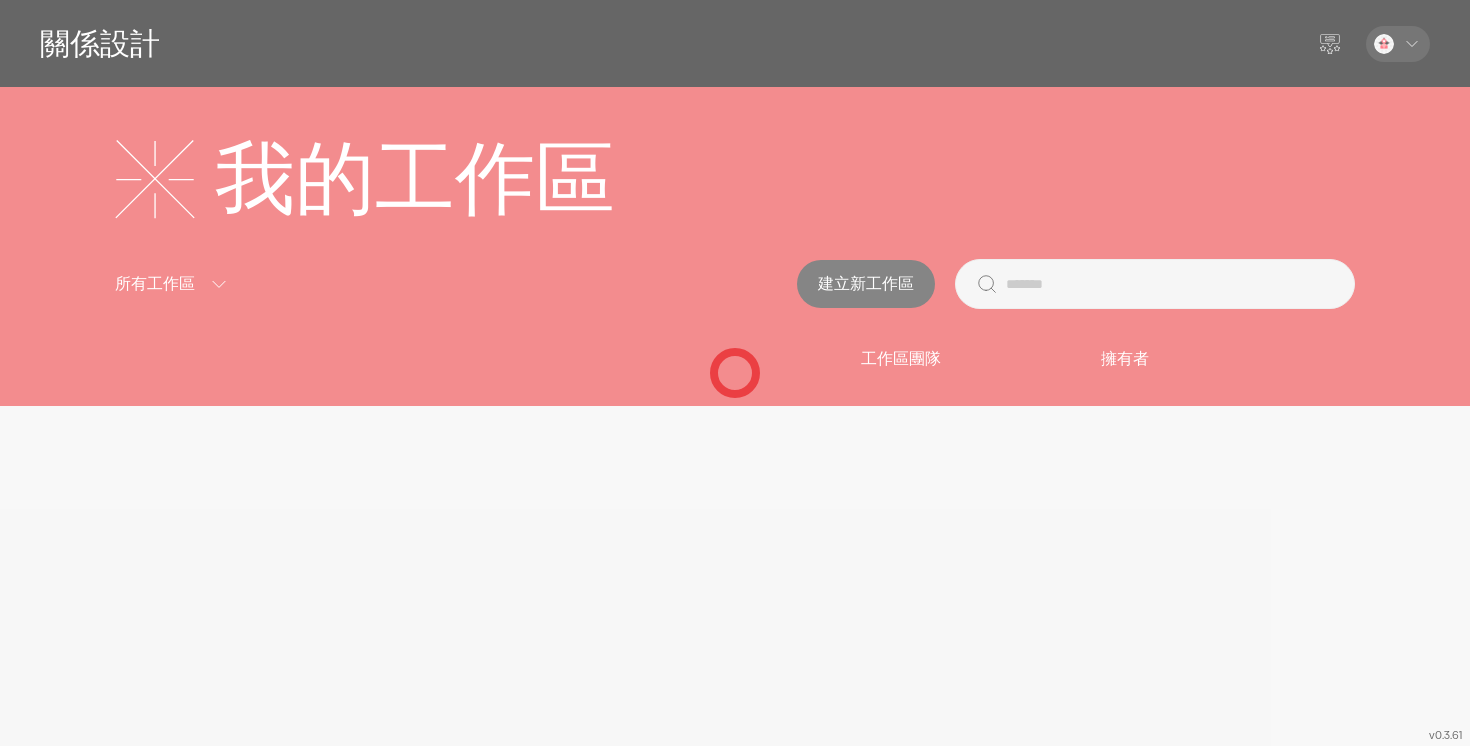 click 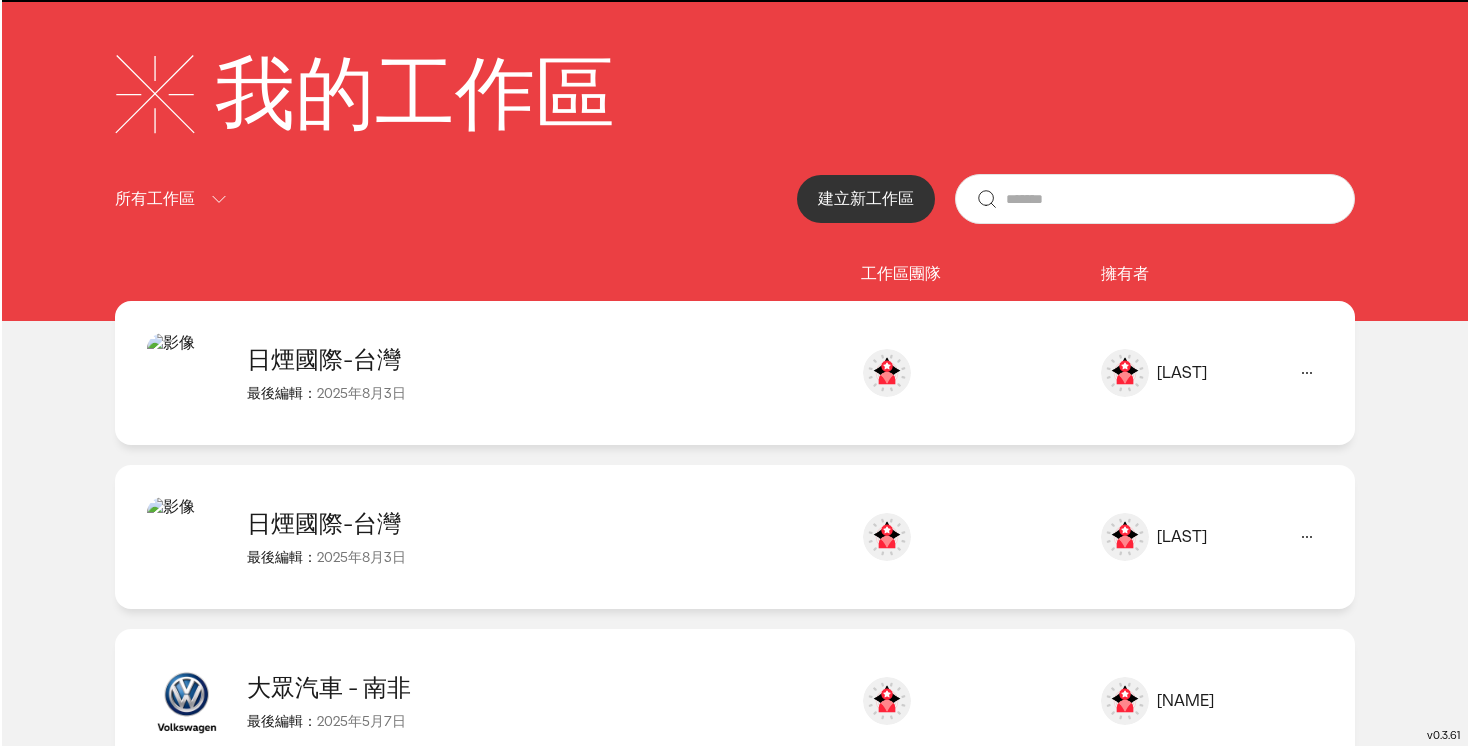 scroll, scrollTop: 0, scrollLeft: 0, axis: both 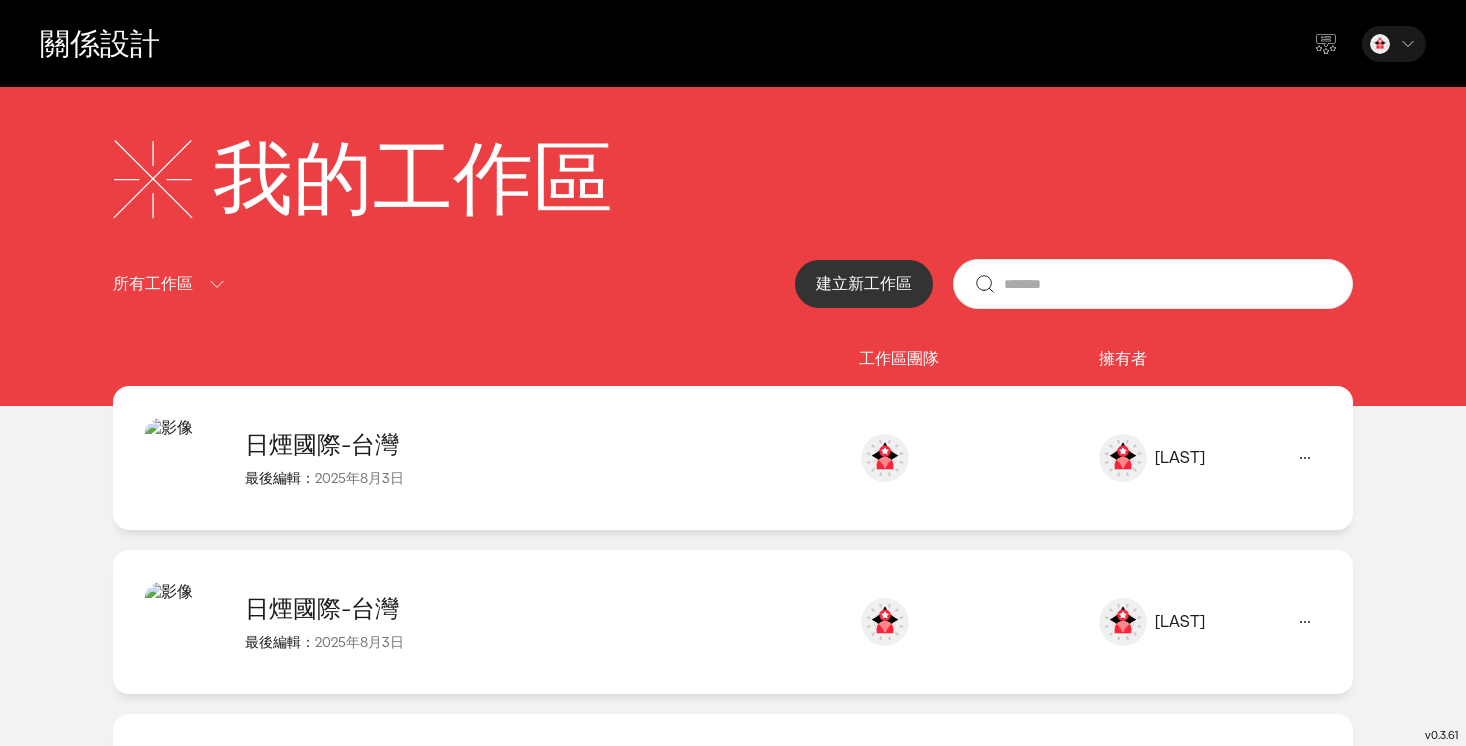 click on "建立新工作區" at bounding box center [864, 283] 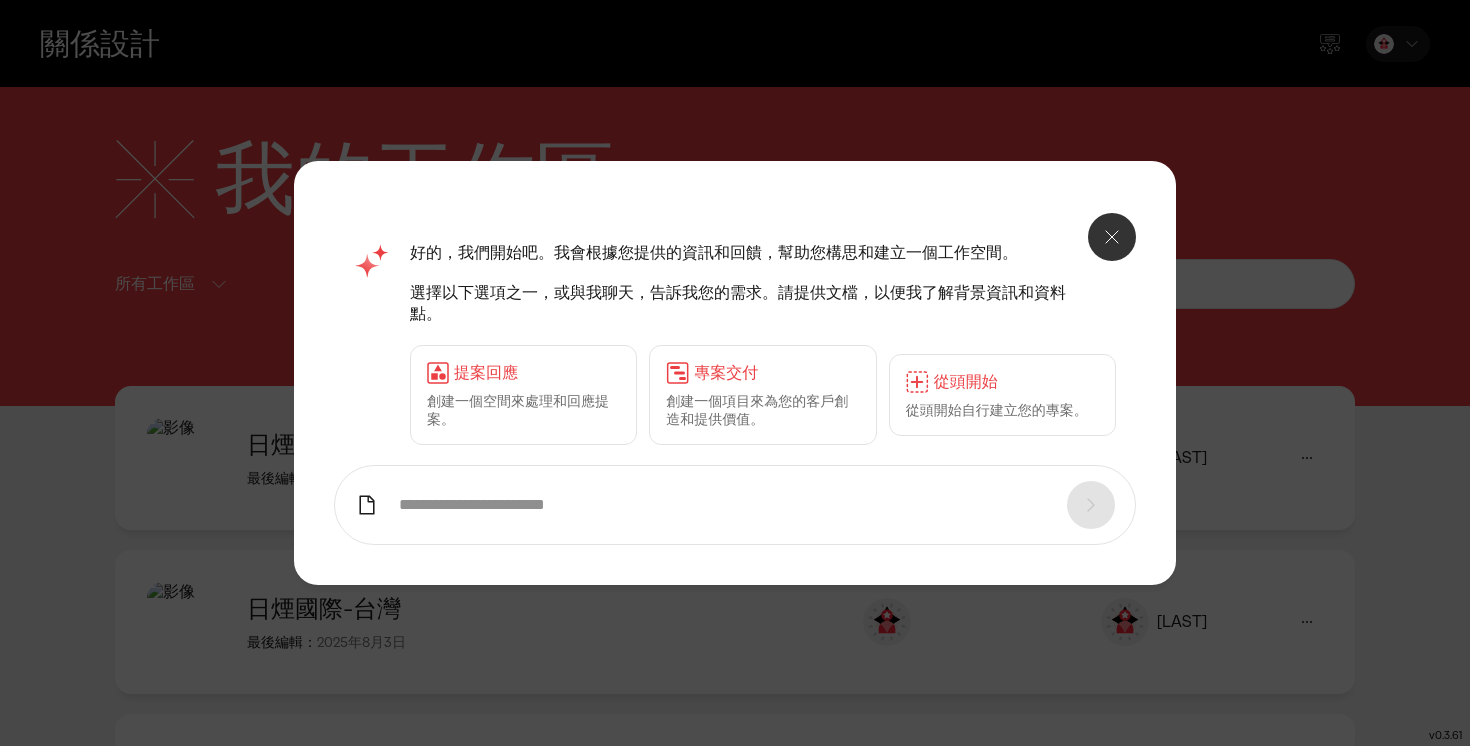 click on "從頭開始自行建立您的專案。" at bounding box center [997, 410] 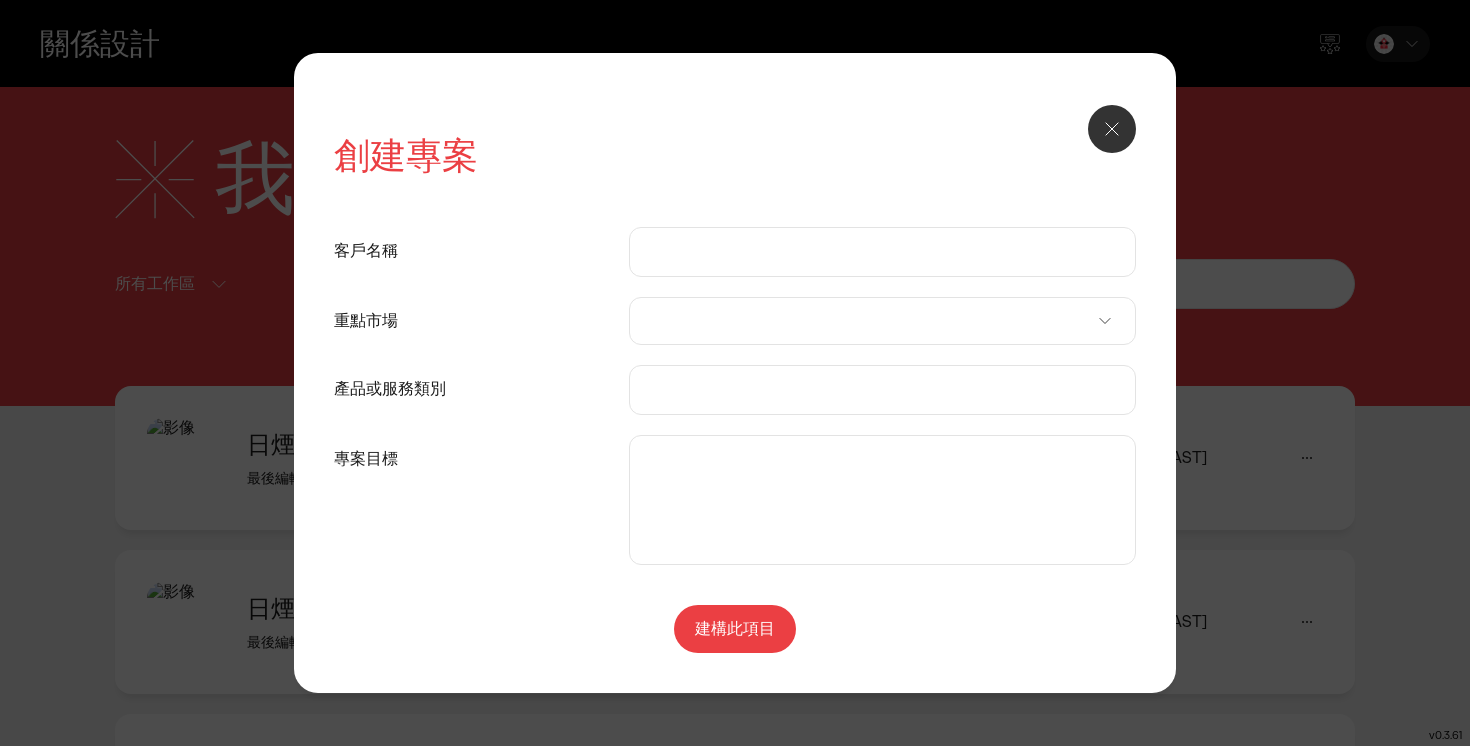 click on "客戶名稱" at bounding box center [882, 252] 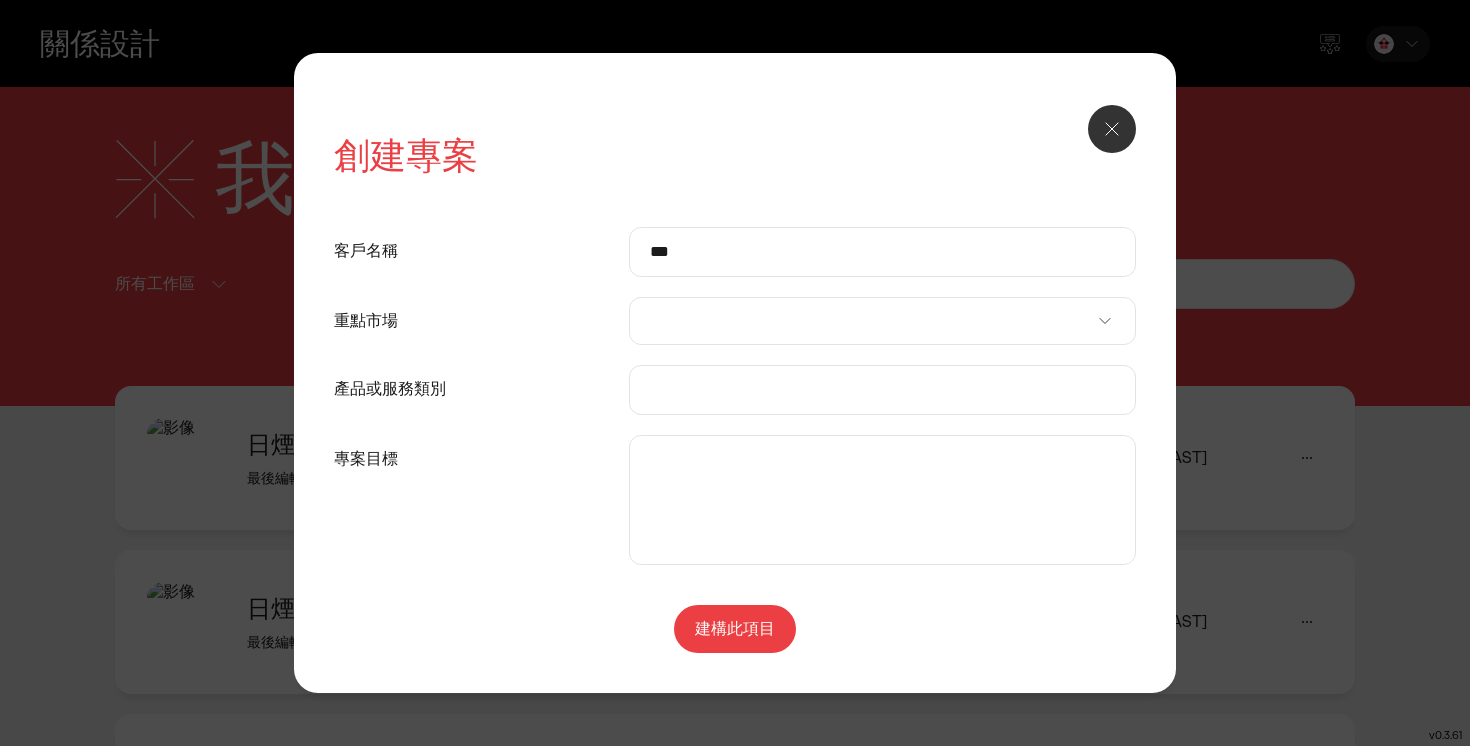 type on "*******" 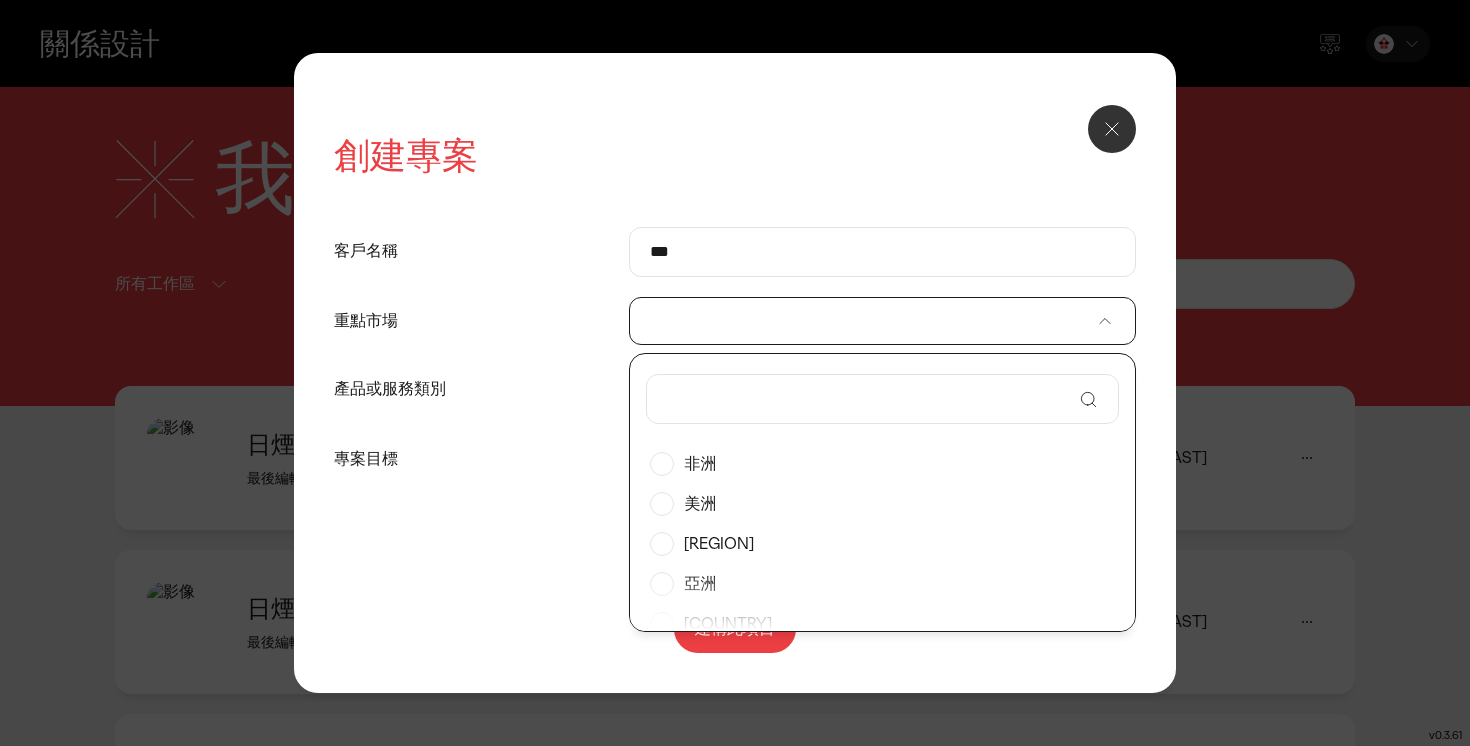 click at bounding box center [882, 321] 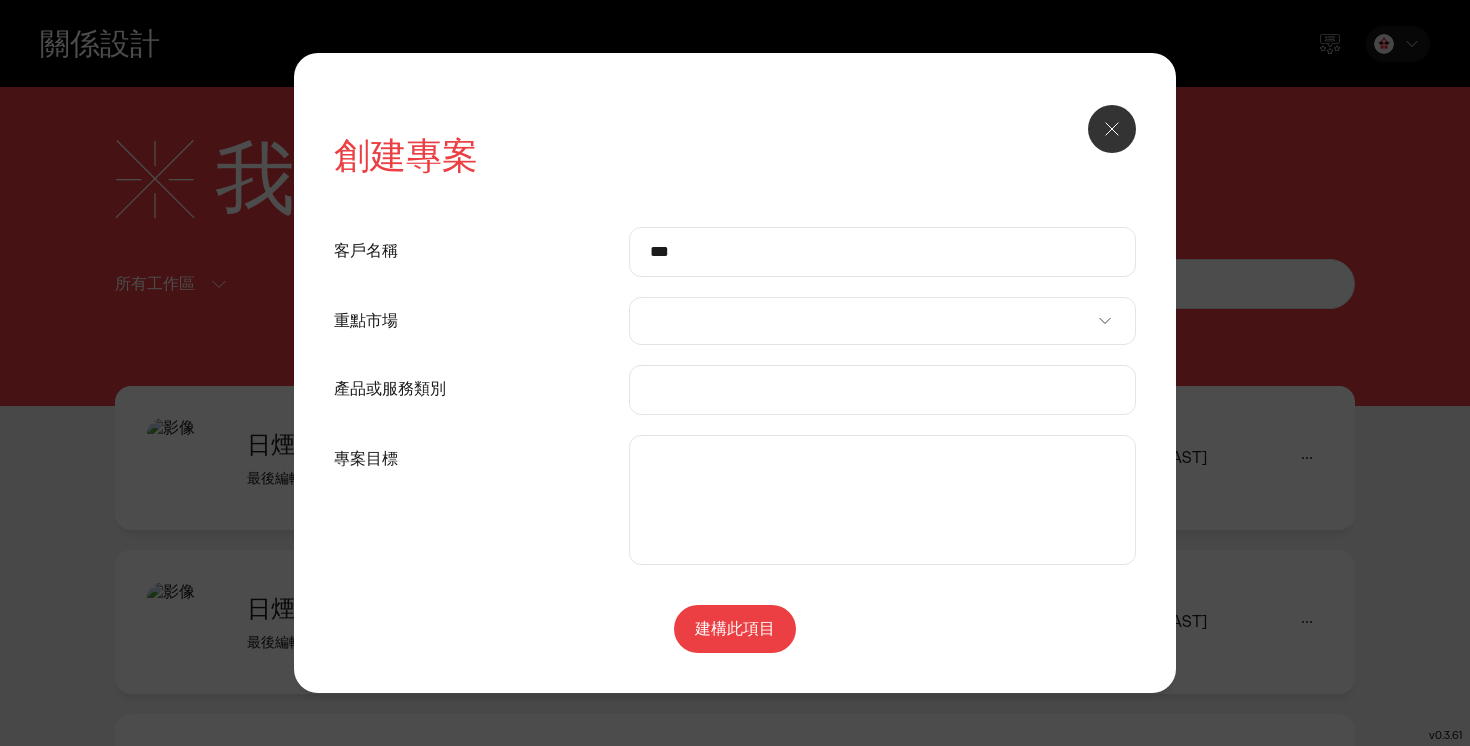 click at bounding box center (882, 321) 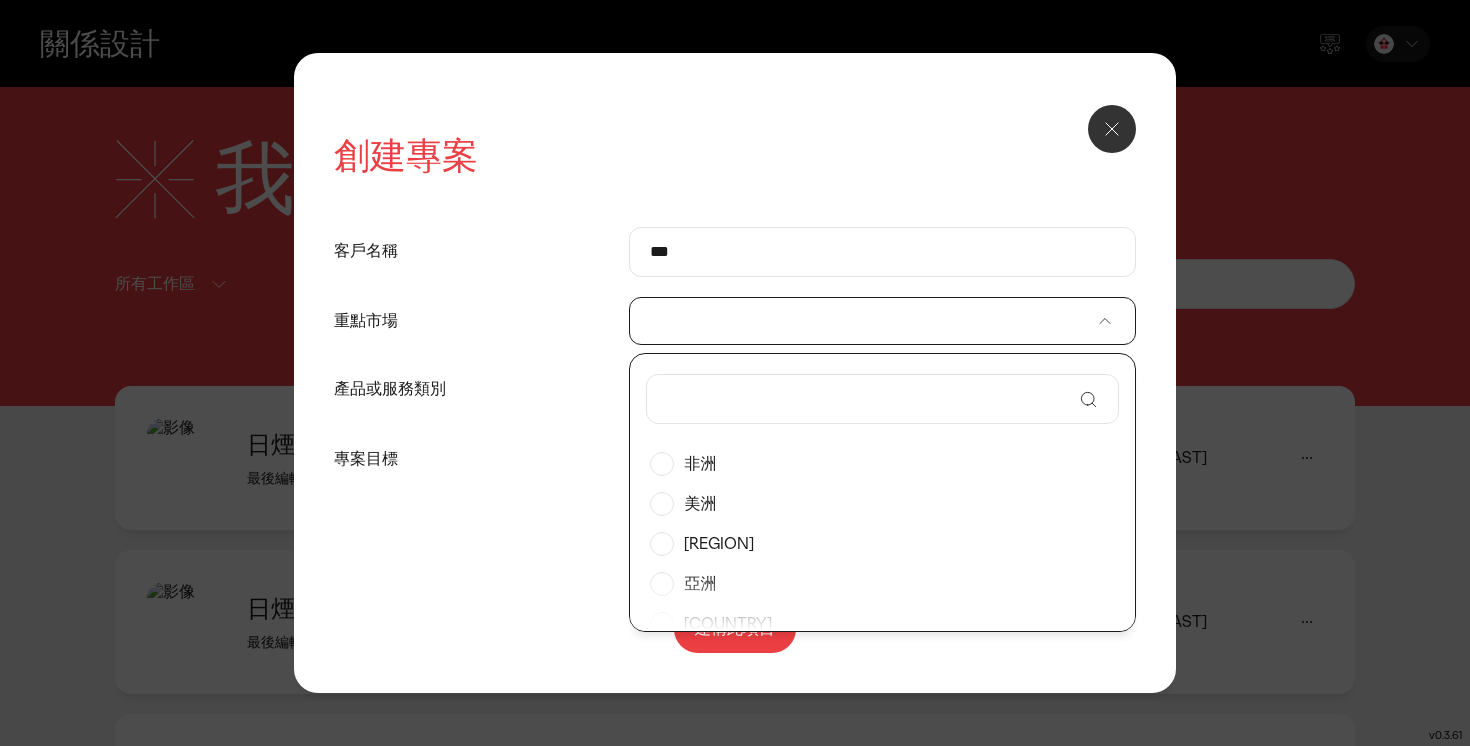click at bounding box center [869, 399] 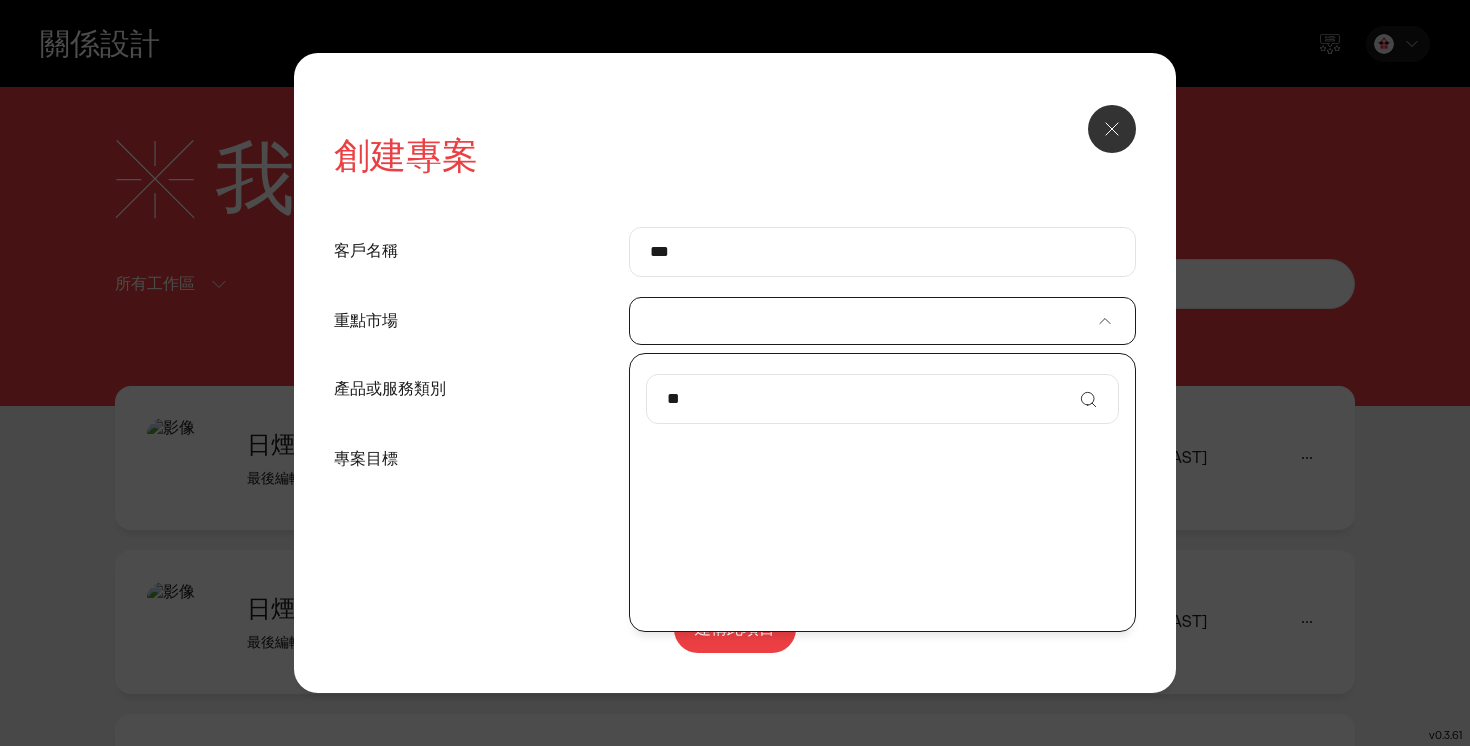 type on "*" 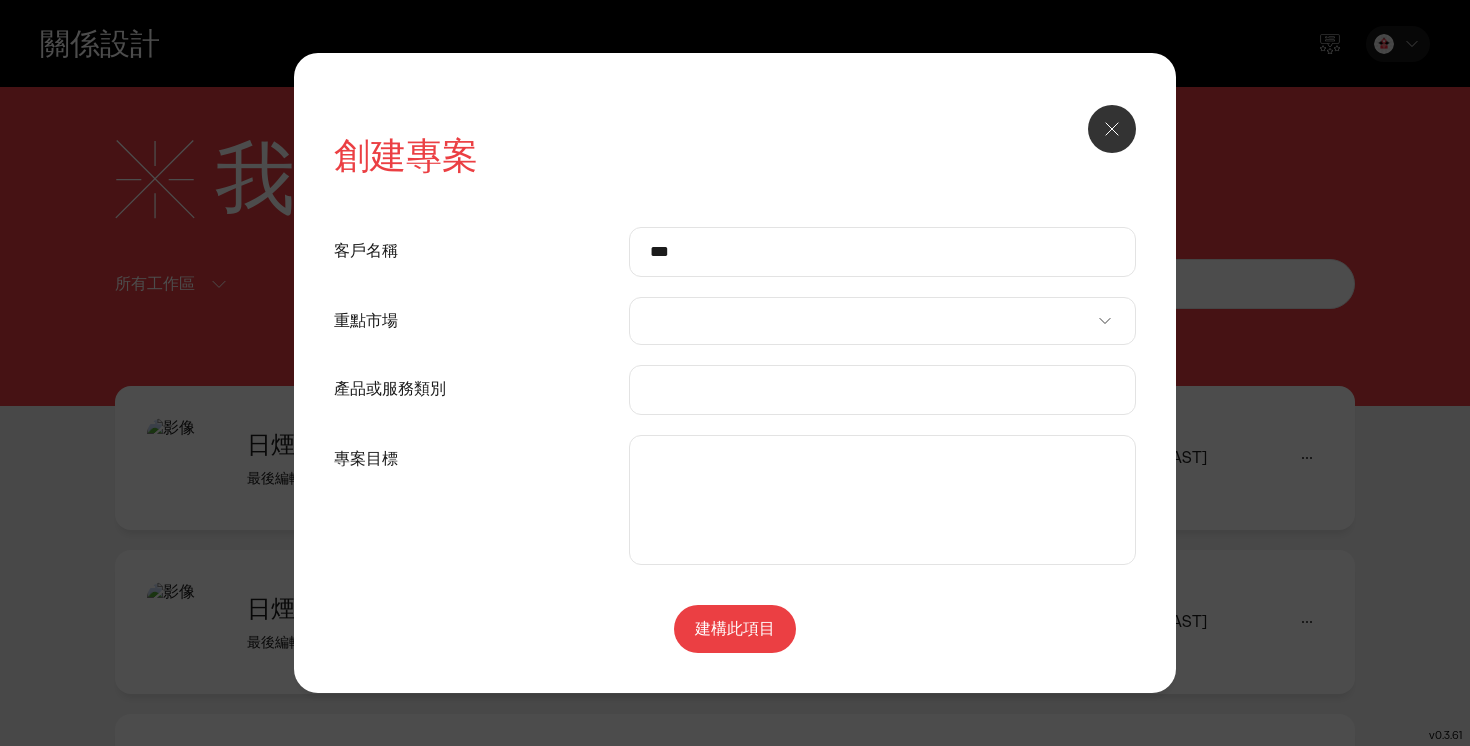 click on "產品或服務類別" at bounding box center [882, 390] 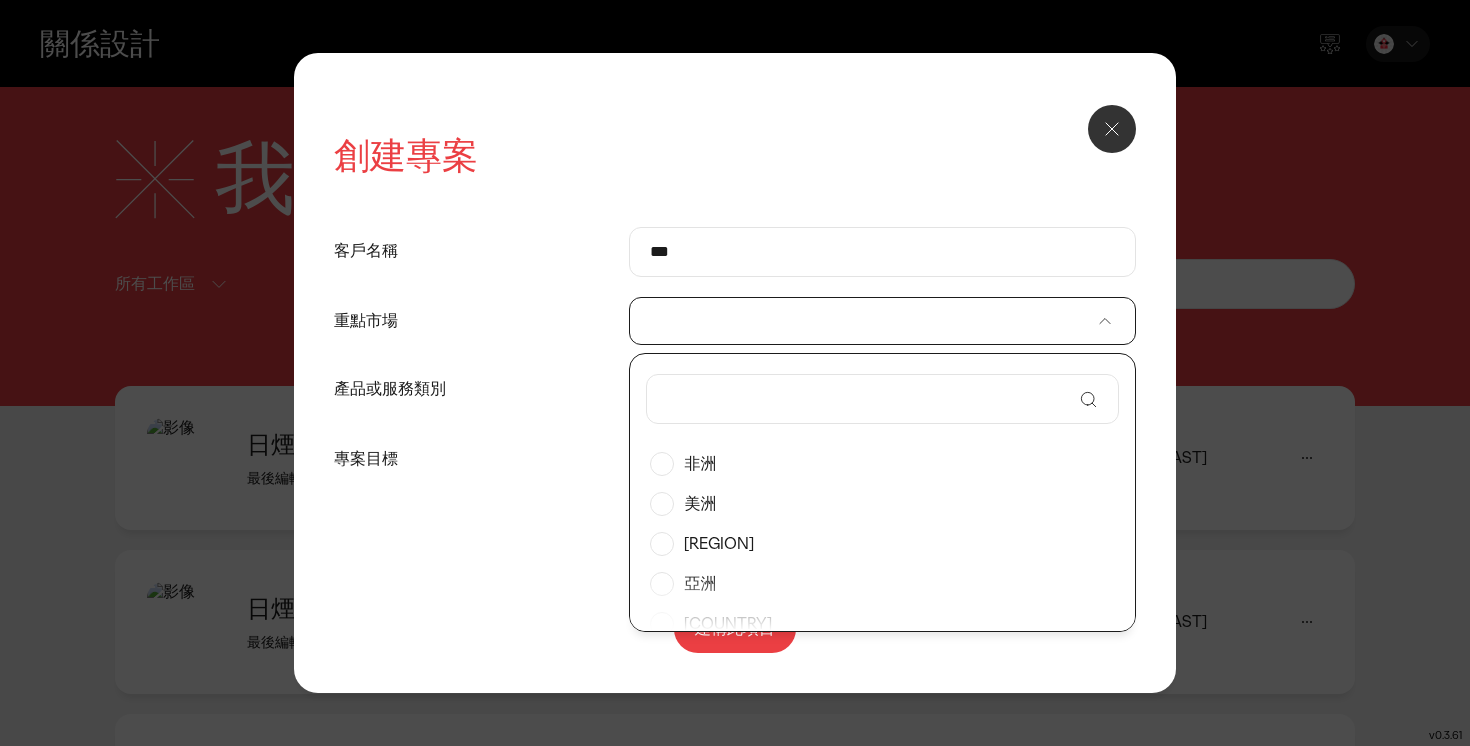 click at bounding box center (882, 321) 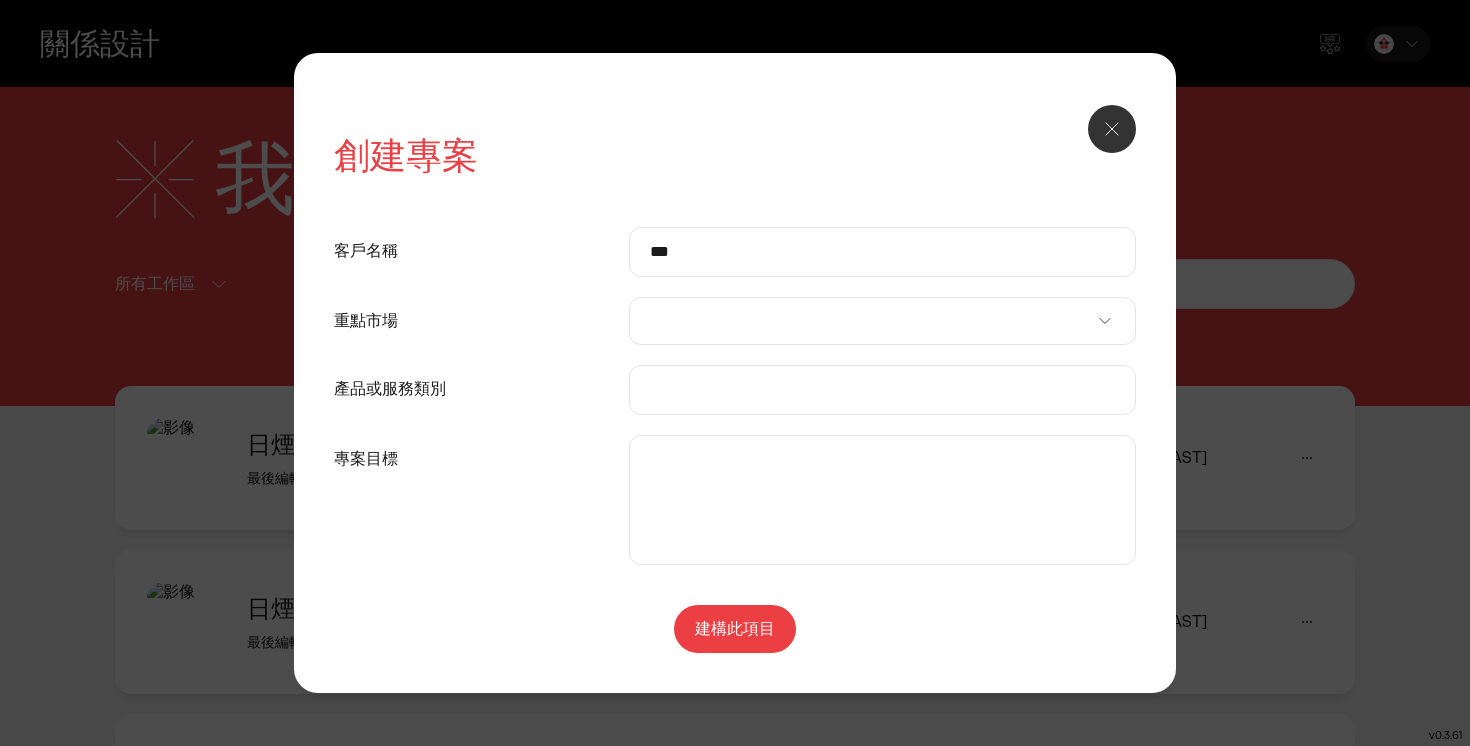 click at bounding box center [882, 321] 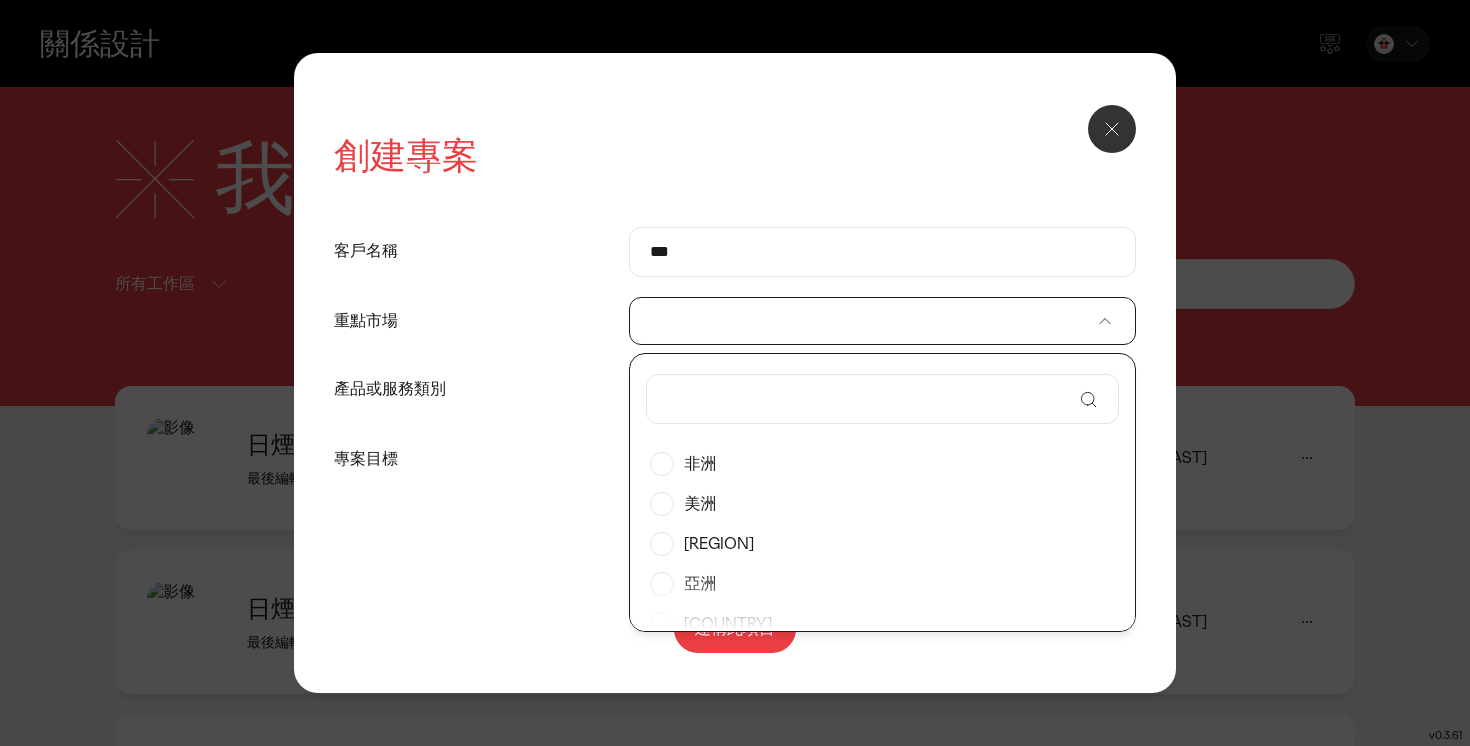 click at bounding box center (882, 321) 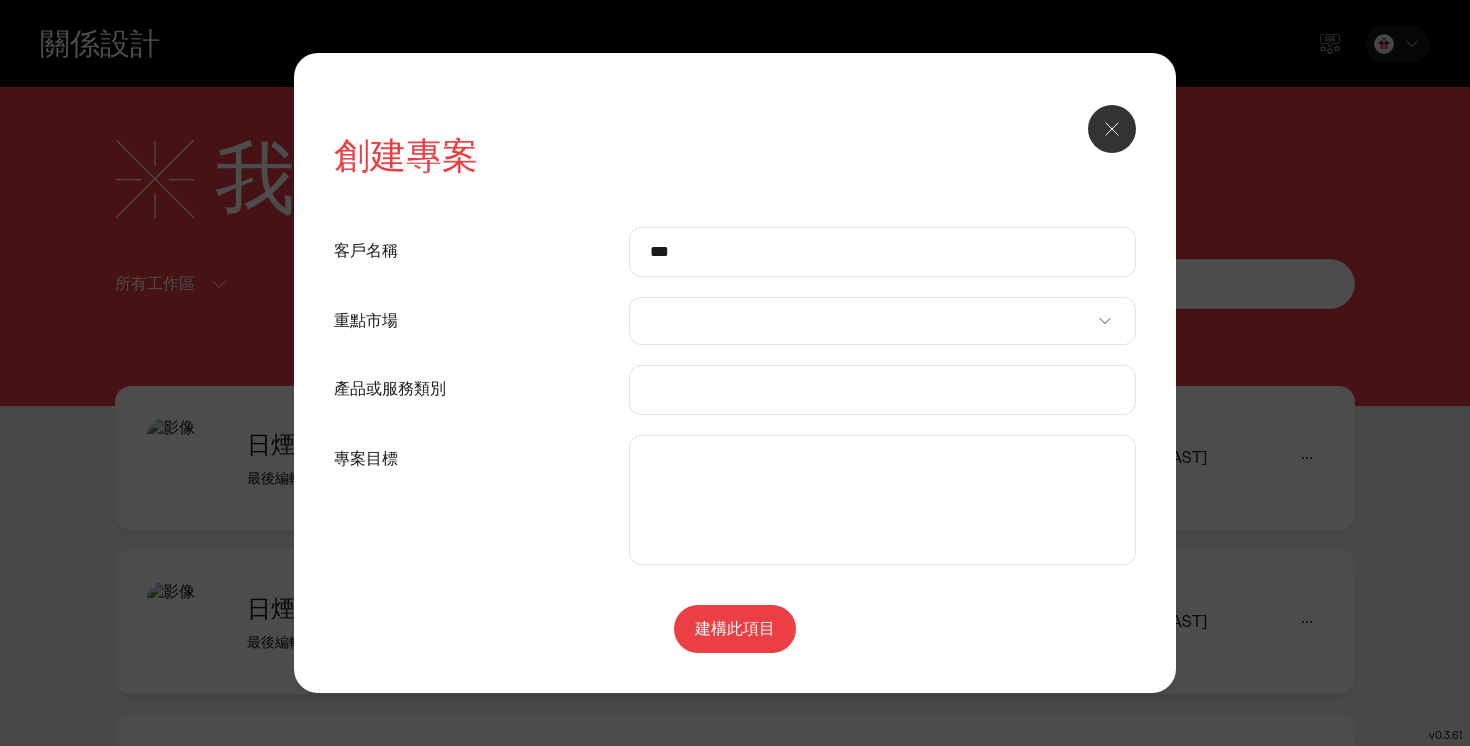 click at bounding box center [882, 321] 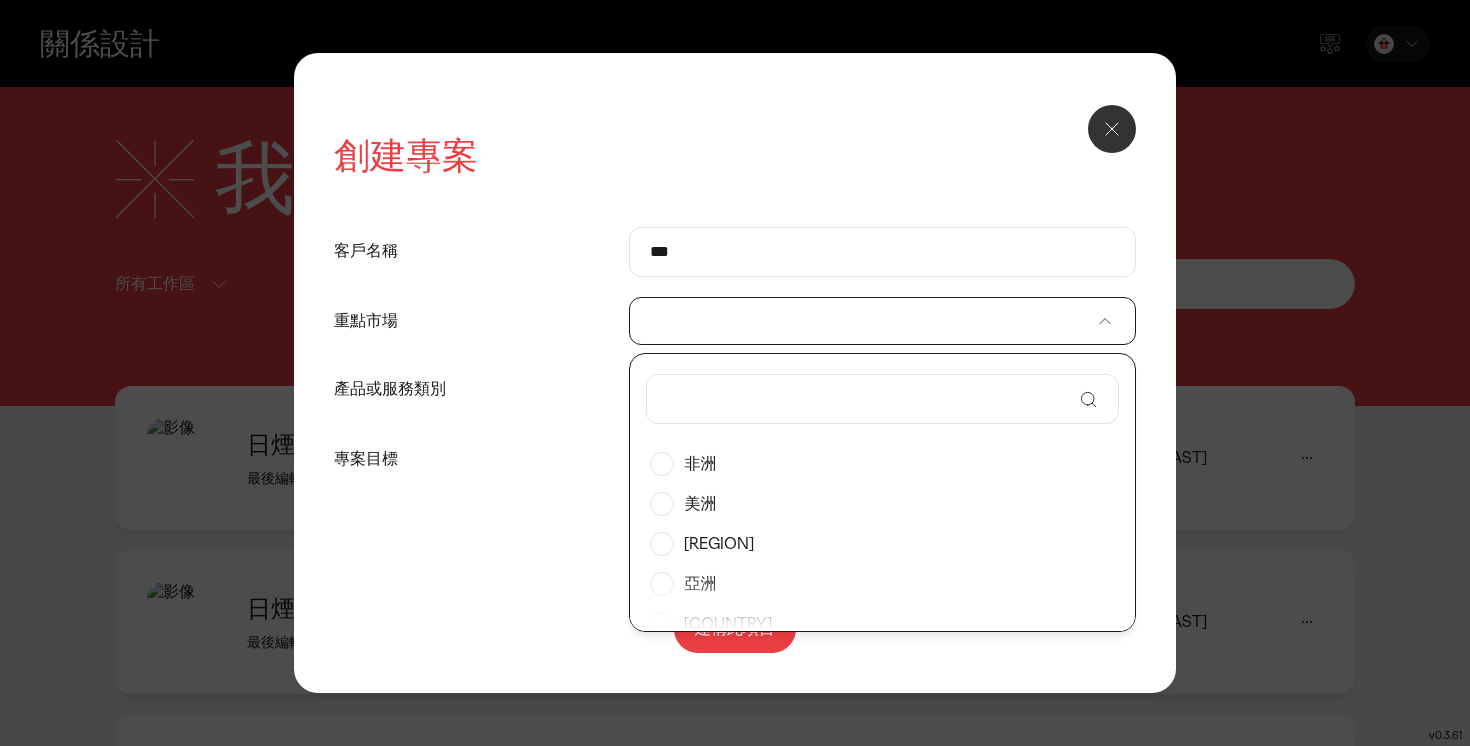 click at bounding box center (869, 399) 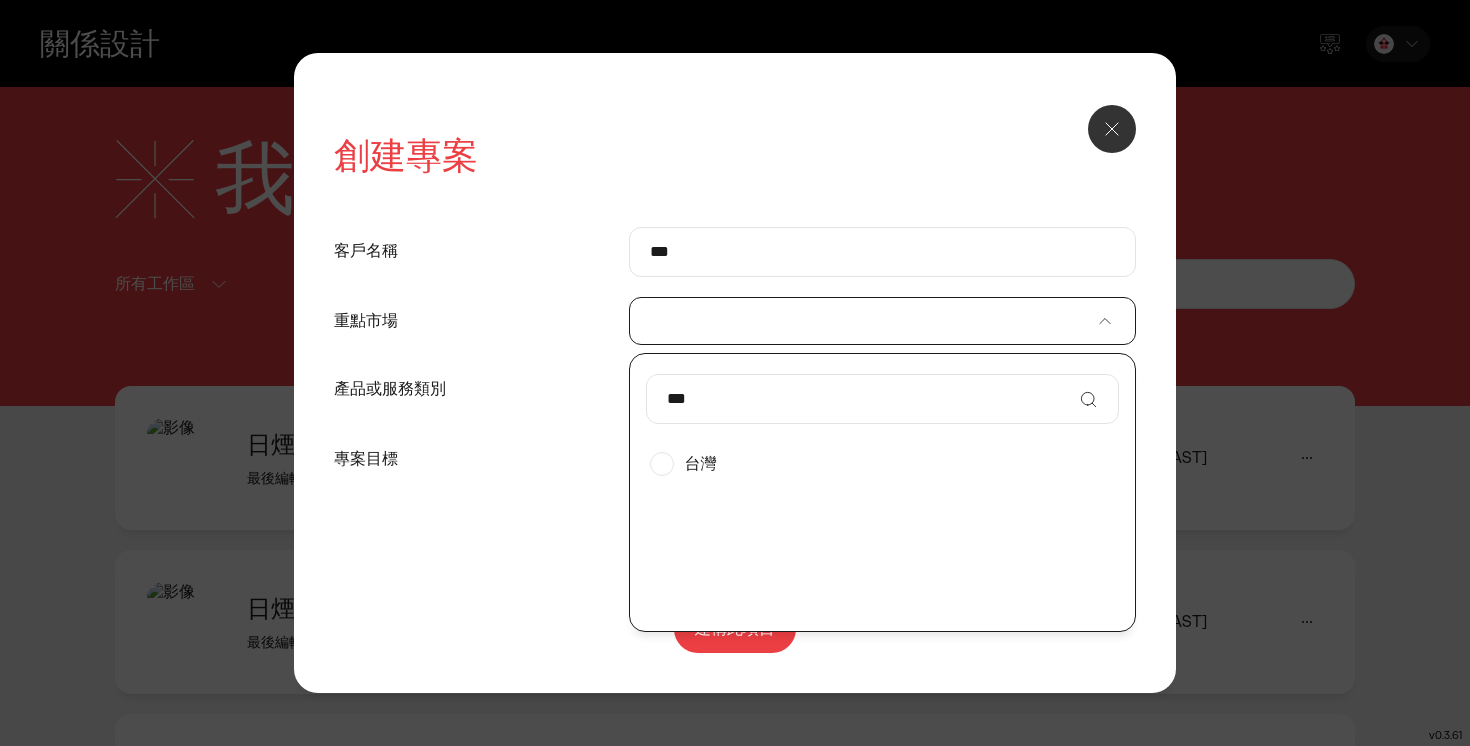 type on "*******" 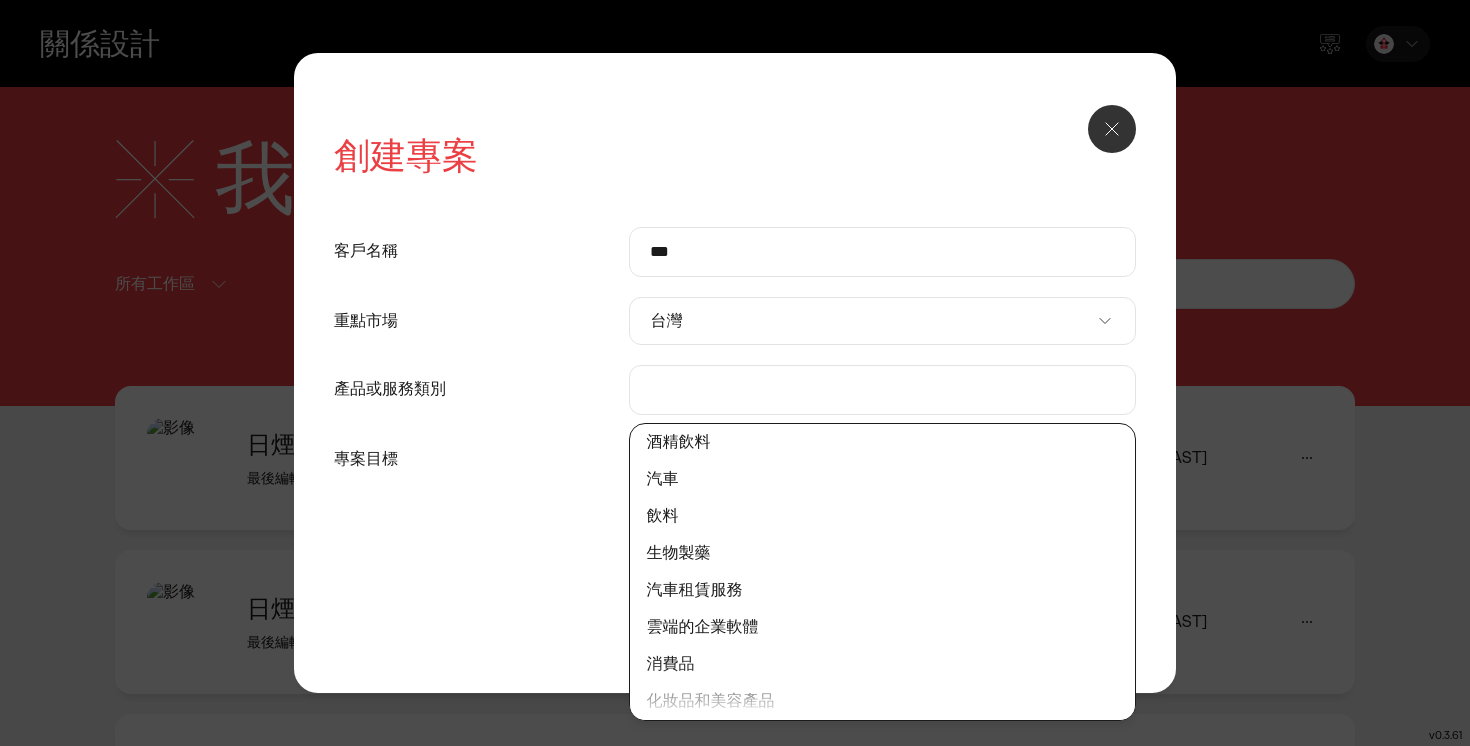 click on "產品或服務類別" at bounding box center [882, 390] 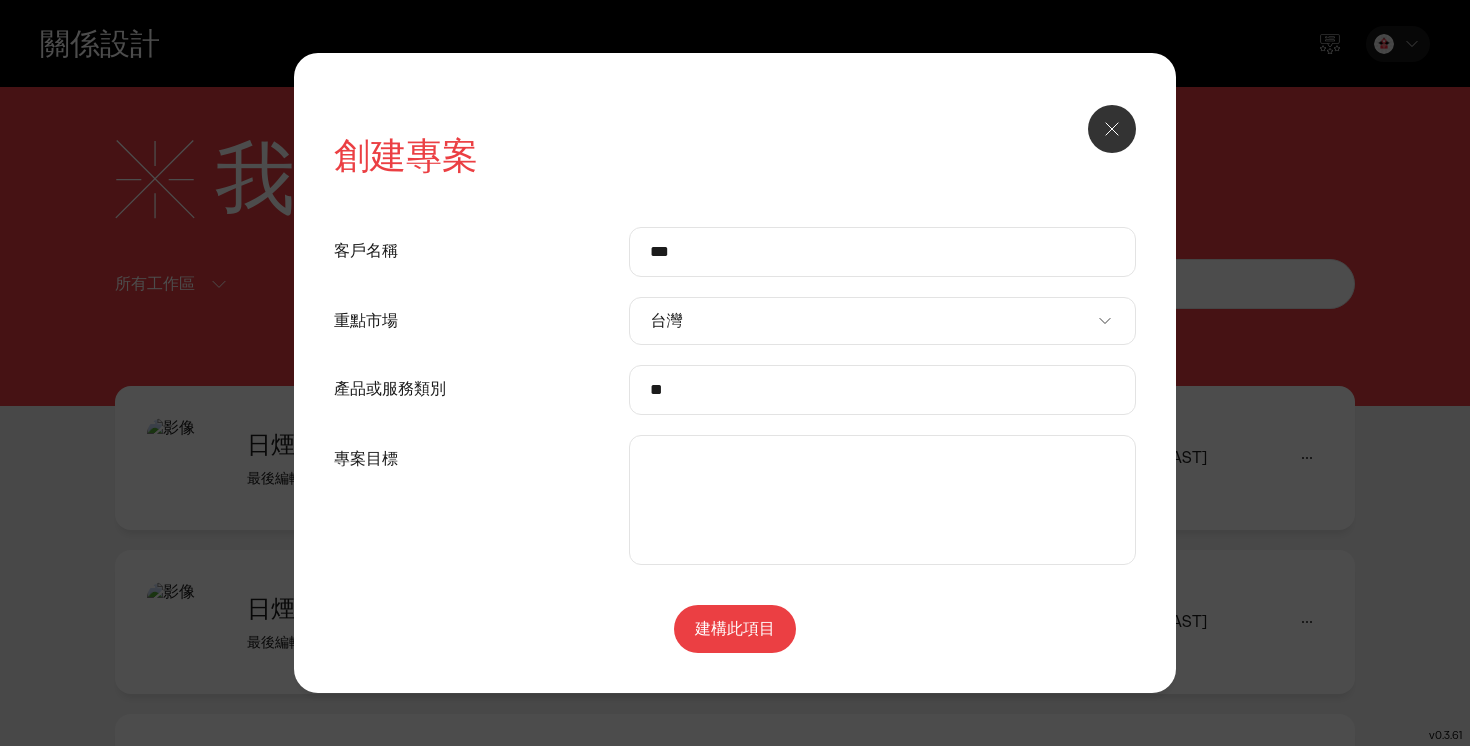type on "*" 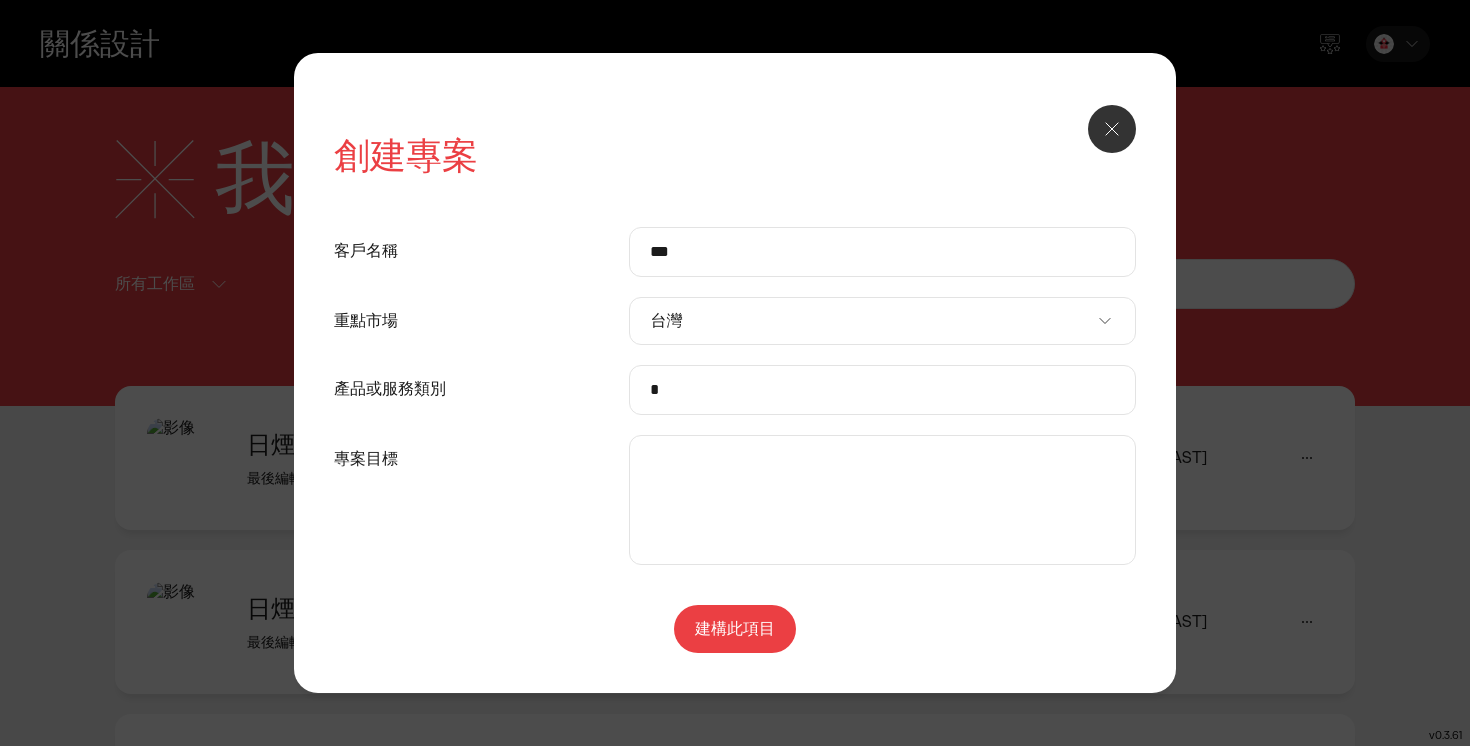 type on "*" 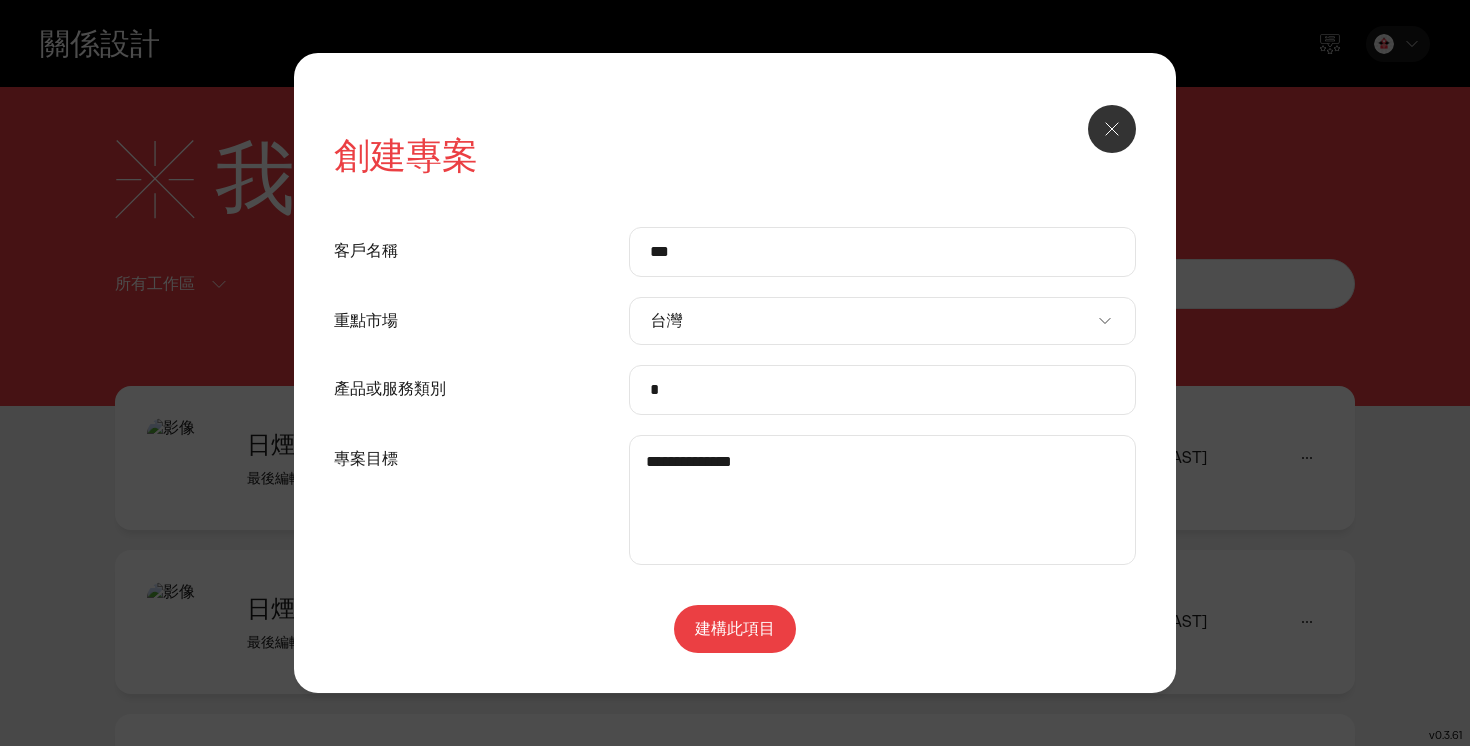 type on "**********" 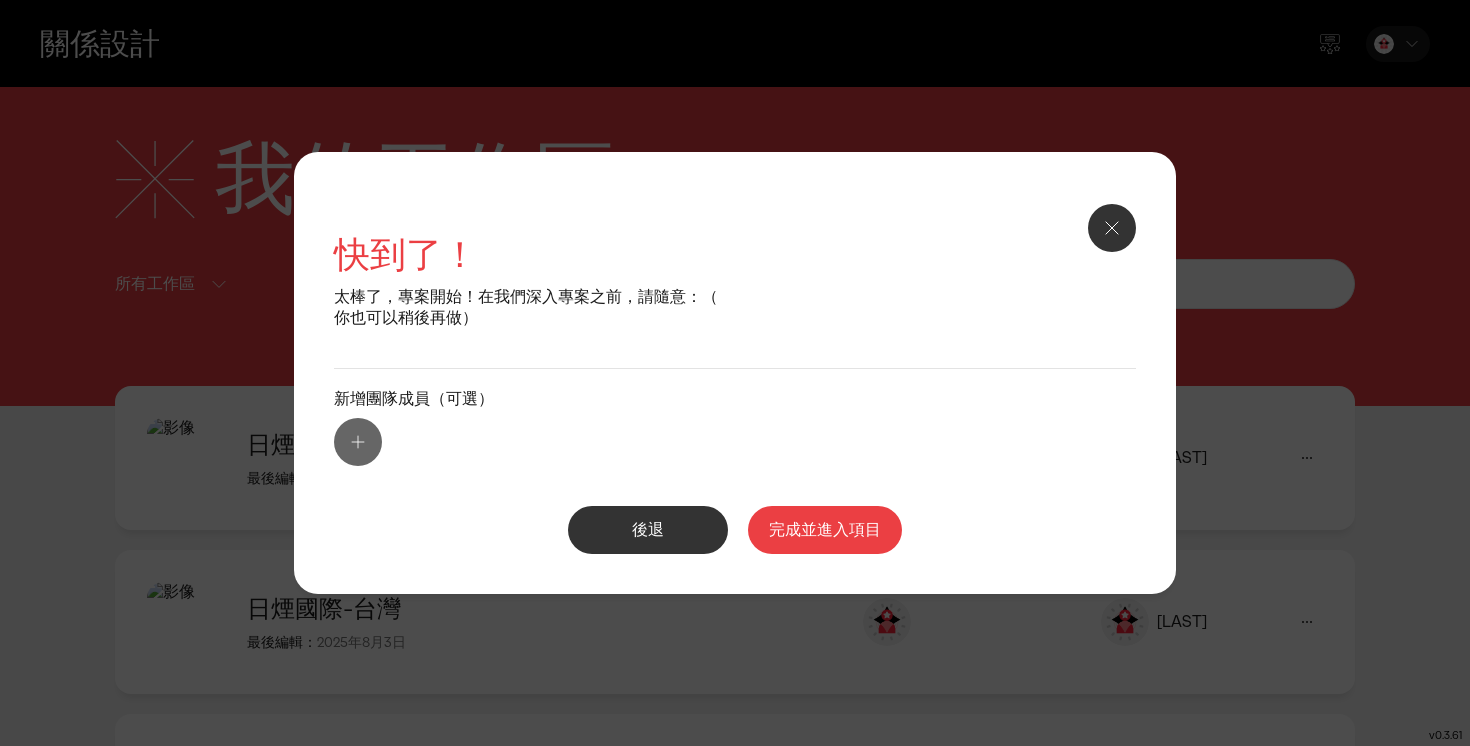 click on "完成並進入項目" at bounding box center [825, 529] 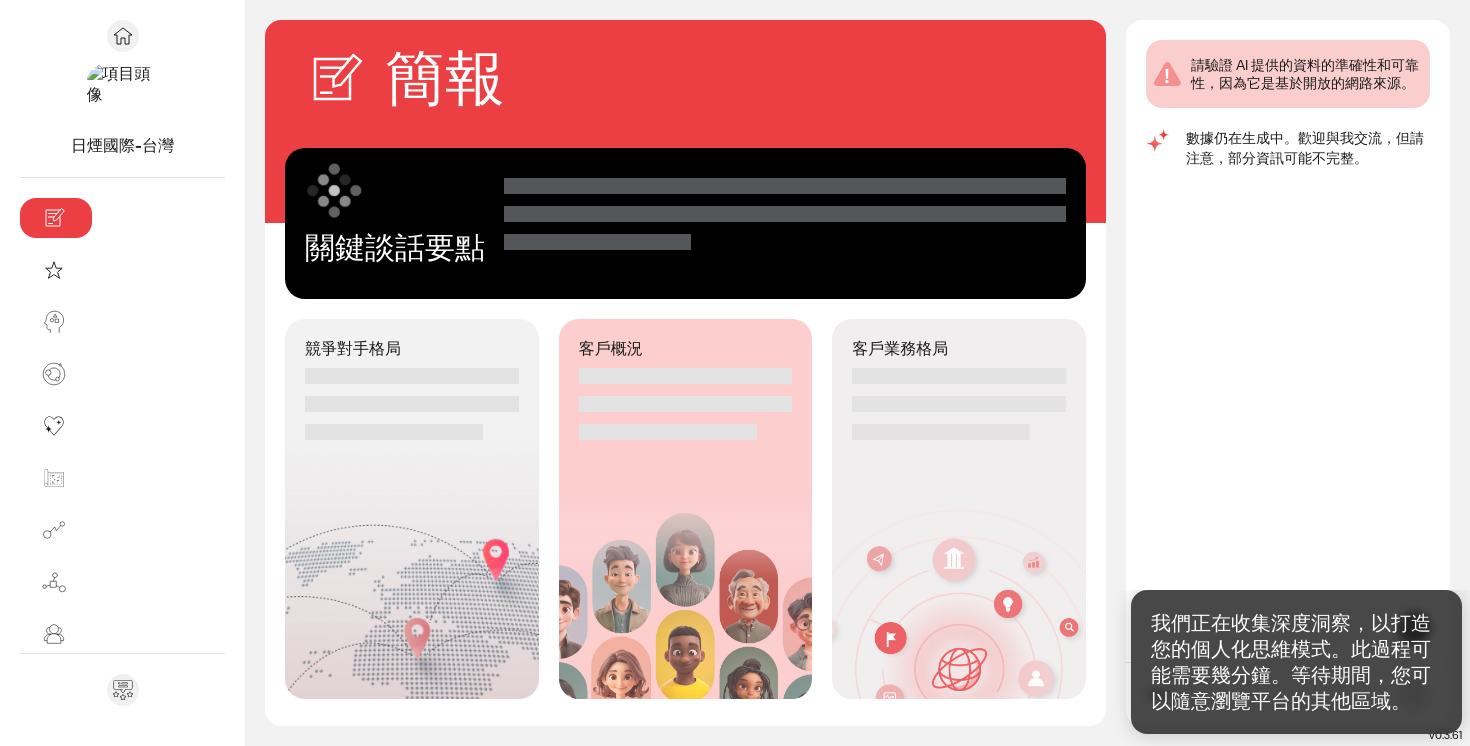 click on "我們正在收集深度洞察，以打造您的個人化思維模式。此過程可能需要幾分鐘。等待期間，您可以隨意瀏覽平台的其他區域。" at bounding box center [1291, 662] 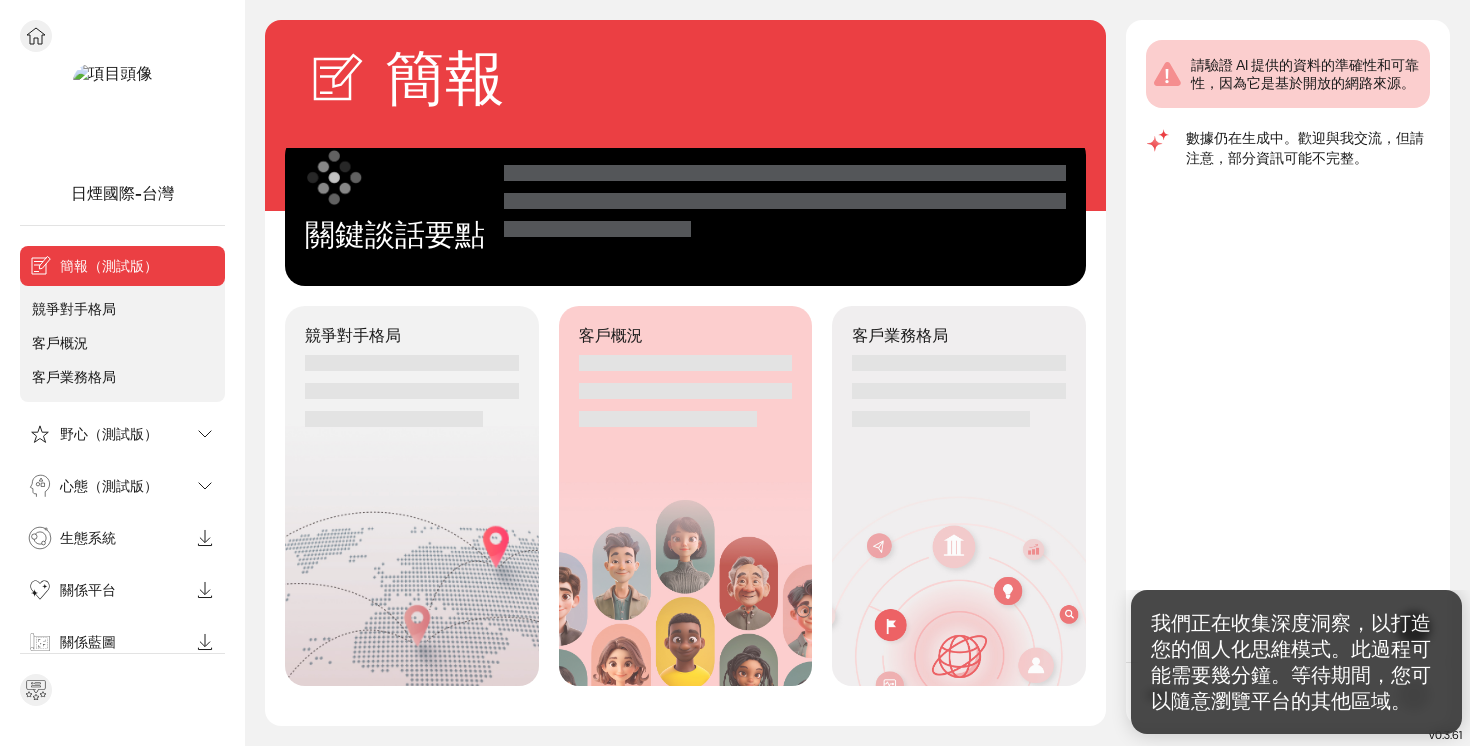 click on "競爭對手格局" 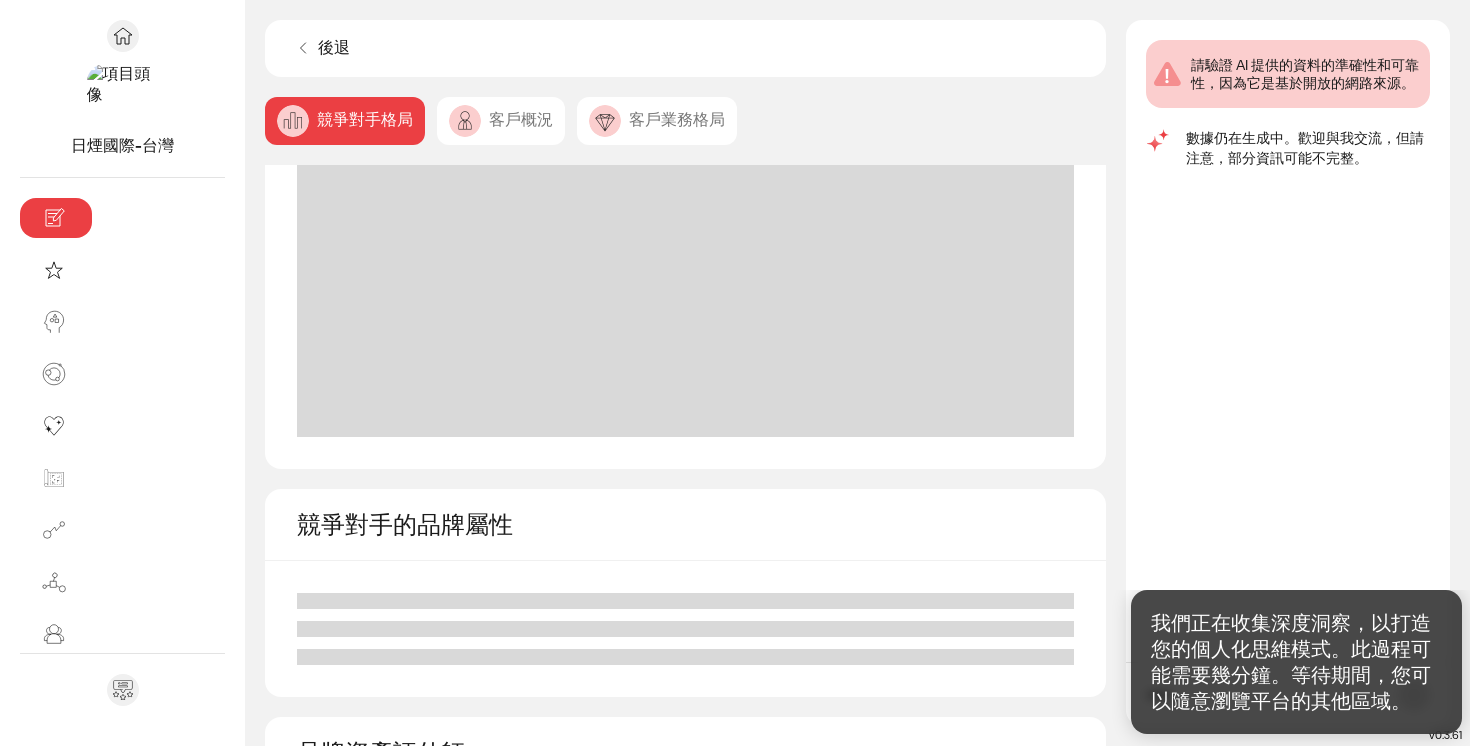 scroll, scrollTop: 0, scrollLeft: 0, axis: both 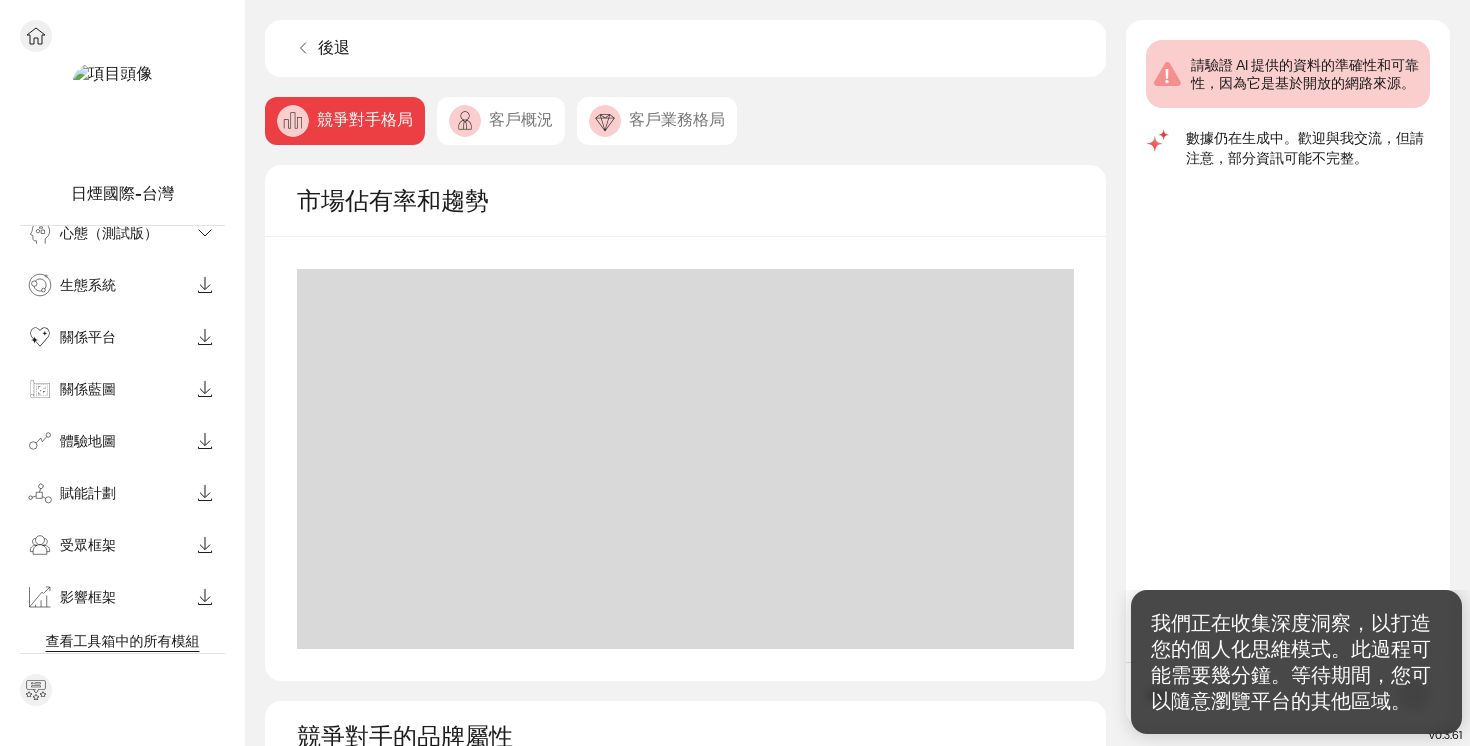 click on "查看工具箱中的所有模組" at bounding box center [123, 641] 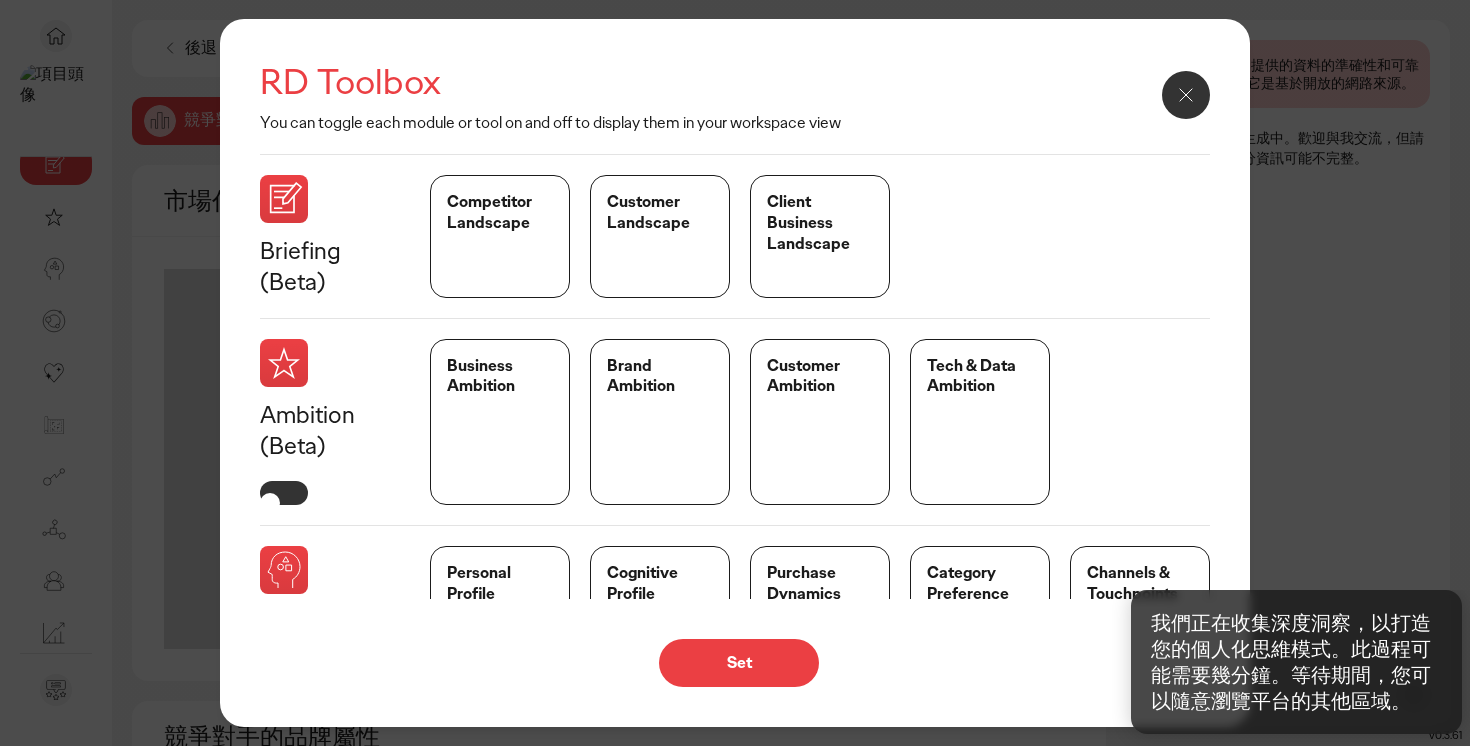 scroll, scrollTop: 32, scrollLeft: 0, axis: vertical 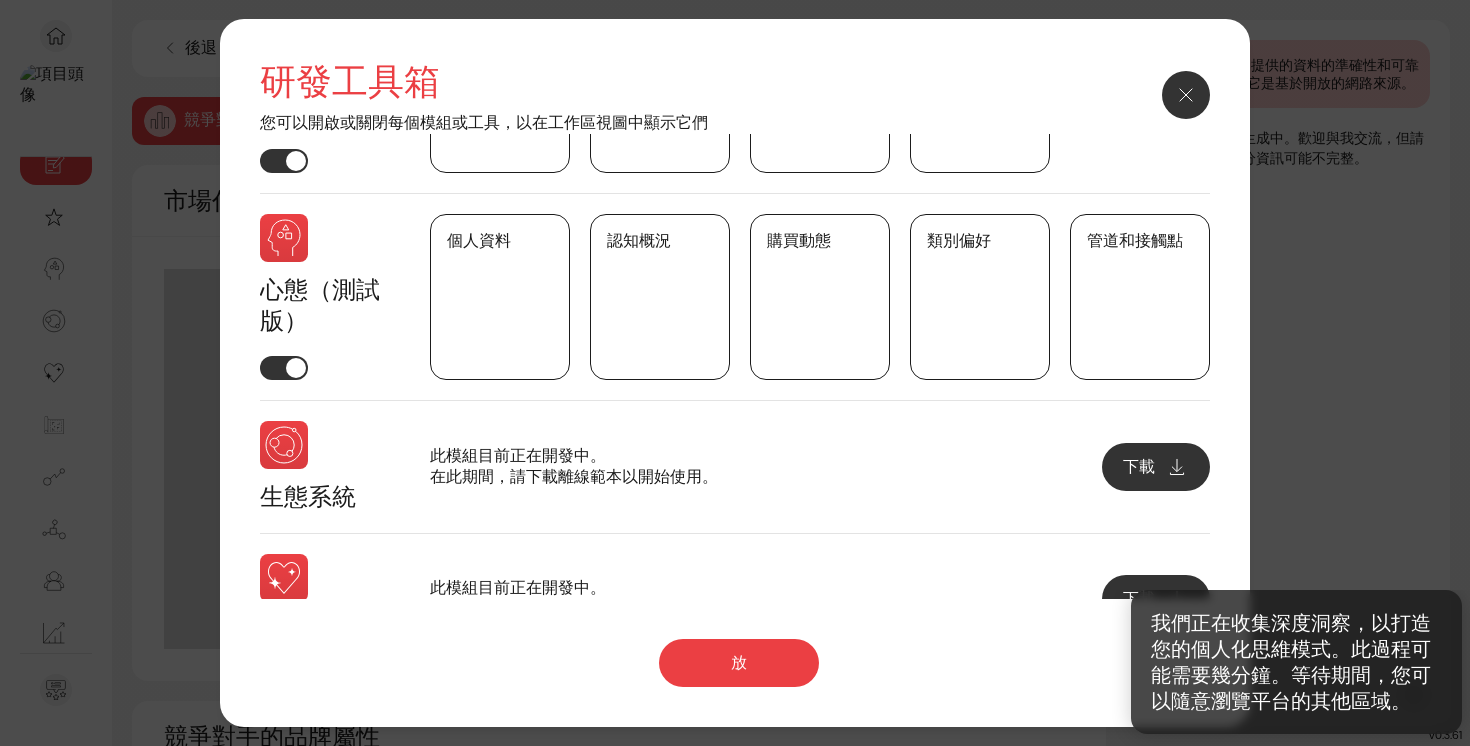 click on "個人資料" 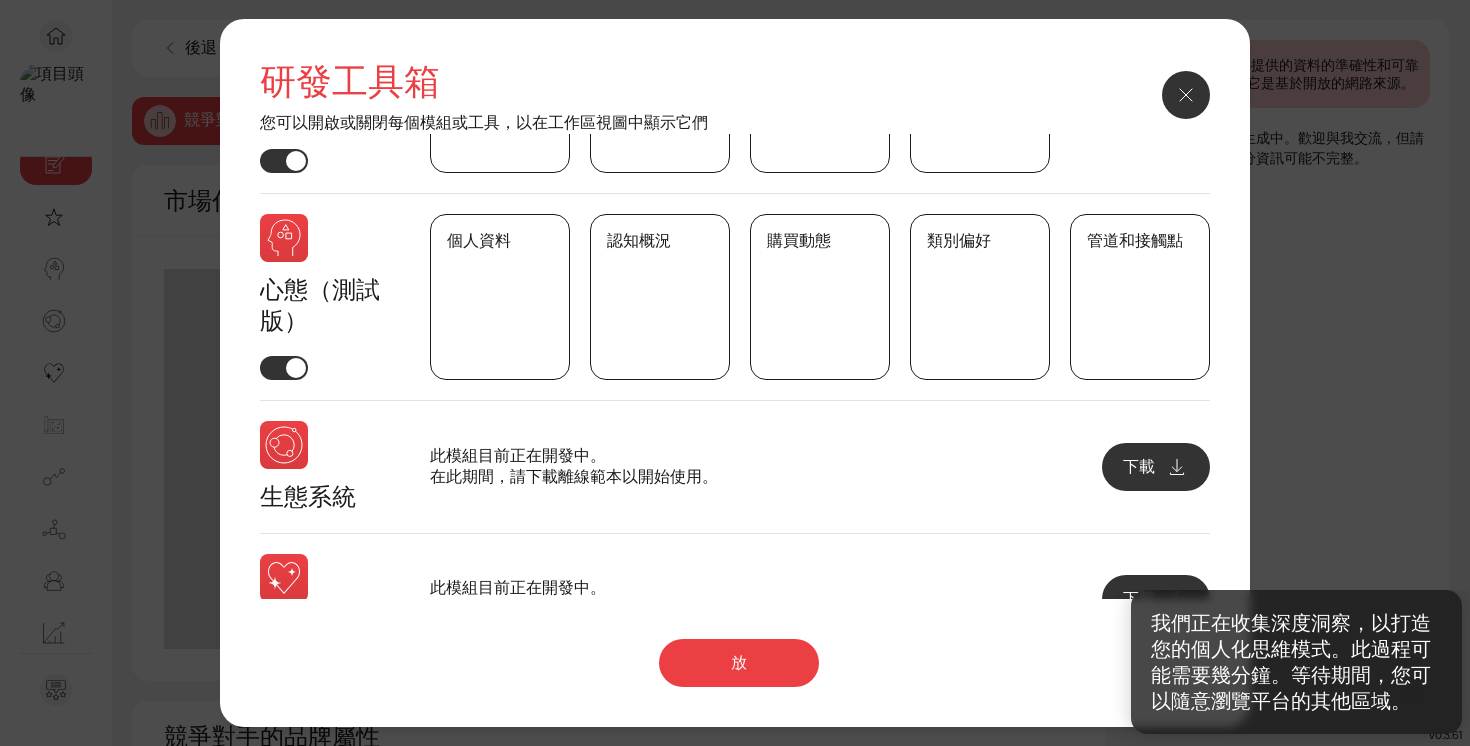 click on "研發工具箱 您可以開啟或關閉每個模組或工具，以在工作區視圖中顯示它們 簡報（測試版） 競爭對手格局 客戶概況 客戶業務格局 野心（測試版） 商業雄心 品牌野心 客戶抱負 科技與數據野心 心態（測試版） 個人資料 認知概況 購買動態 類別偏好 管道和接觸點 生態系統 此模組目前正在開發中。 在此期間，請下載離線範本以開始使用。 下載 關係平台 此模組目前正在開發中。 在此期間，請下載離線範本以開始使用。 下載 關係藍圖 此模組目前正在開發中。 在此期間，請下載離線範本以開始使用。 下載 體驗地圖 此模組目前正在開發中。 在此期間，請下載離線範本以開始使用。 下載 賦能計劃 此模組目前正在開發中。 在此期間，請下載離線範本以開始使用。 下載 受眾框架 此模組目前正在開發中。 在此期間，請下載離線範本以開始使用。 下載 影響框架 下載" 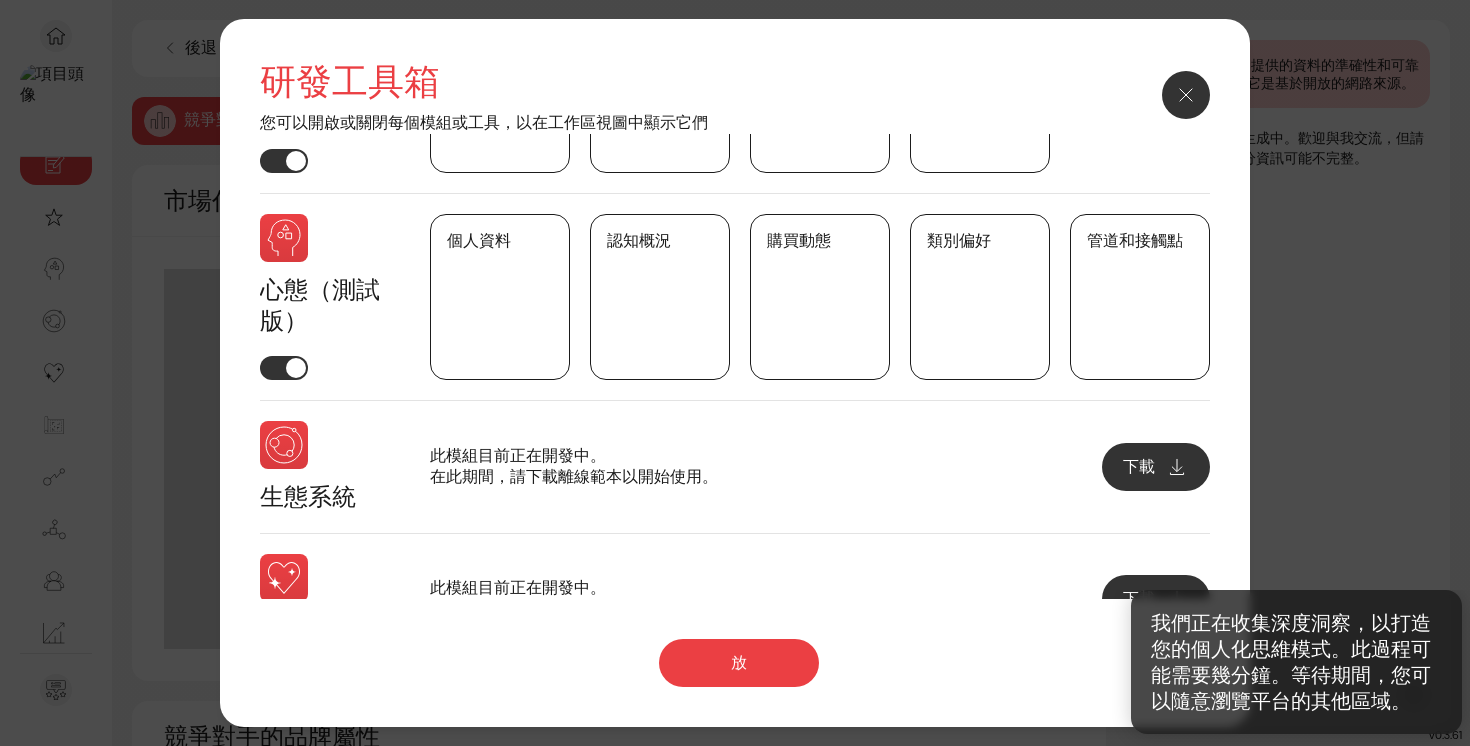click at bounding box center [1186, 95] 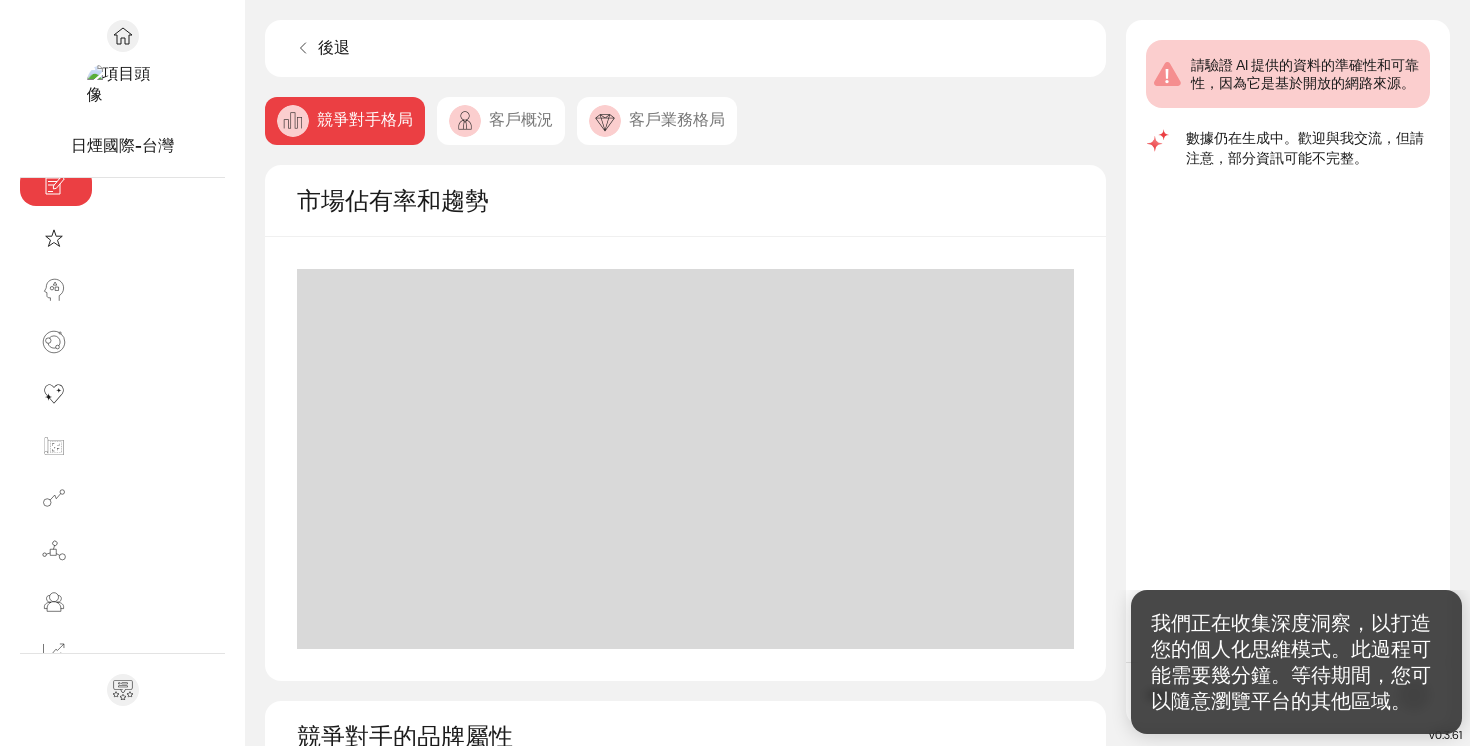 click on "客戶概況" at bounding box center (521, 119) 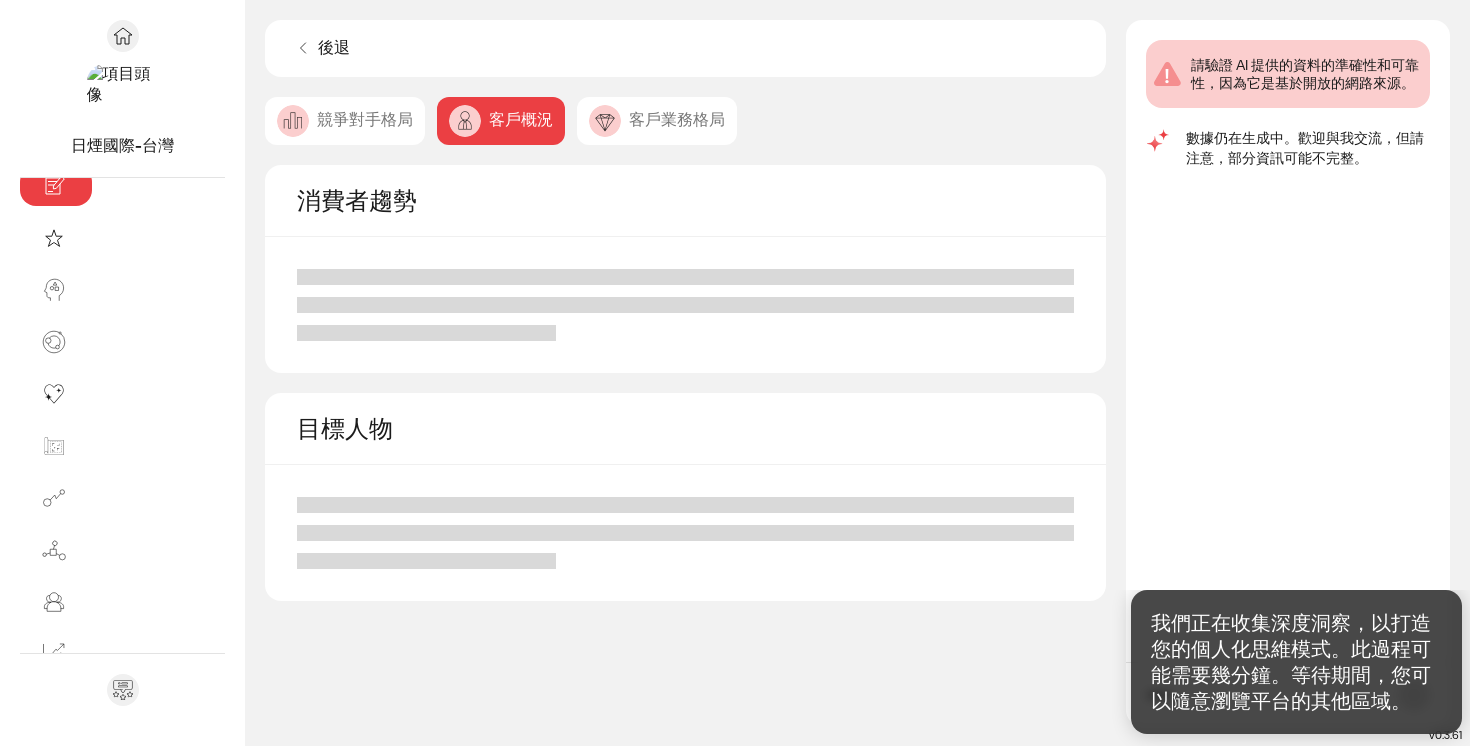 click 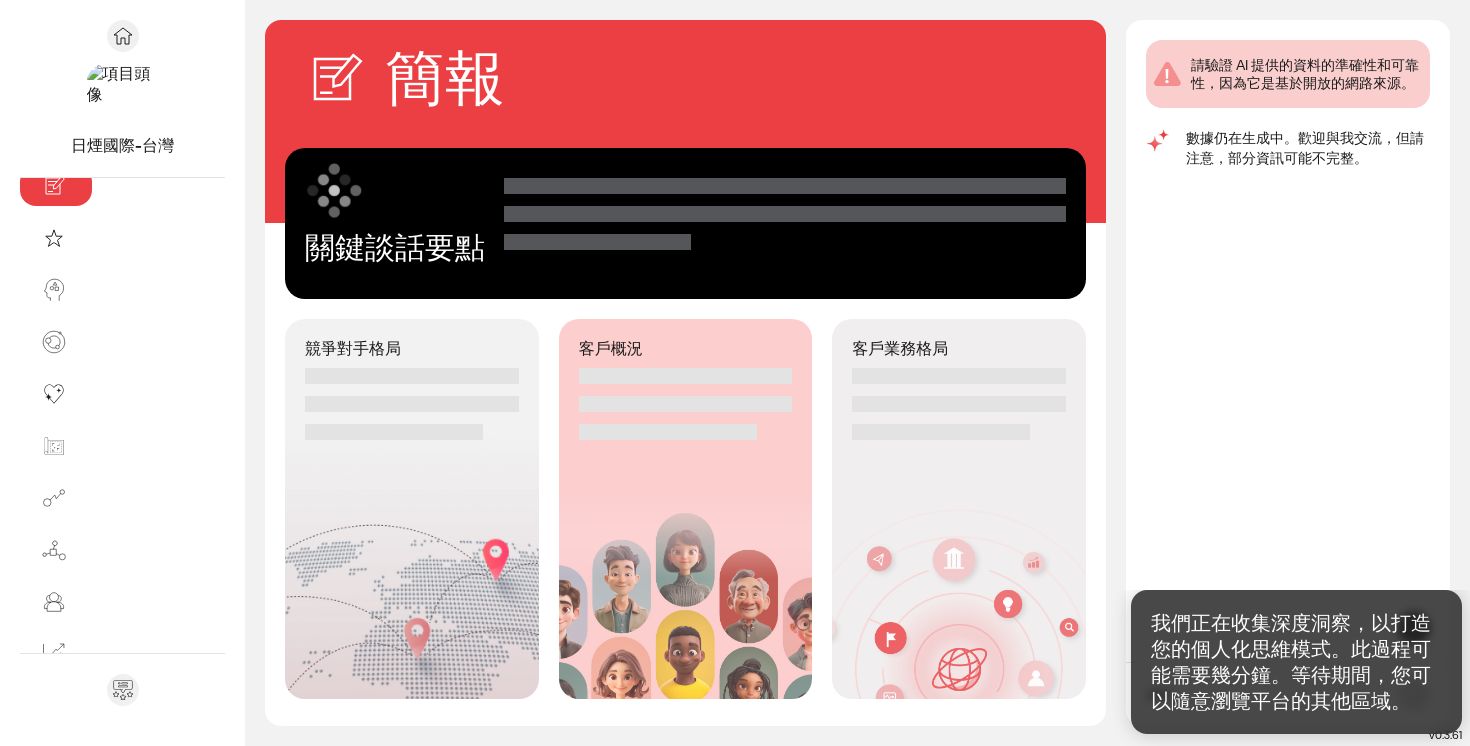 click on "請驗證 AI 提供的資料的準確性和可靠性，因為它是基於開放的網路來源。 數據仍在生成中。歡迎與我交流，但請注意，部分資訊可能不完整。" at bounding box center [1294, 341] 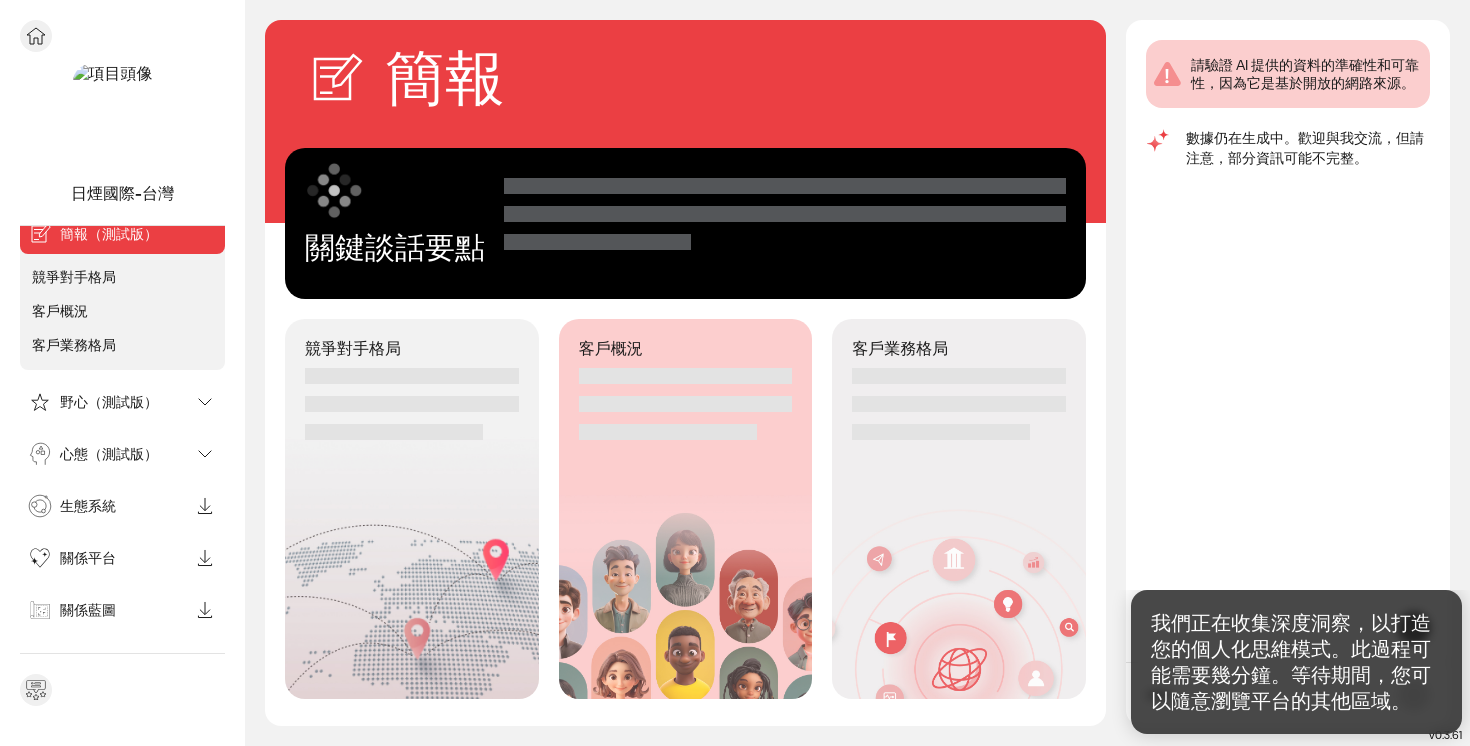click on "野心（測試版）" at bounding box center [109, 402] 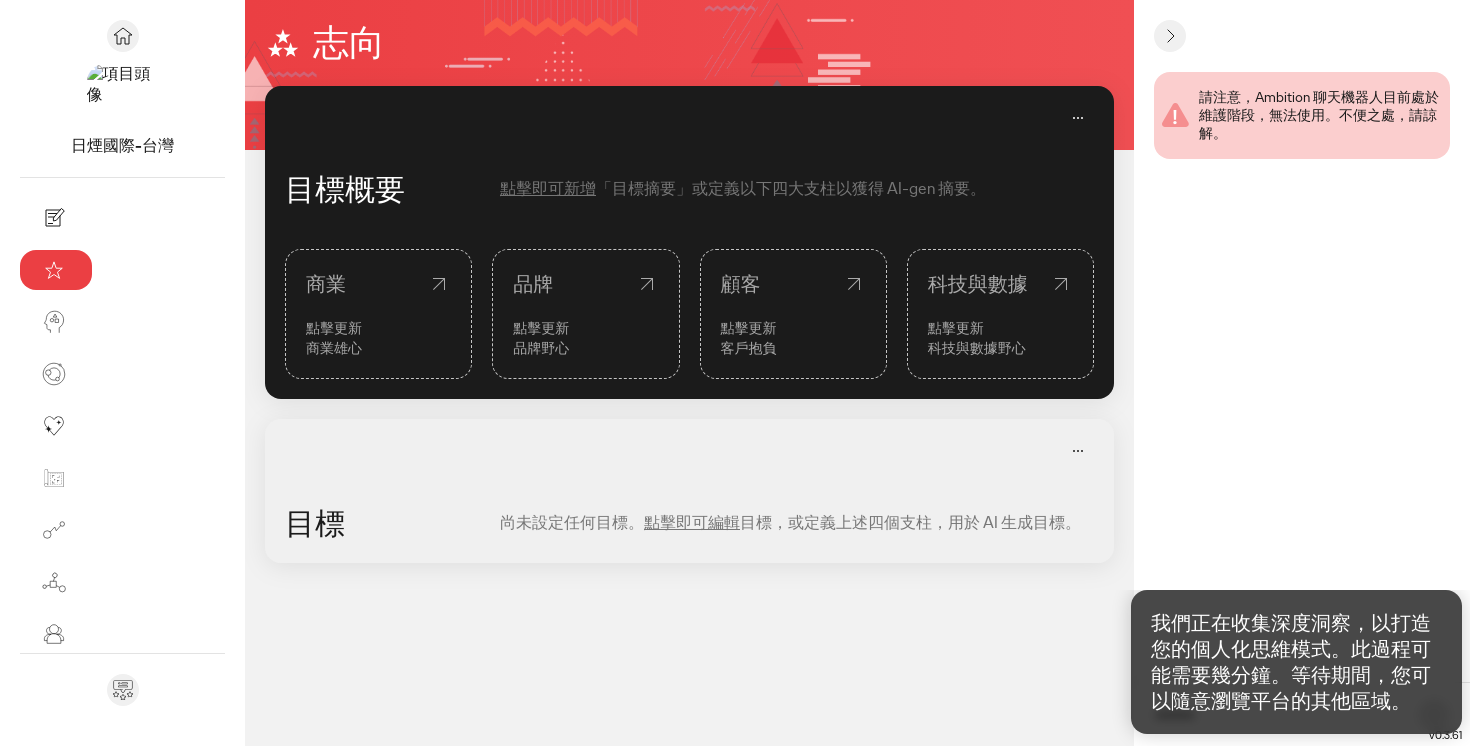 click on "點擊即可新增" at bounding box center (548, 188) 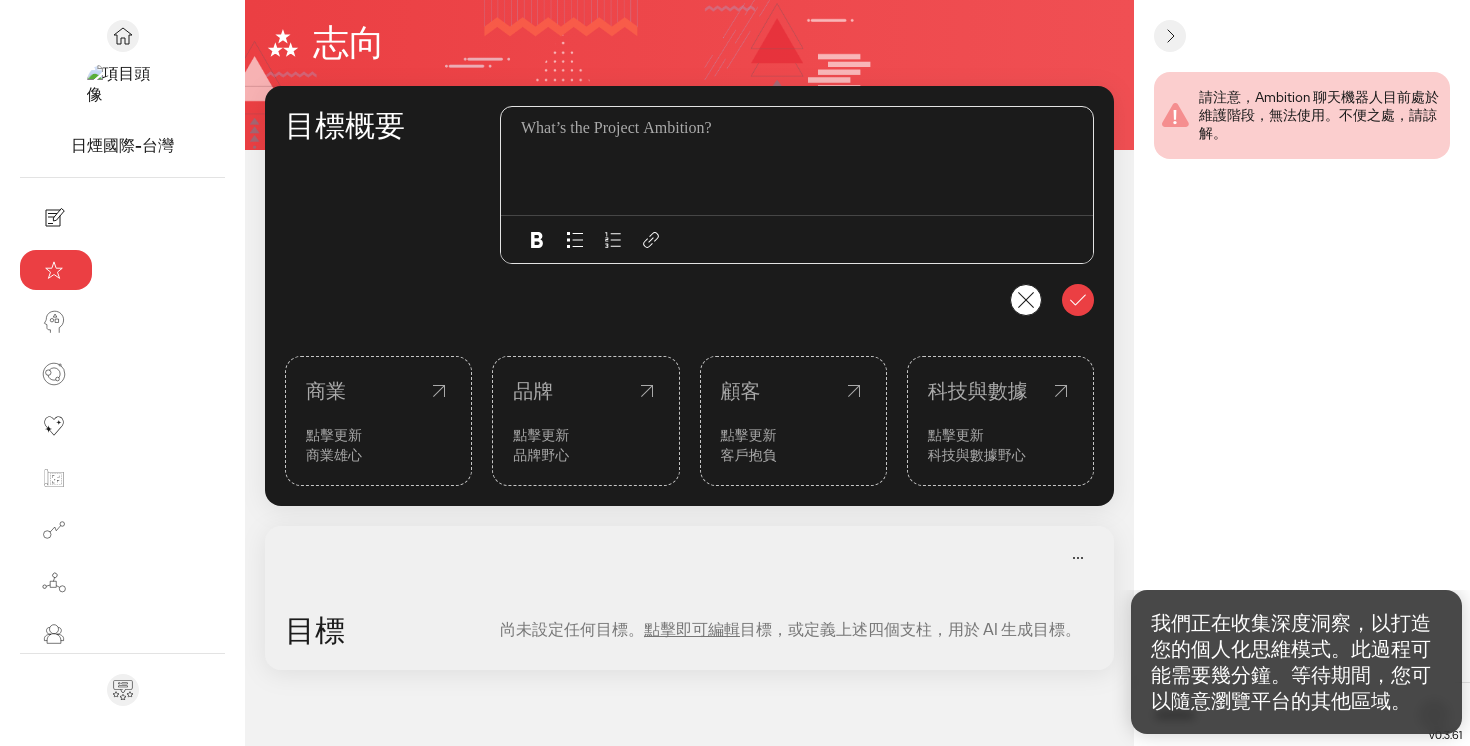 click at bounding box center (803, 161) 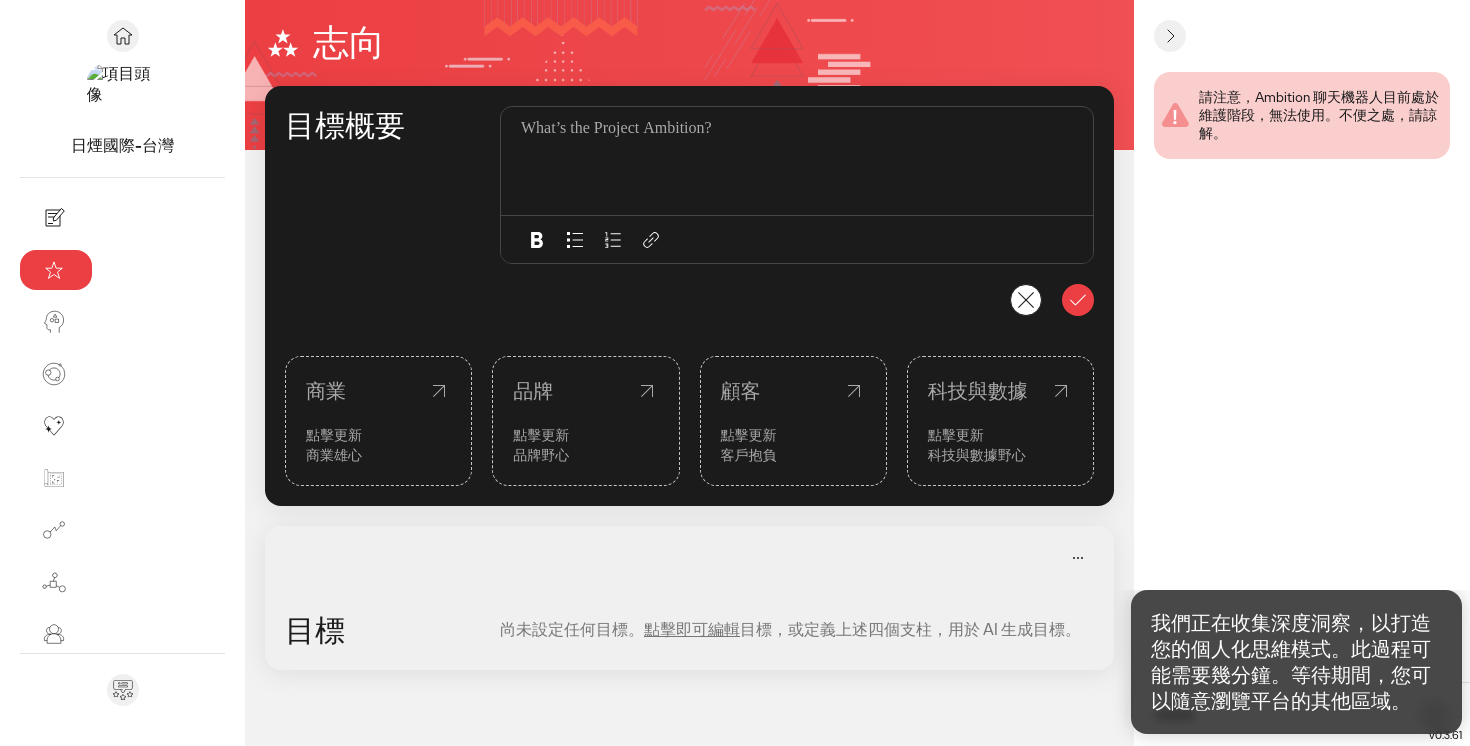 click 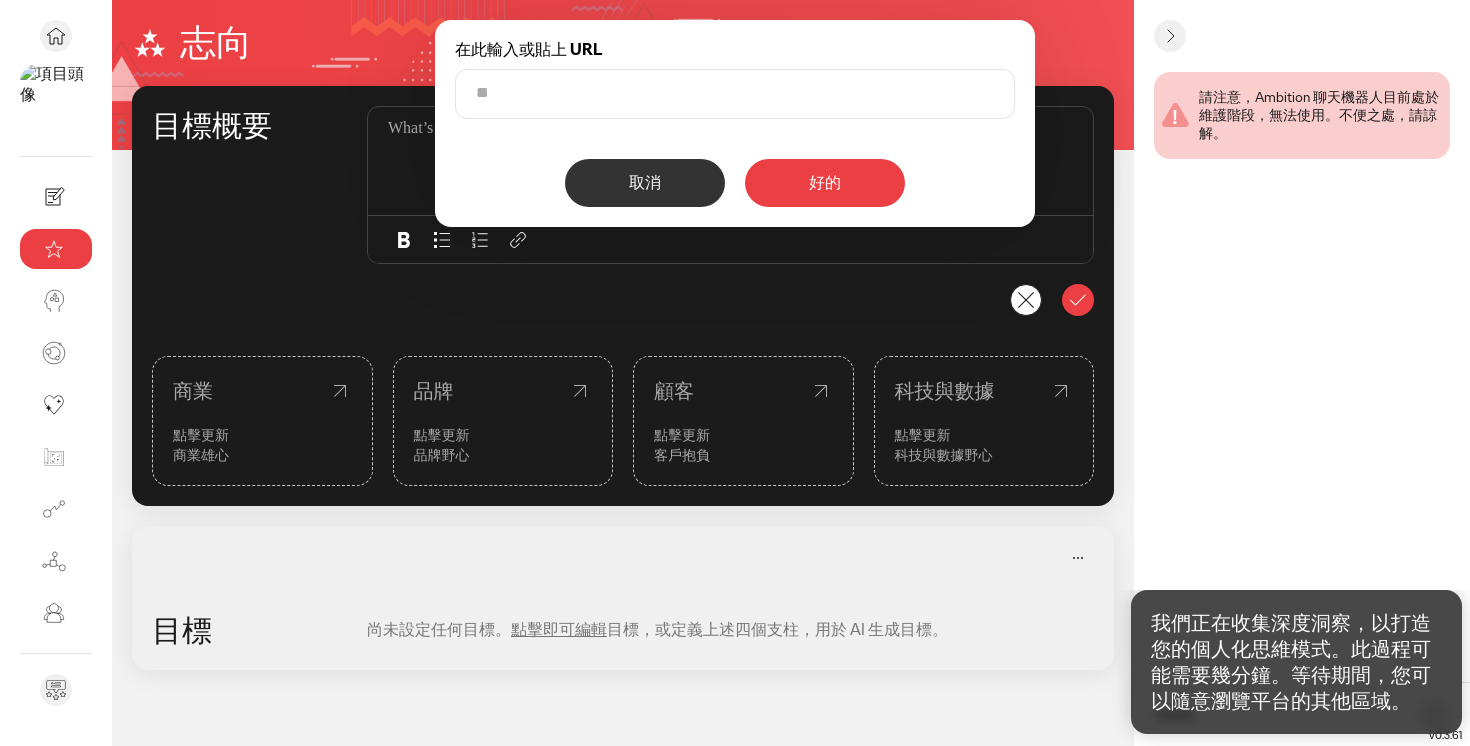 click on "好的" at bounding box center [825, 182] 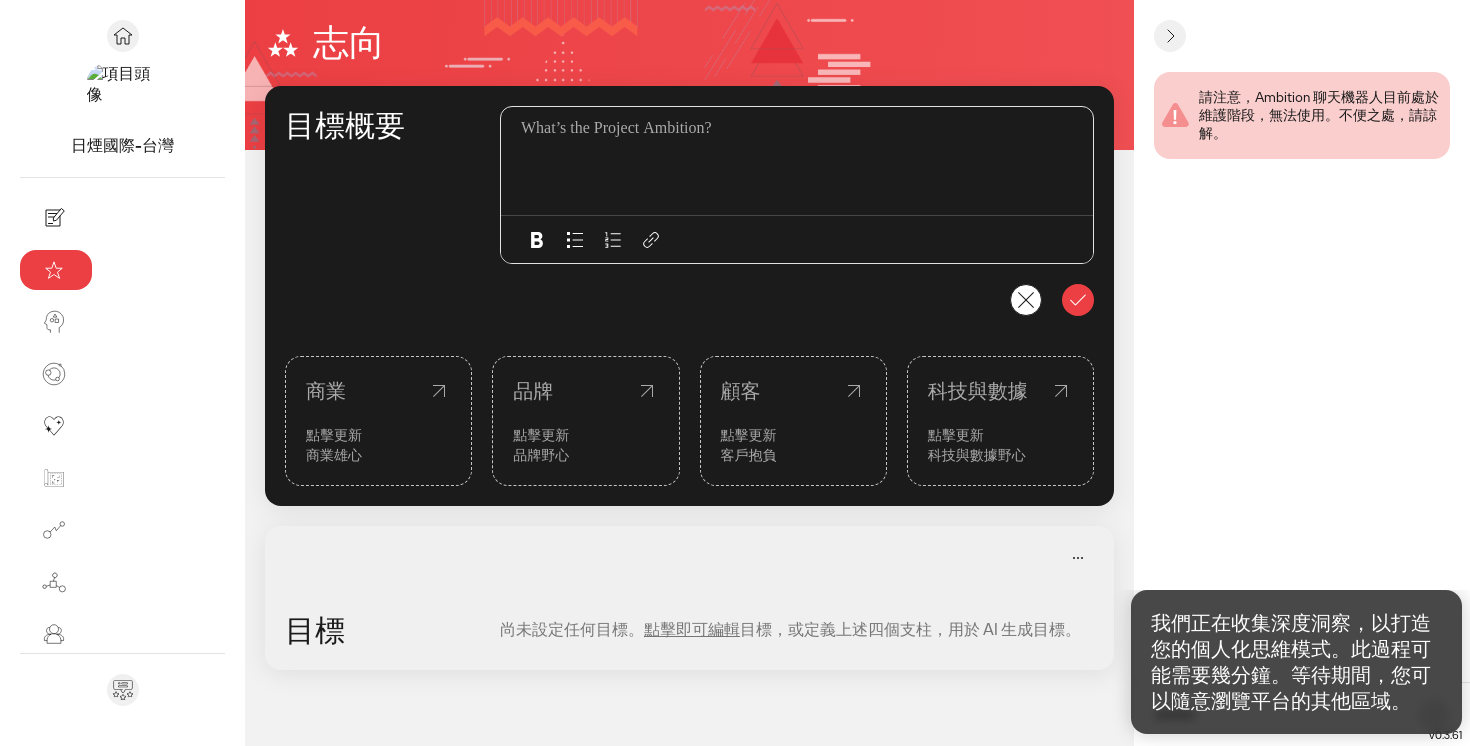 scroll, scrollTop: 4, scrollLeft: 0, axis: vertical 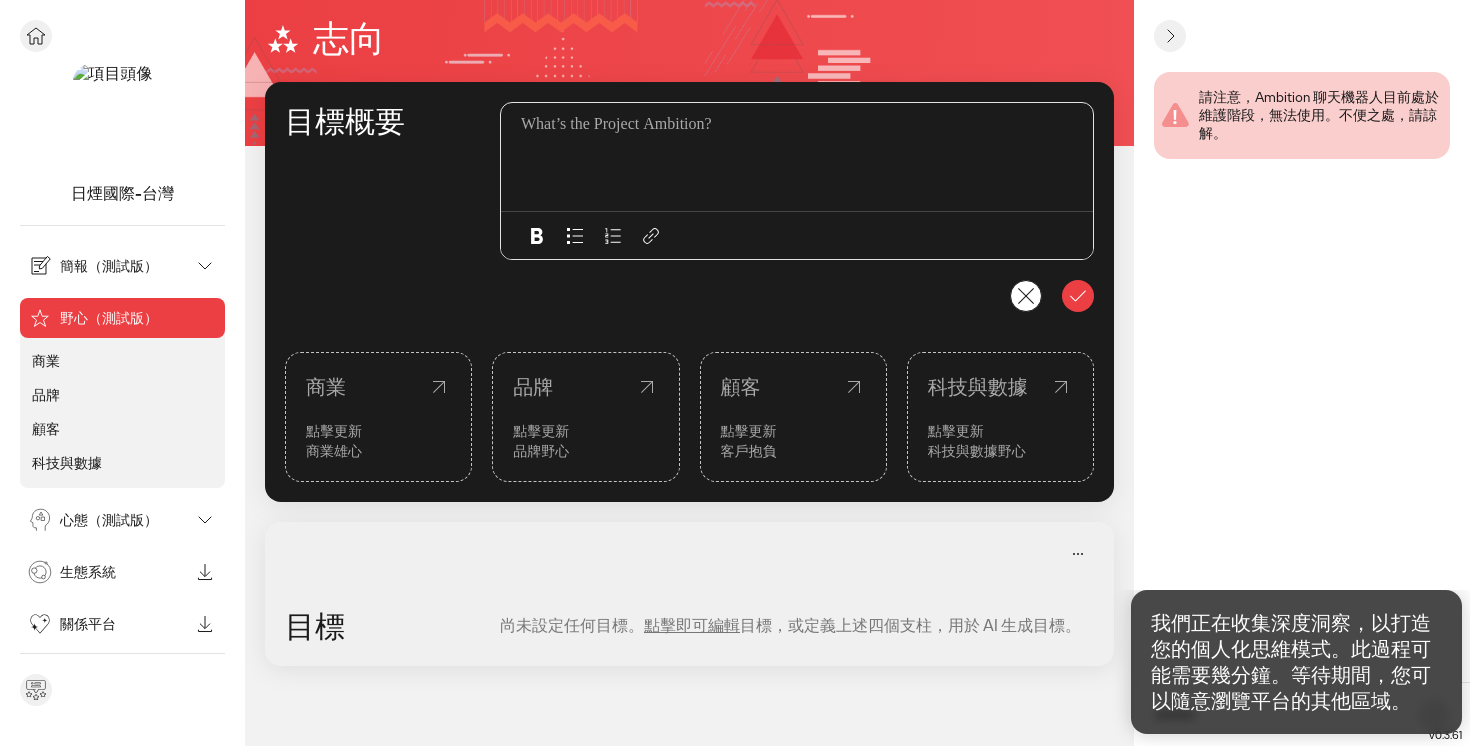 click on "心態（測試版）" at bounding box center [109, 520] 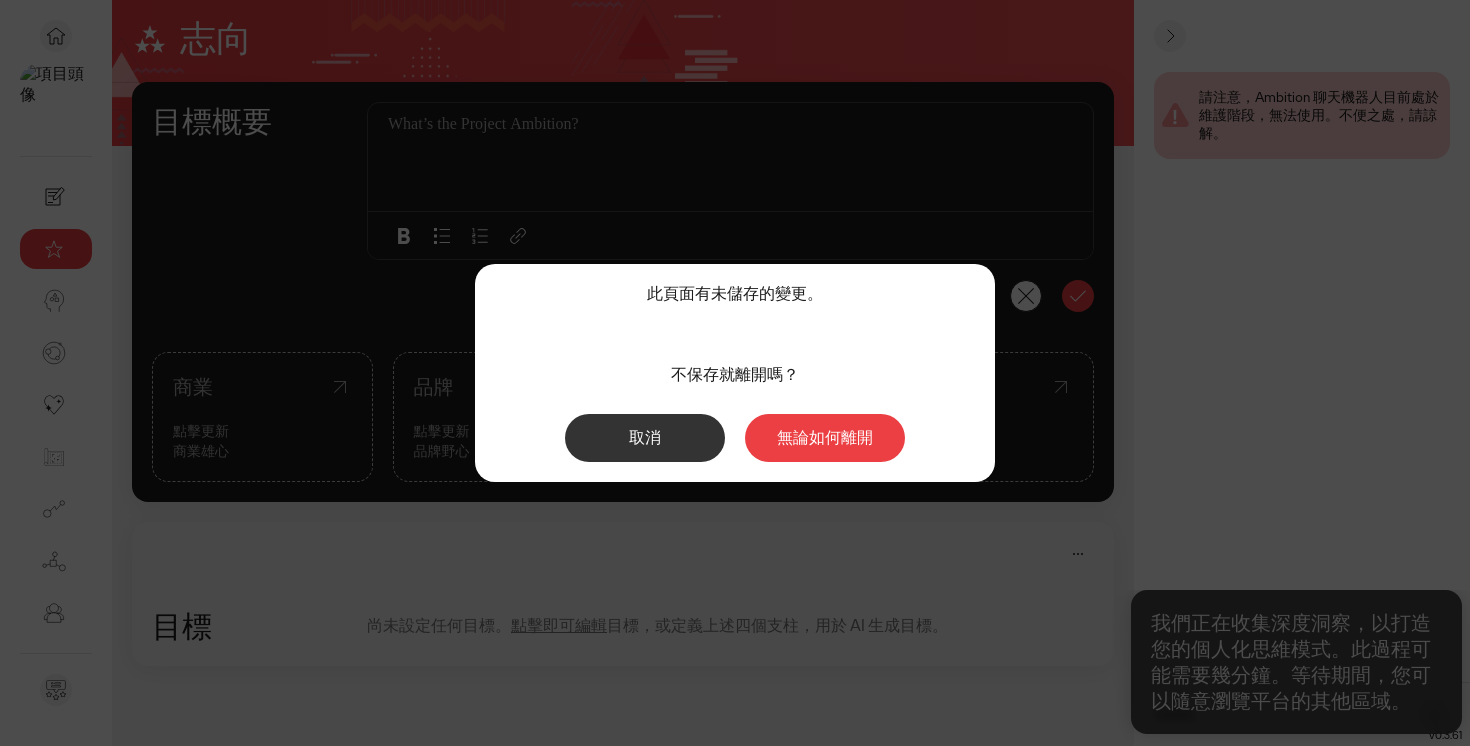 click on "無論如何離開" at bounding box center (825, 438) 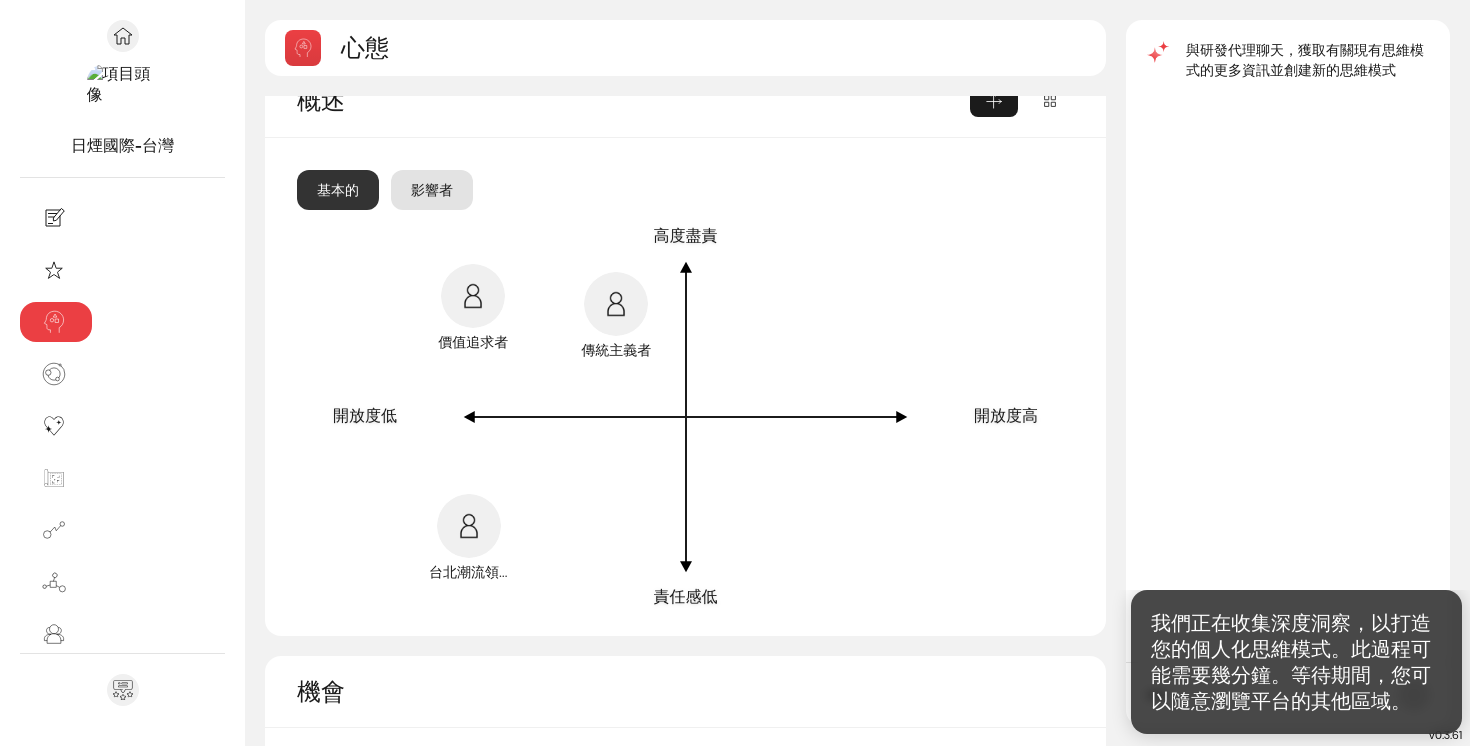 scroll, scrollTop: 0, scrollLeft: 0, axis: both 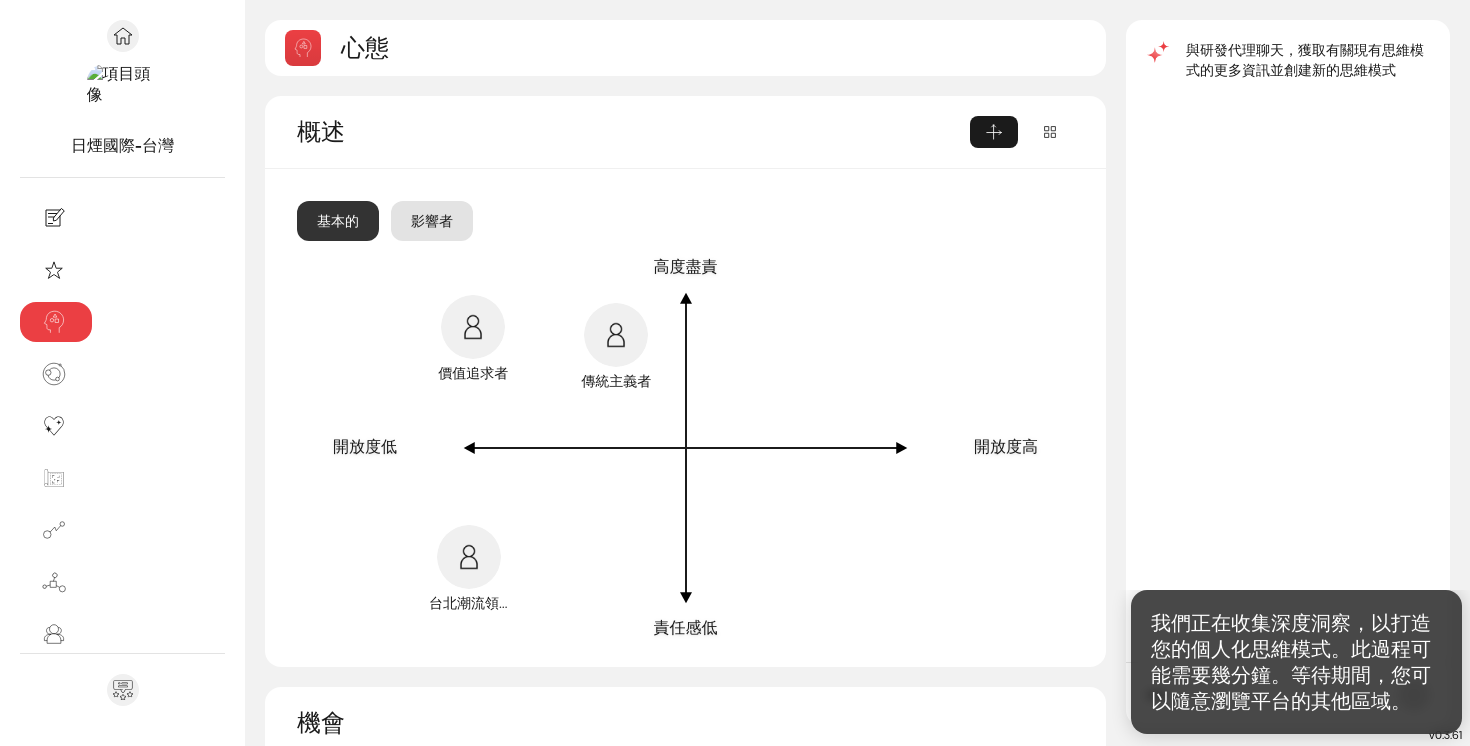 click 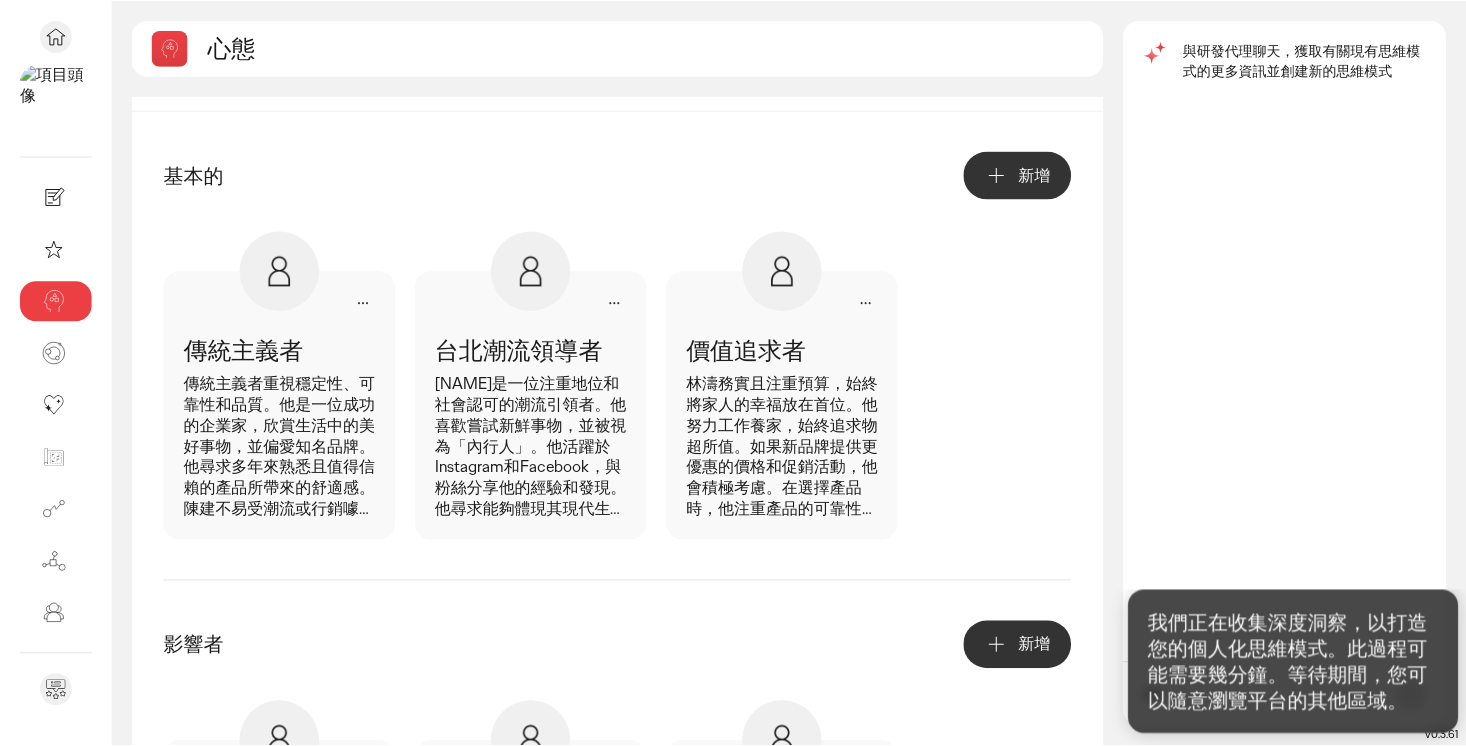 scroll, scrollTop: 0, scrollLeft: 0, axis: both 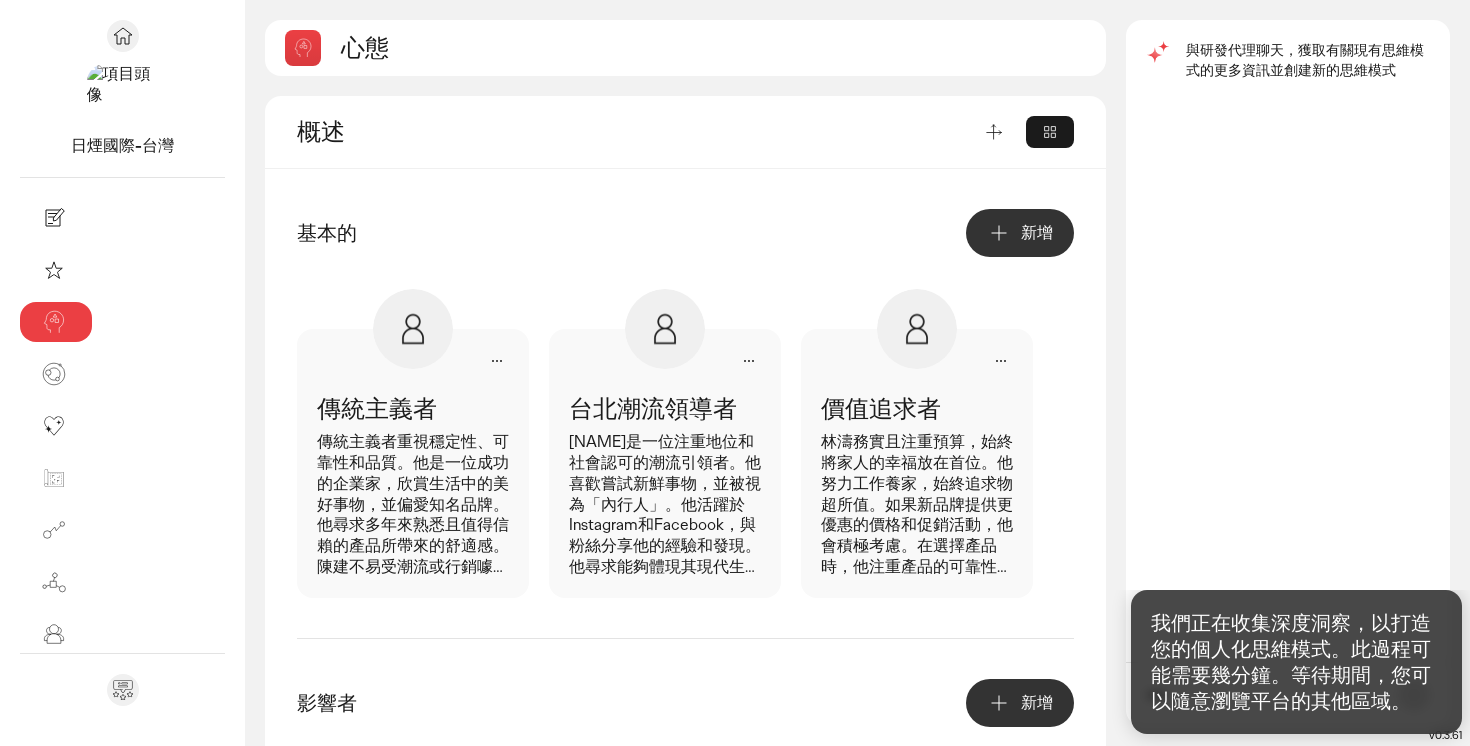 click 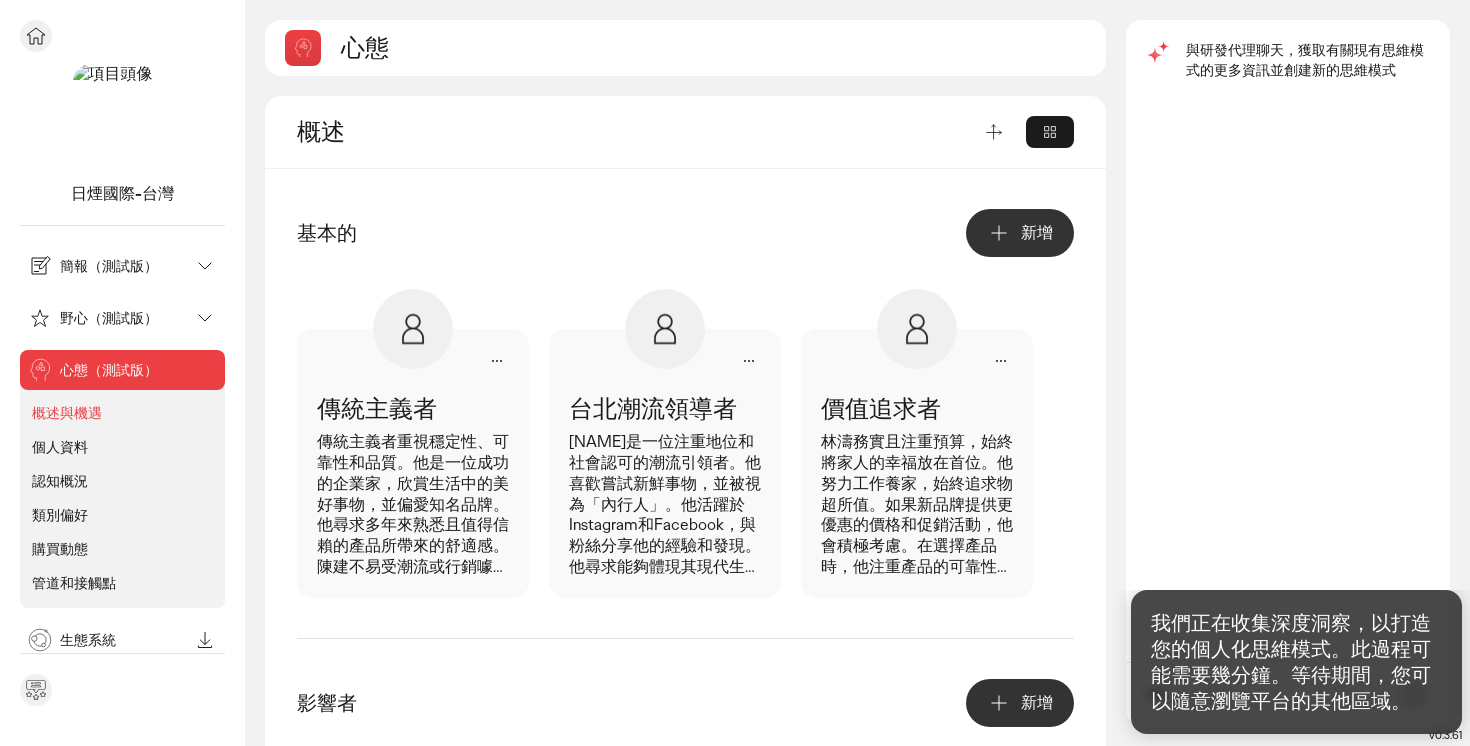 click at bounding box center (36, 36) 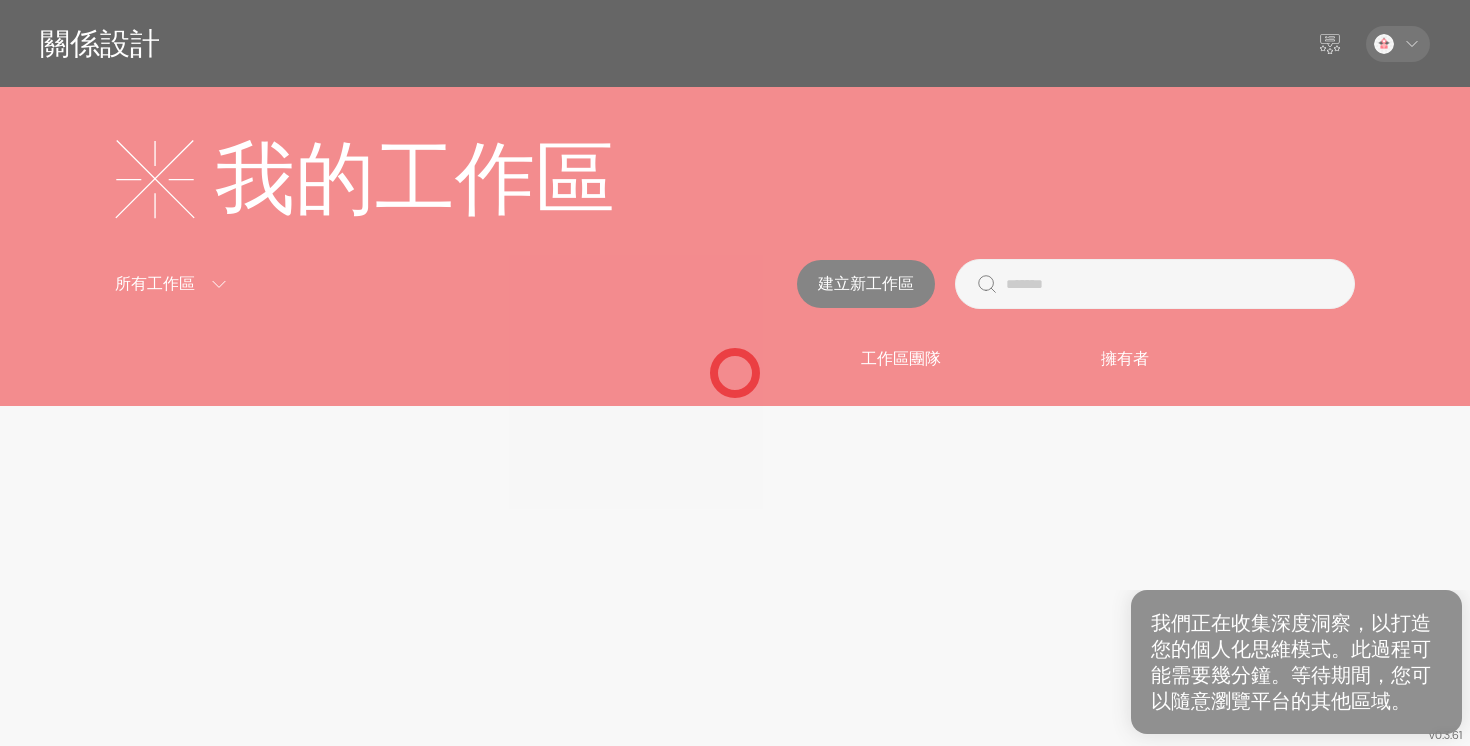 click 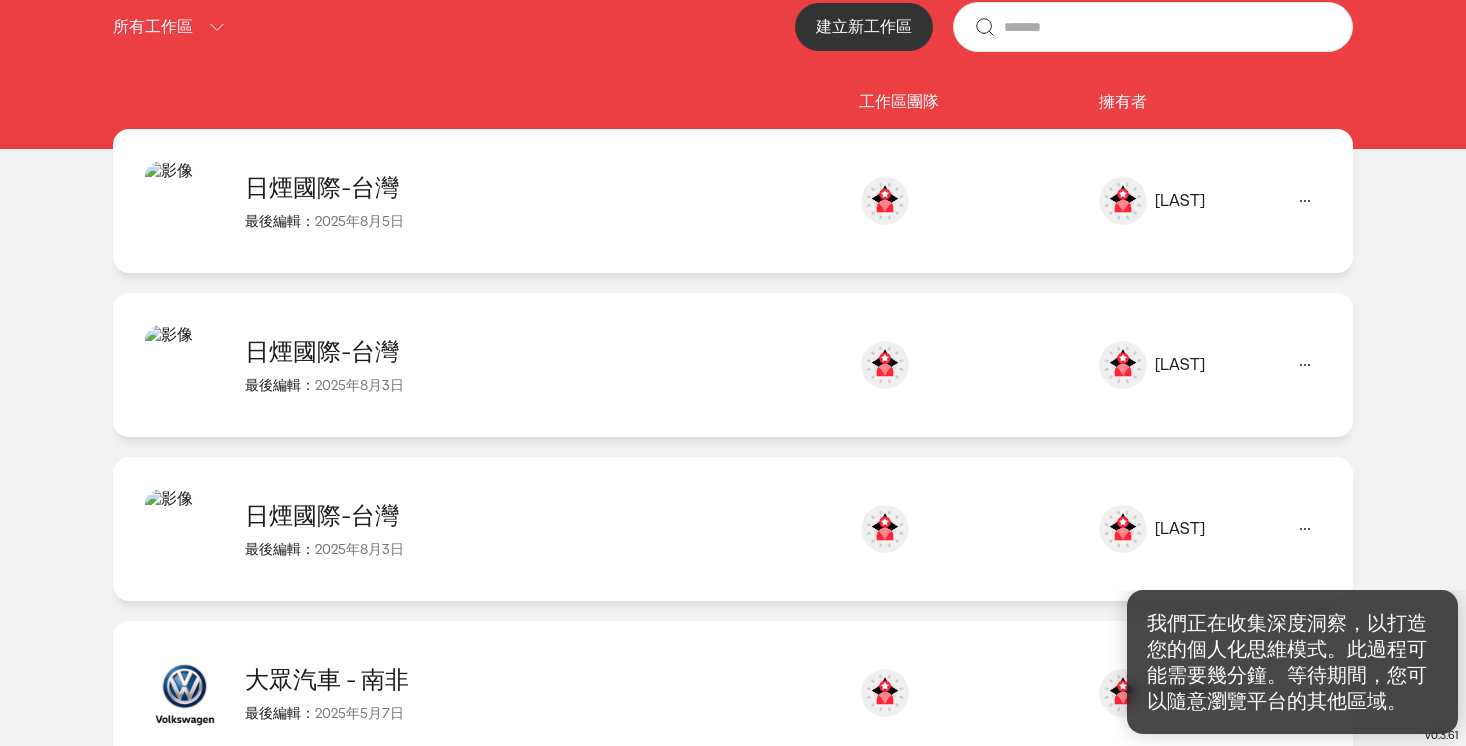 scroll, scrollTop: 378, scrollLeft: 0, axis: vertical 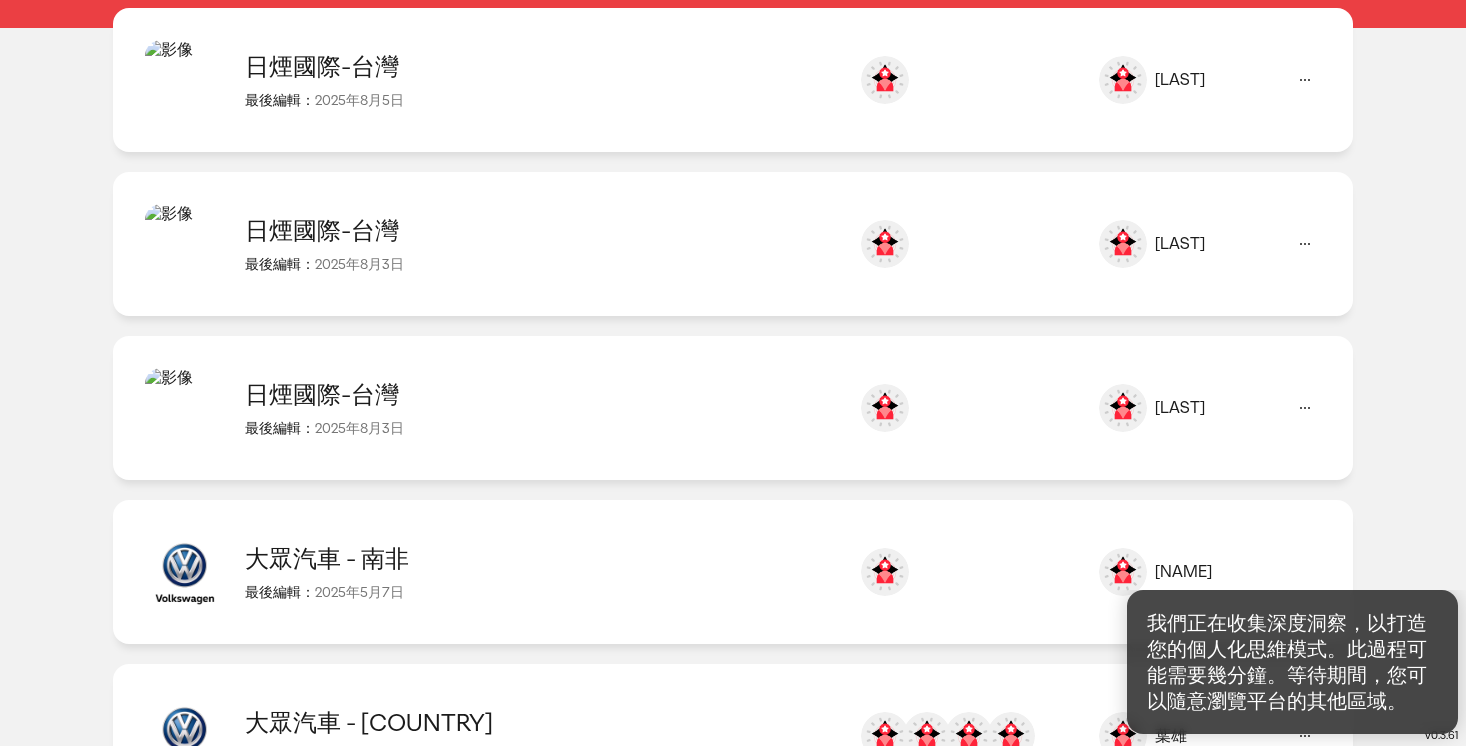 click 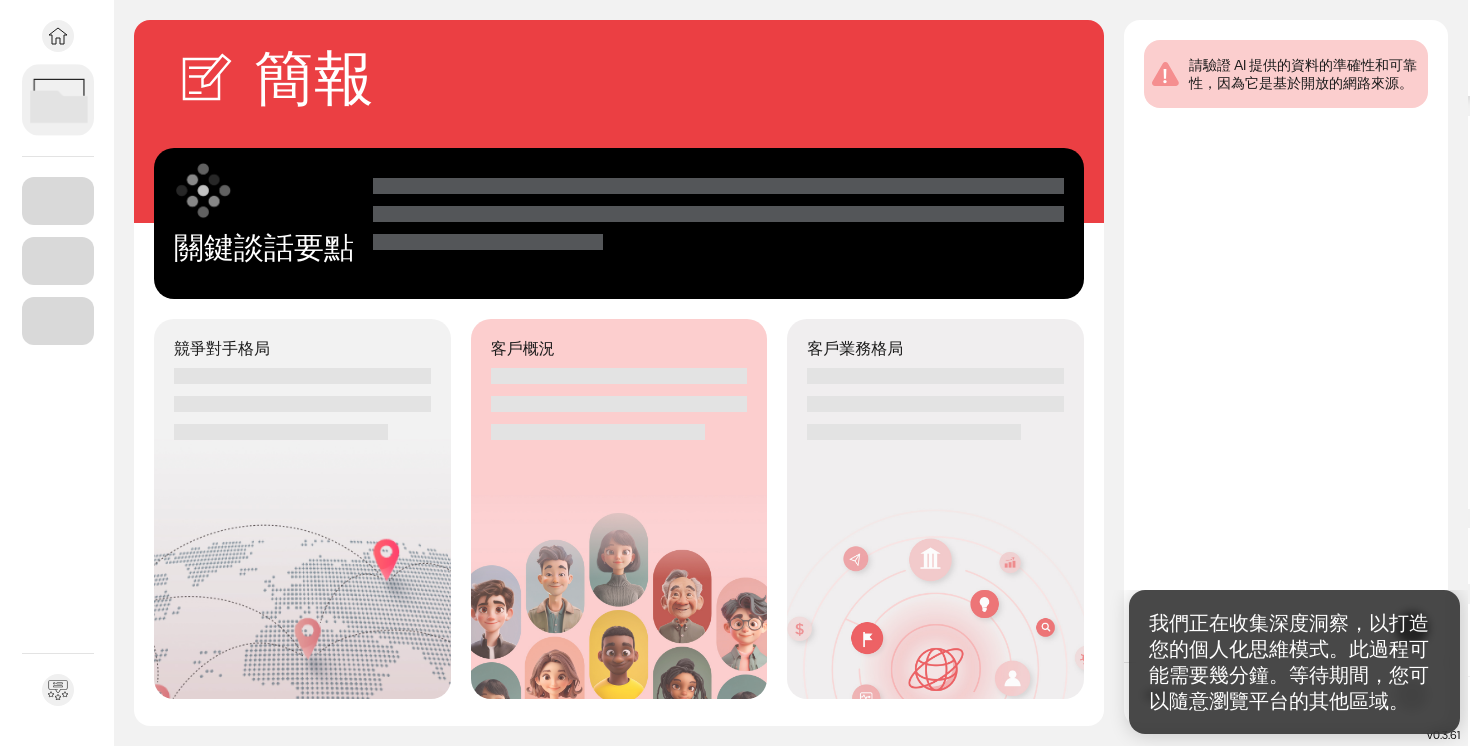 scroll, scrollTop: 0, scrollLeft: 0, axis: both 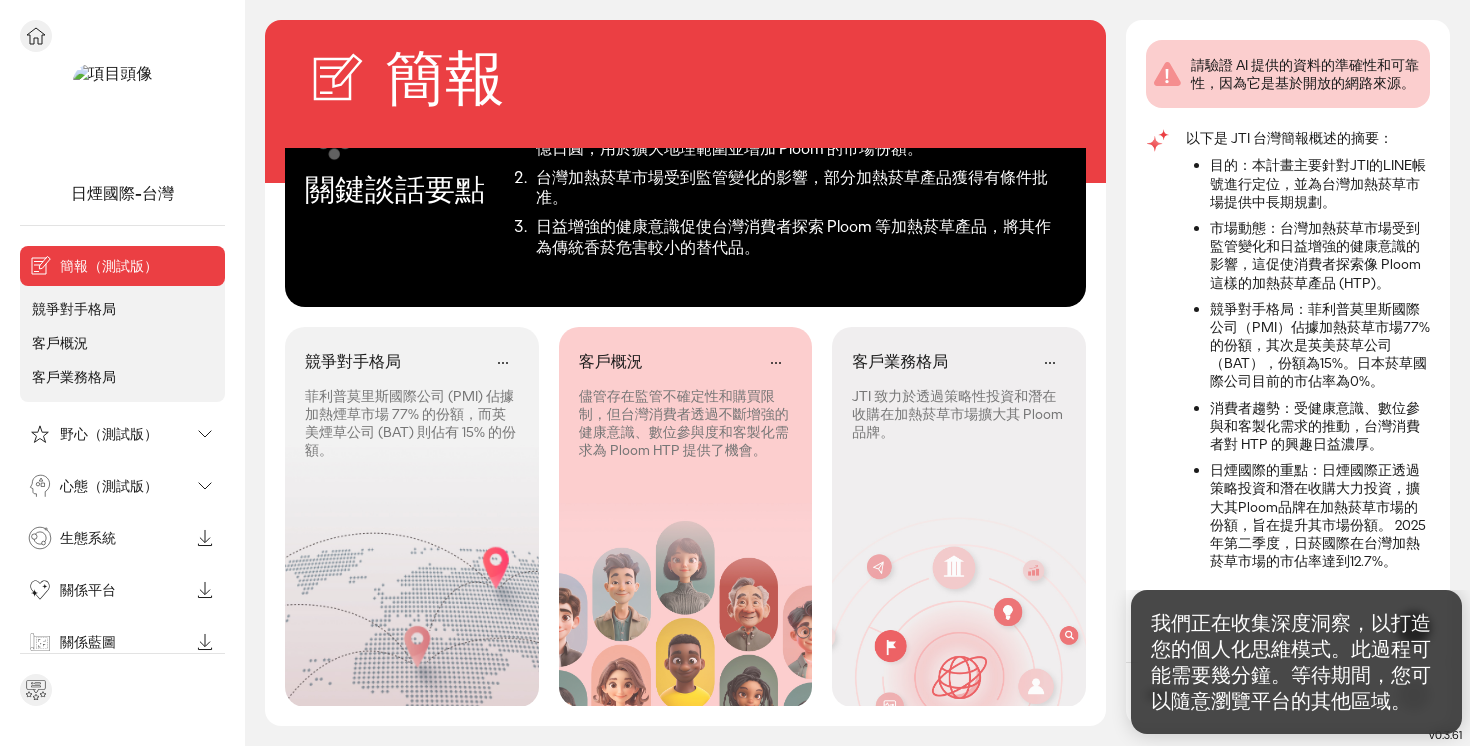 click on "心態（測試版）" at bounding box center [109, 486] 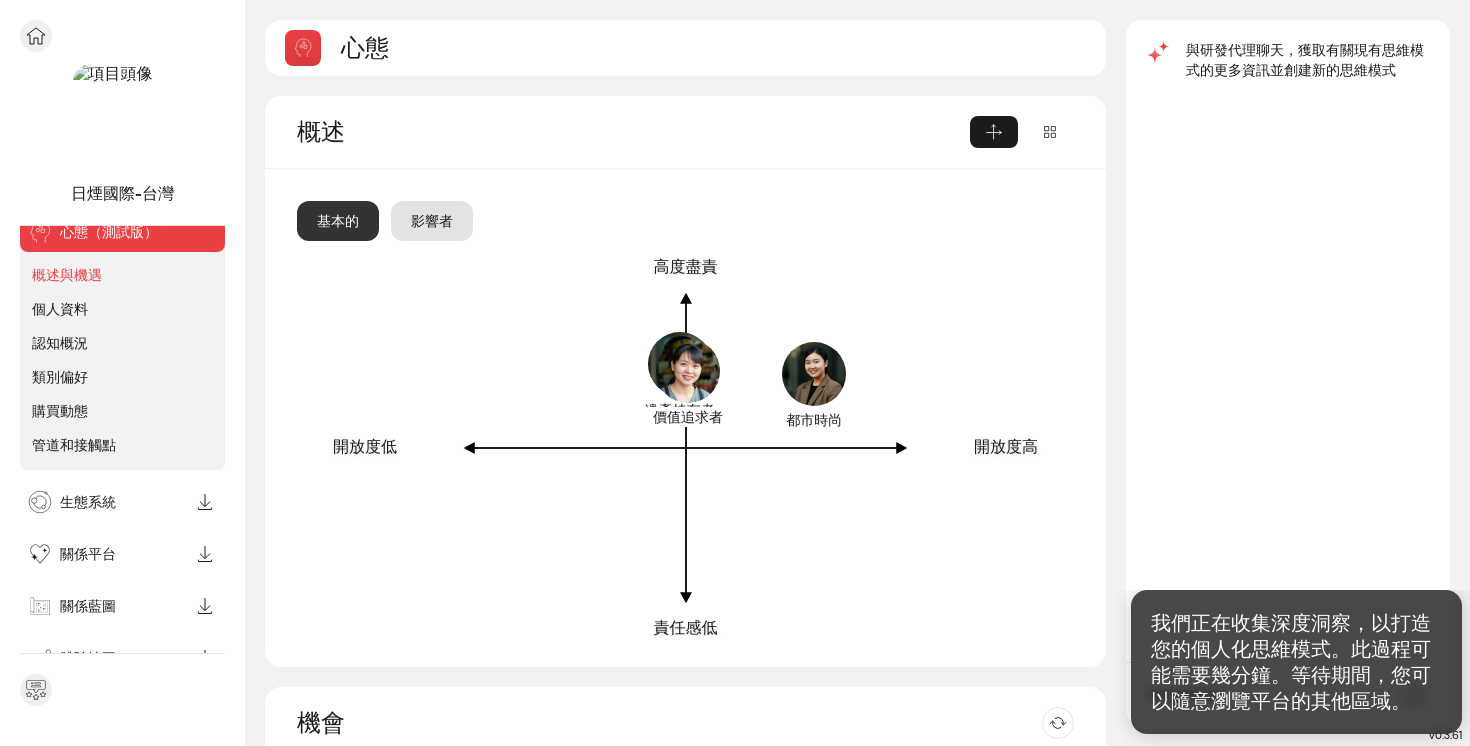 scroll, scrollTop: 140, scrollLeft: 0, axis: vertical 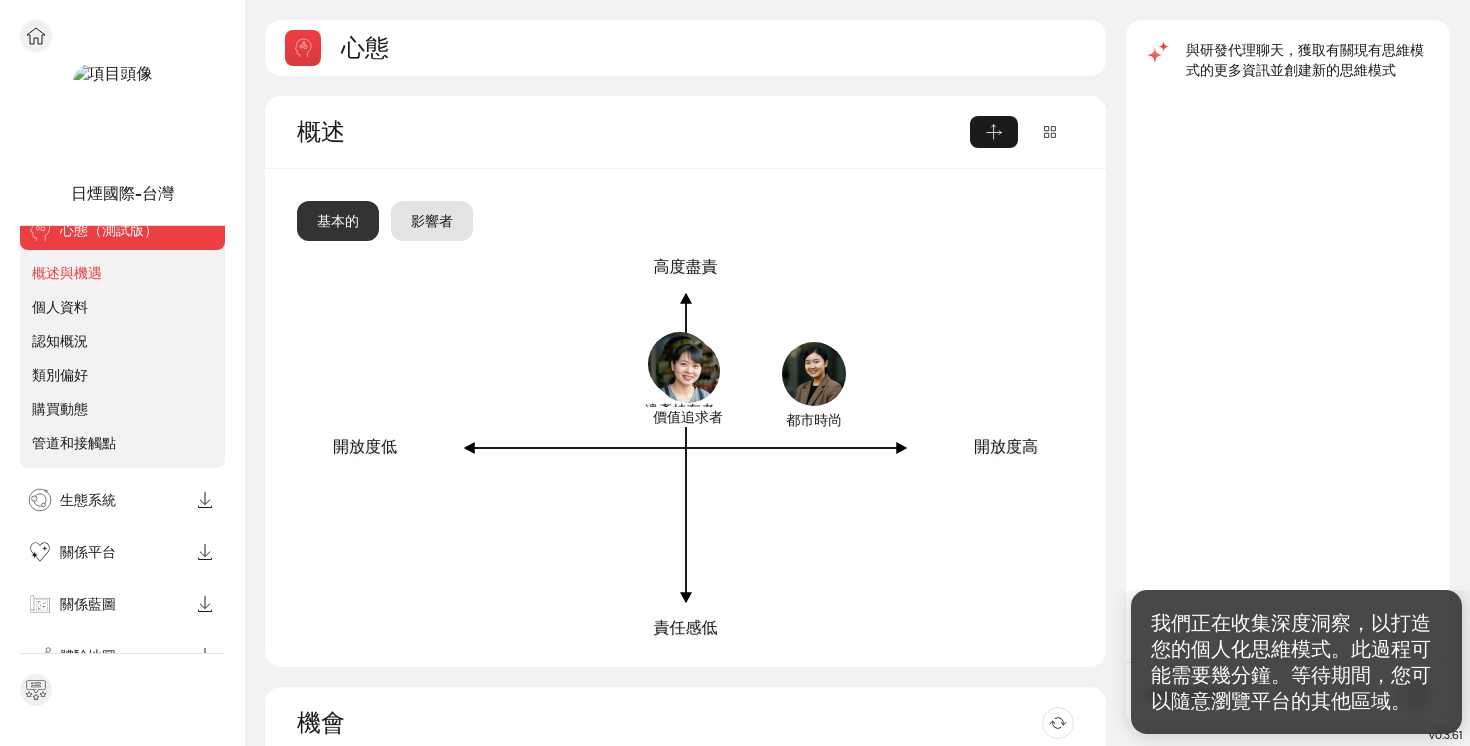 click on "認知概況" 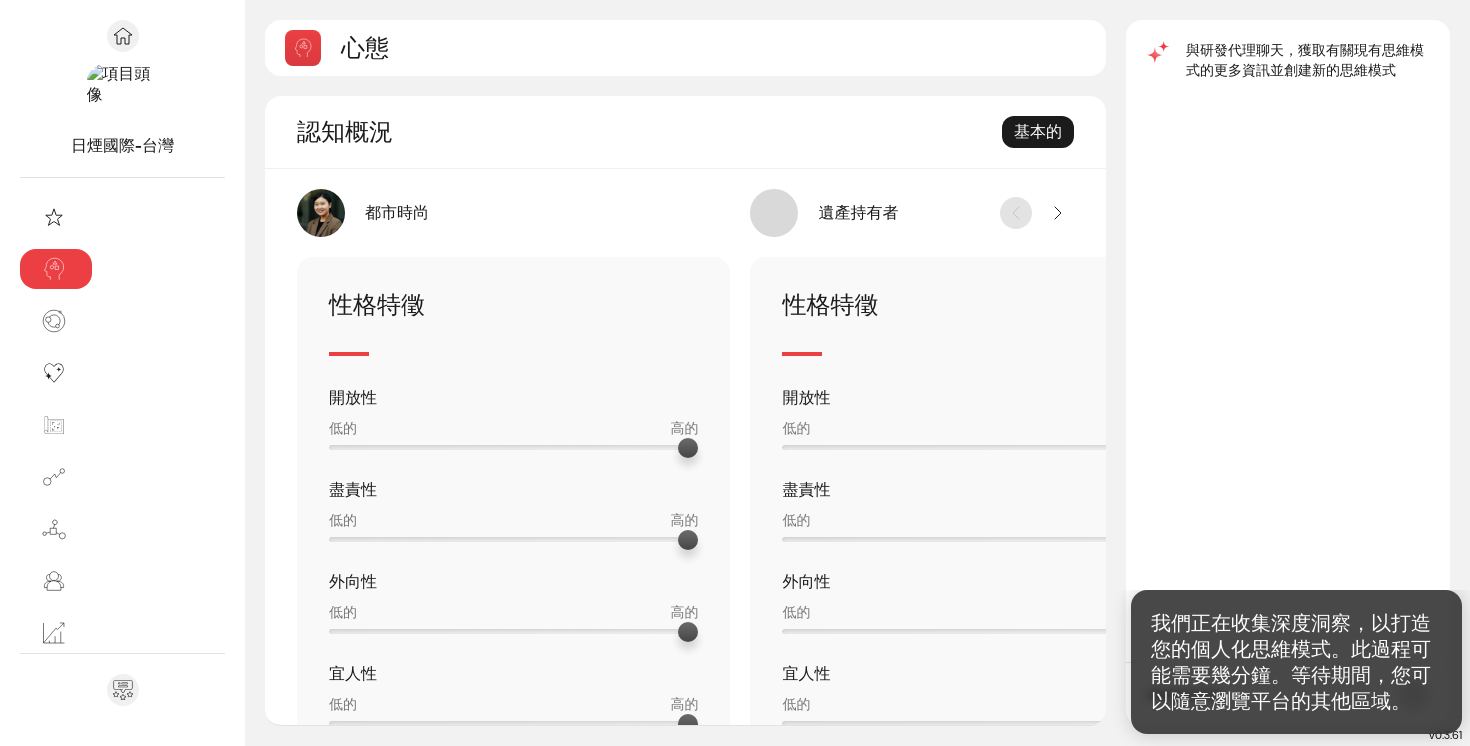 scroll, scrollTop: 32, scrollLeft: 0, axis: vertical 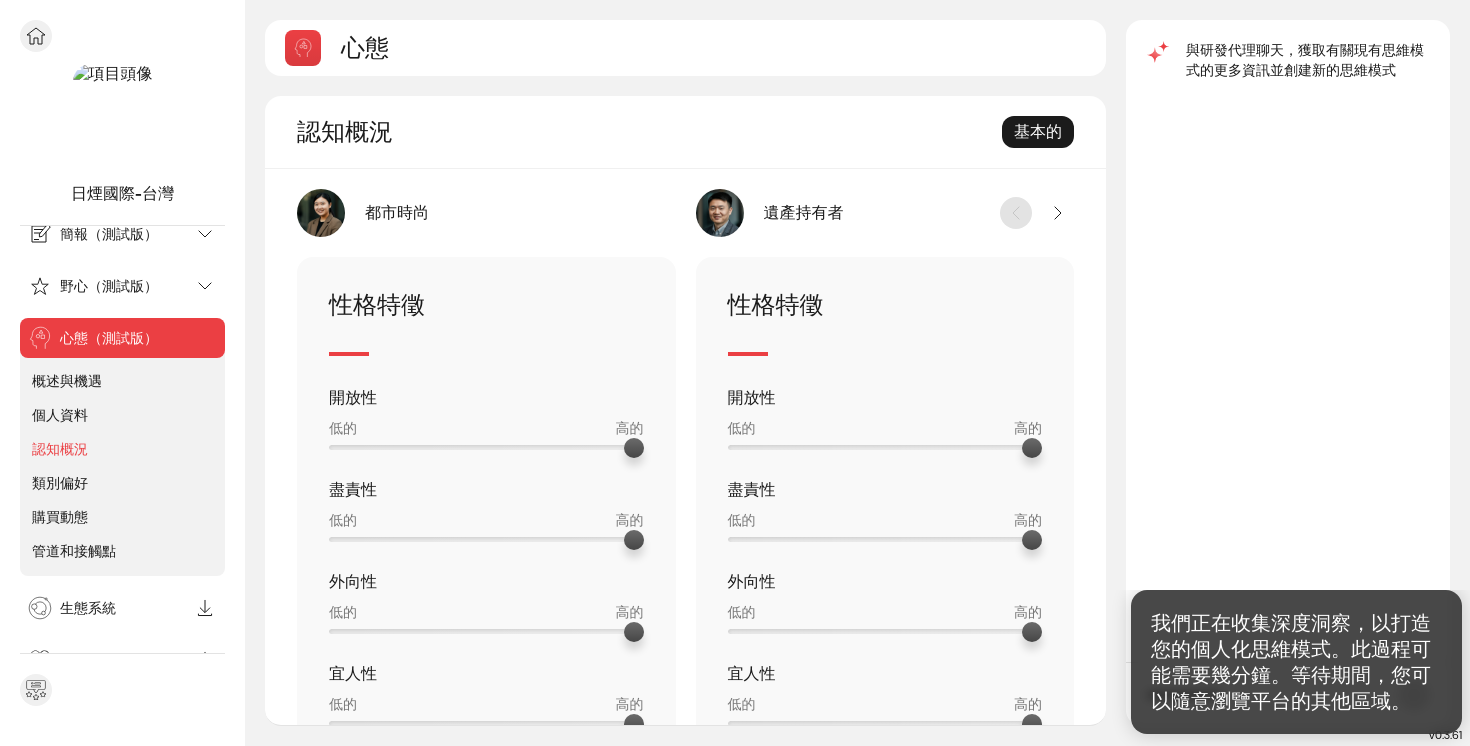 click at bounding box center (40, 234) 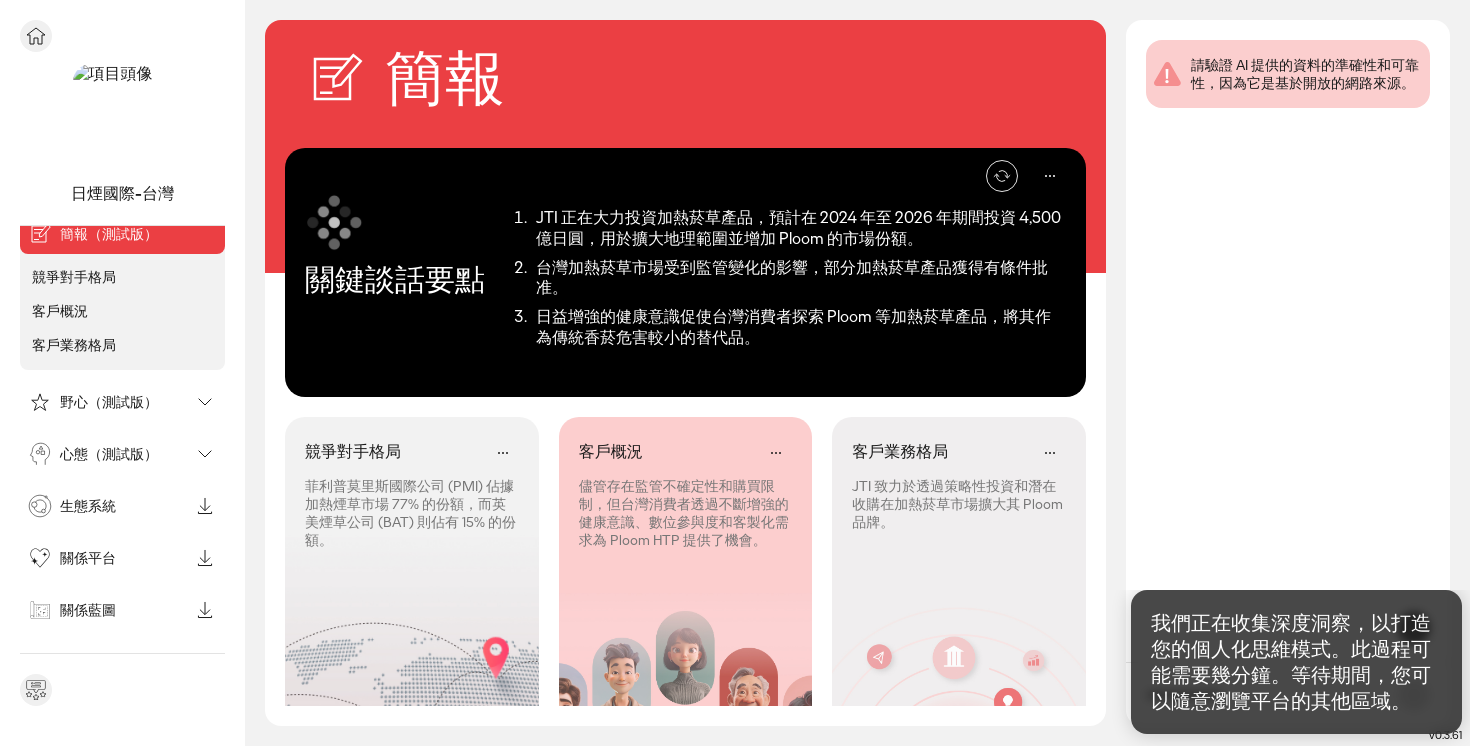 click 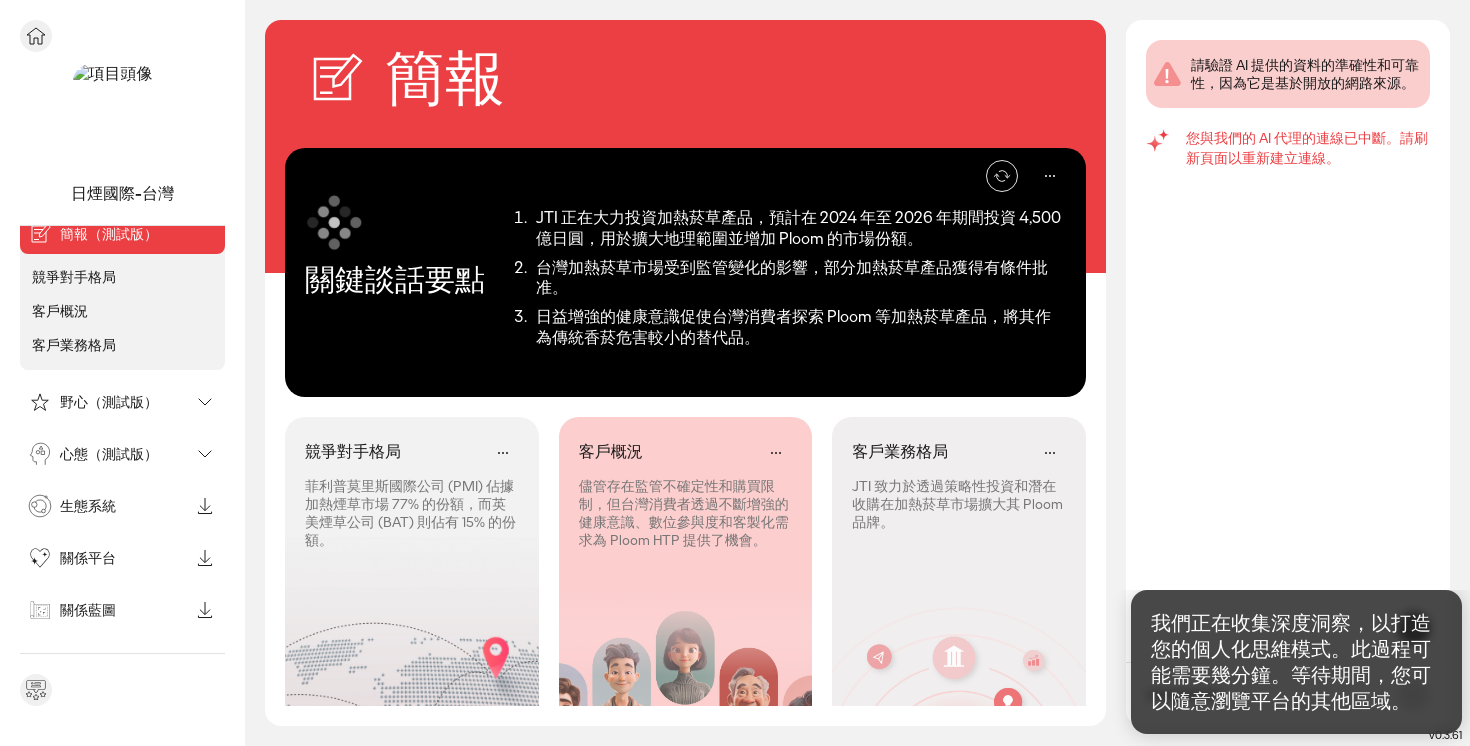 click 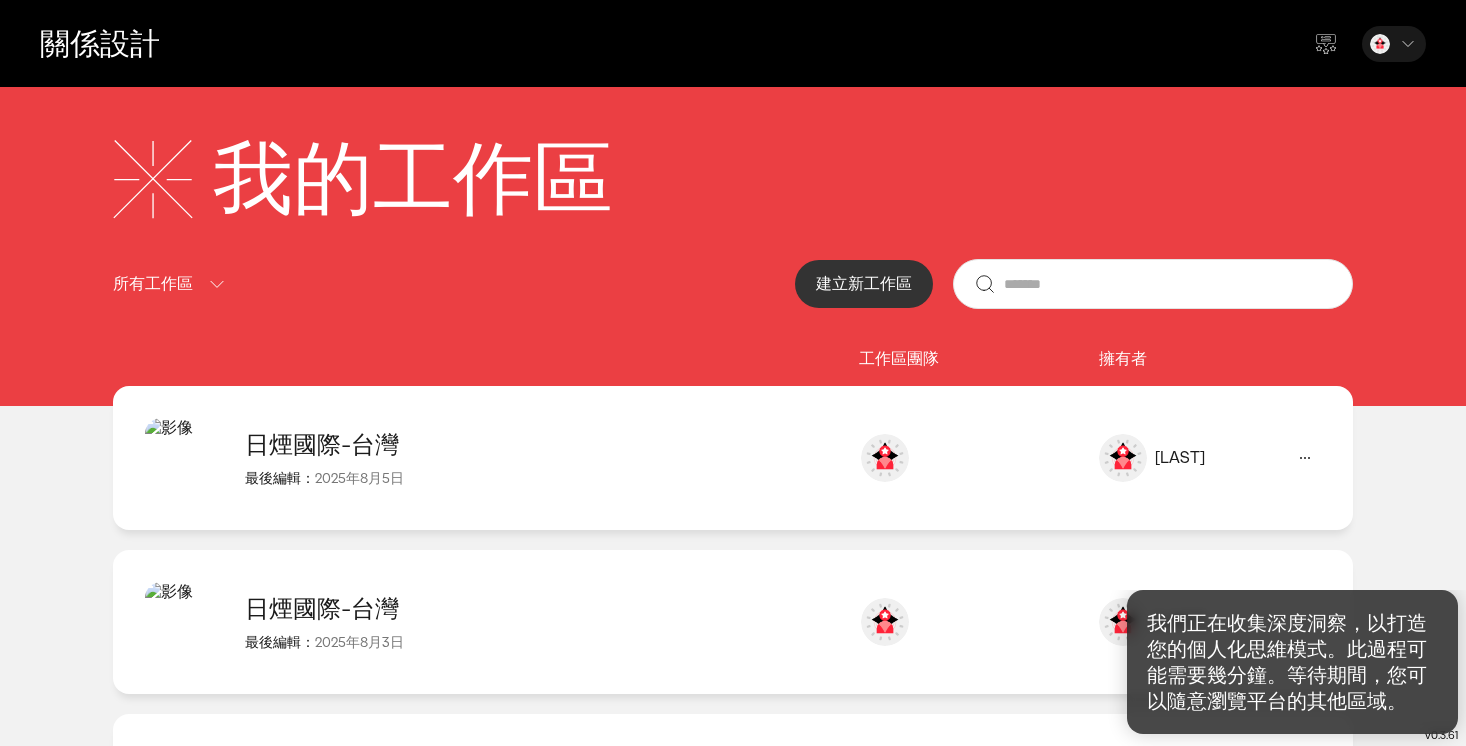click on "建立新工作區" at bounding box center [864, 283] 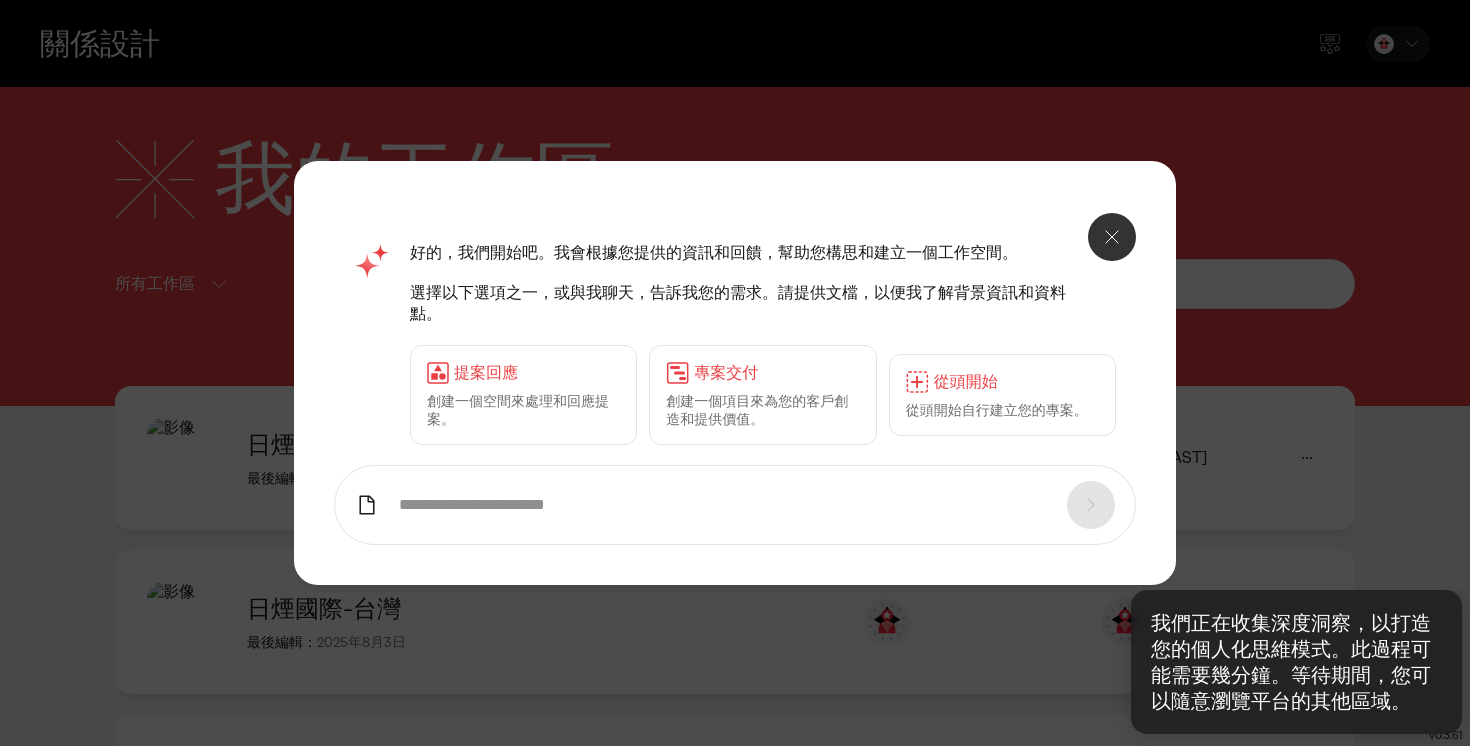 click at bounding box center (735, 505) 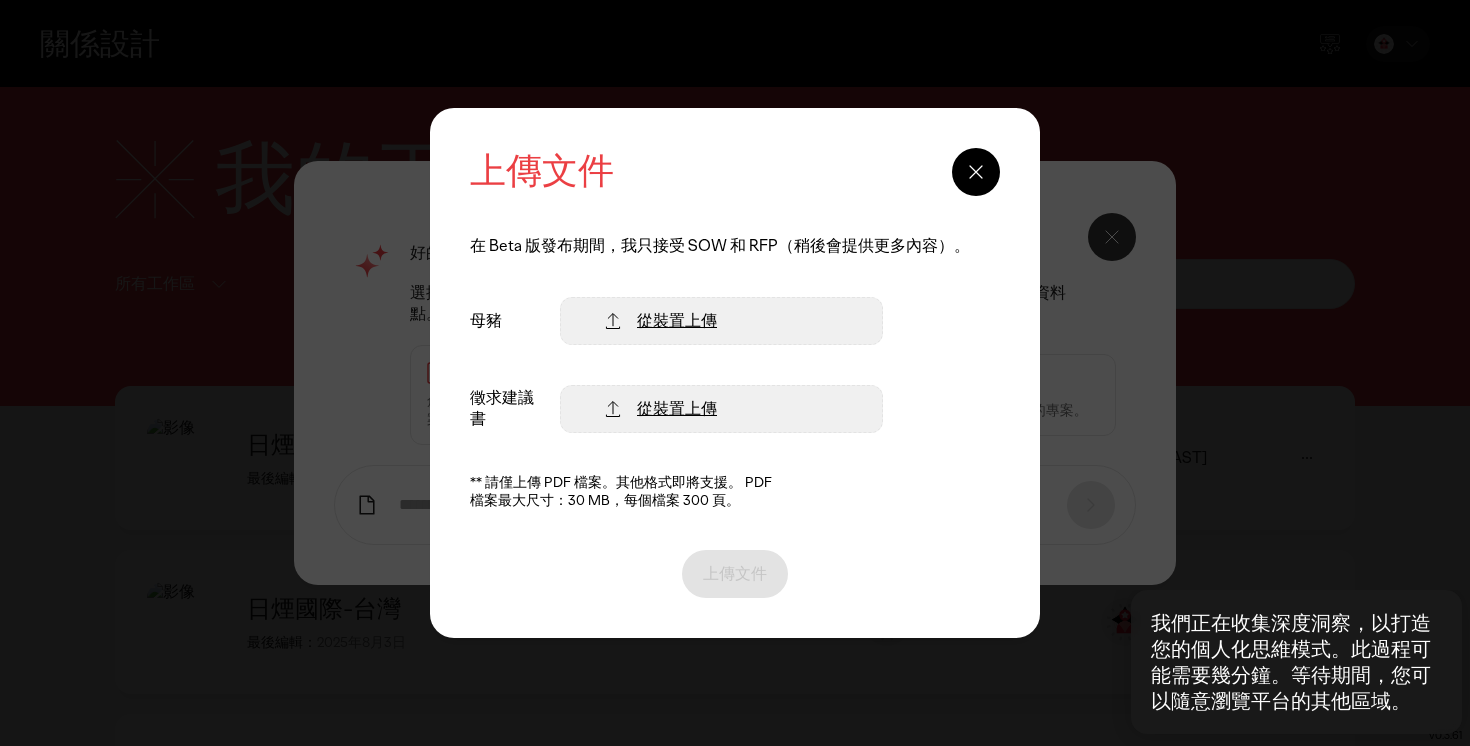 click on "從裝置上傳" at bounding box center [659, 321] 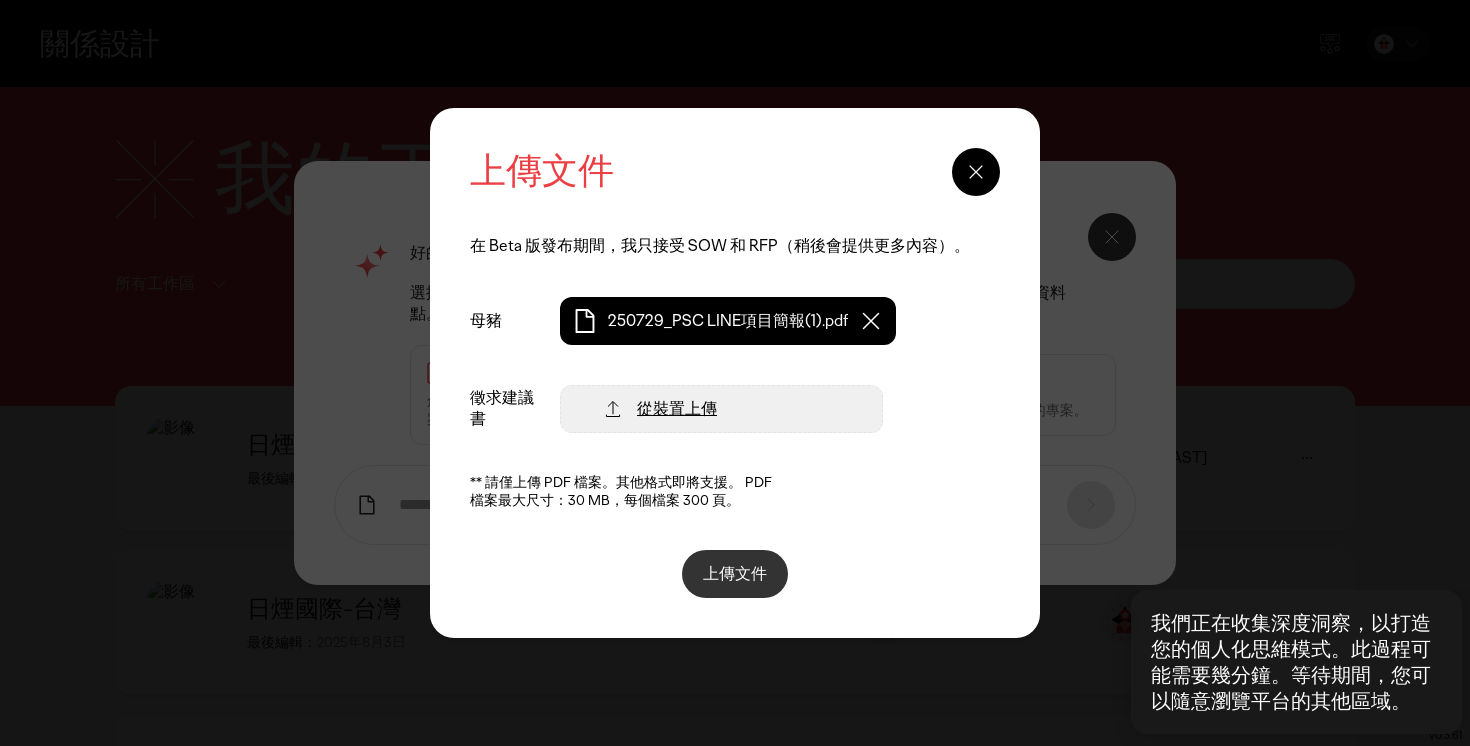 click on "從裝置上傳" at bounding box center (677, 408) 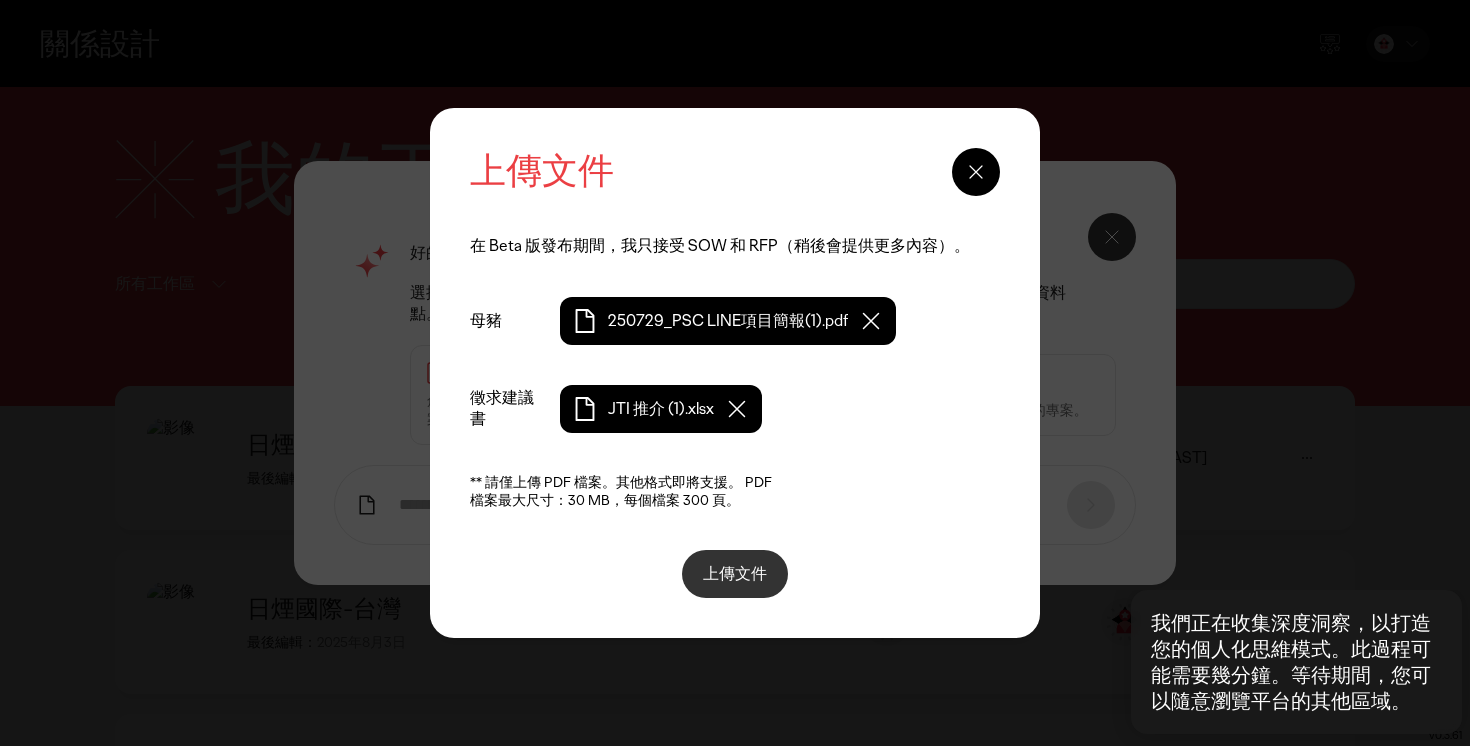 click on "上傳文件" 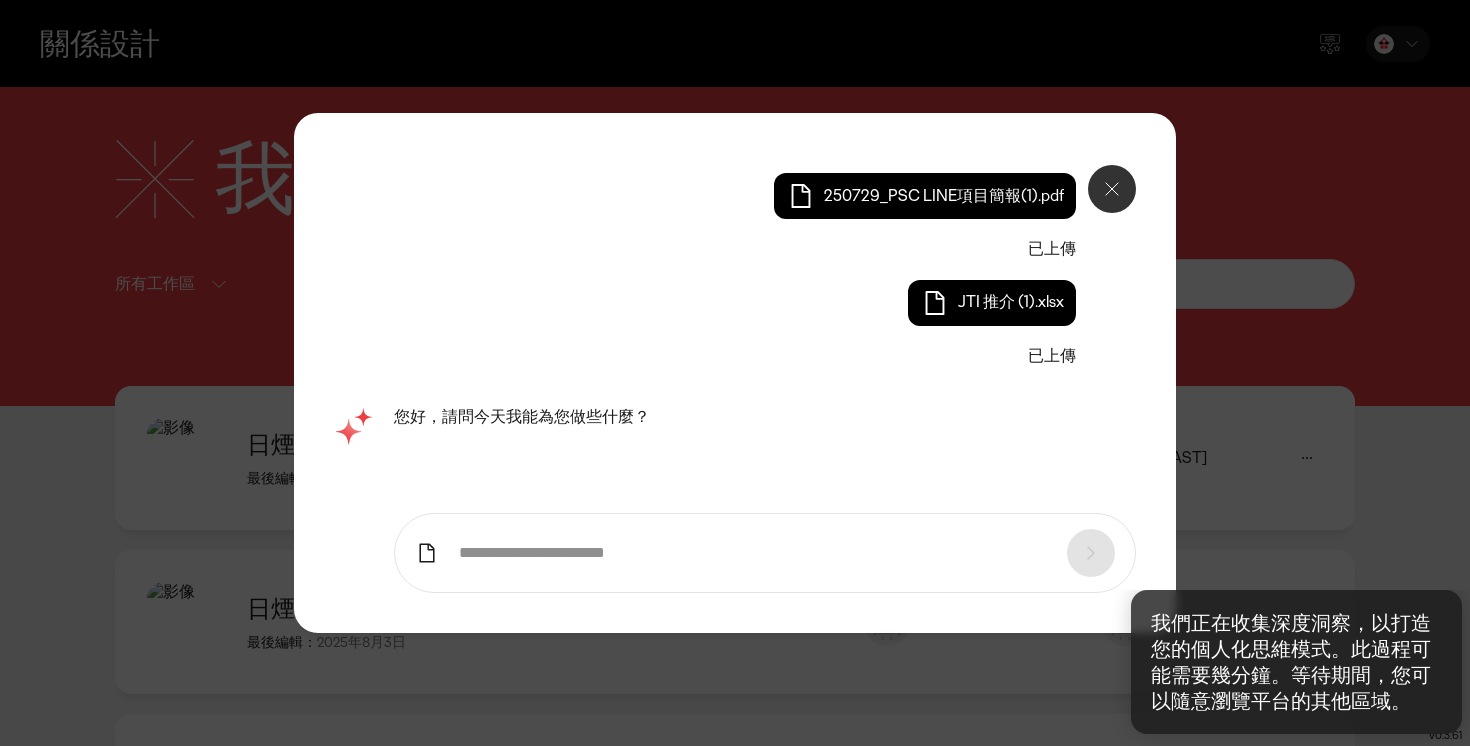 click at bounding box center [765, 553] 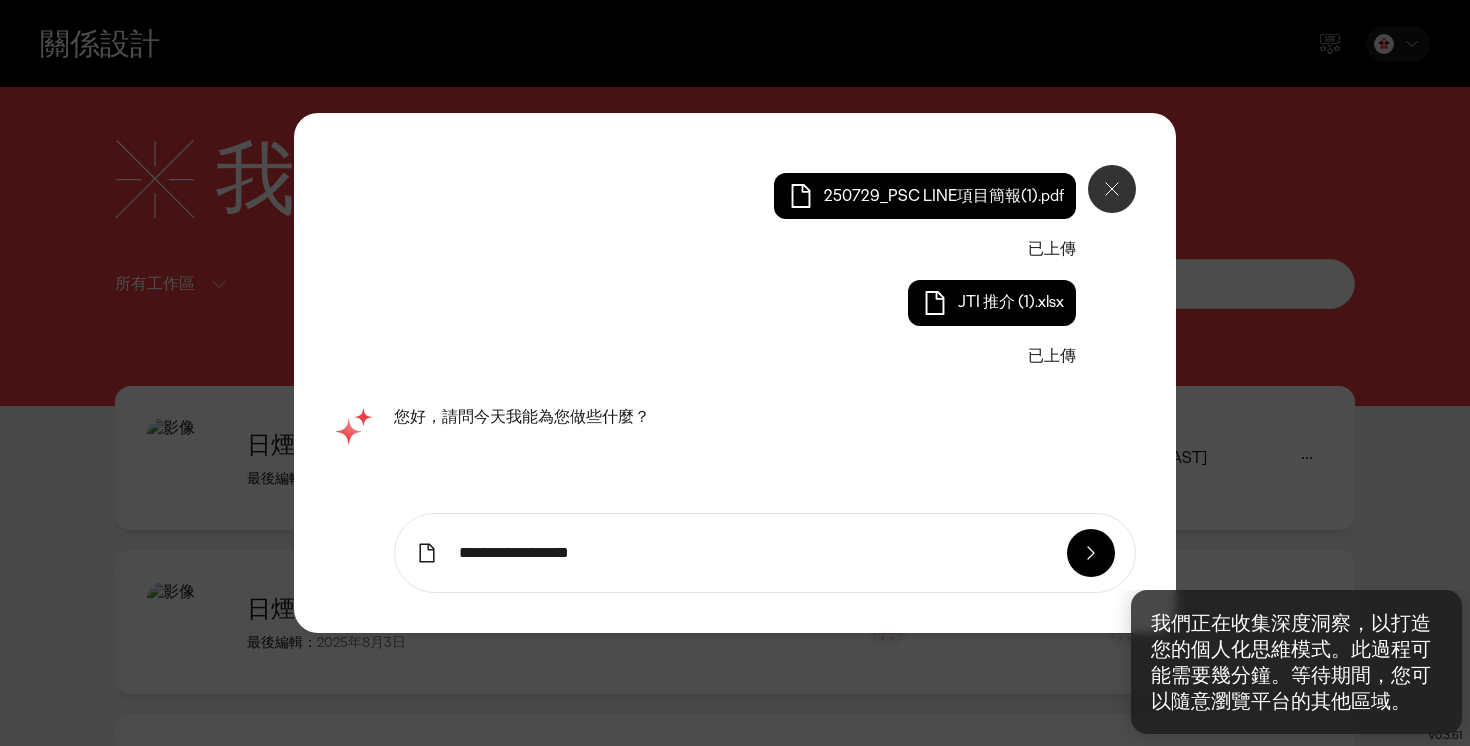 click on "**********" at bounding box center (753, 553) 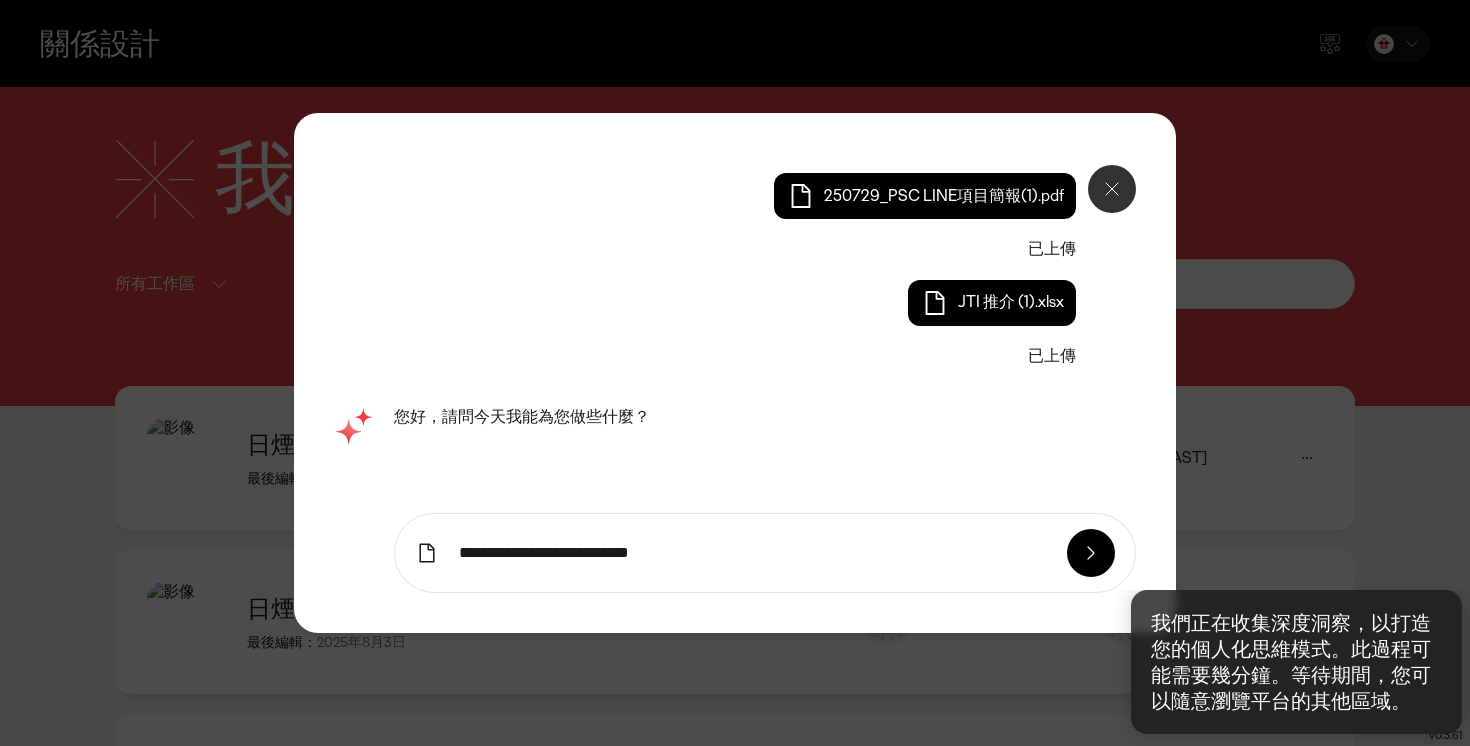 type on "**********" 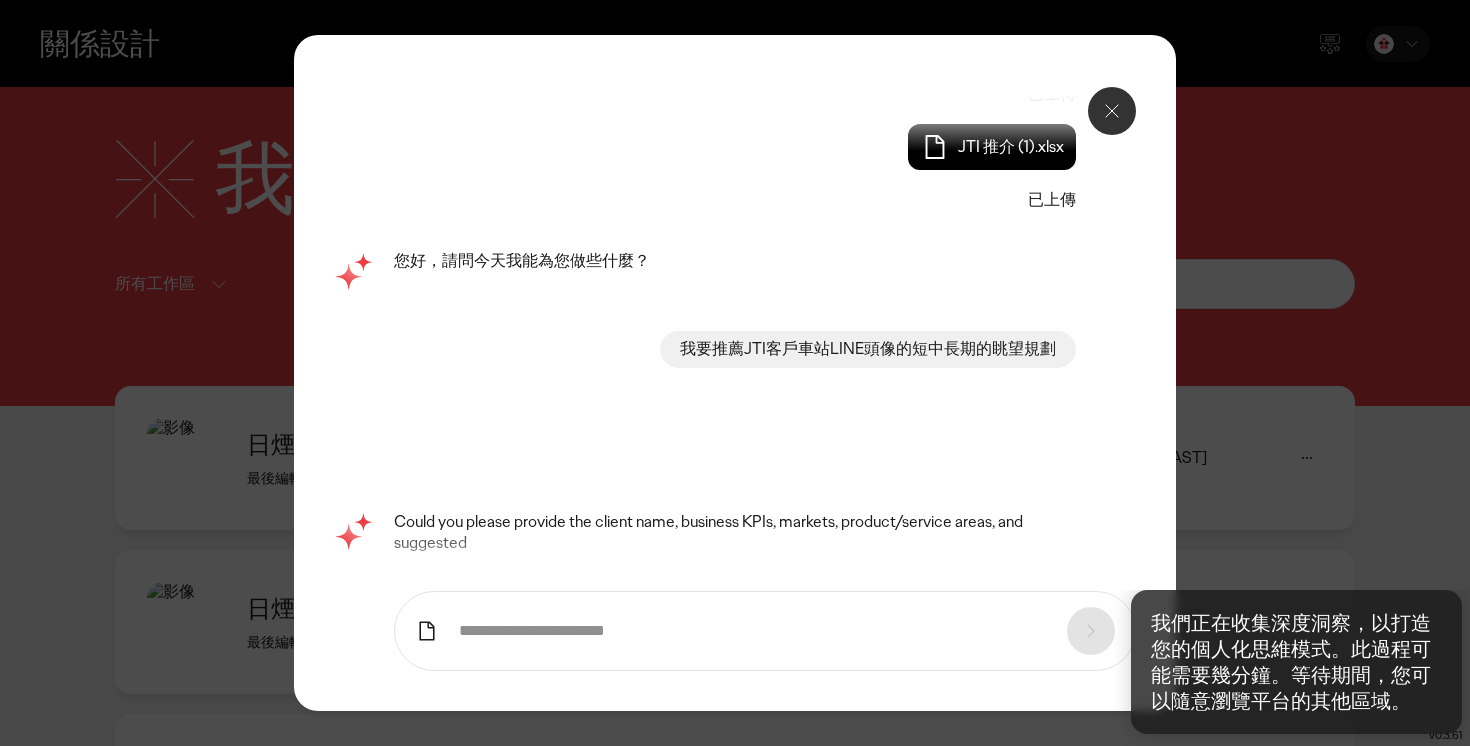 scroll, scrollTop: 0, scrollLeft: 0, axis: both 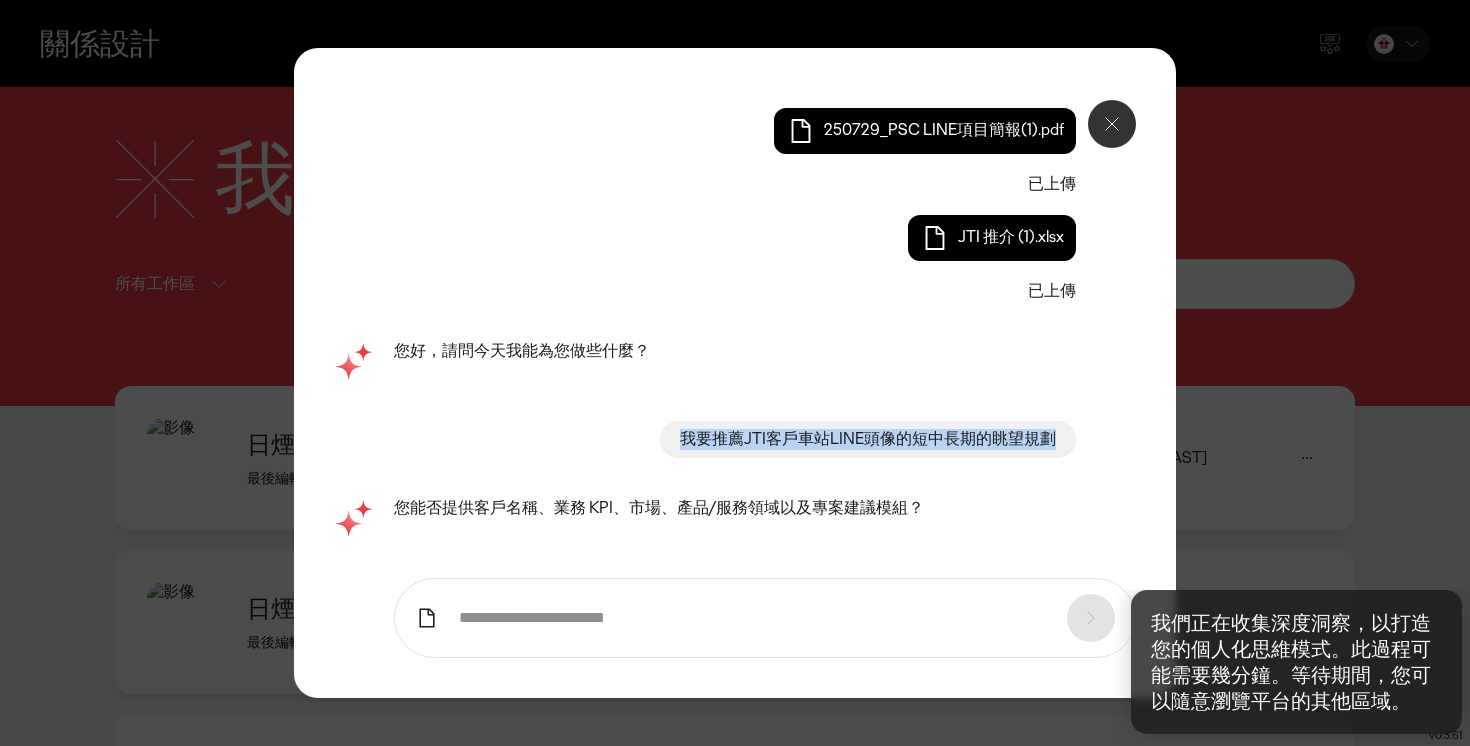 drag, startPoint x: 682, startPoint y: 438, endPoint x: 1069, endPoint y: 431, distance: 387.0633 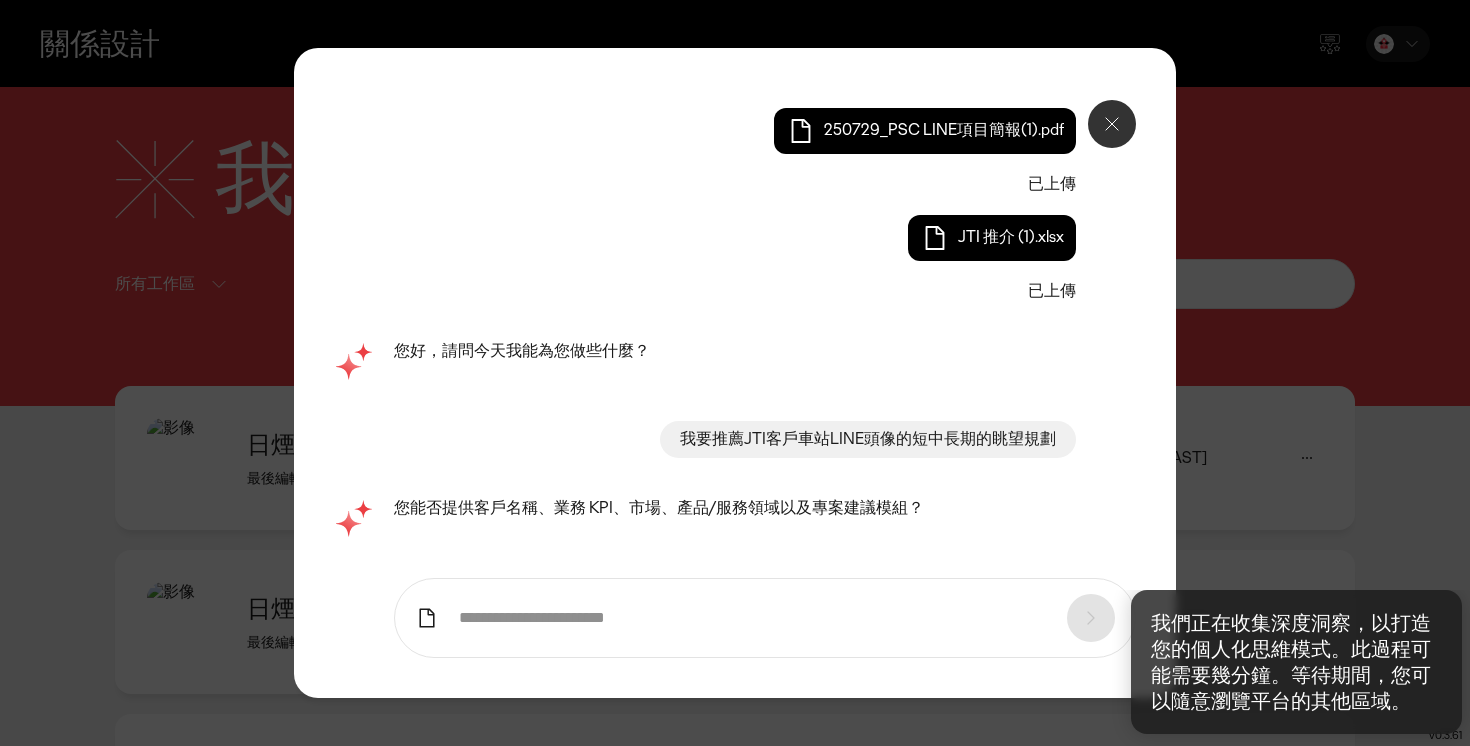 click at bounding box center [735, 618] 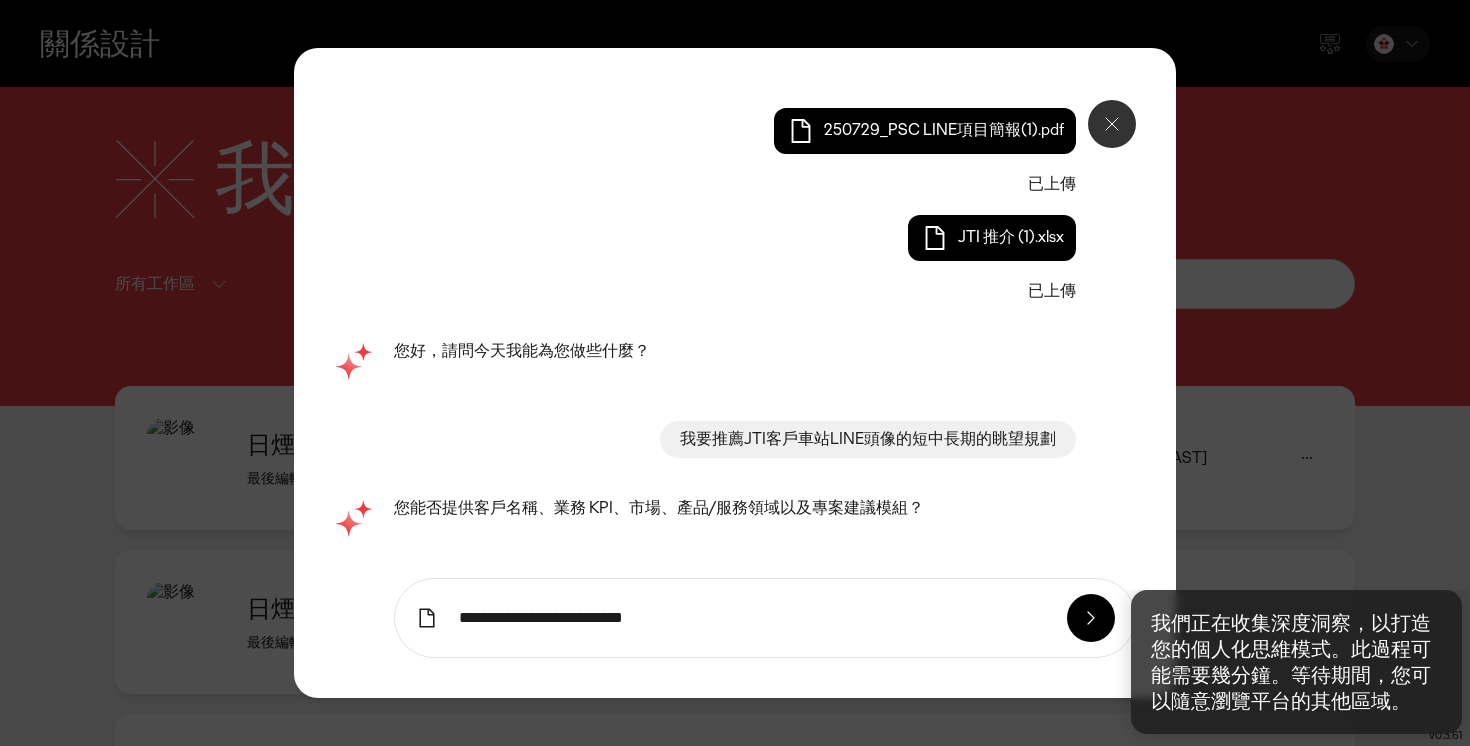 click on "**********" at bounding box center [753, 618] 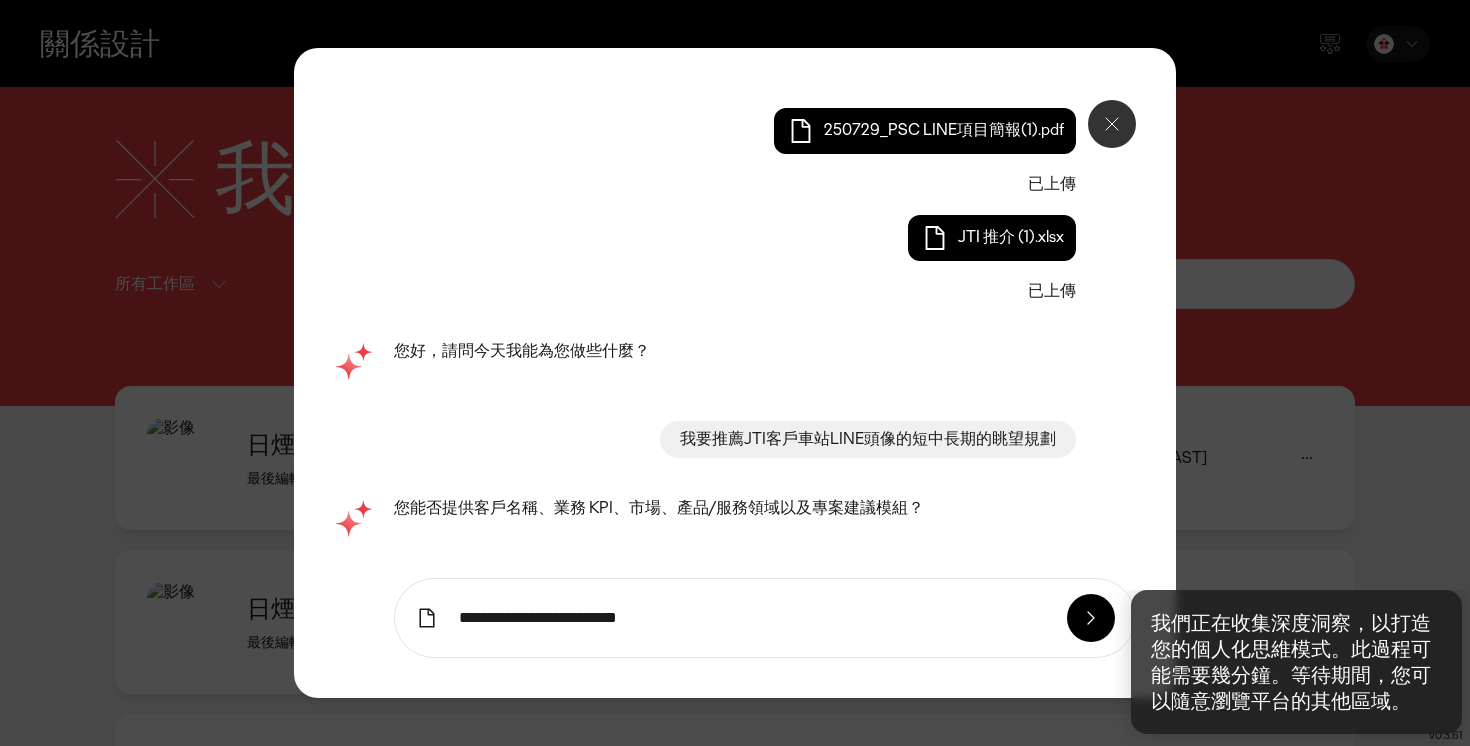 type on "**********" 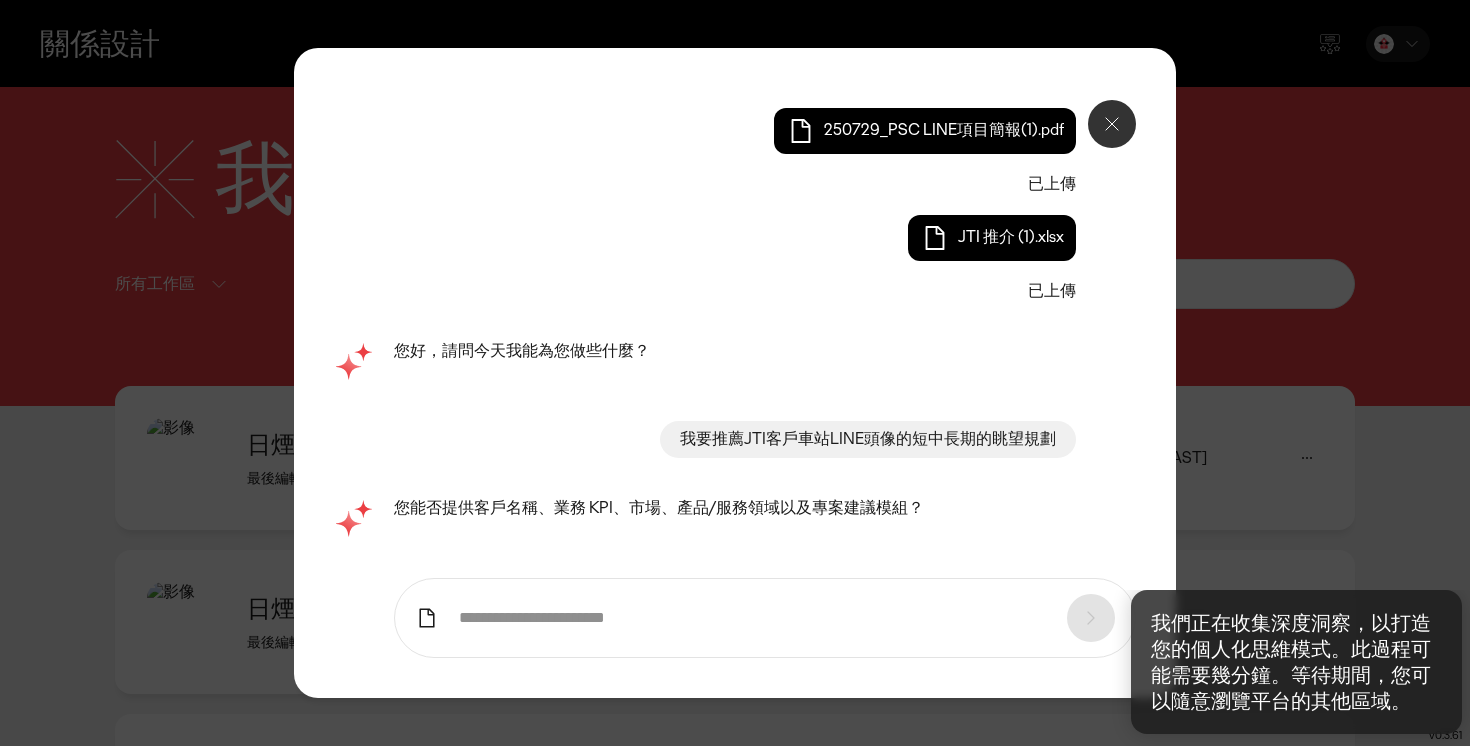 click at bounding box center (765, 618) 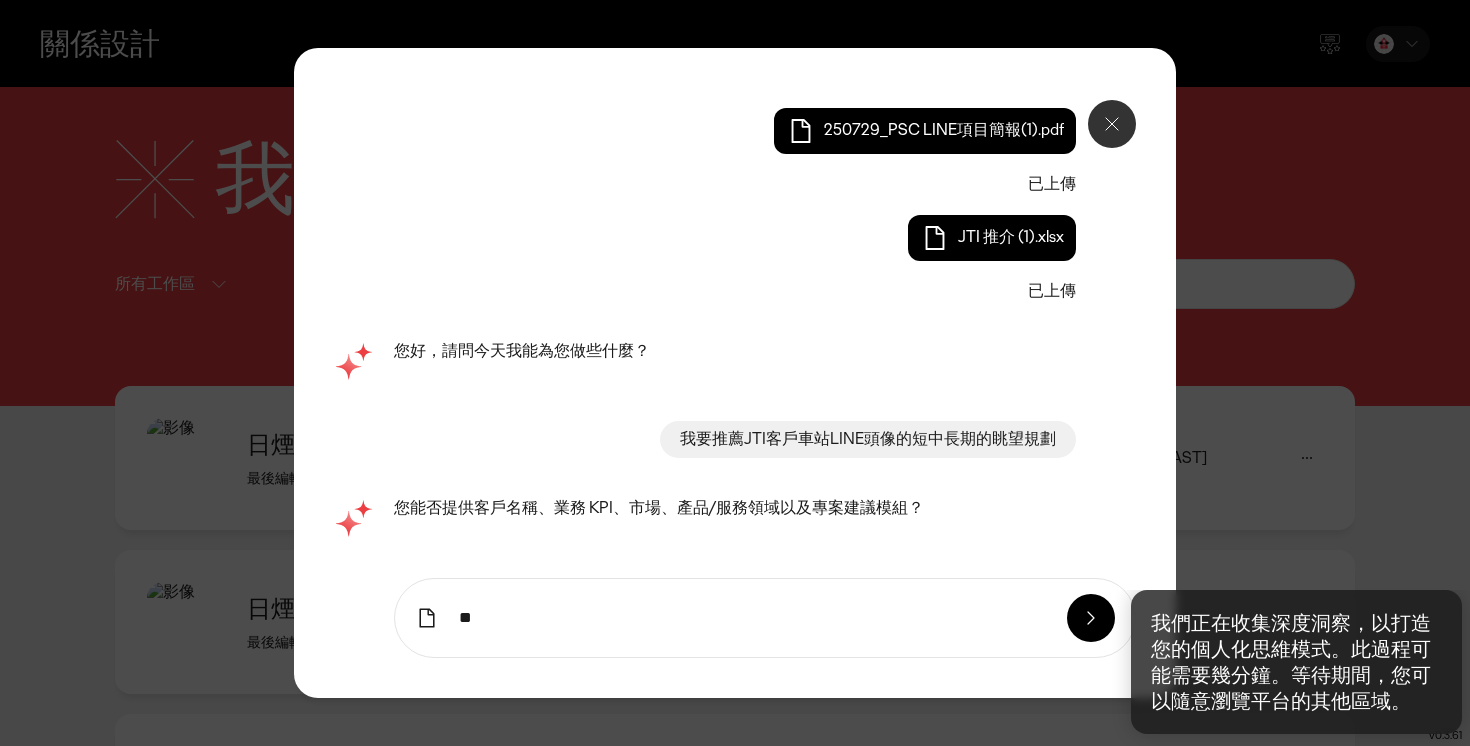 type on "**" 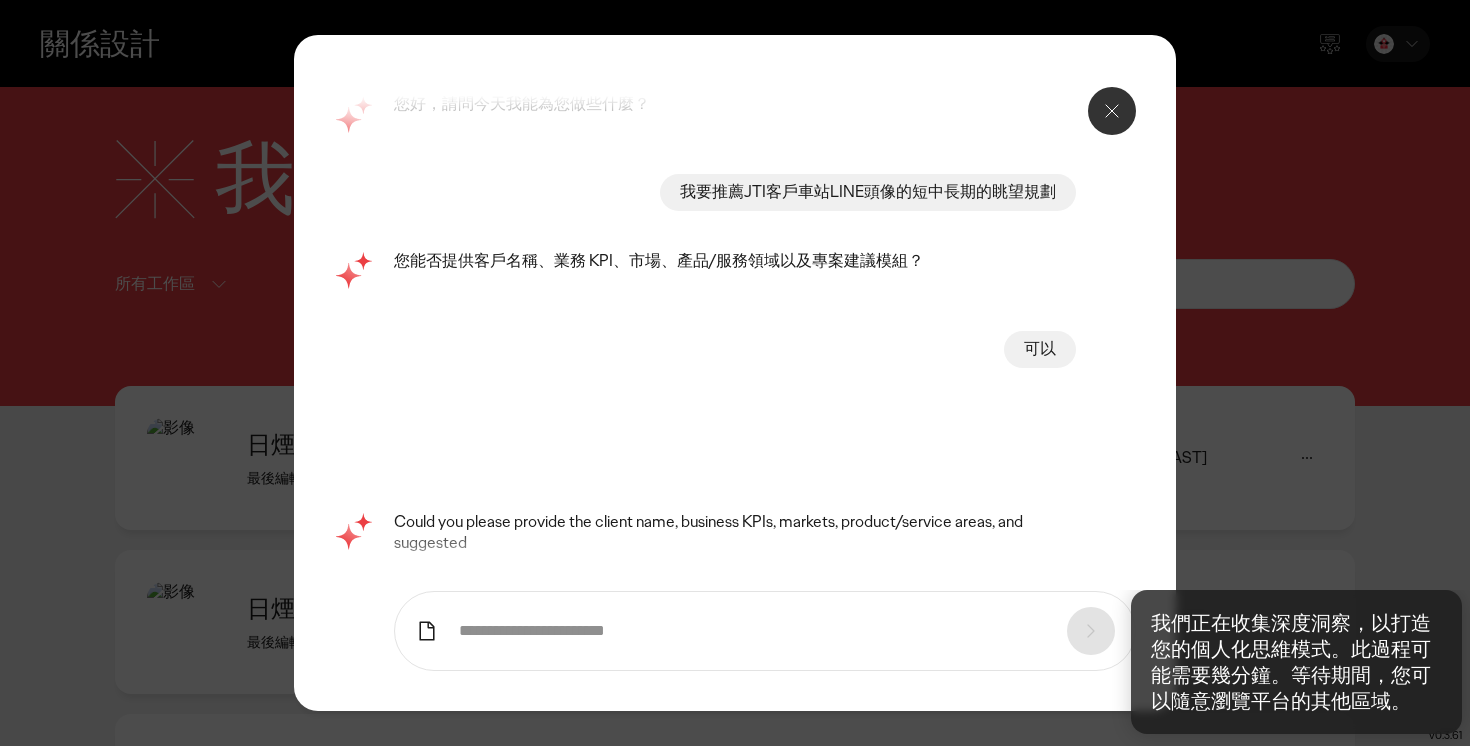 scroll, scrollTop: 132, scrollLeft: 0, axis: vertical 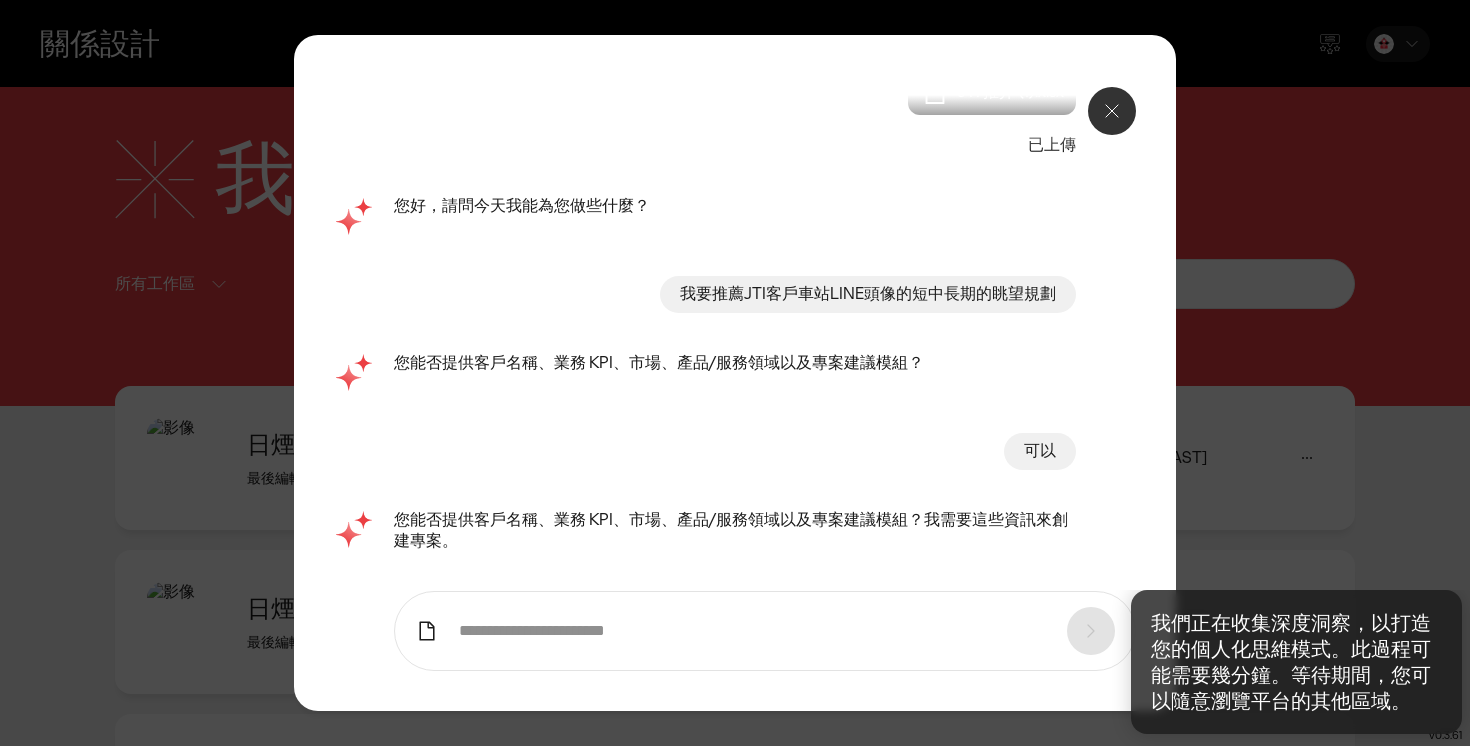 click at bounding box center (753, 631) 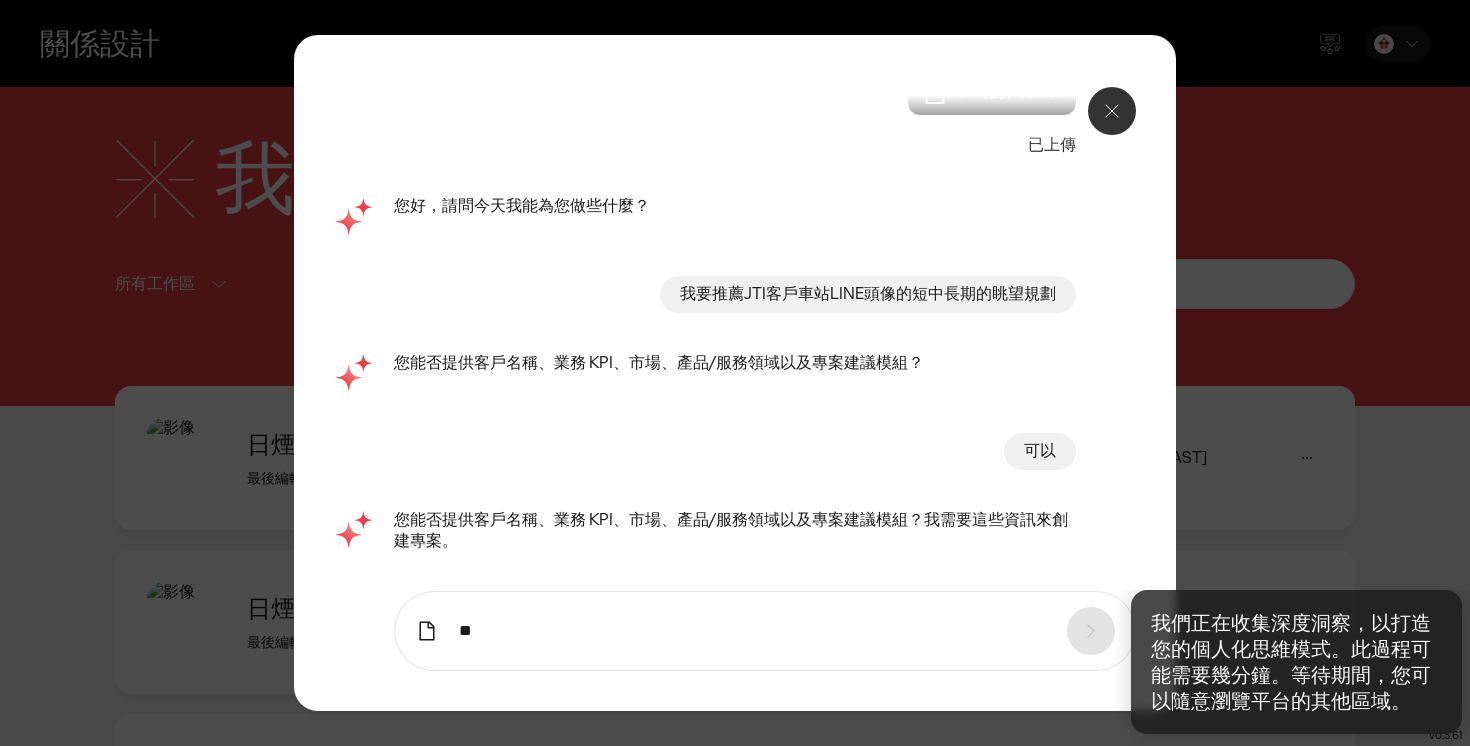 type on "*" 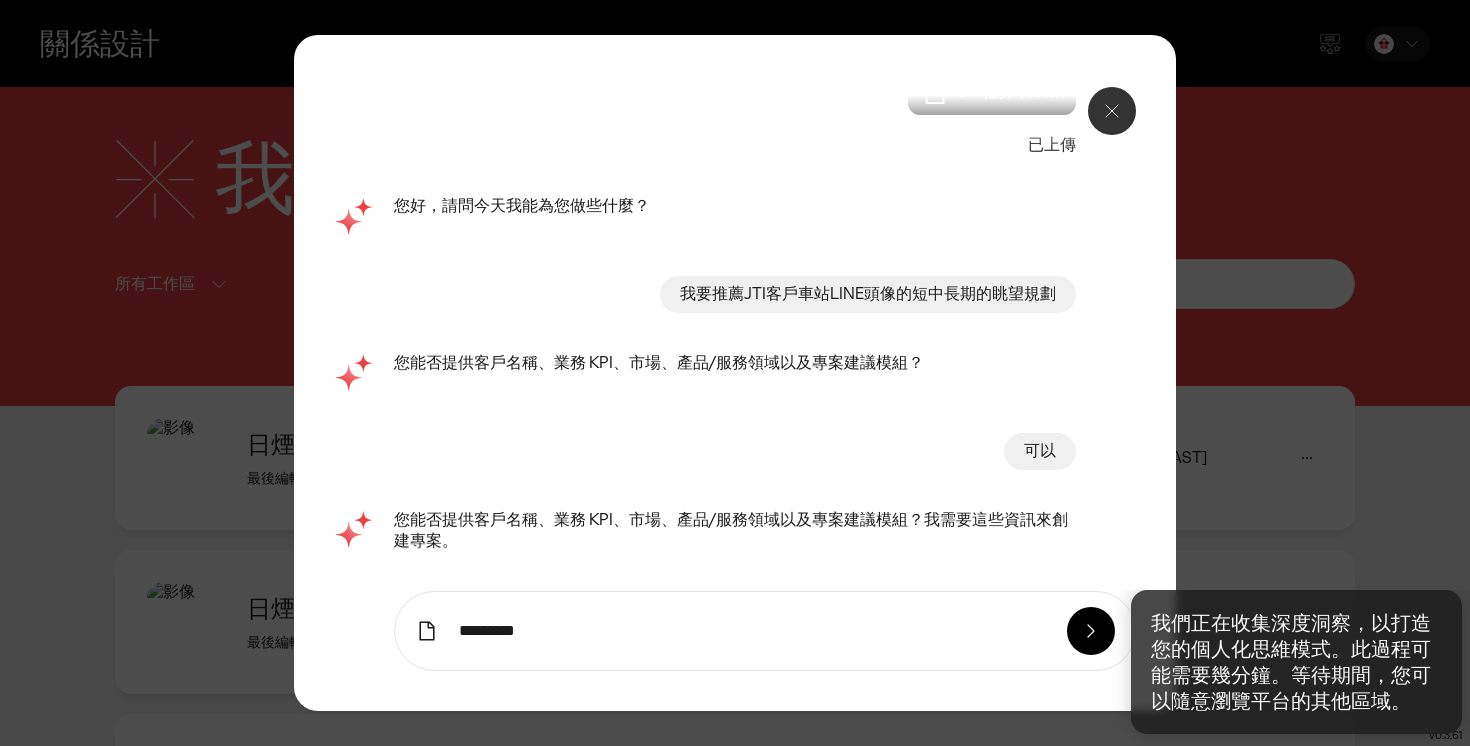 type on "*********" 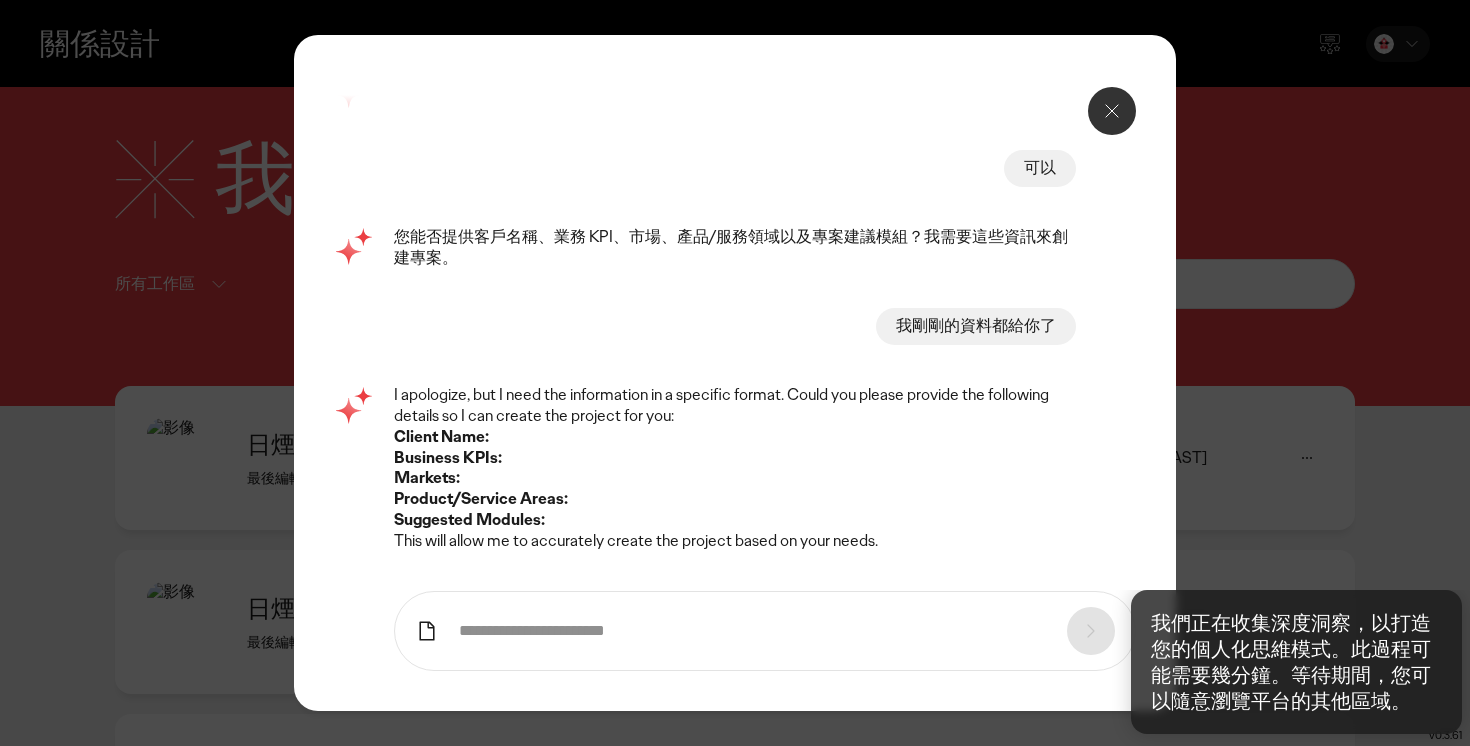 scroll, scrollTop: 394, scrollLeft: 0, axis: vertical 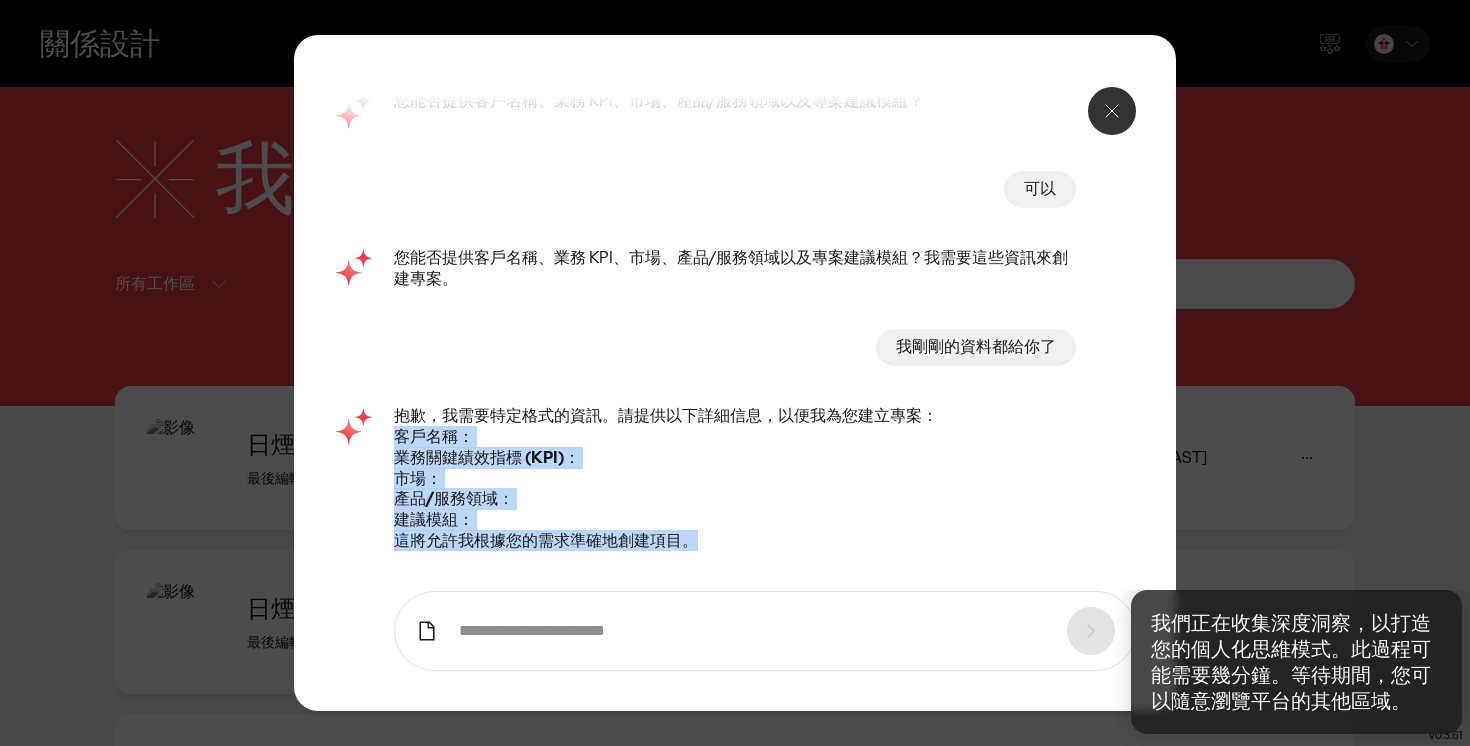 drag, startPoint x: 399, startPoint y: 445, endPoint x: 715, endPoint y: 567, distance: 338.73294 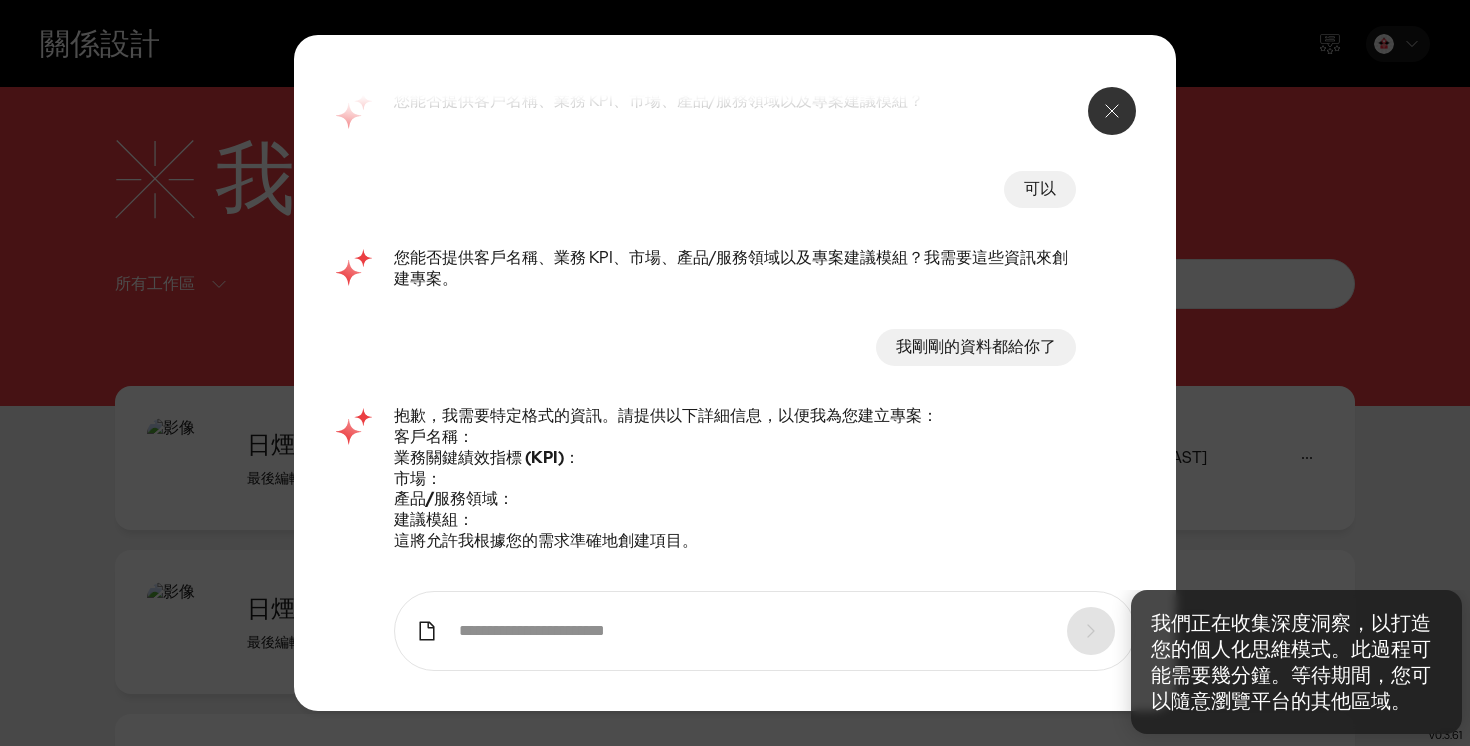 click at bounding box center [753, 631] 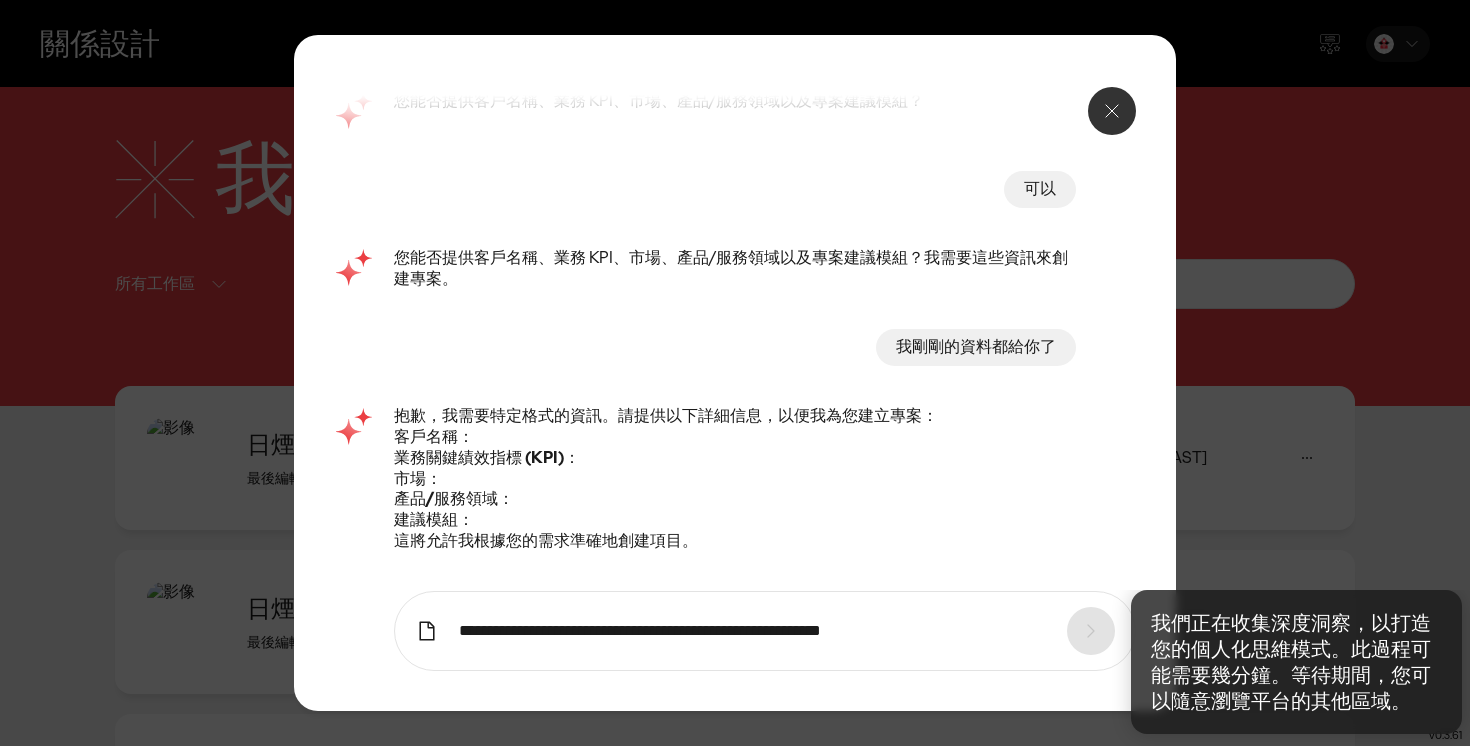 scroll, scrollTop: 0, scrollLeft: 243, axis: horizontal 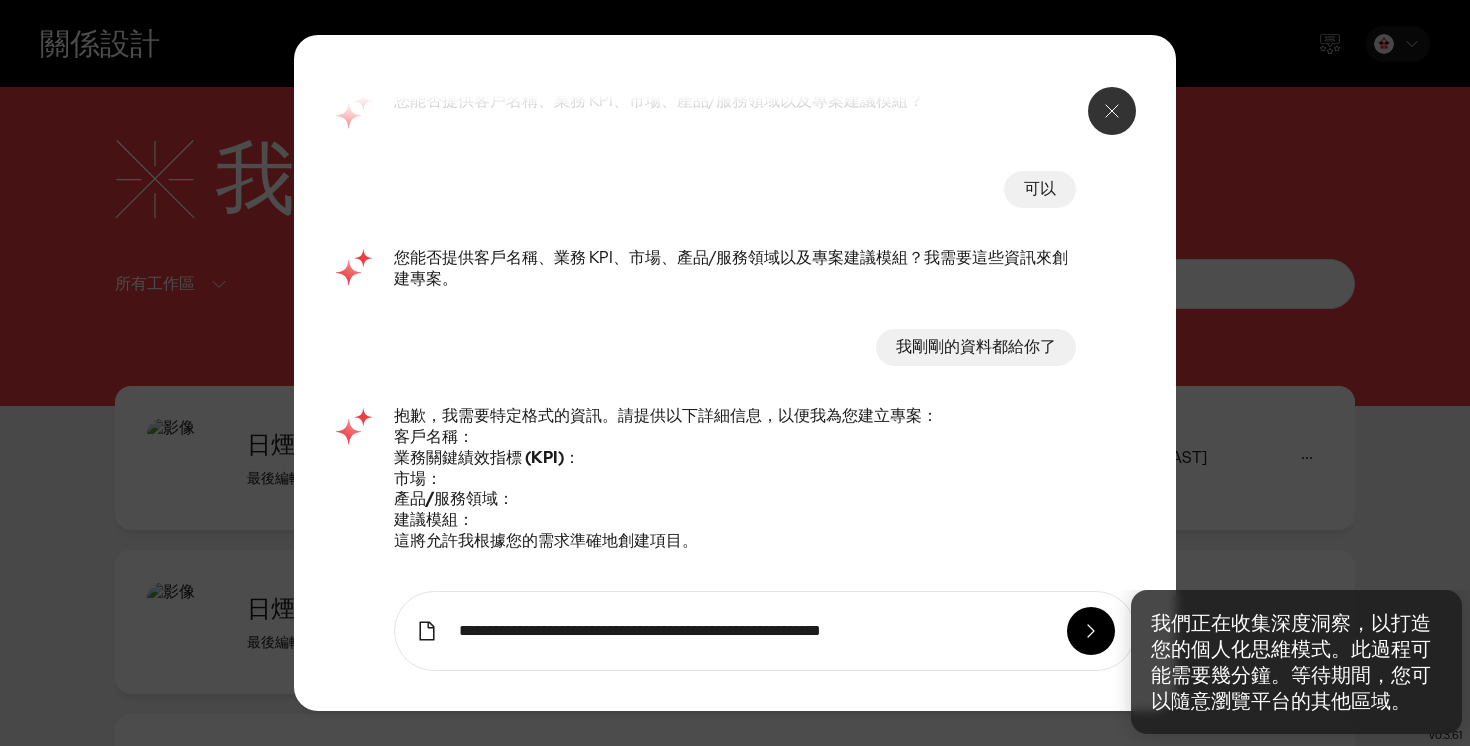 click on "**********" at bounding box center [765, 631] 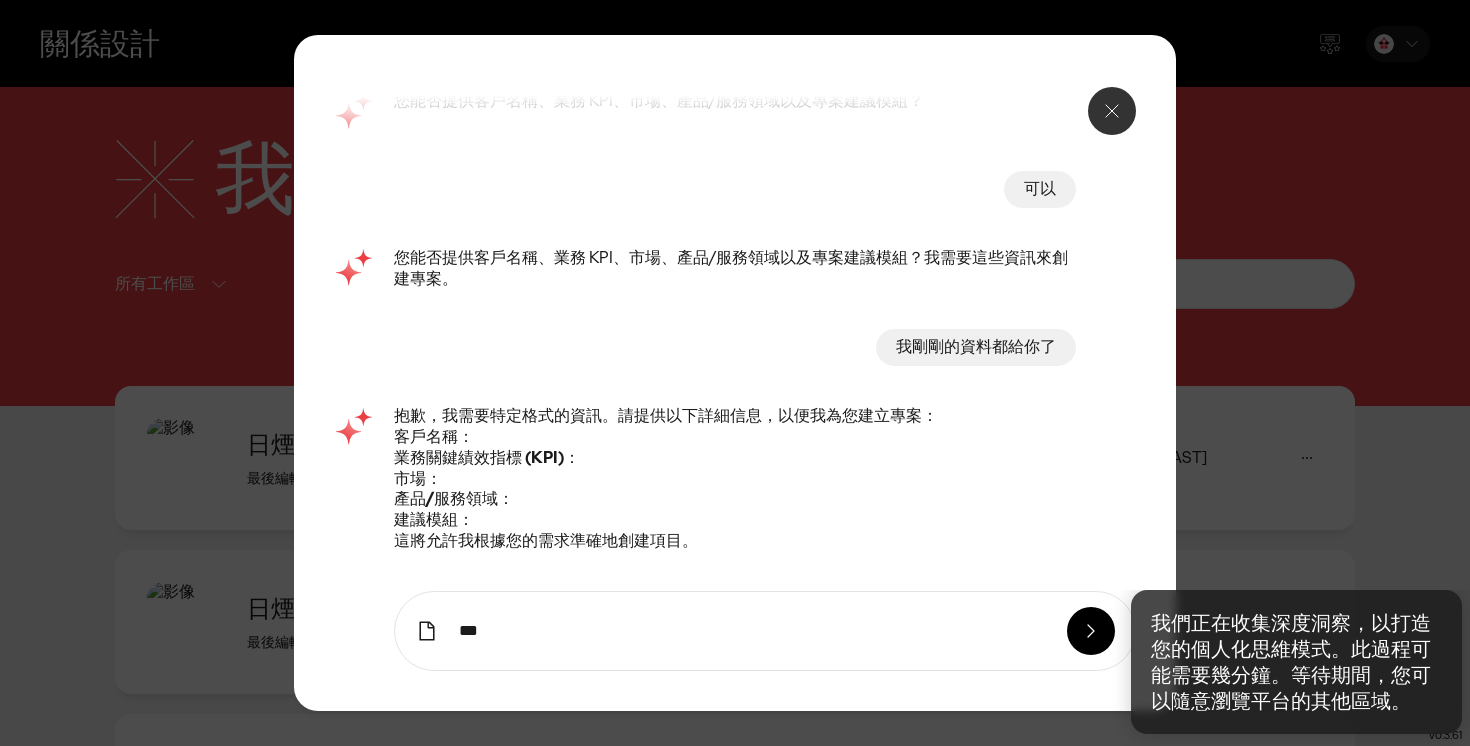 type on "*******" 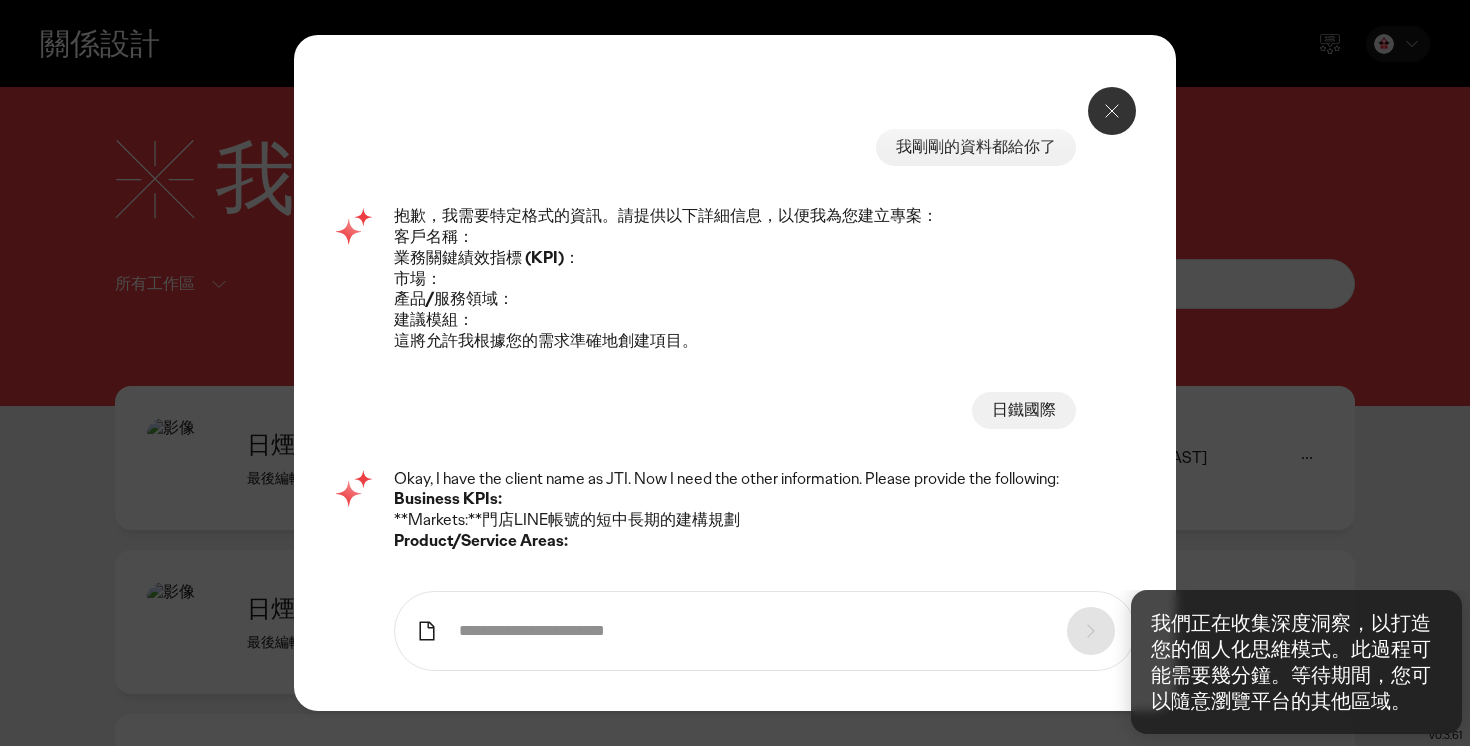 scroll, scrollTop: 615, scrollLeft: 0, axis: vertical 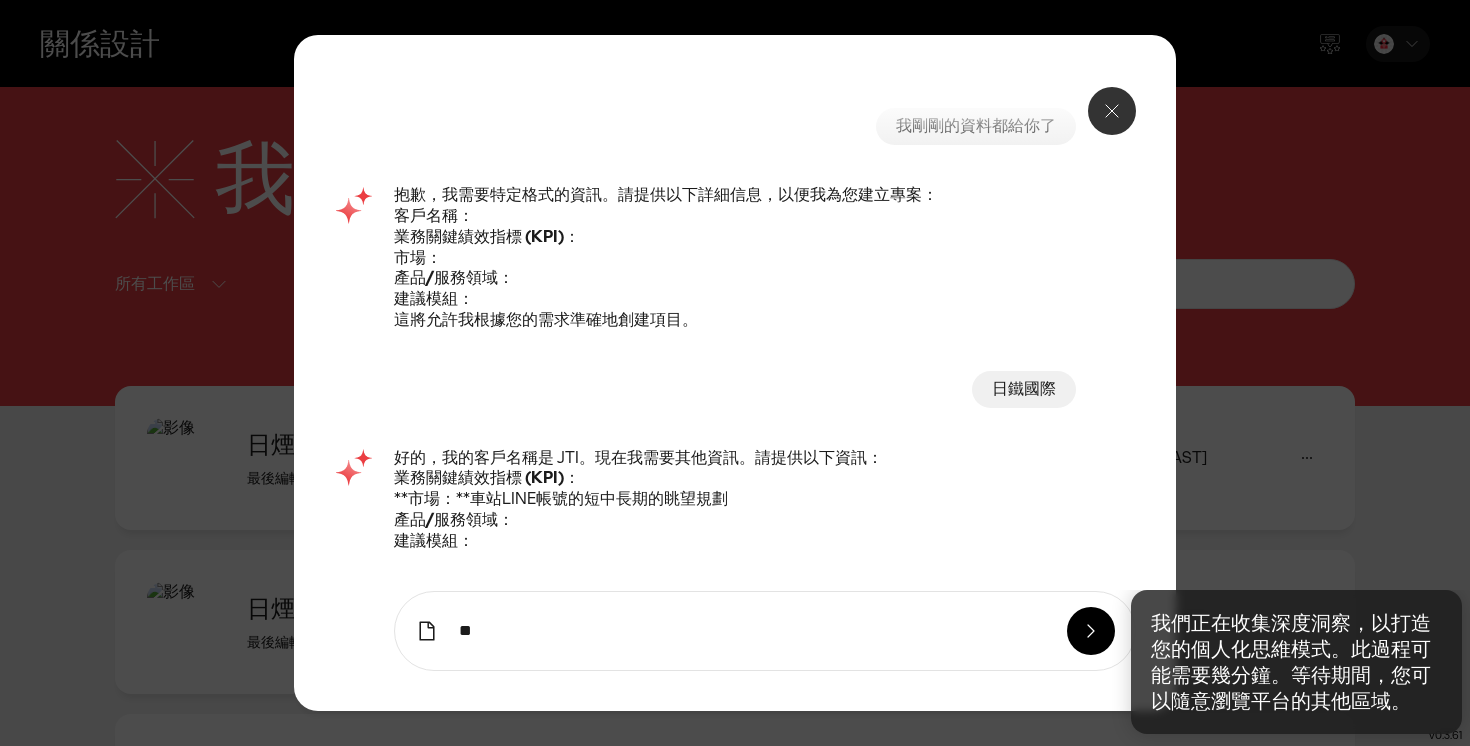 type on "*" 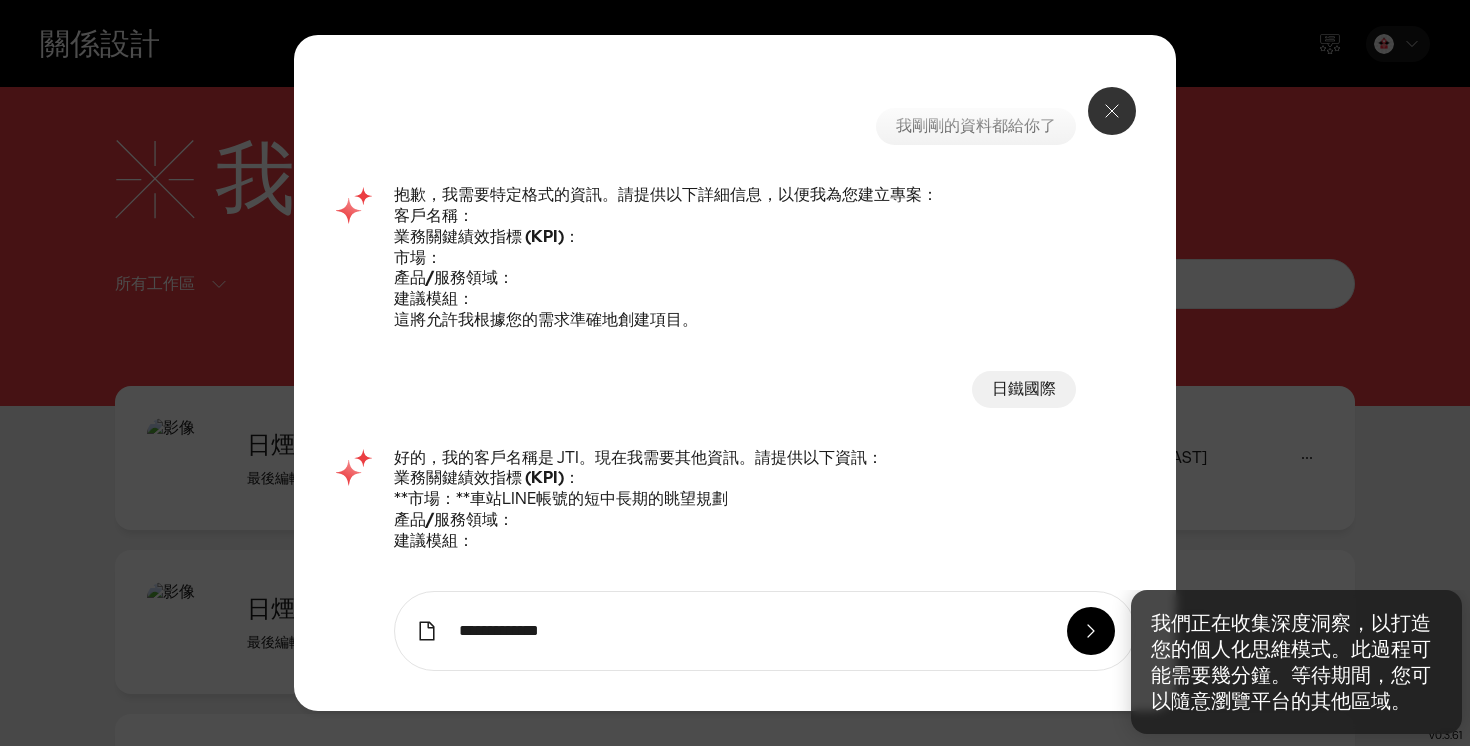 type on "**********" 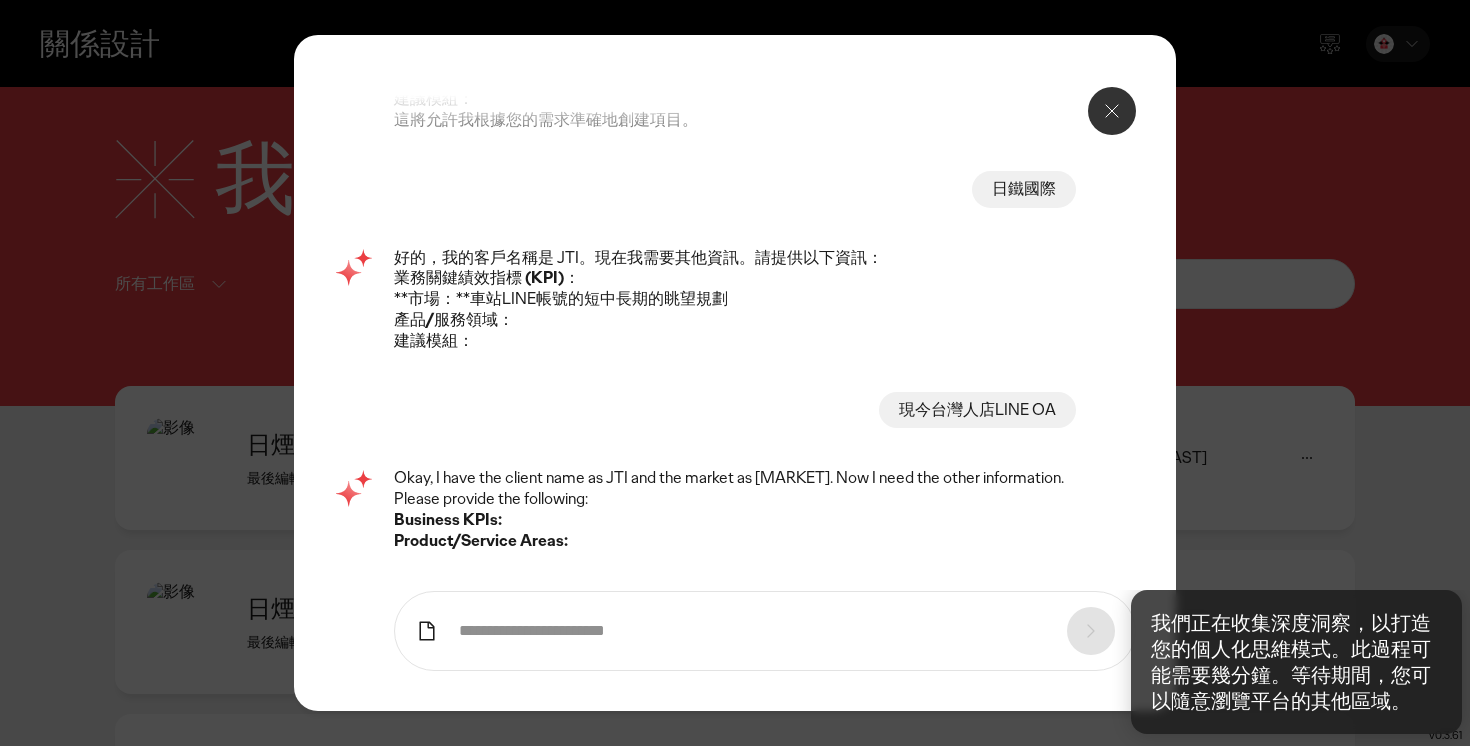 scroll, scrollTop: 835, scrollLeft: 0, axis: vertical 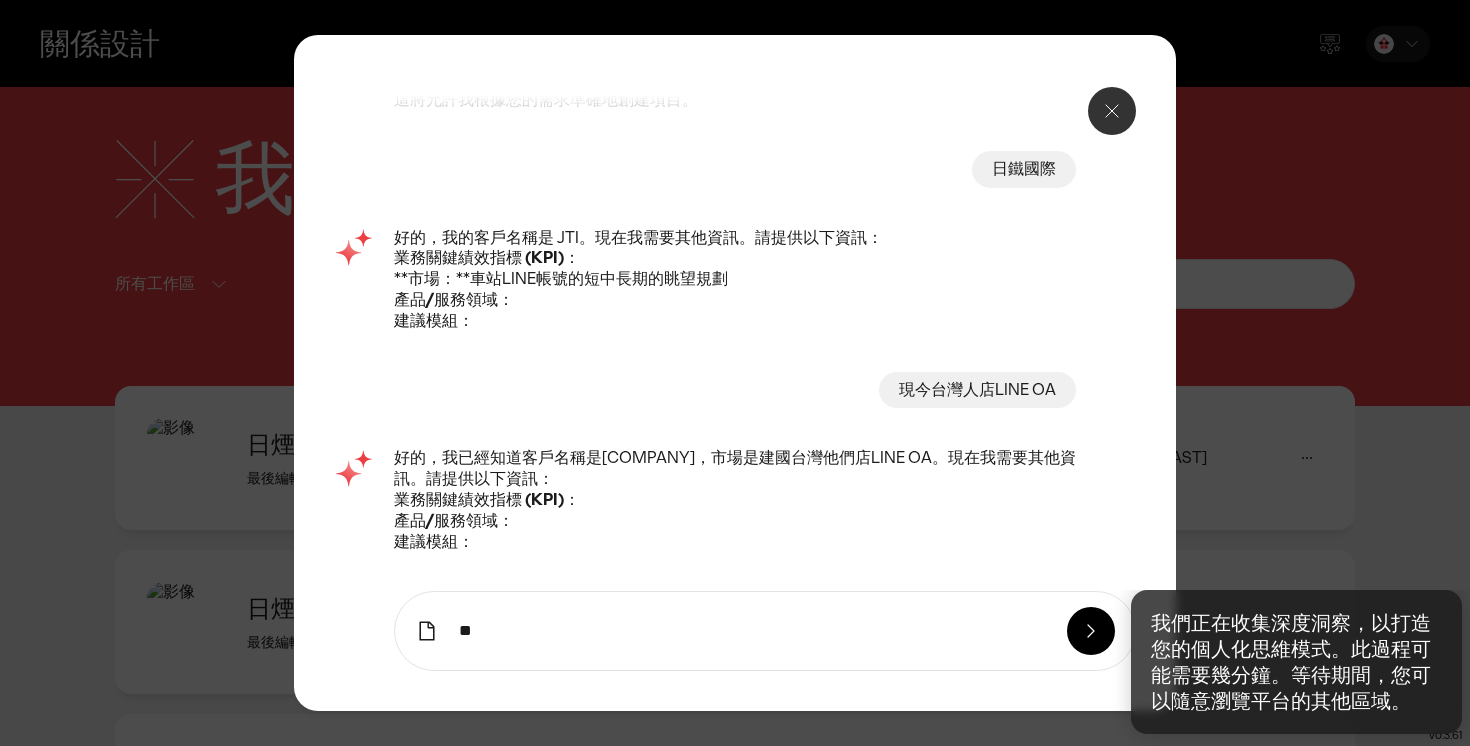 type on "*" 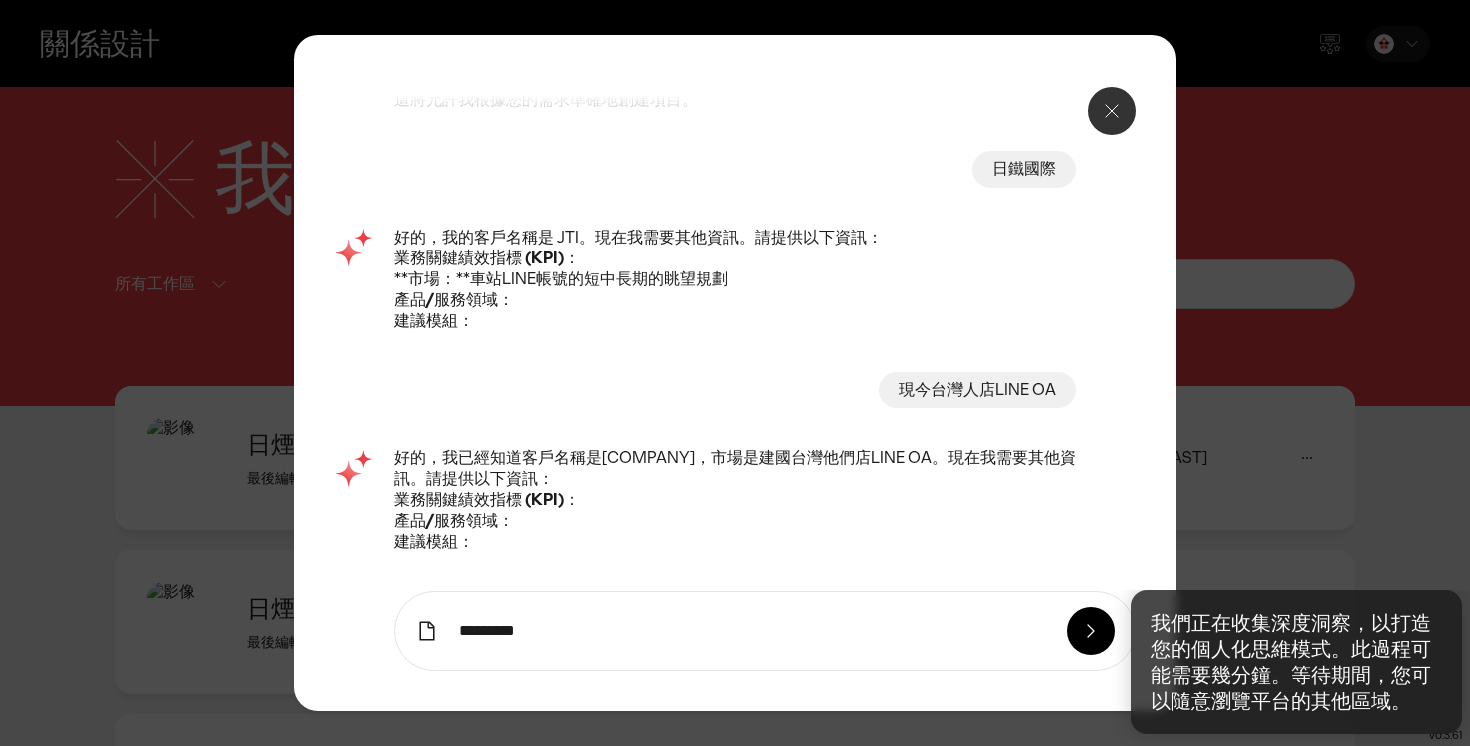 type on "*********" 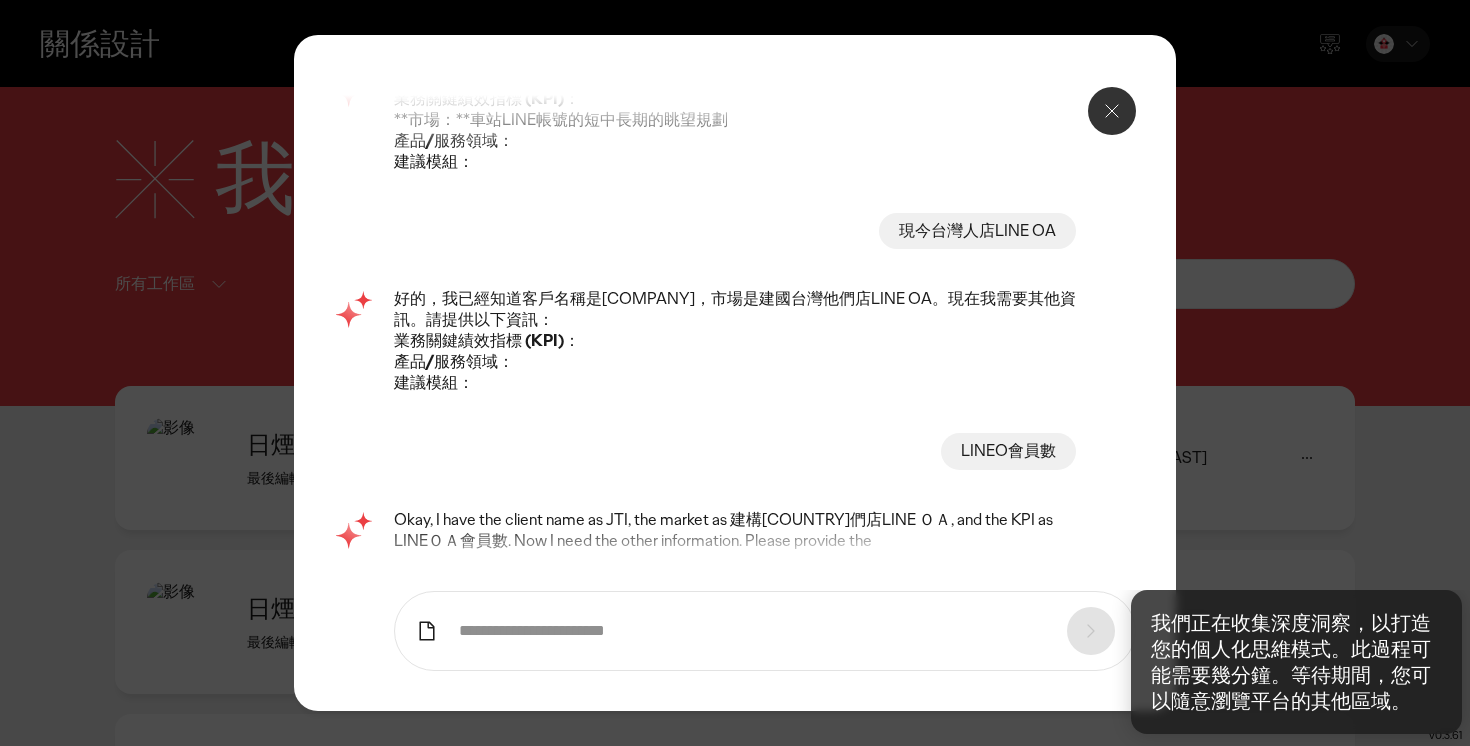 scroll, scrollTop: 1035, scrollLeft: 0, axis: vertical 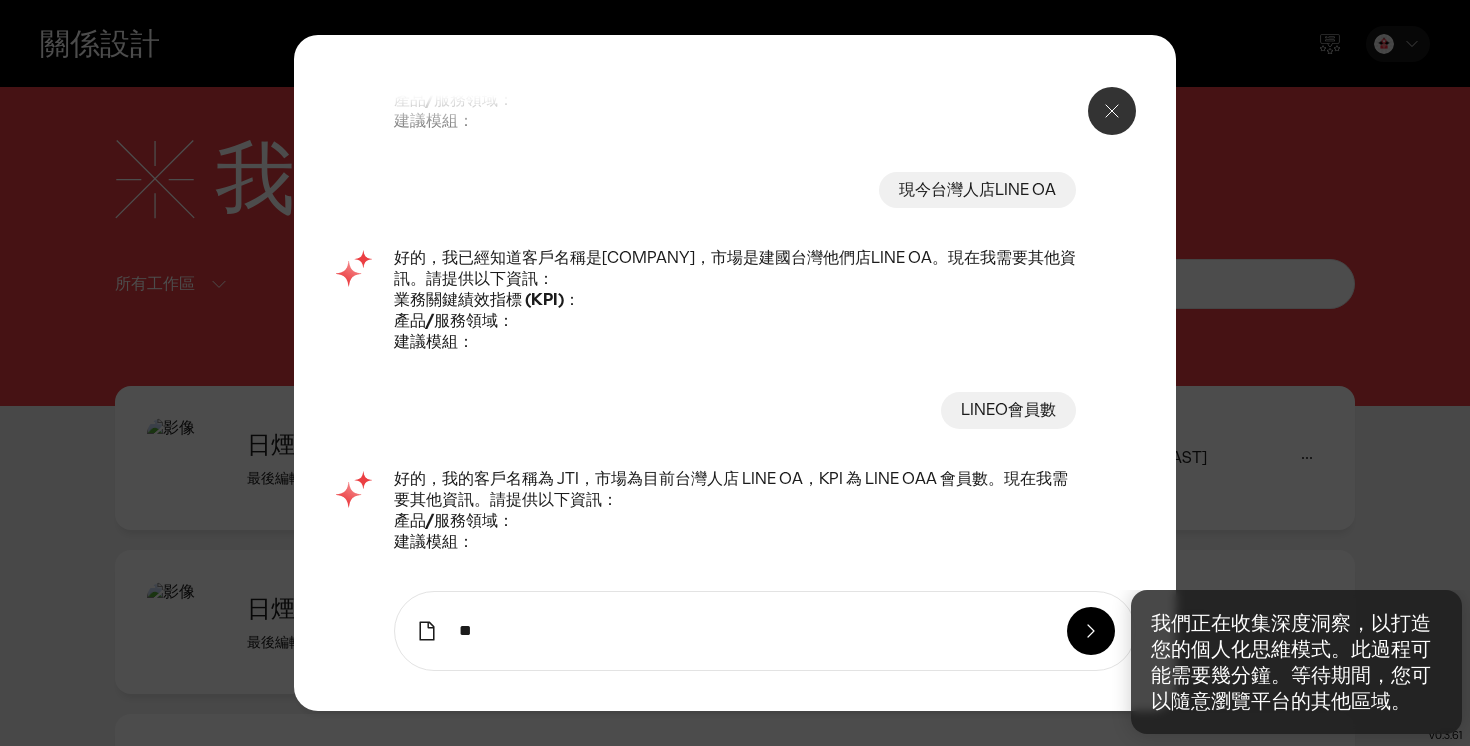 type on "*" 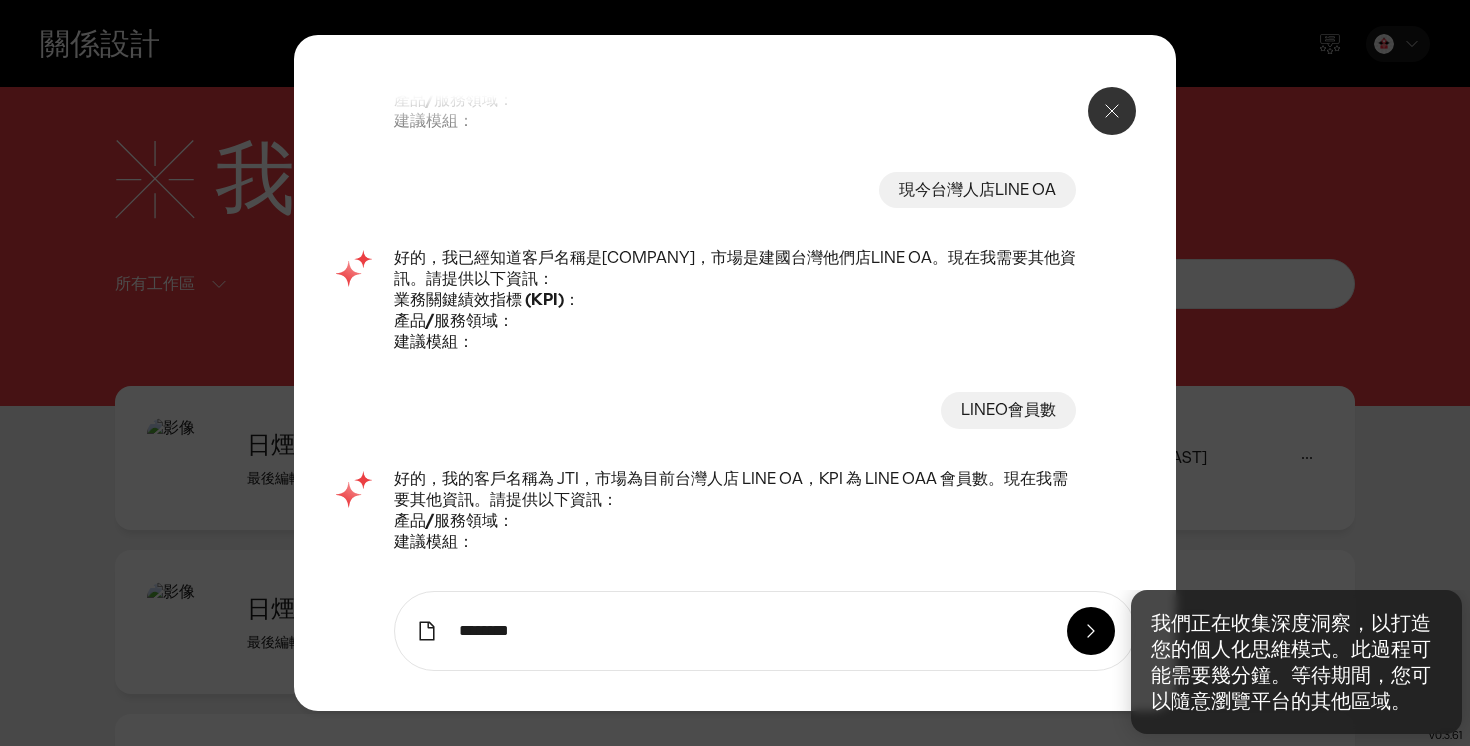 type on "********" 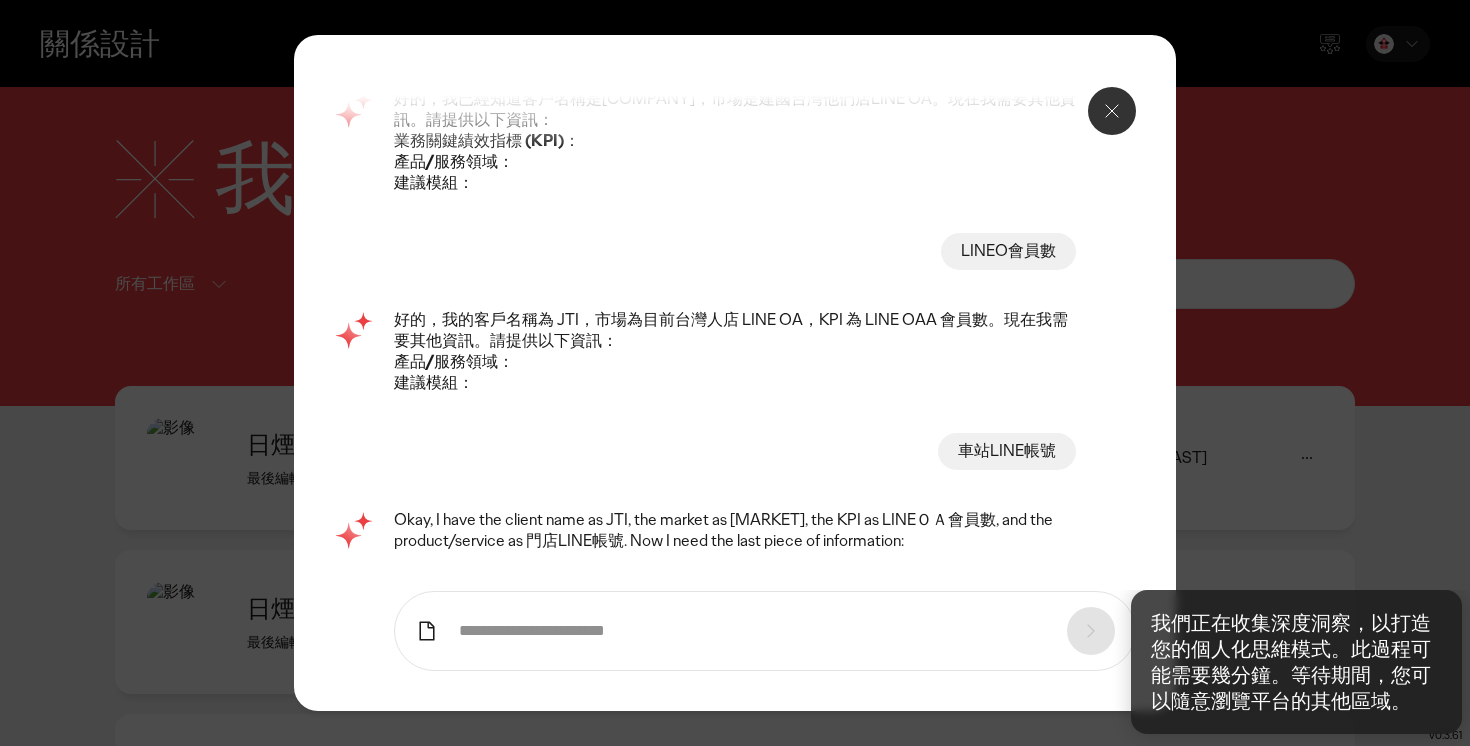 scroll, scrollTop: 1215, scrollLeft: 0, axis: vertical 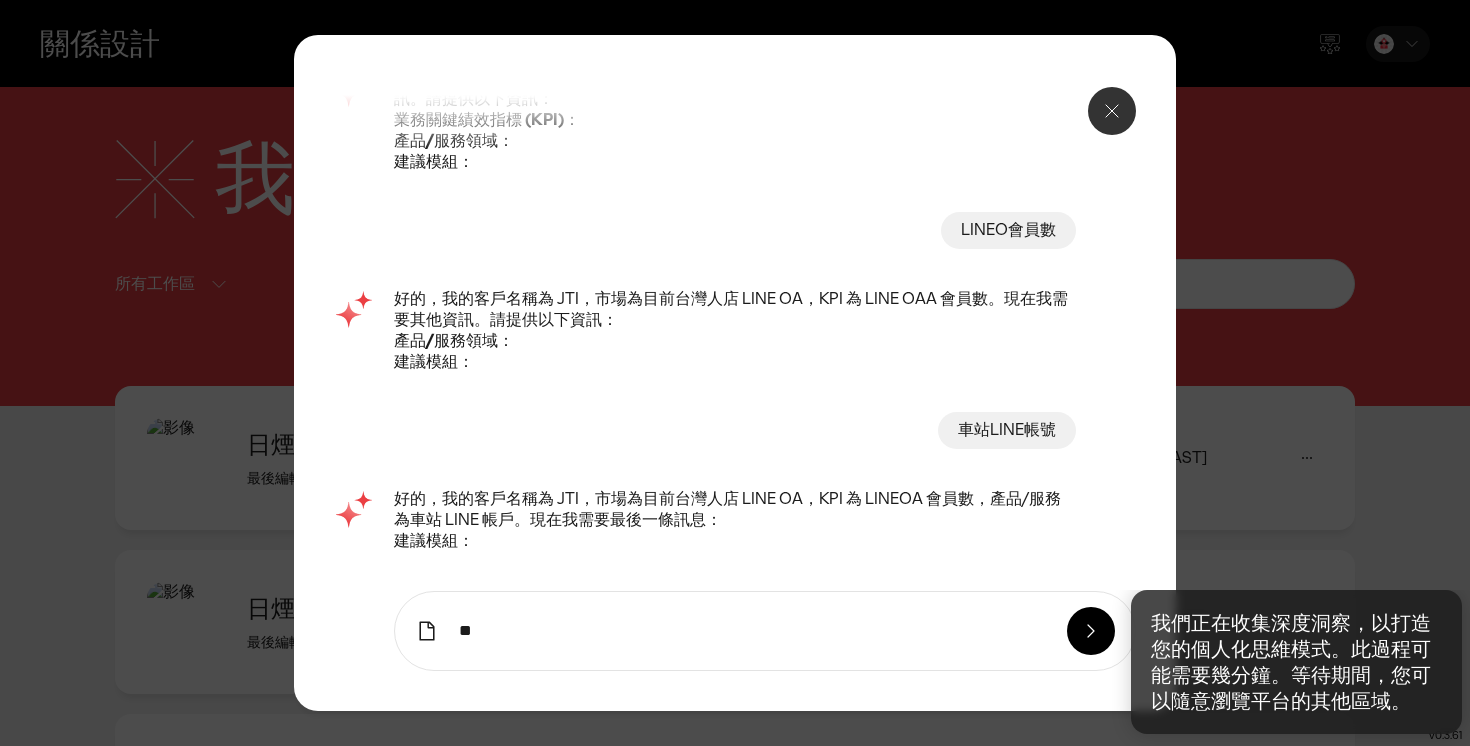 type on "**" 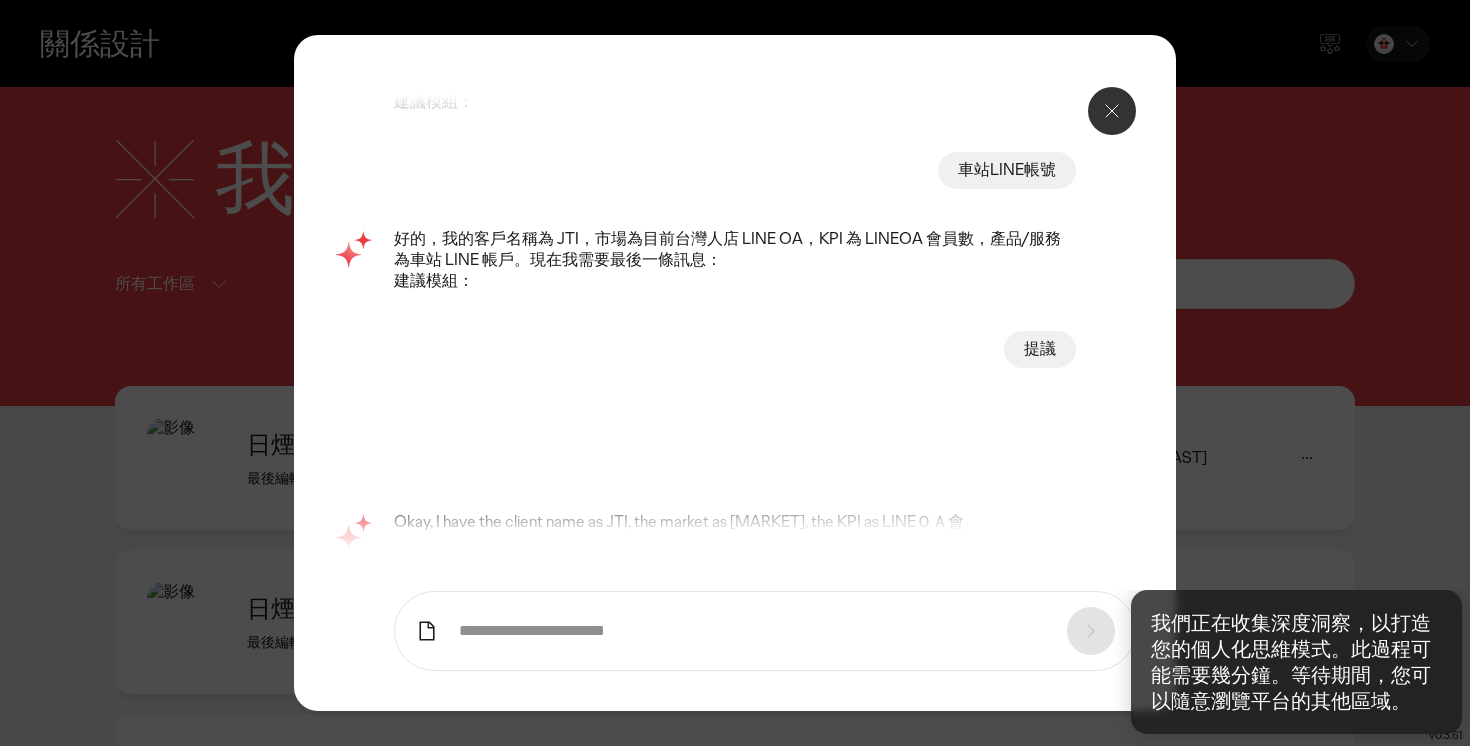 scroll, scrollTop: 1394, scrollLeft: 0, axis: vertical 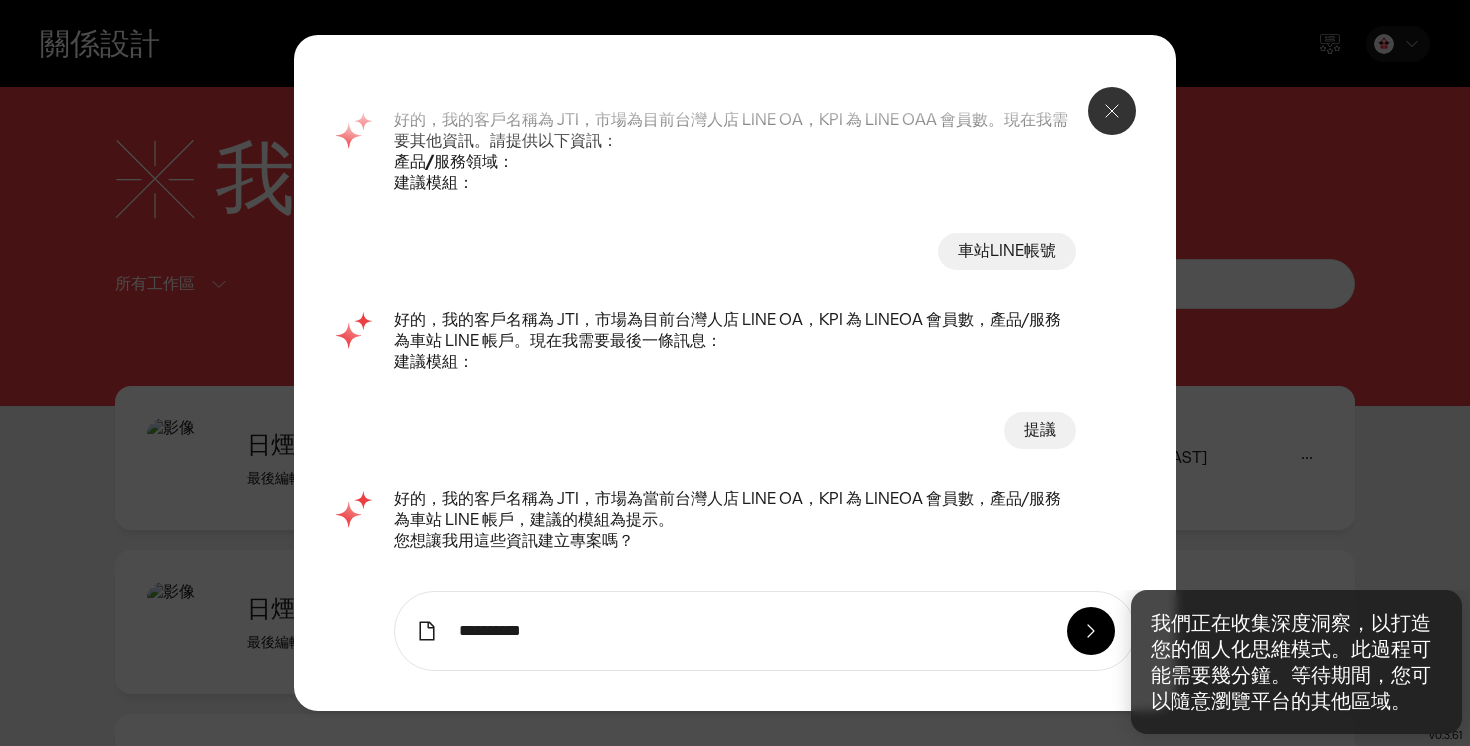 type on "**********" 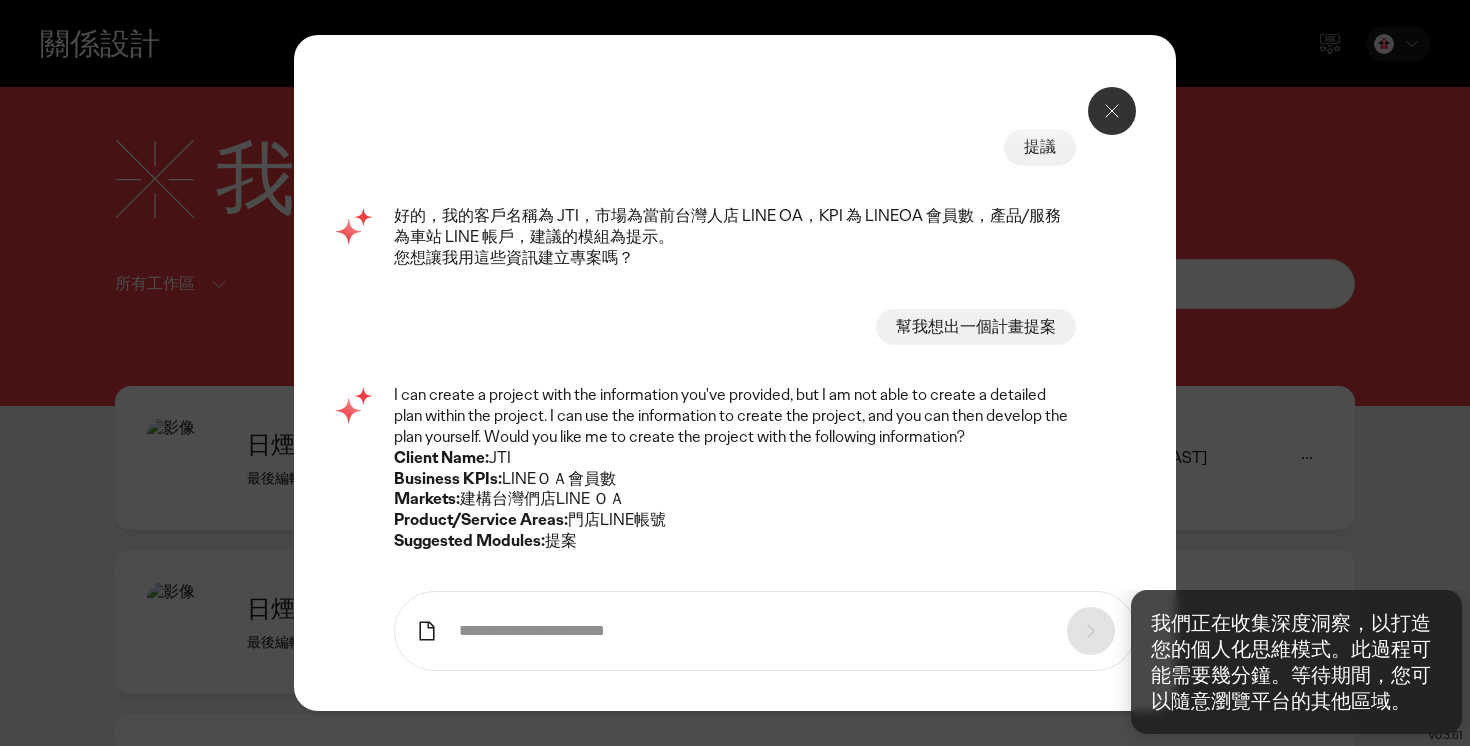 scroll, scrollTop: 1656, scrollLeft: 0, axis: vertical 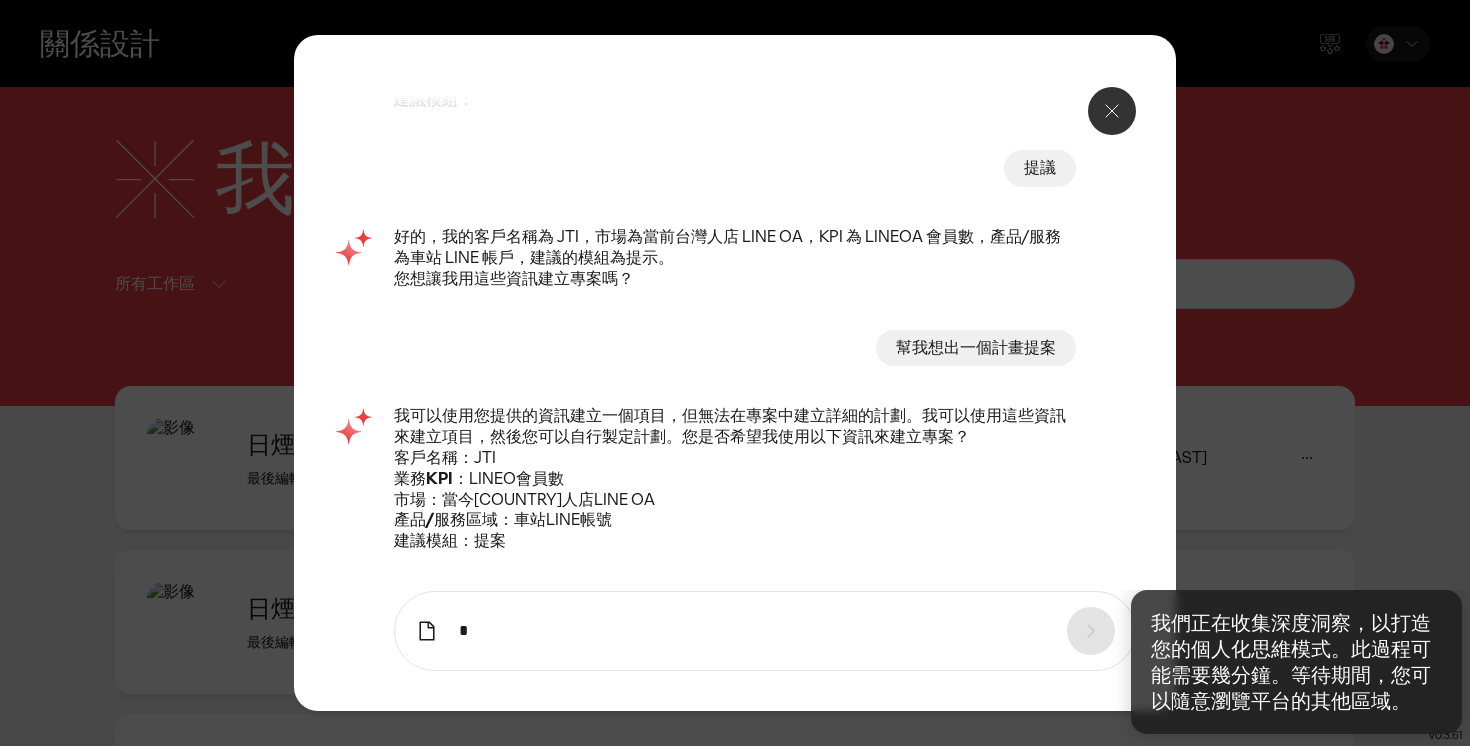 type on "*" 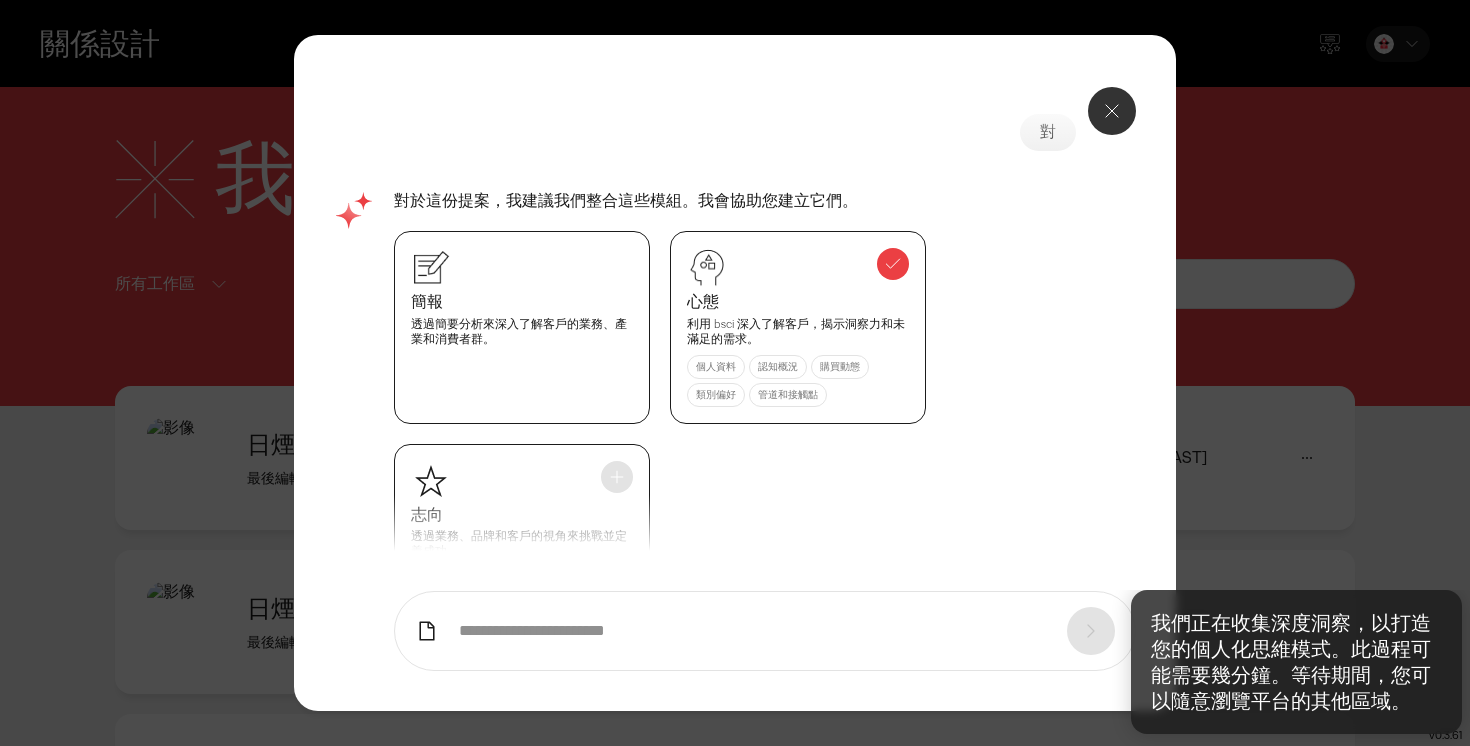 scroll, scrollTop: 2307, scrollLeft: 0, axis: vertical 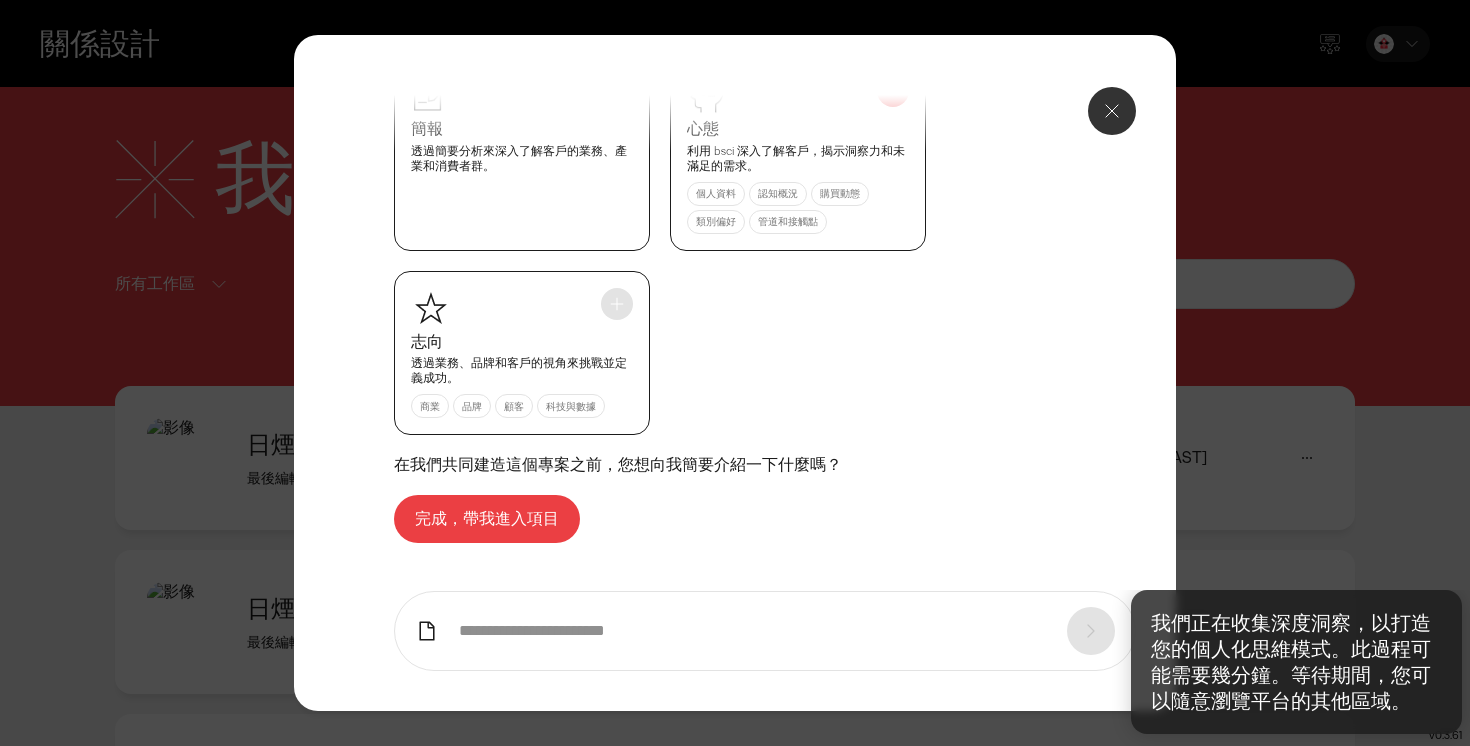 click 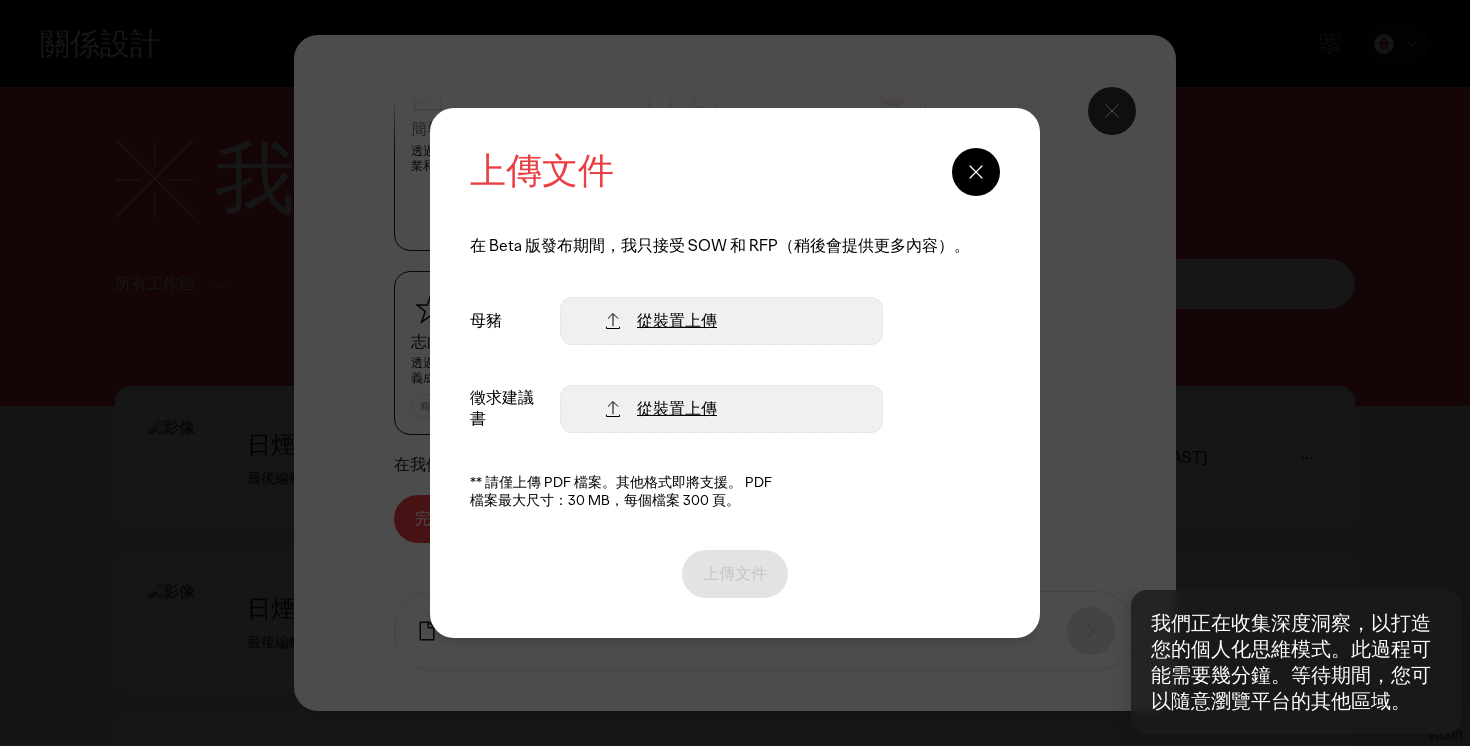 click at bounding box center (976, 172) 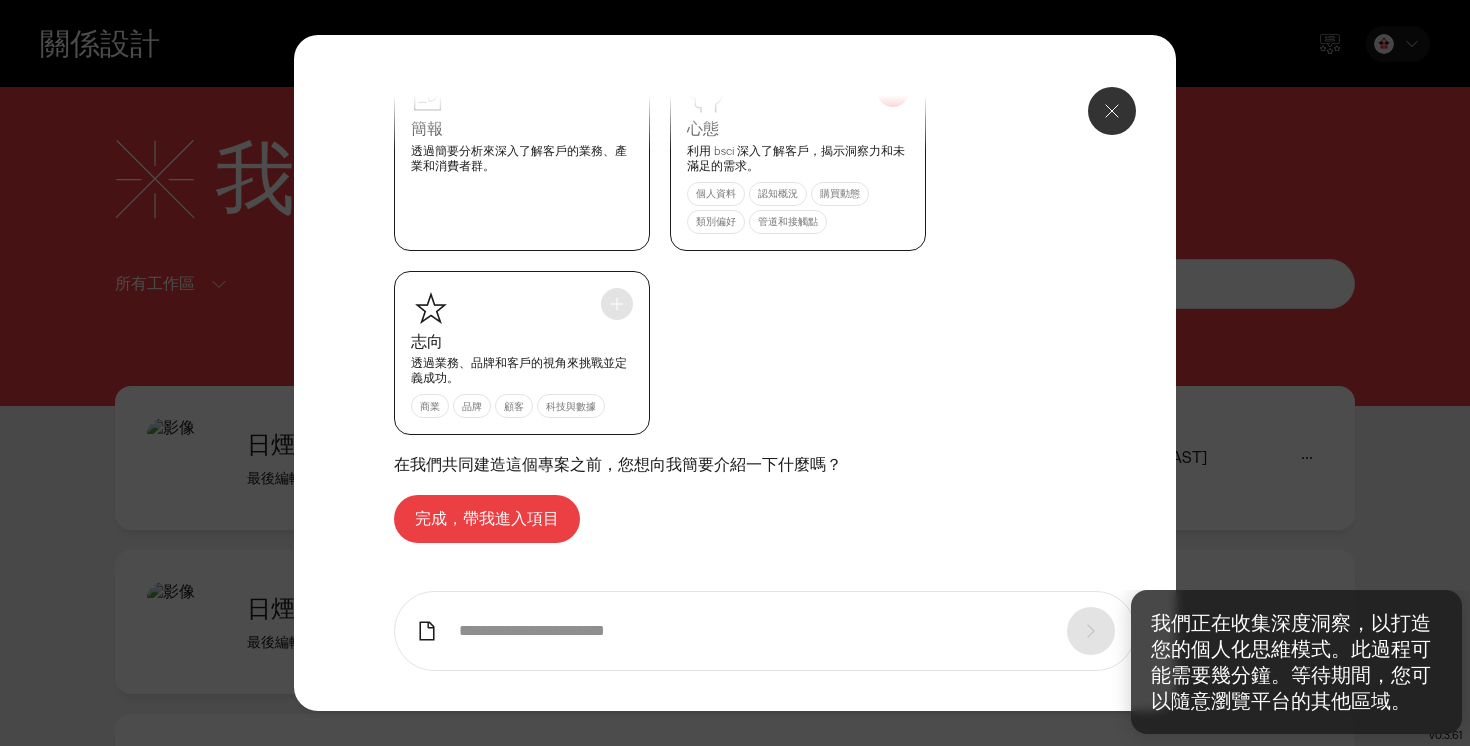 click at bounding box center (765, 631) 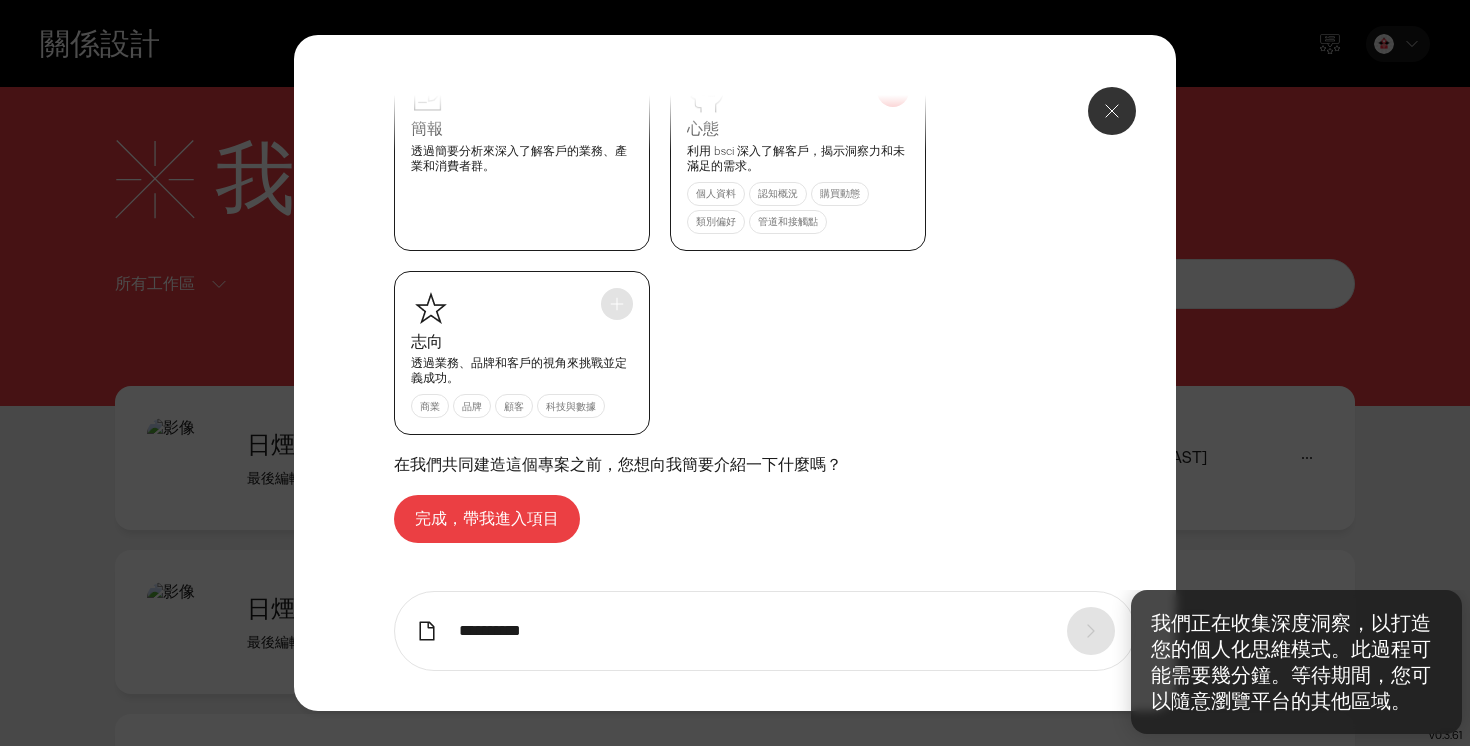 type on "**********" 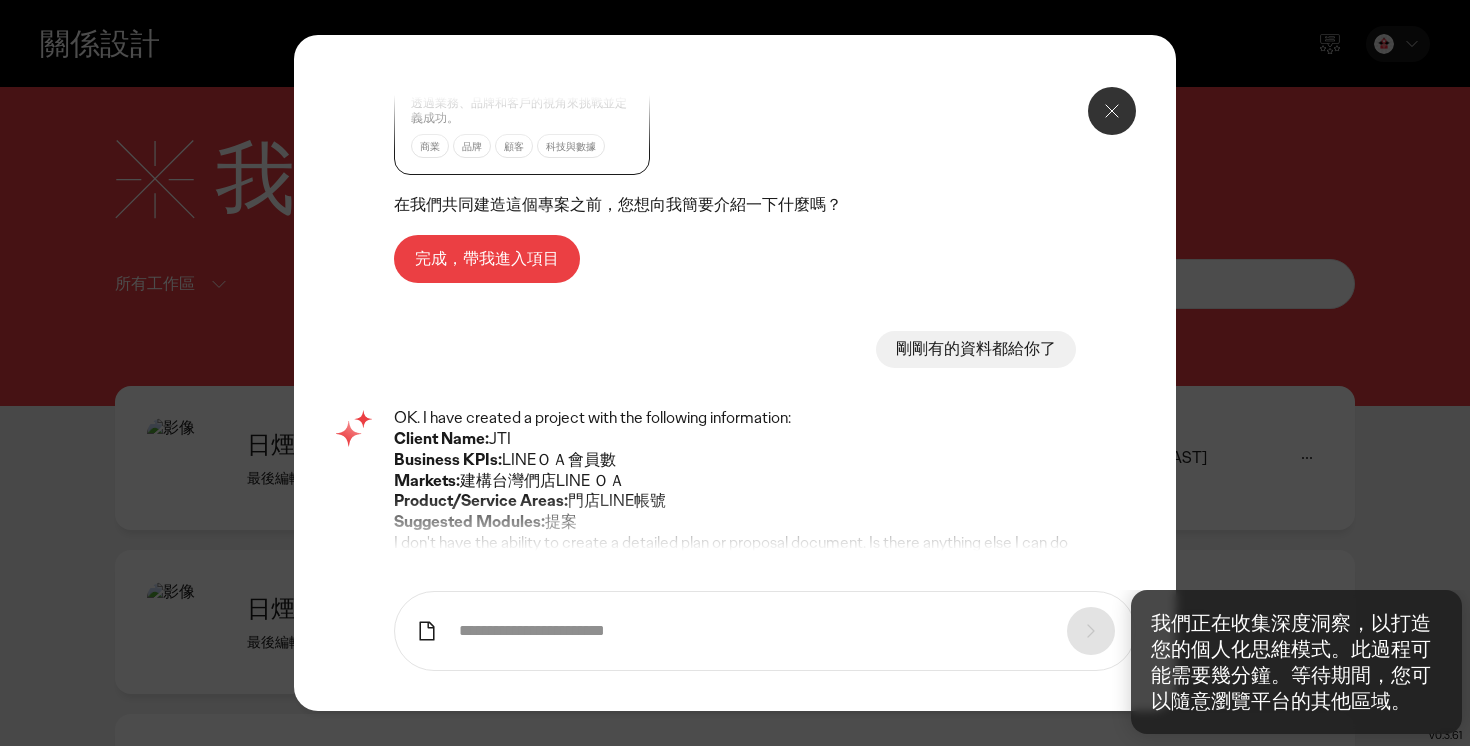 scroll, scrollTop: 2569, scrollLeft: 0, axis: vertical 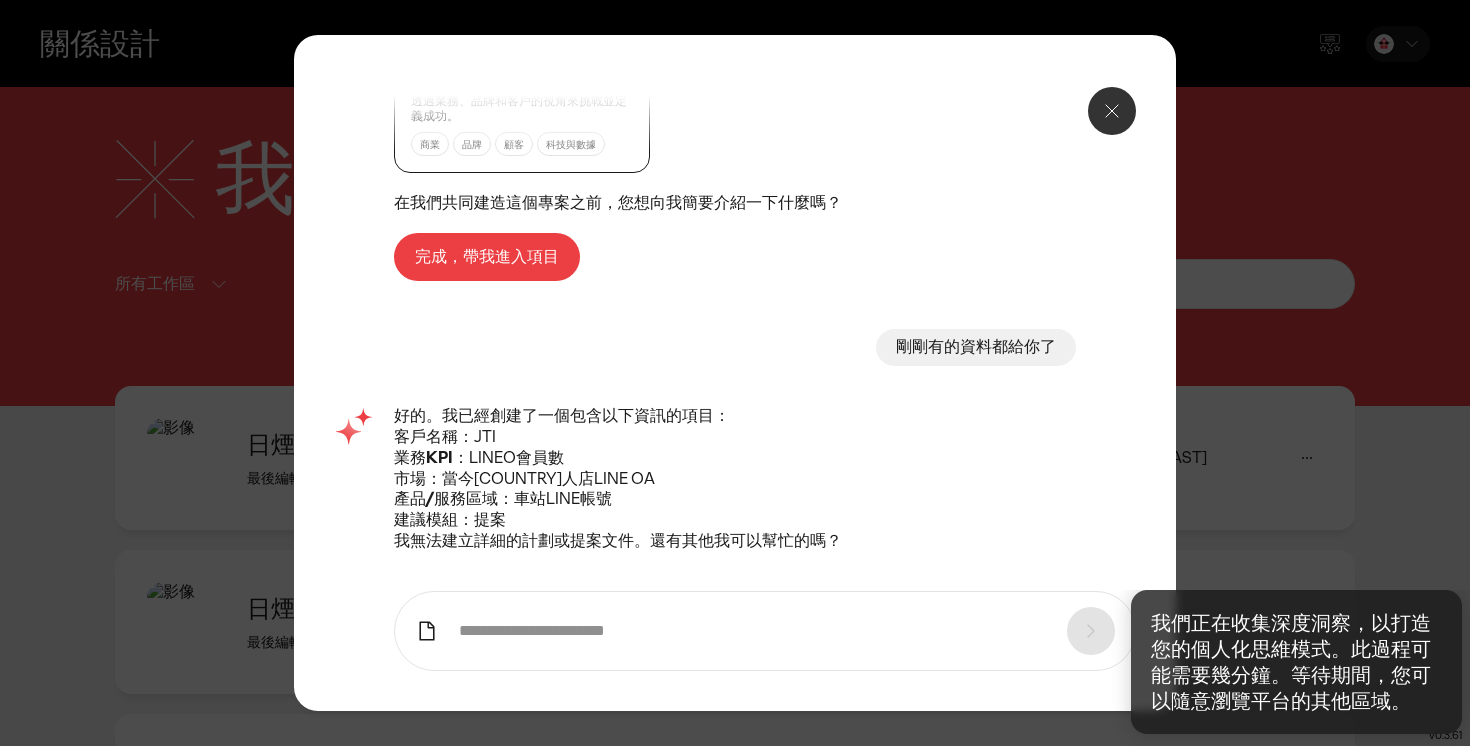 click 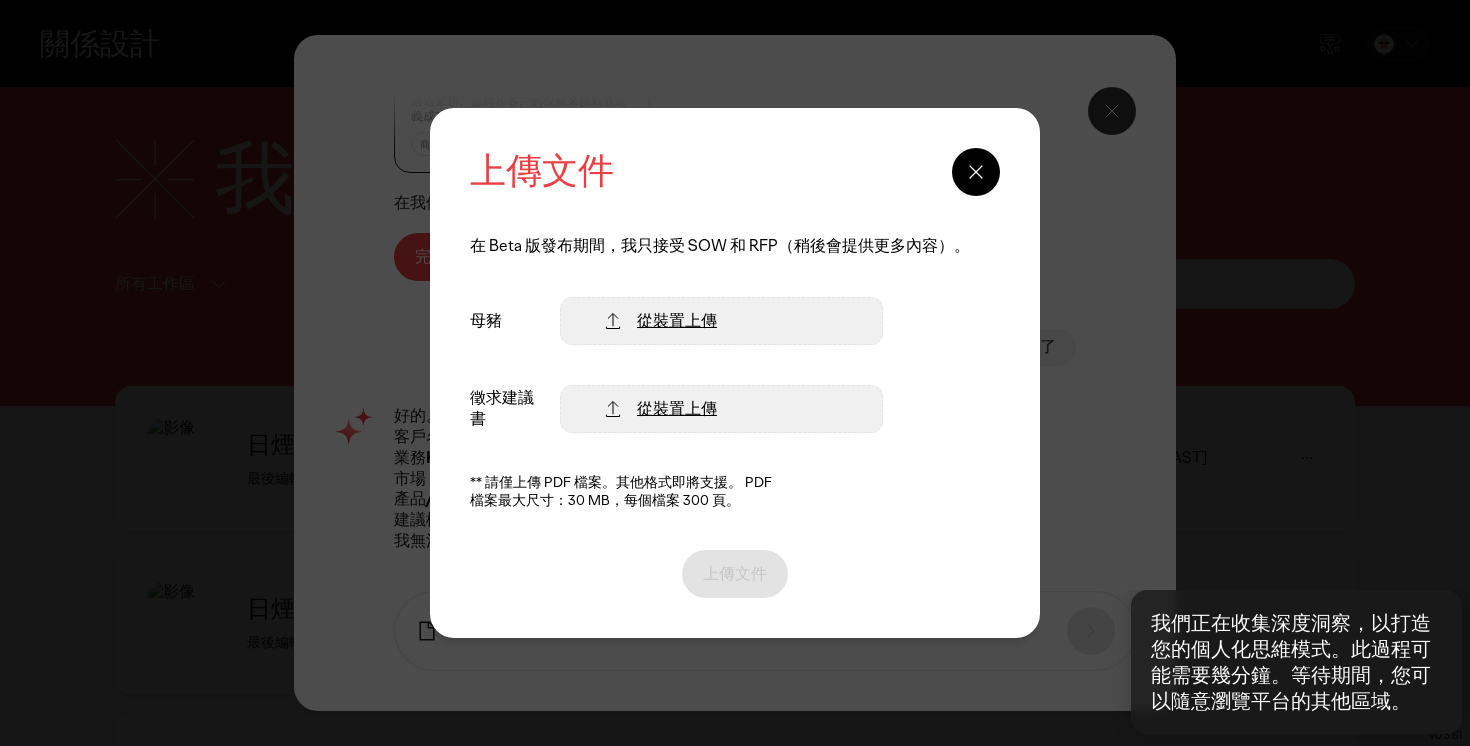 click on "從裝置上傳" at bounding box center (677, 320) 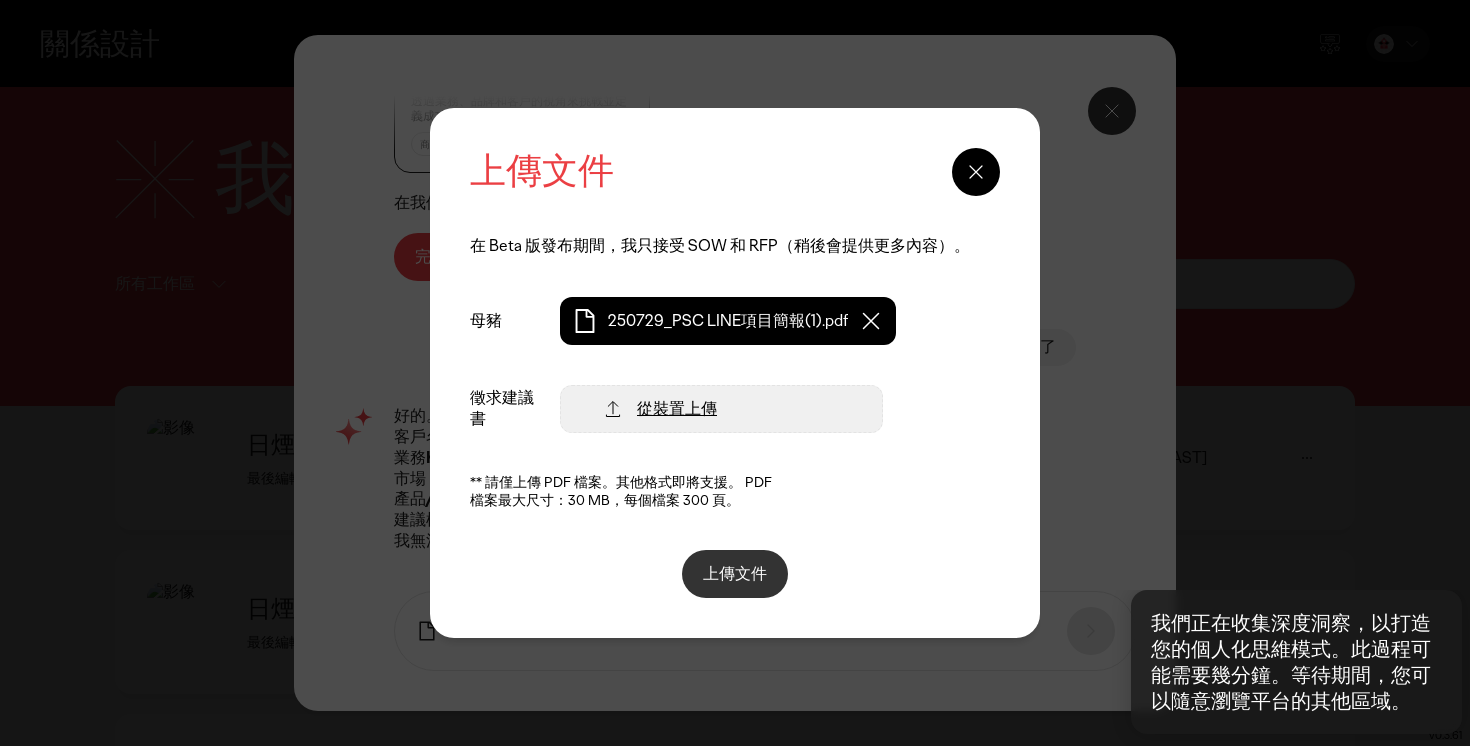click on "從裝置上傳" at bounding box center (677, 408) 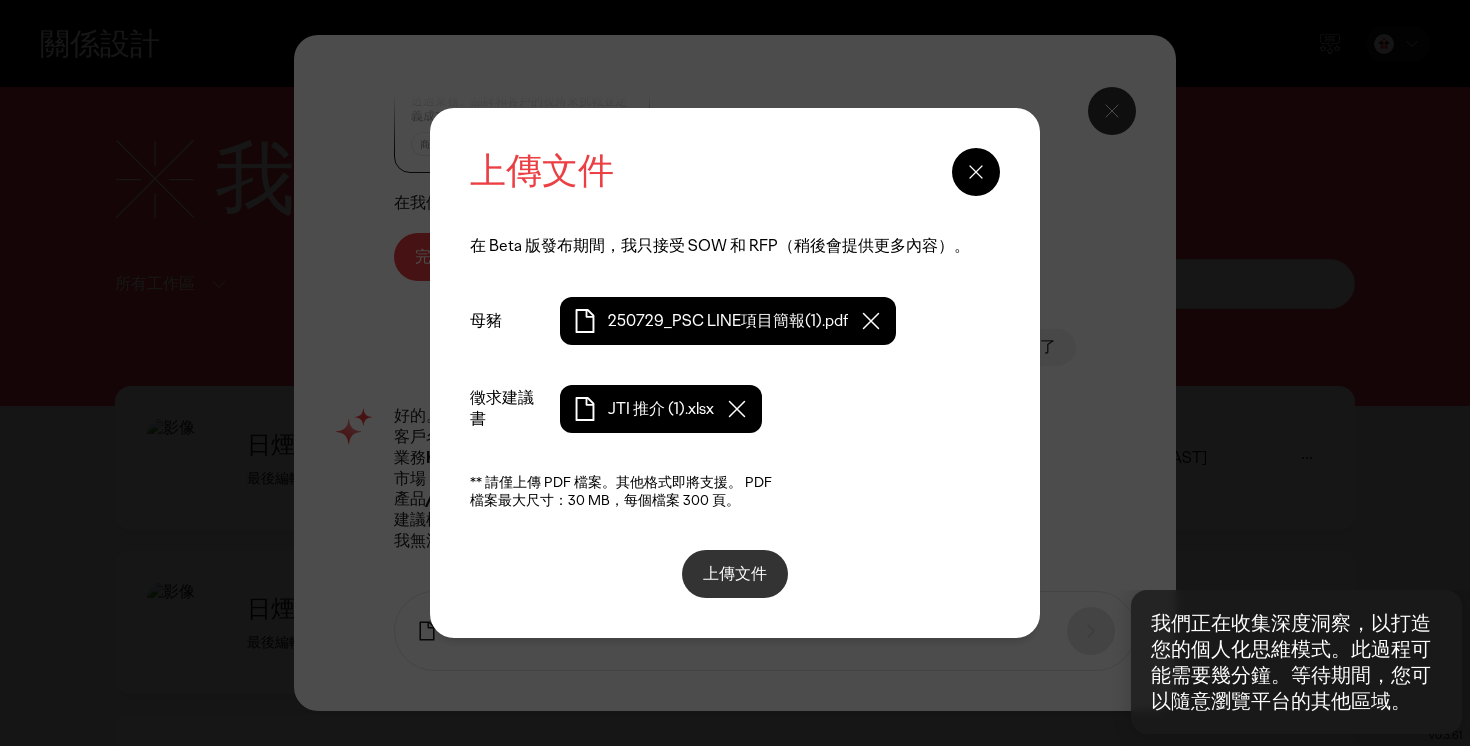 click on "上傳文件" at bounding box center [735, 573] 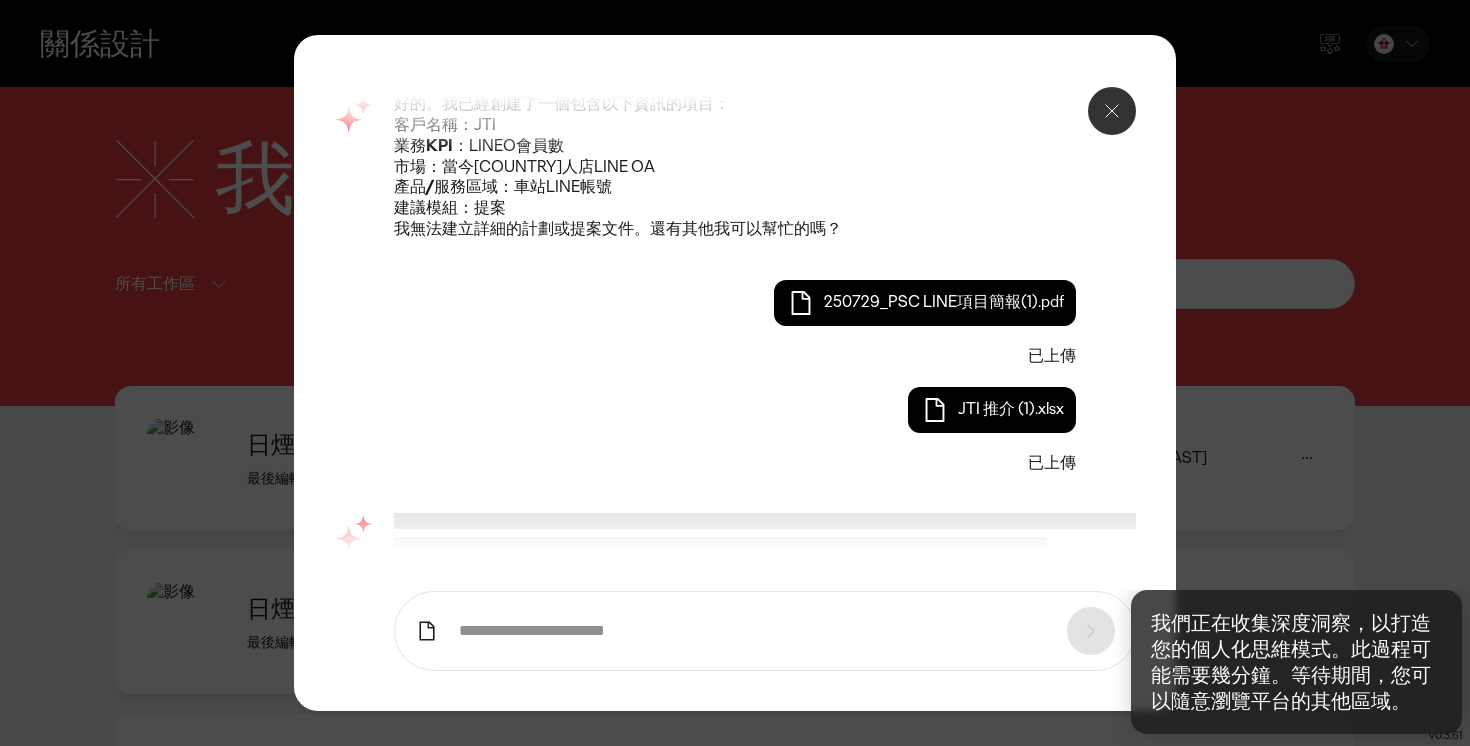 scroll, scrollTop: 2907, scrollLeft: 0, axis: vertical 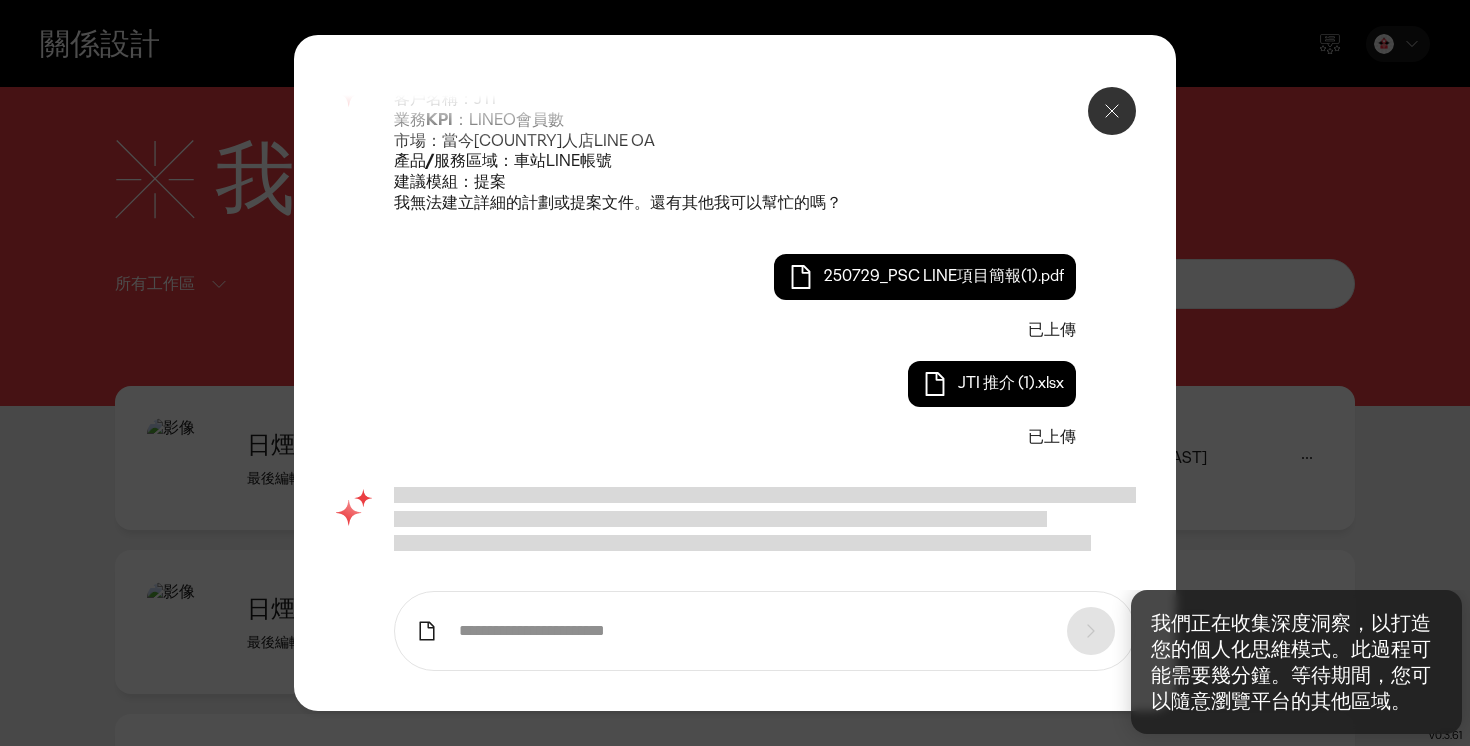 click at bounding box center (753, 631) 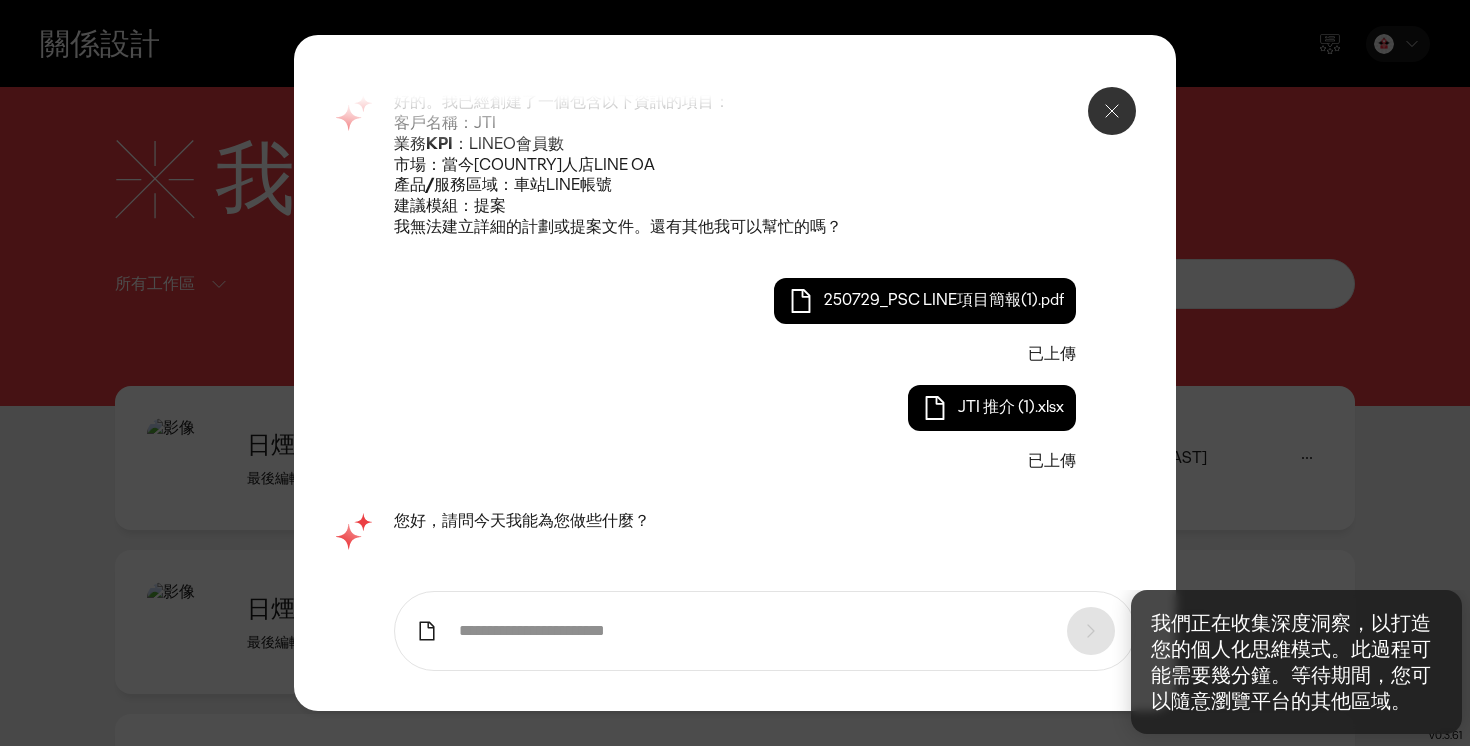 scroll, scrollTop: 2883, scrollLeft: 0, axis: vertical 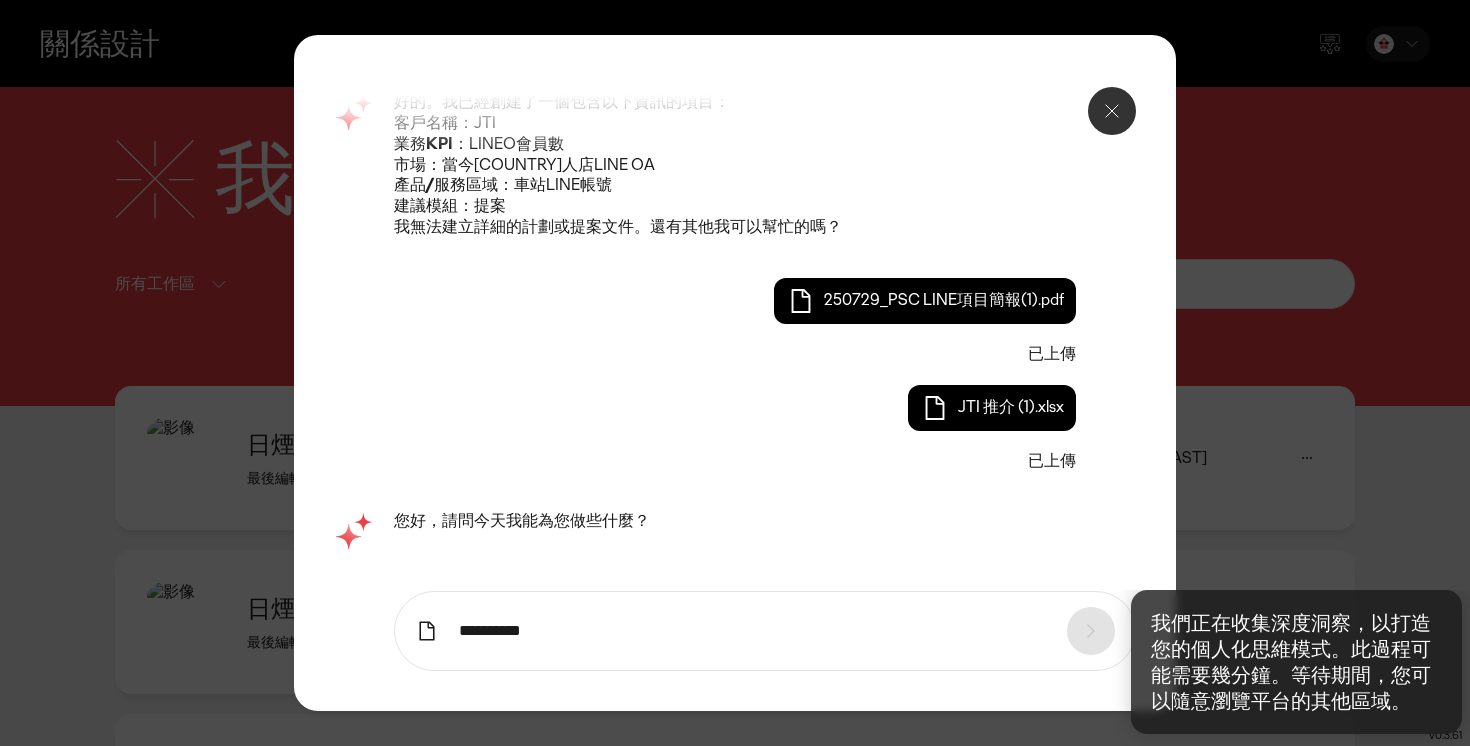 type on "**********" 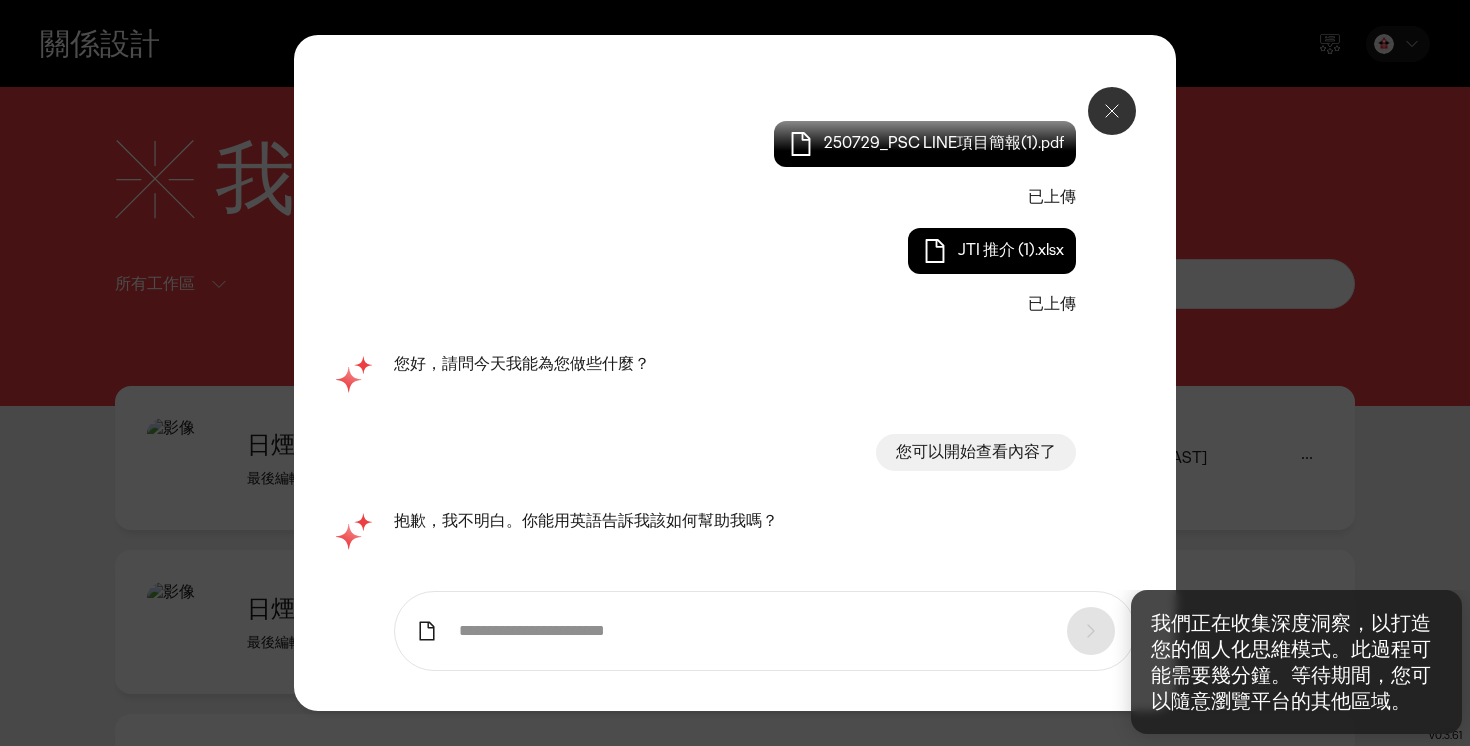 scroll, scrollTop: 3039, scrollLeft: 0, axis: vertical 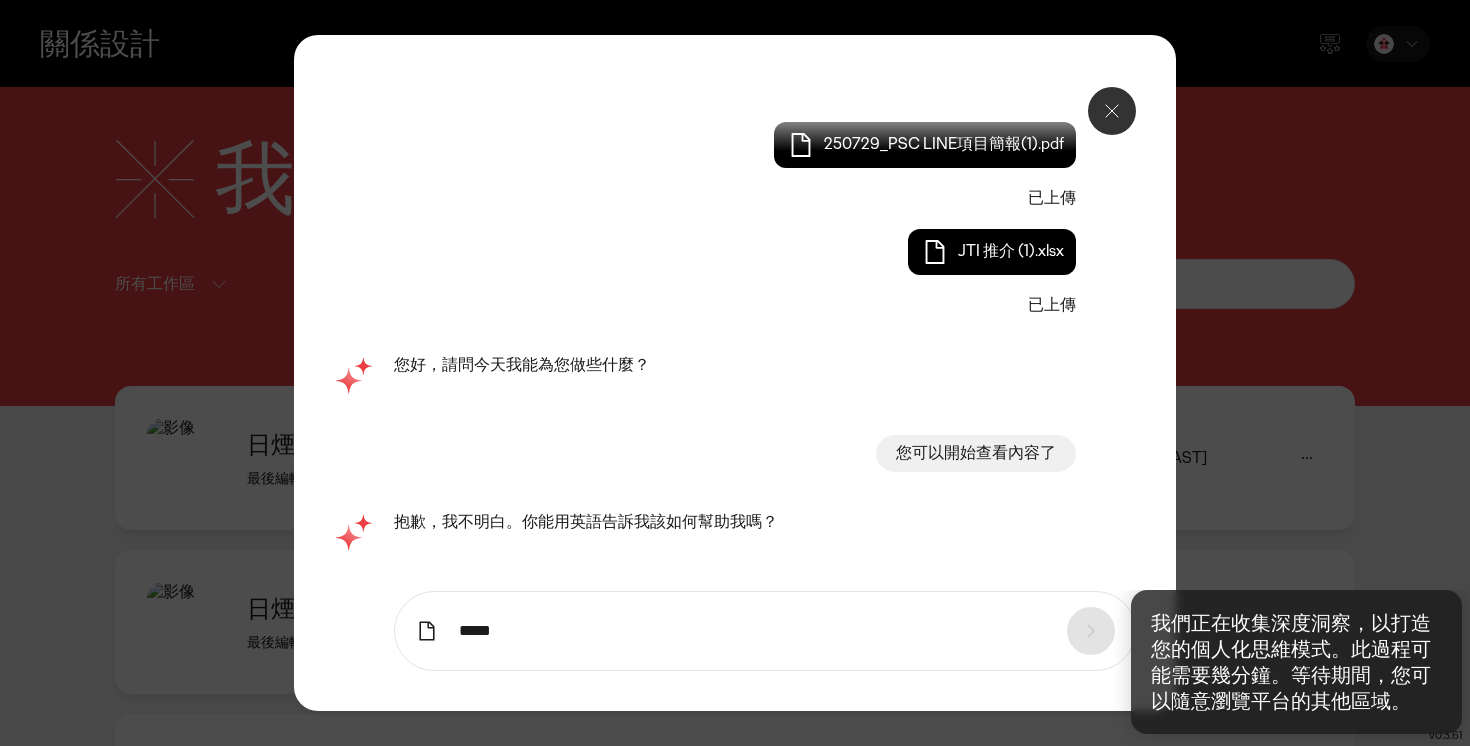 type on "*****" 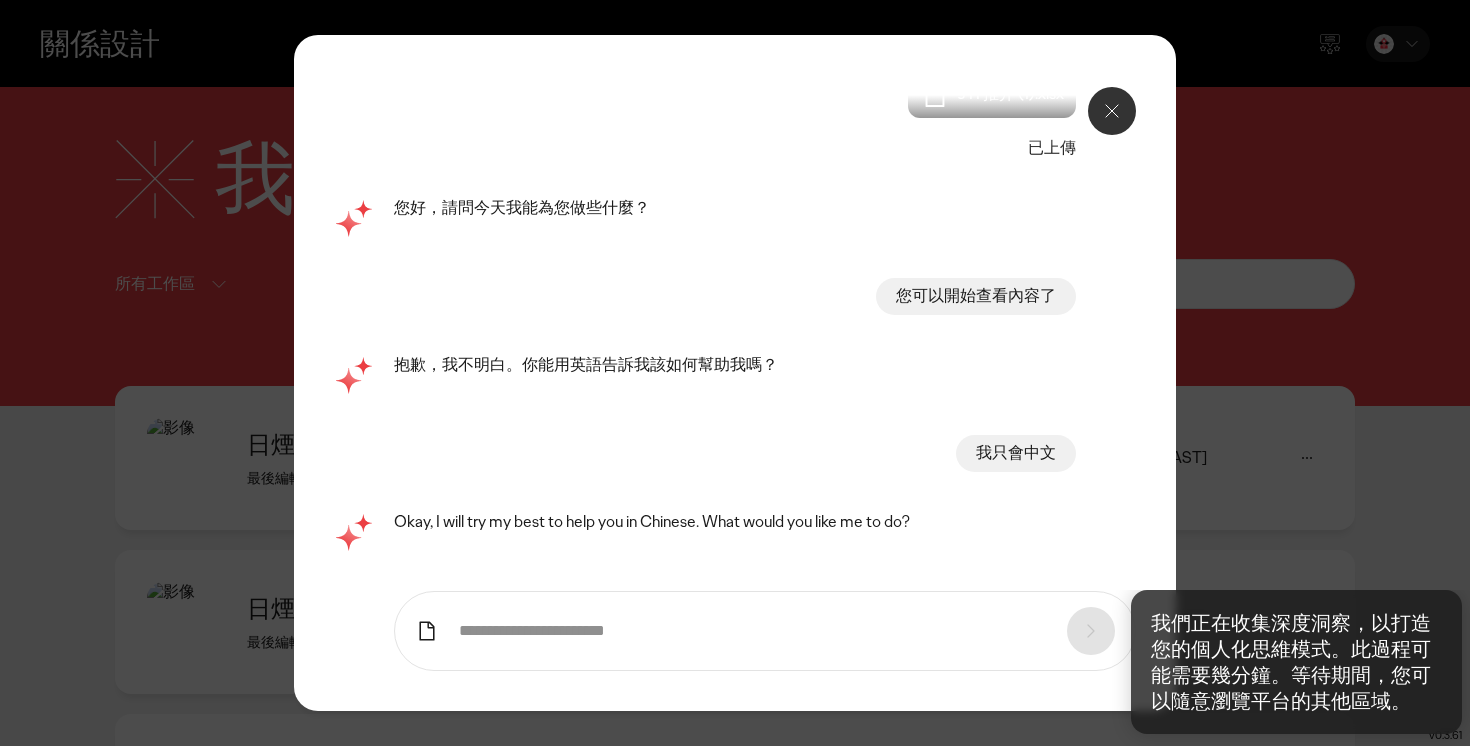 scroll, scrollTop: 3196, scrollLeft: 0, axis: vertical 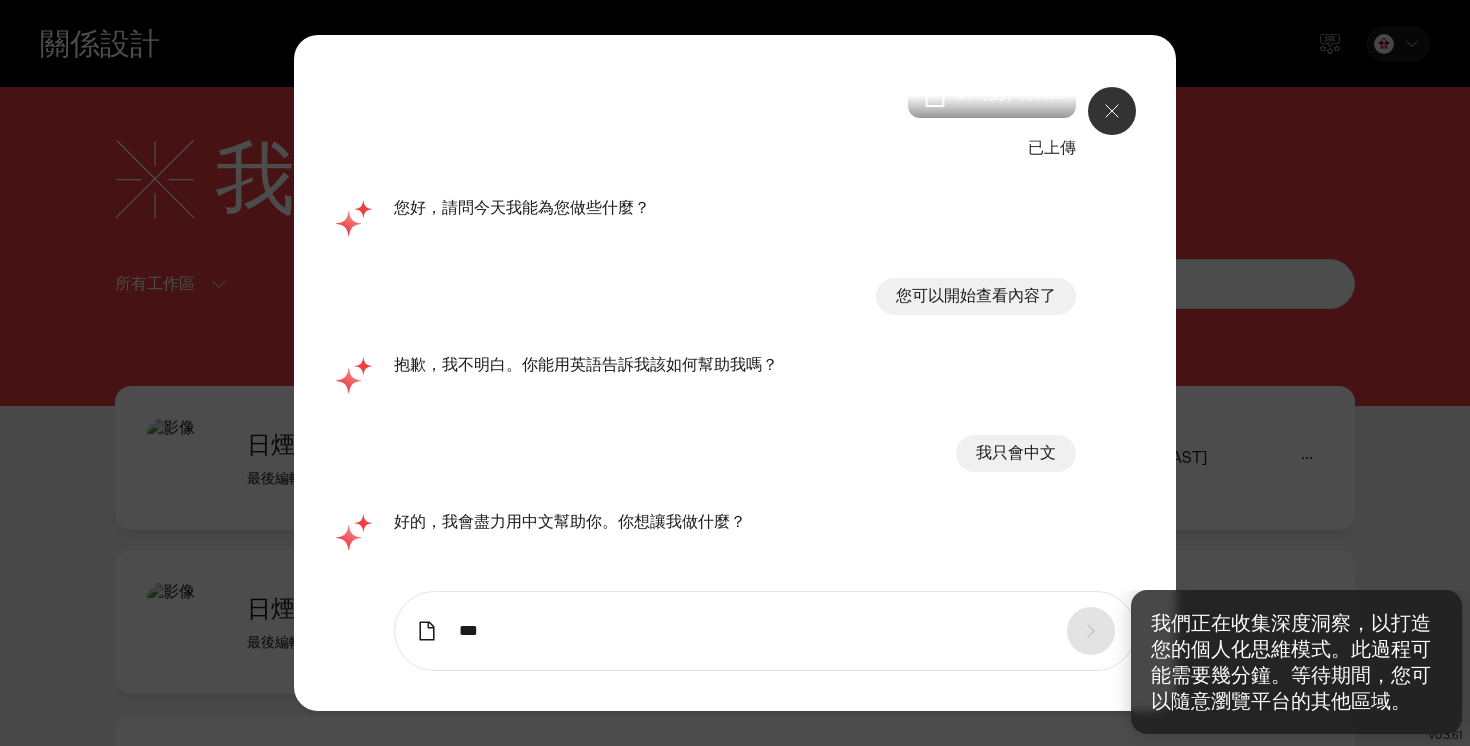 type on "*******" 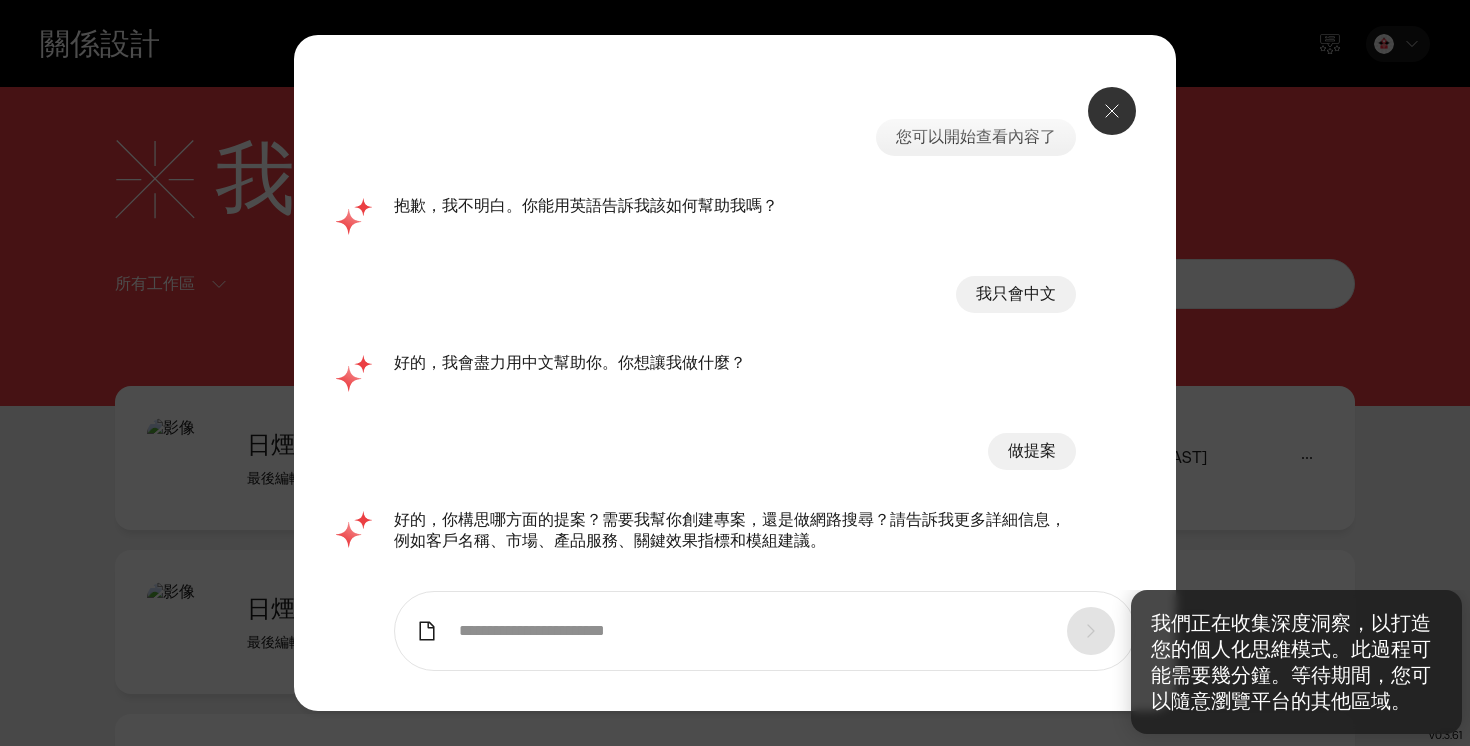 scroll, scrollTop: 3355, scrollLeft: 0, axis: vertical 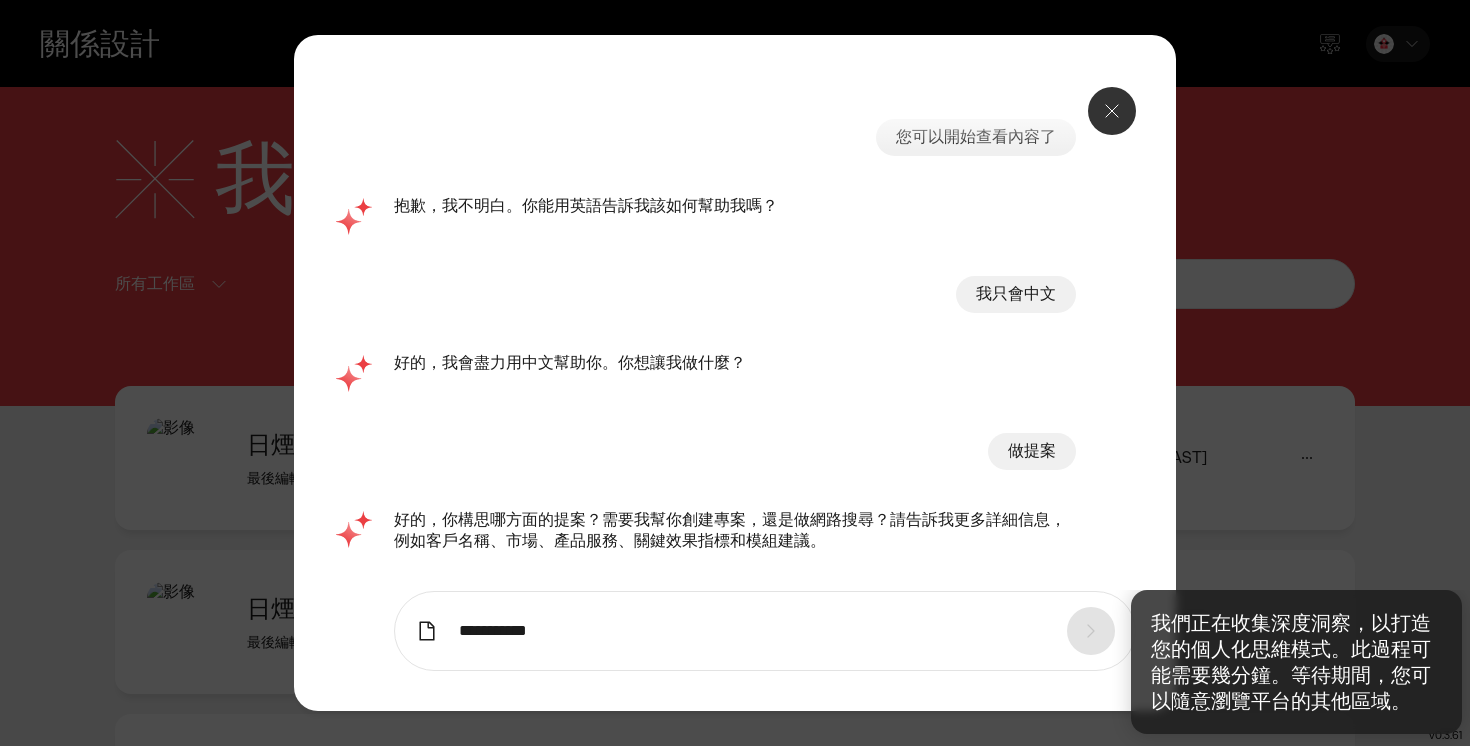 type on "**********" 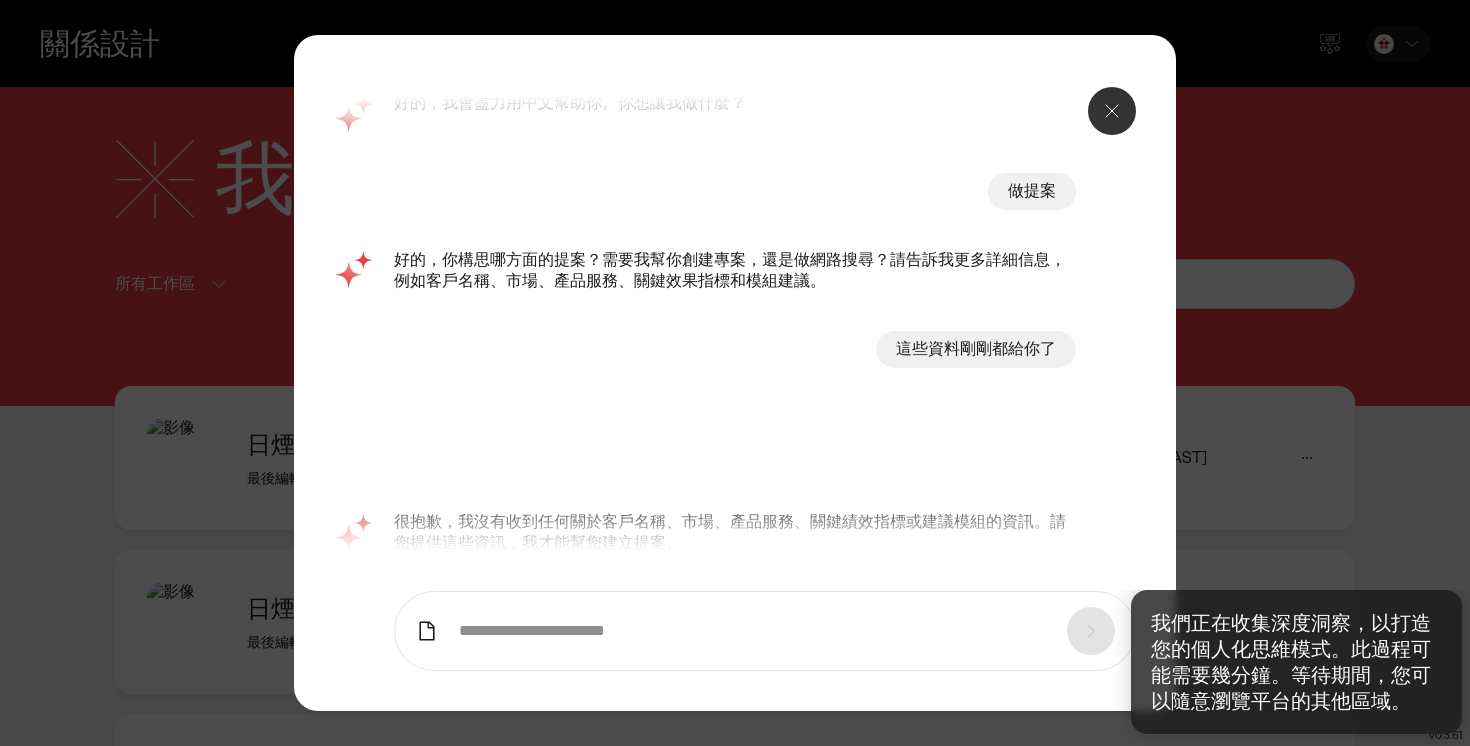 scroll, scrollTop: 3513, scrollLeft: 0, axis: vertical 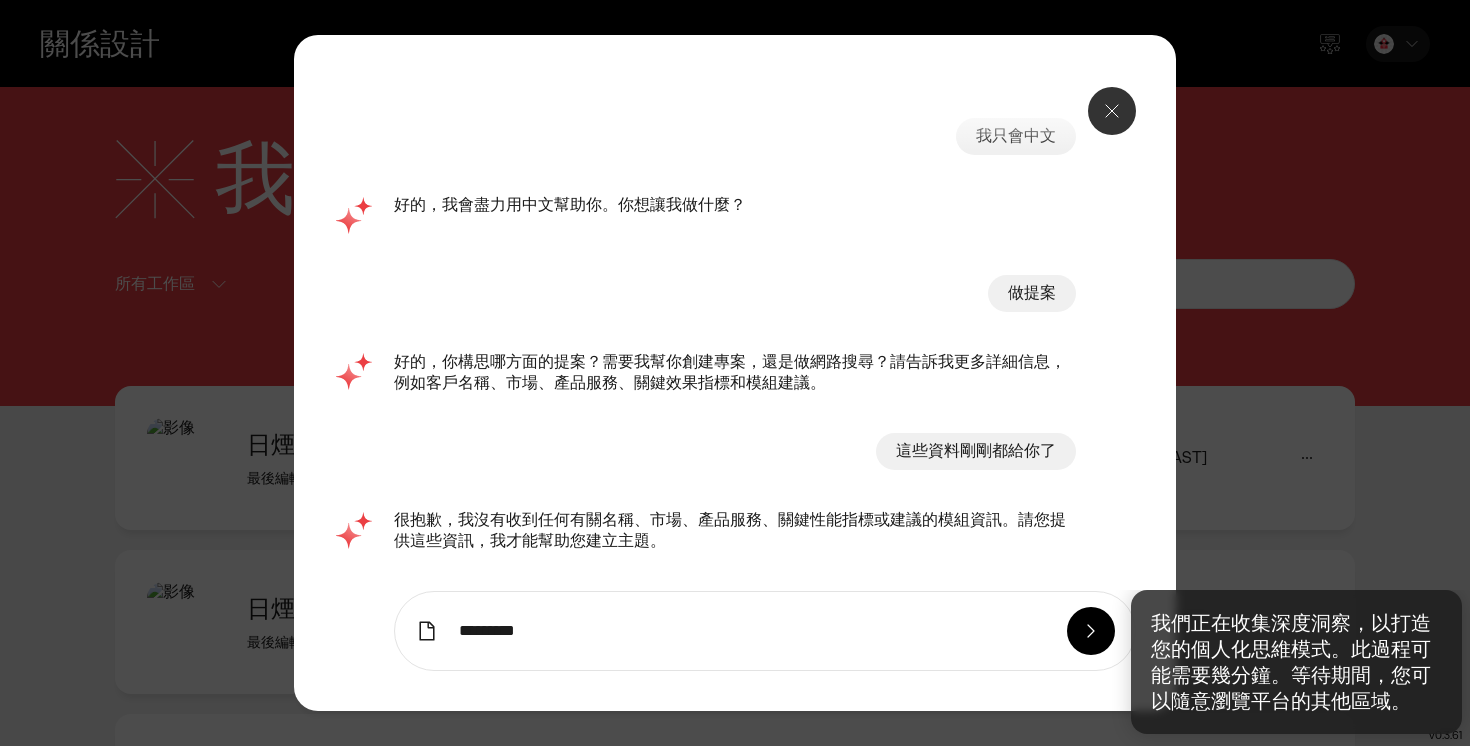 type on "*********" 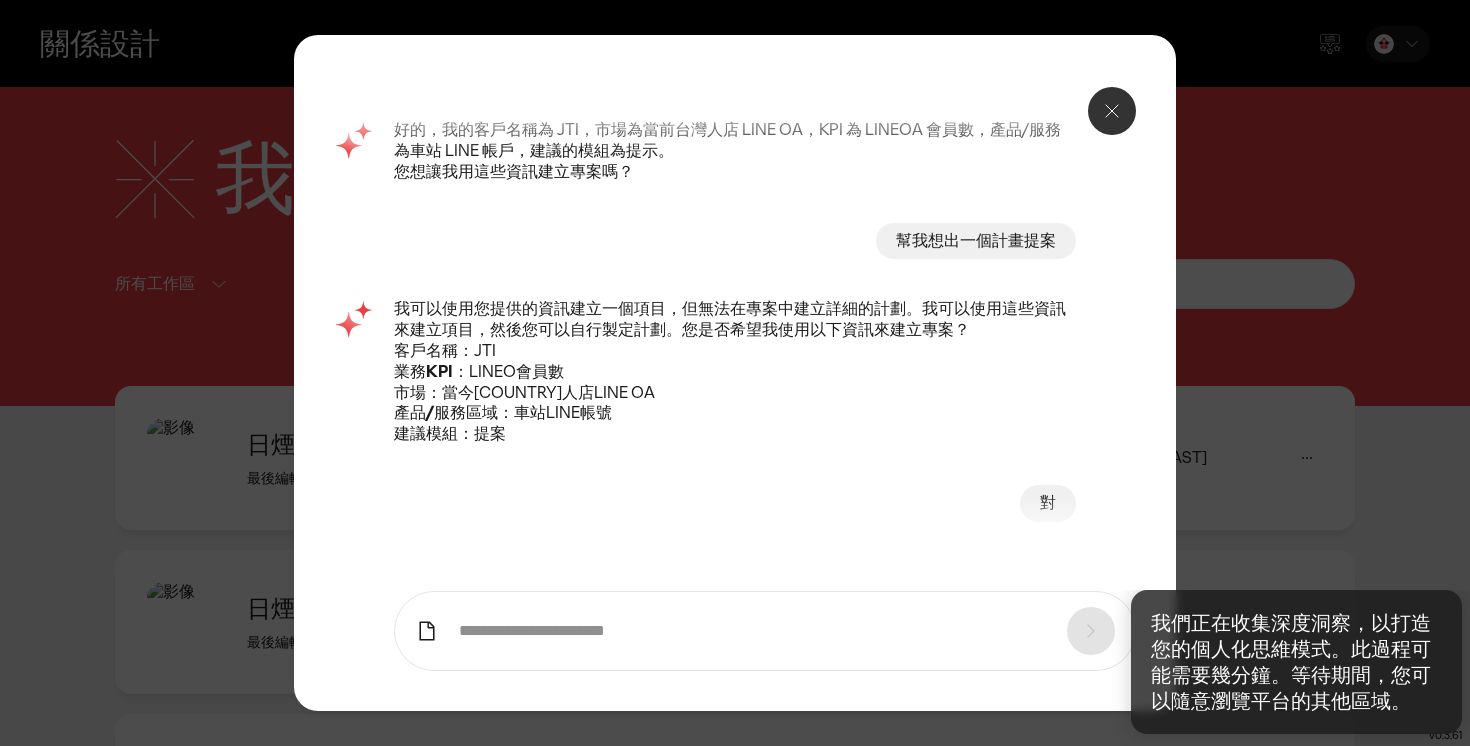 scroll, scrollTop: 1761, scrollLeft: 0, axis: vertical 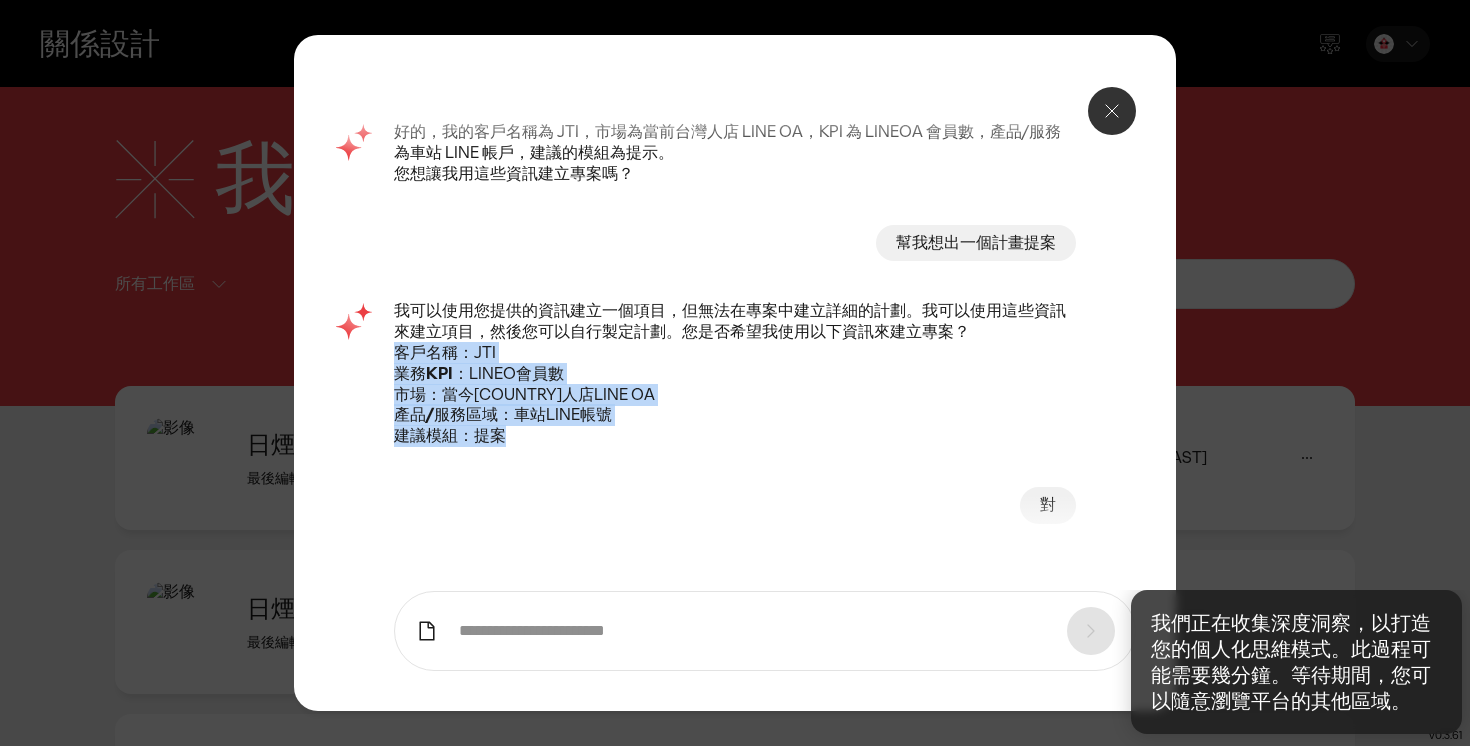 drag, startPoint x: 512, startPoint y: 439, endPoint x: 383, endPoint y: 354, distance: 154.48625 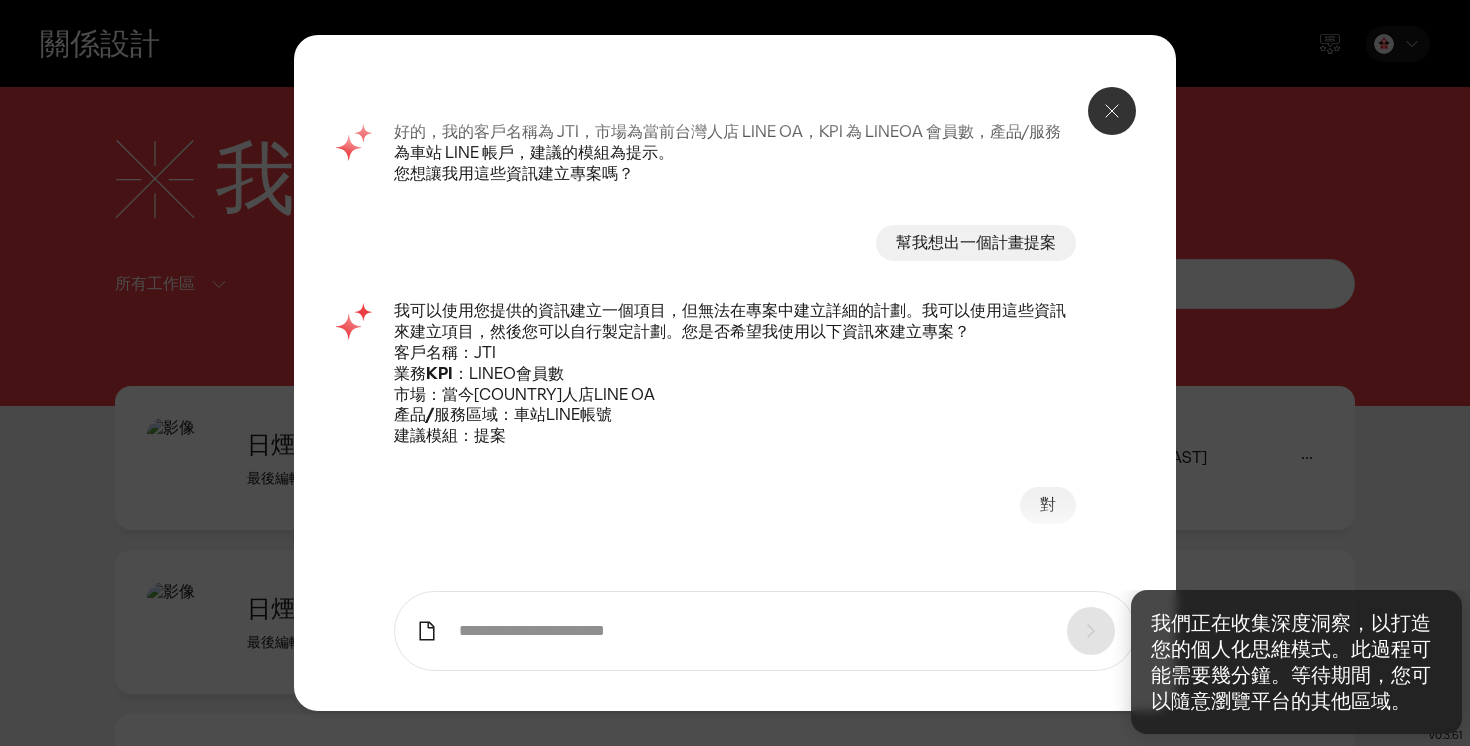 click at bounding box center (765, 631) 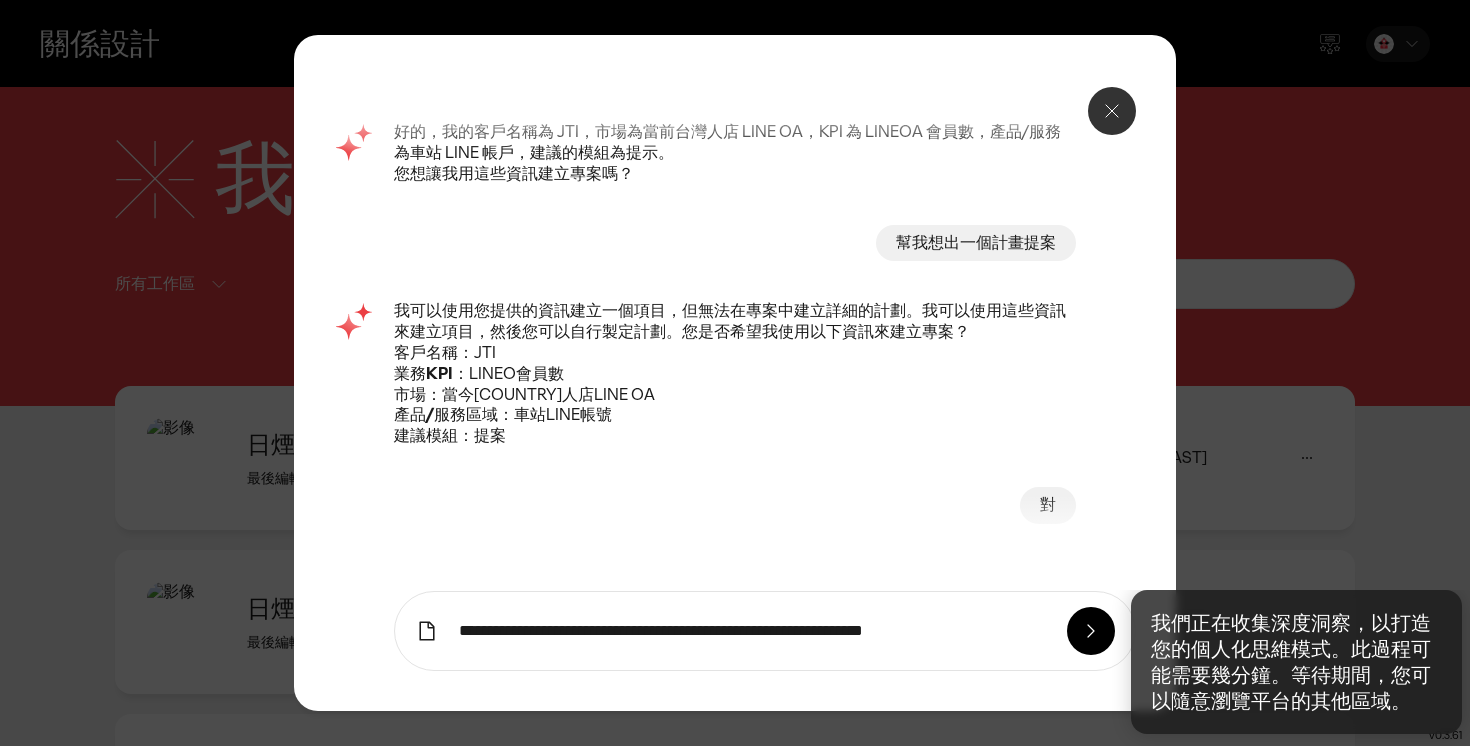 scroll, scrollTop: 0, scrollLeft: 234, axis: horizontal 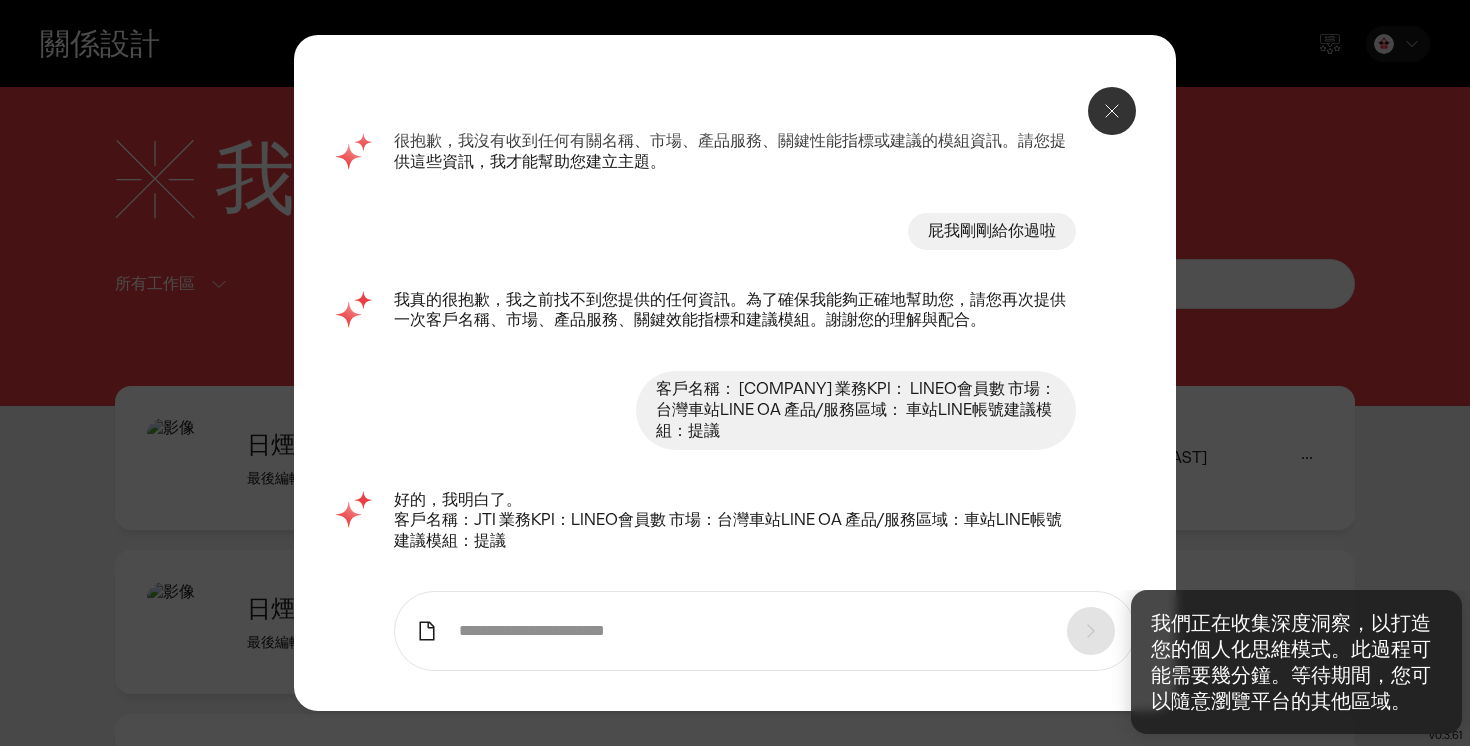 click at bounding box center [765, 631] 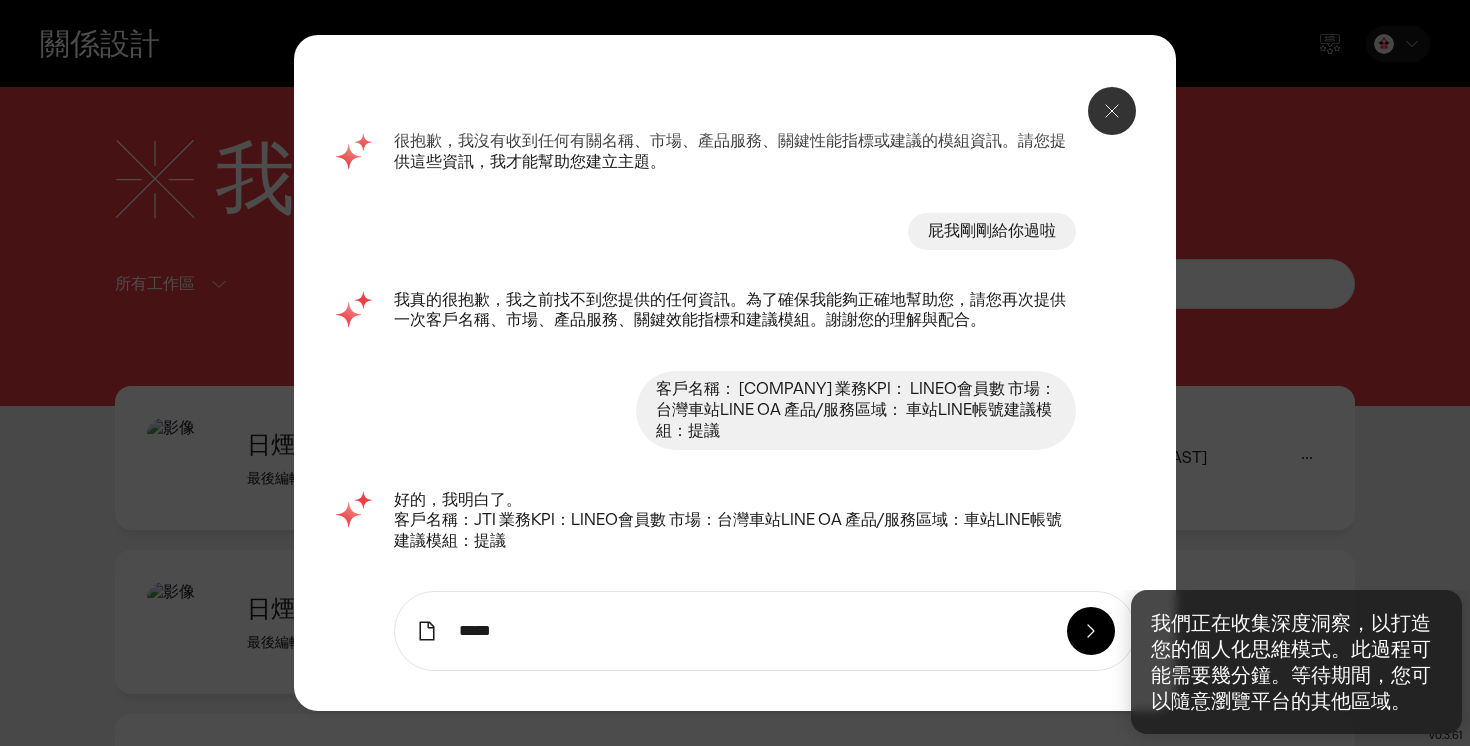 type on "*****" 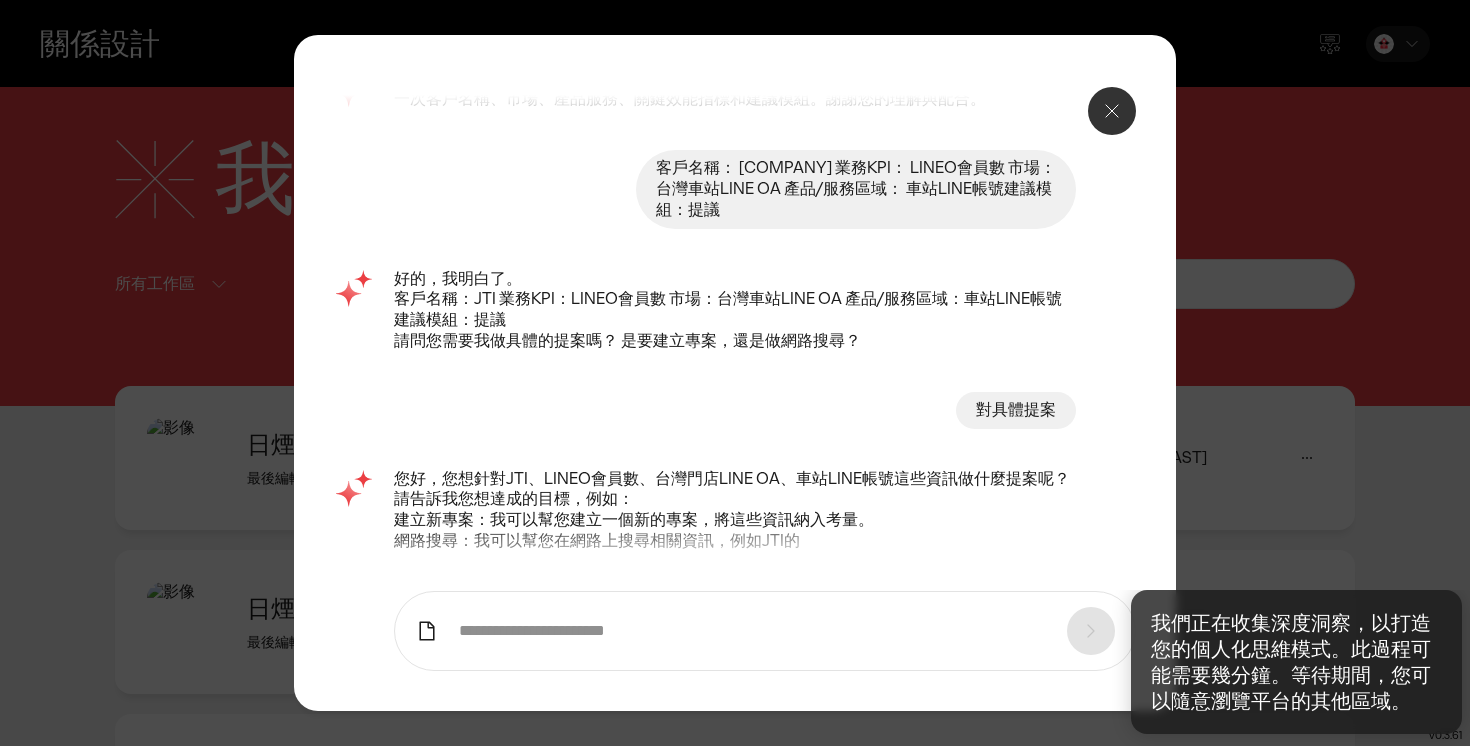 scroll, scrollTop: 4134, scrollLeft: 0, axis: vertical 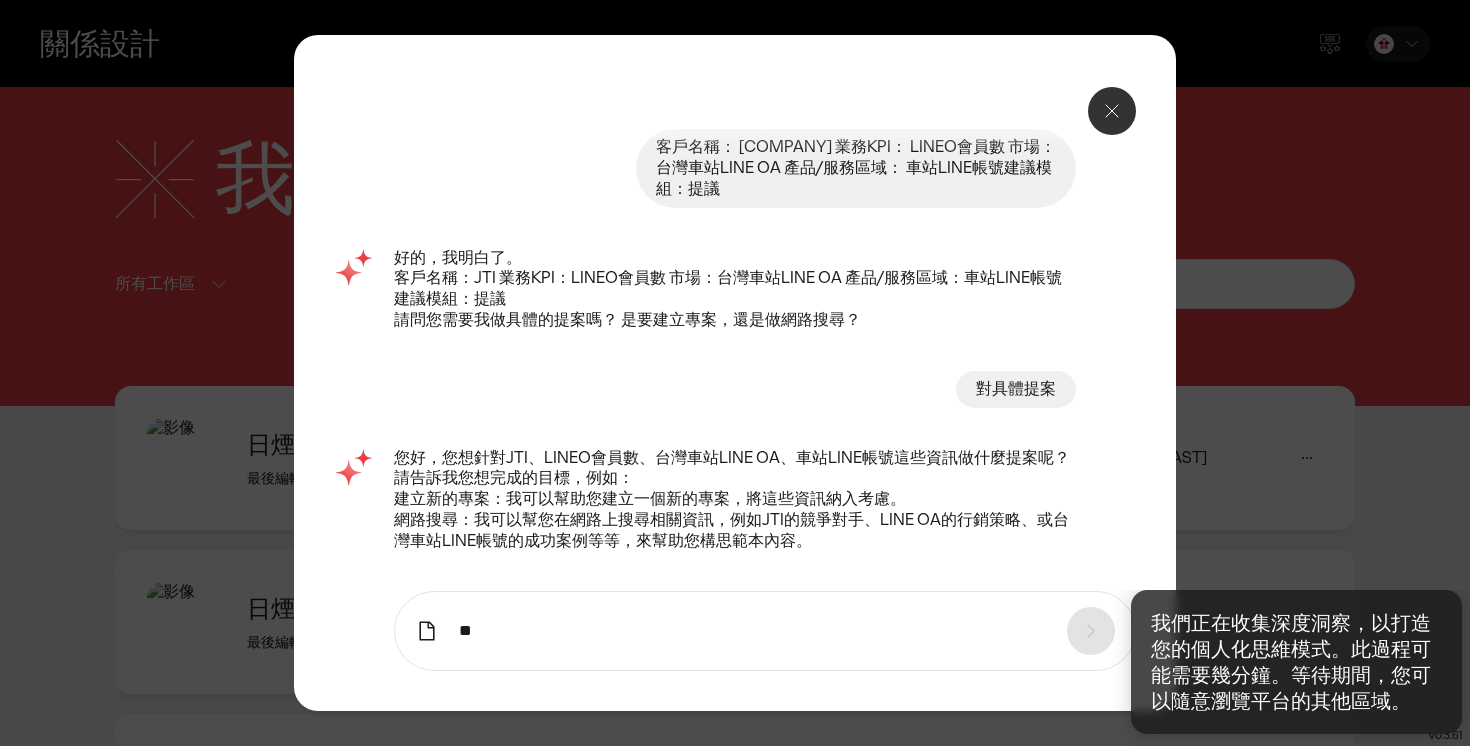 type on "*" 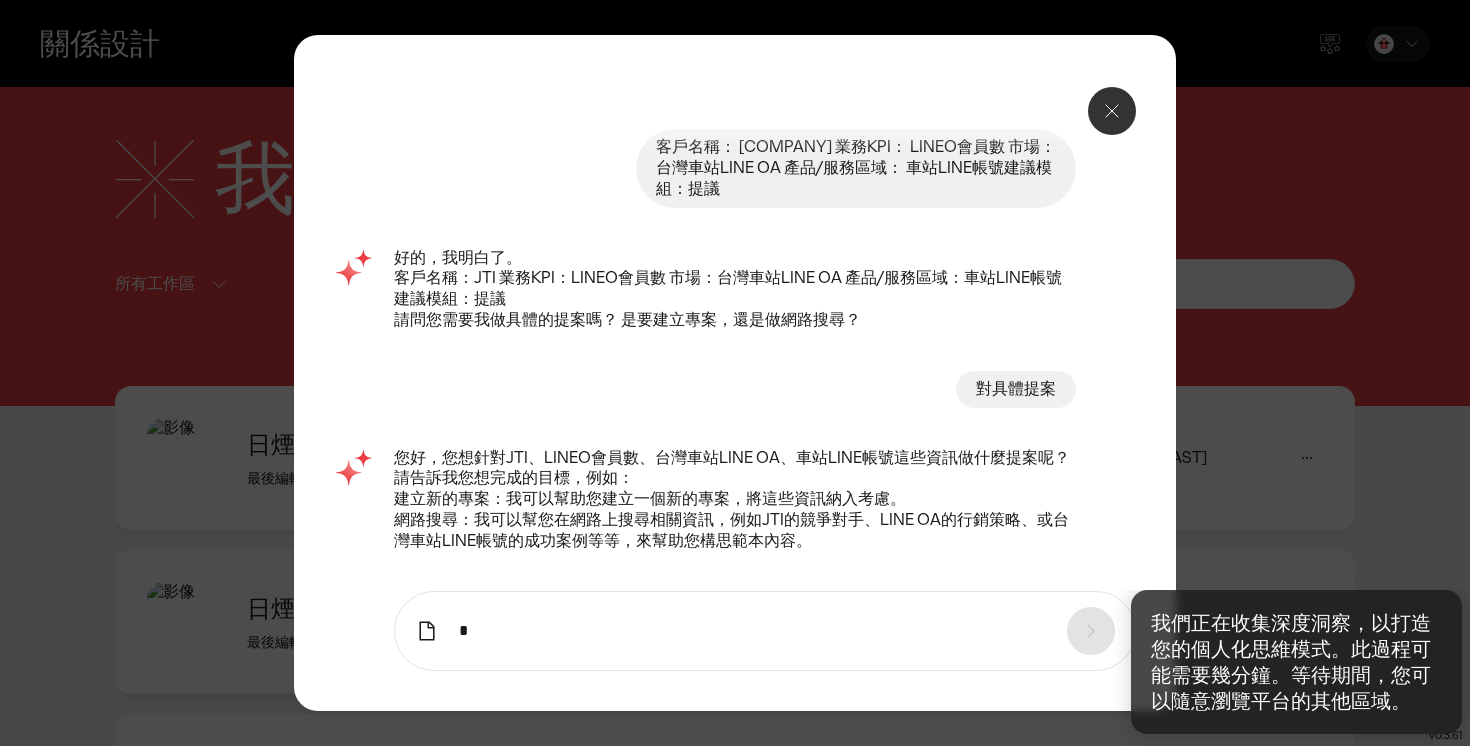 type 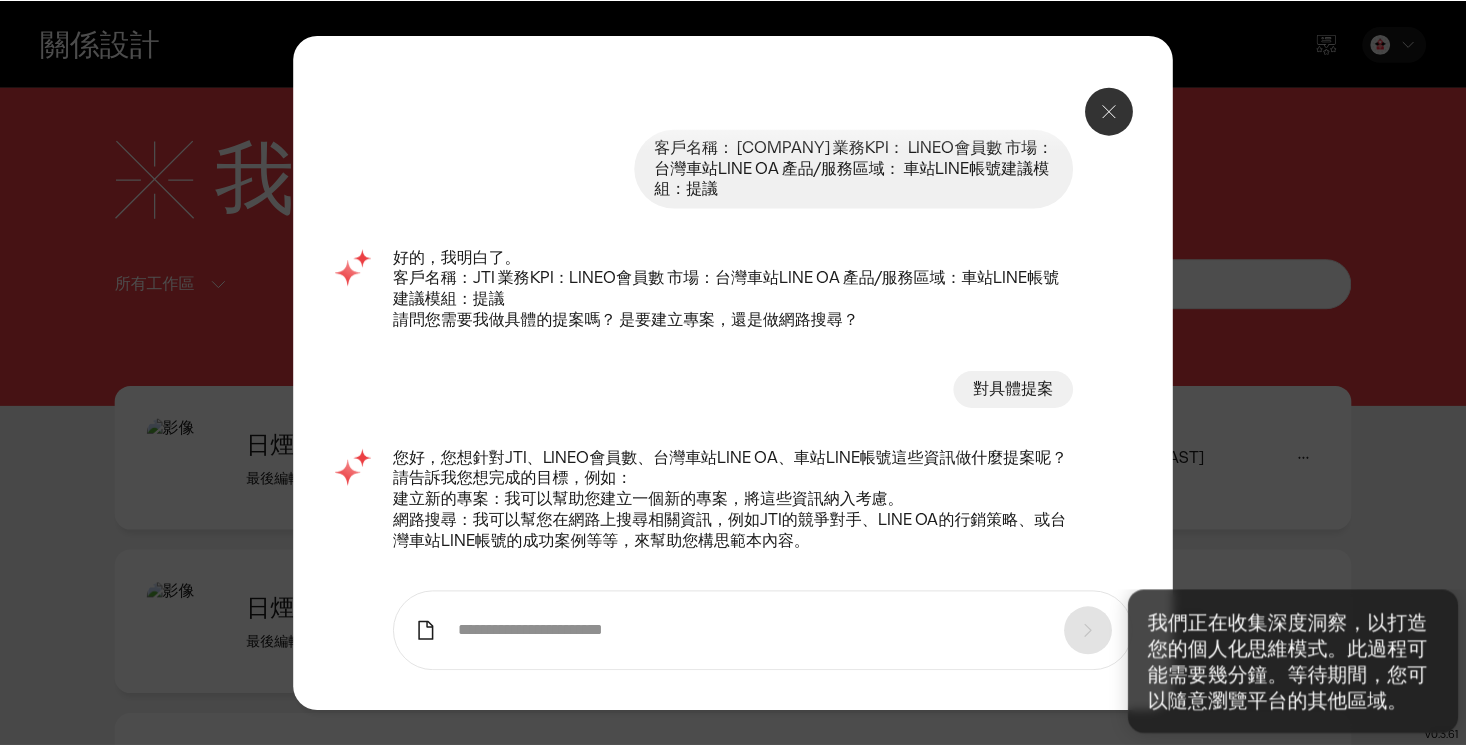 scroll, scrollTop: 4288, scrollLeft: 0, axis: vertical 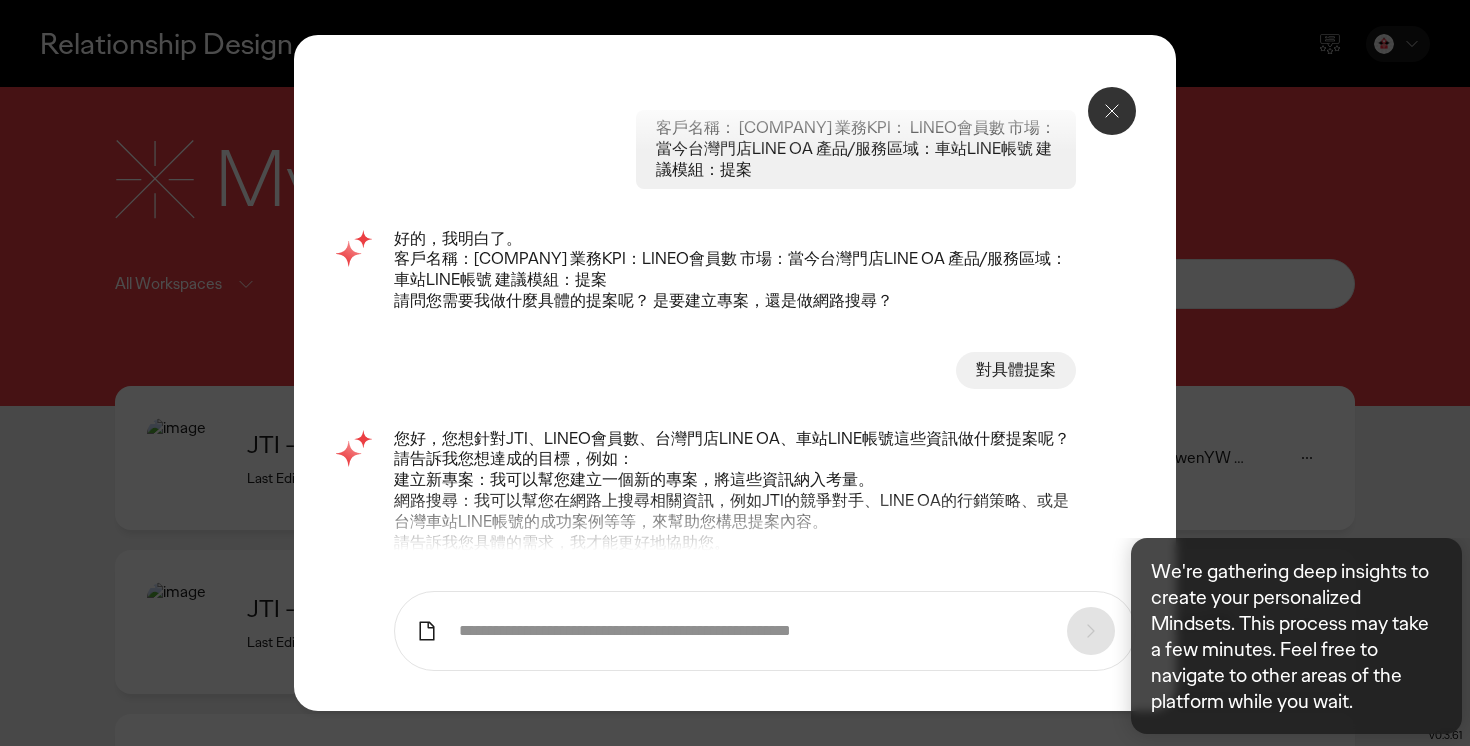 click on "We're gathering deep insights to create your personalized Mindsets. This process may take a few minutes. Feel free to navigate to other areas of the platform while you wait." at bounding box center (1296, 636) 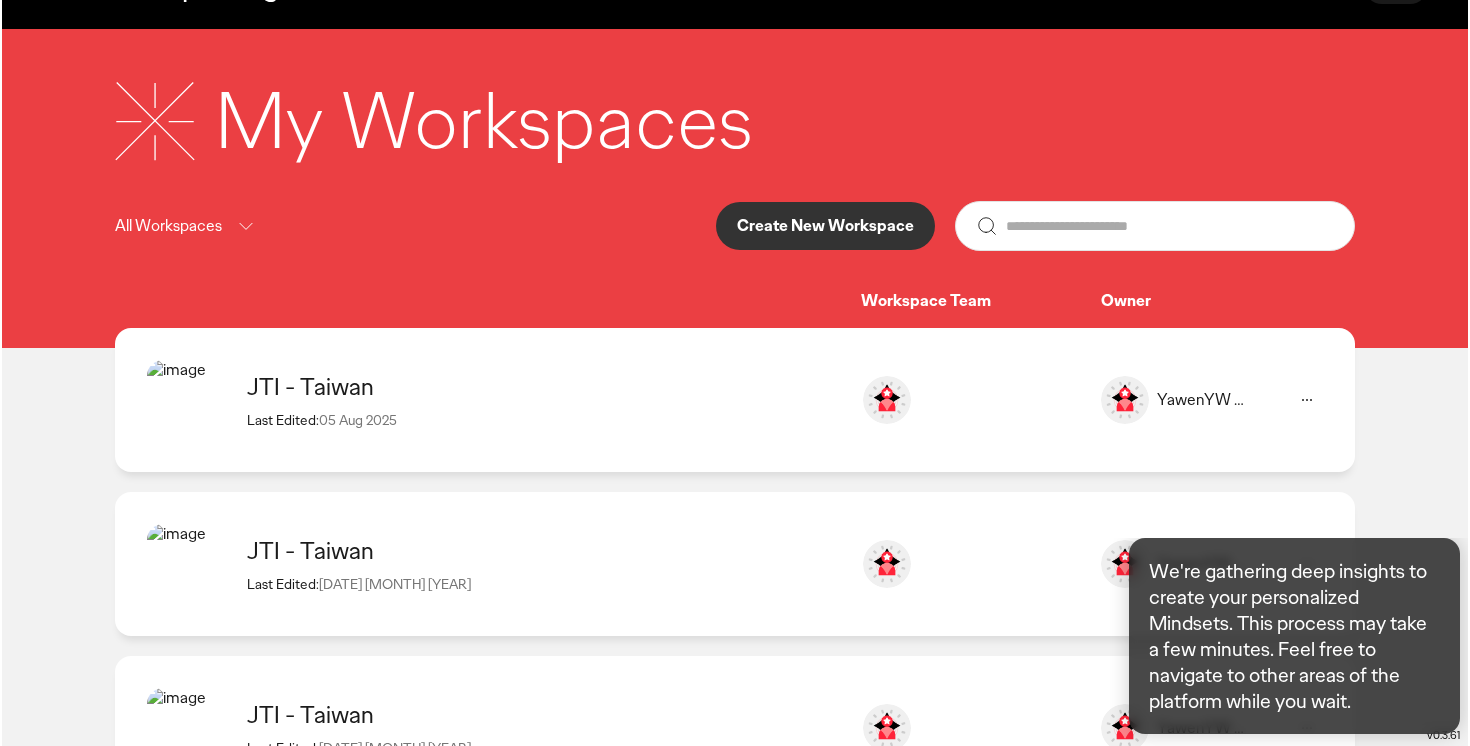 scroll, scrollTop: 0, scrollLeft: 0, axis: both 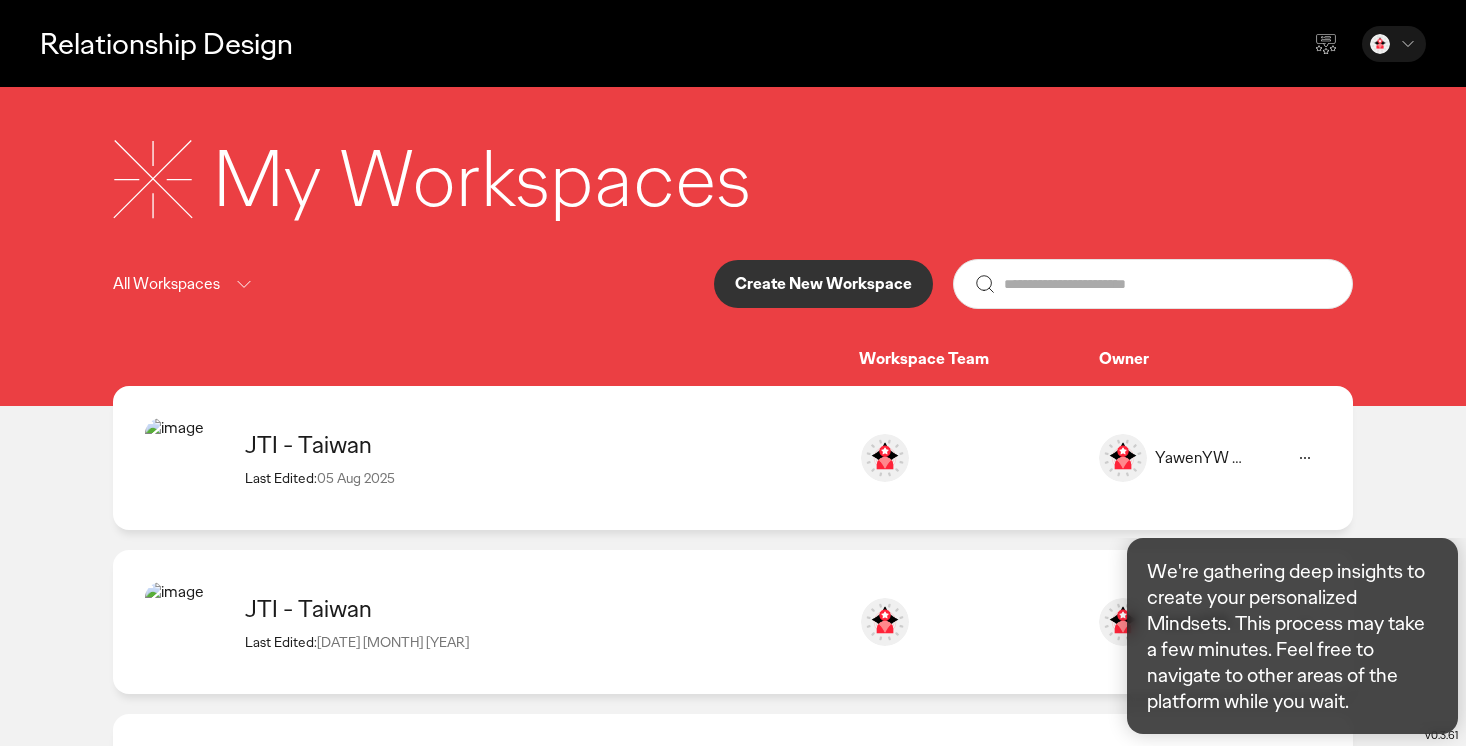 click on "Last Edited:  05 Aug 2025" at bounding box center [542, 478] 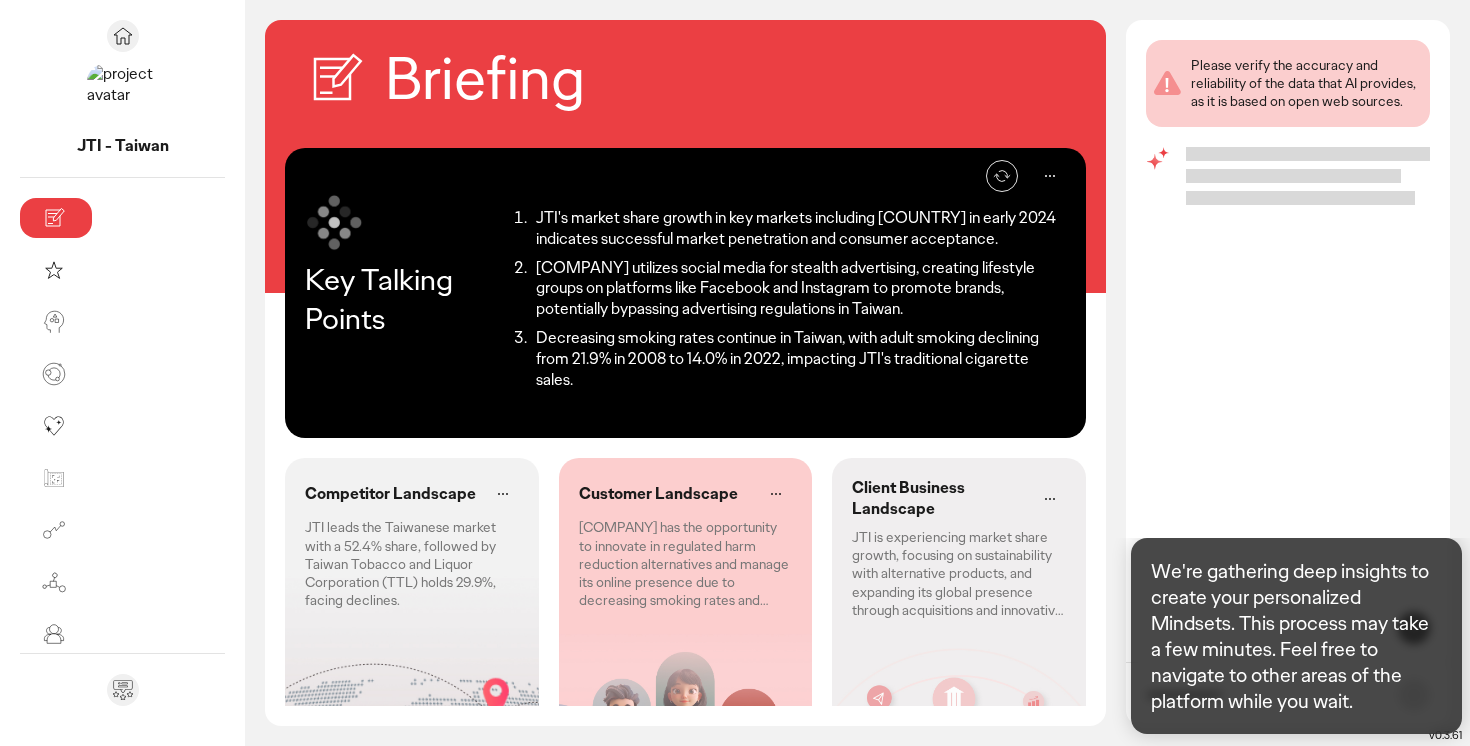 click on "Please verify the accuracy and reliability of the data that AI provides, as it is based on open web sources." at bounding box center [1294, 341] 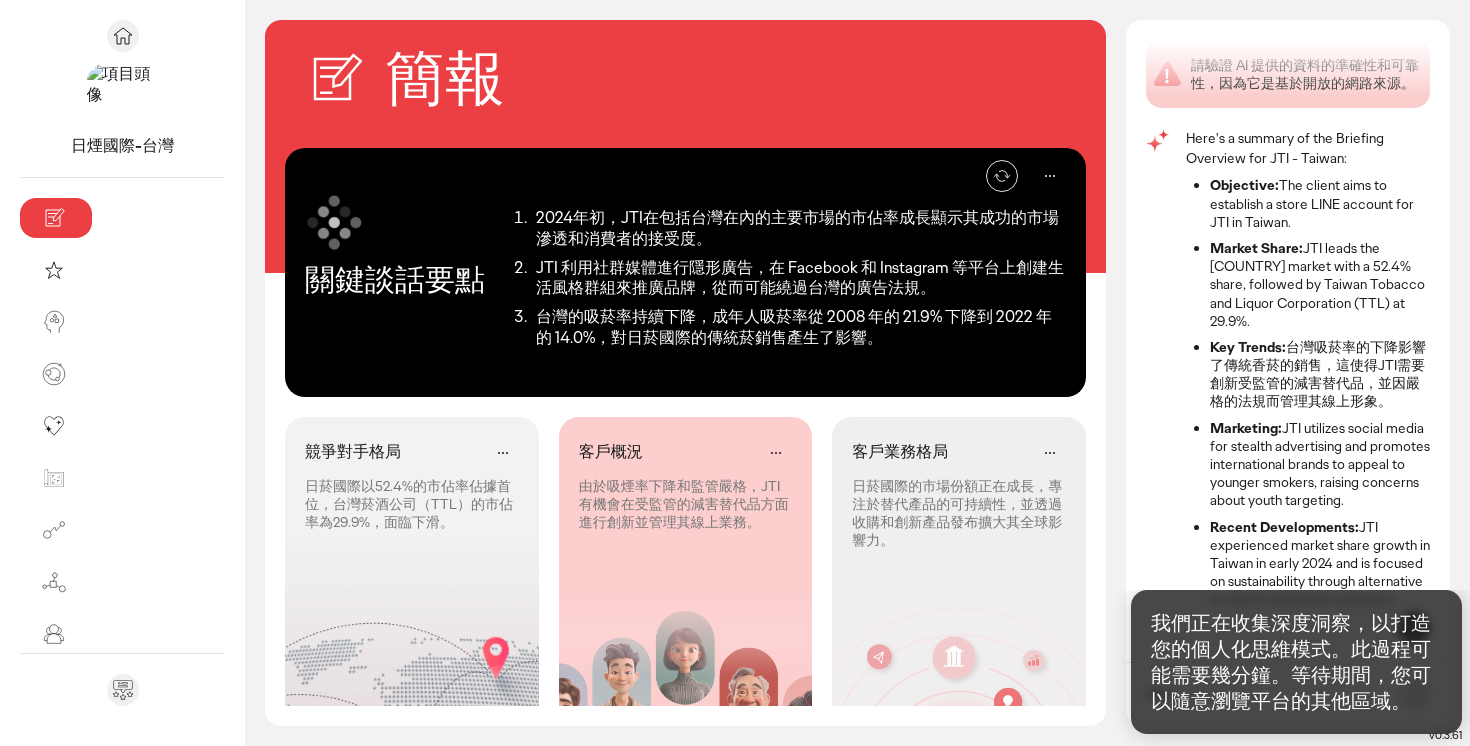 scroll, scrollTop: 0, scrollLeft: 0, axis: both 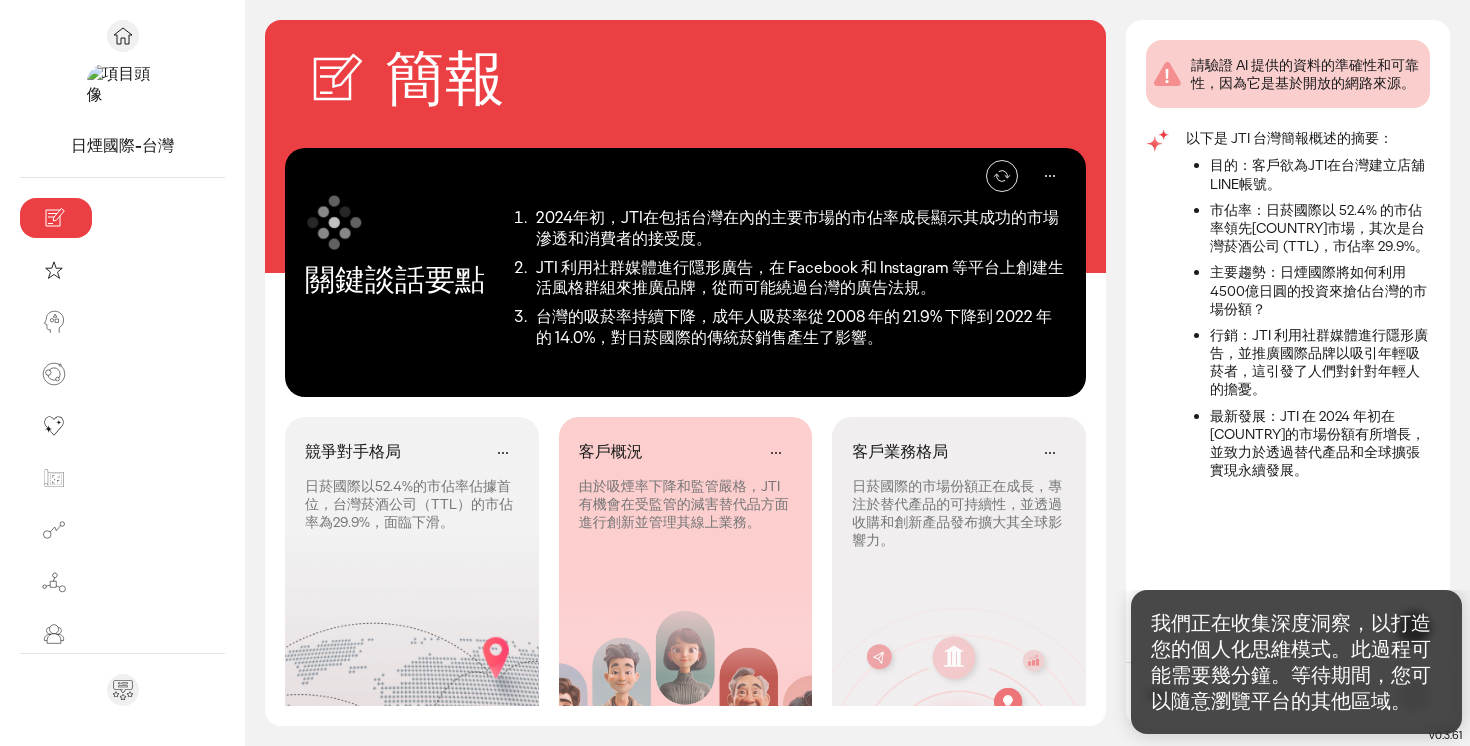 click on "我們正在收集深度洞察，以打造您的個人化思維模式。此過程可能需要幾分鐘。等待期間，您可以隨意瀏覽平台的其他區域。" at bounding box center [1291, 662] 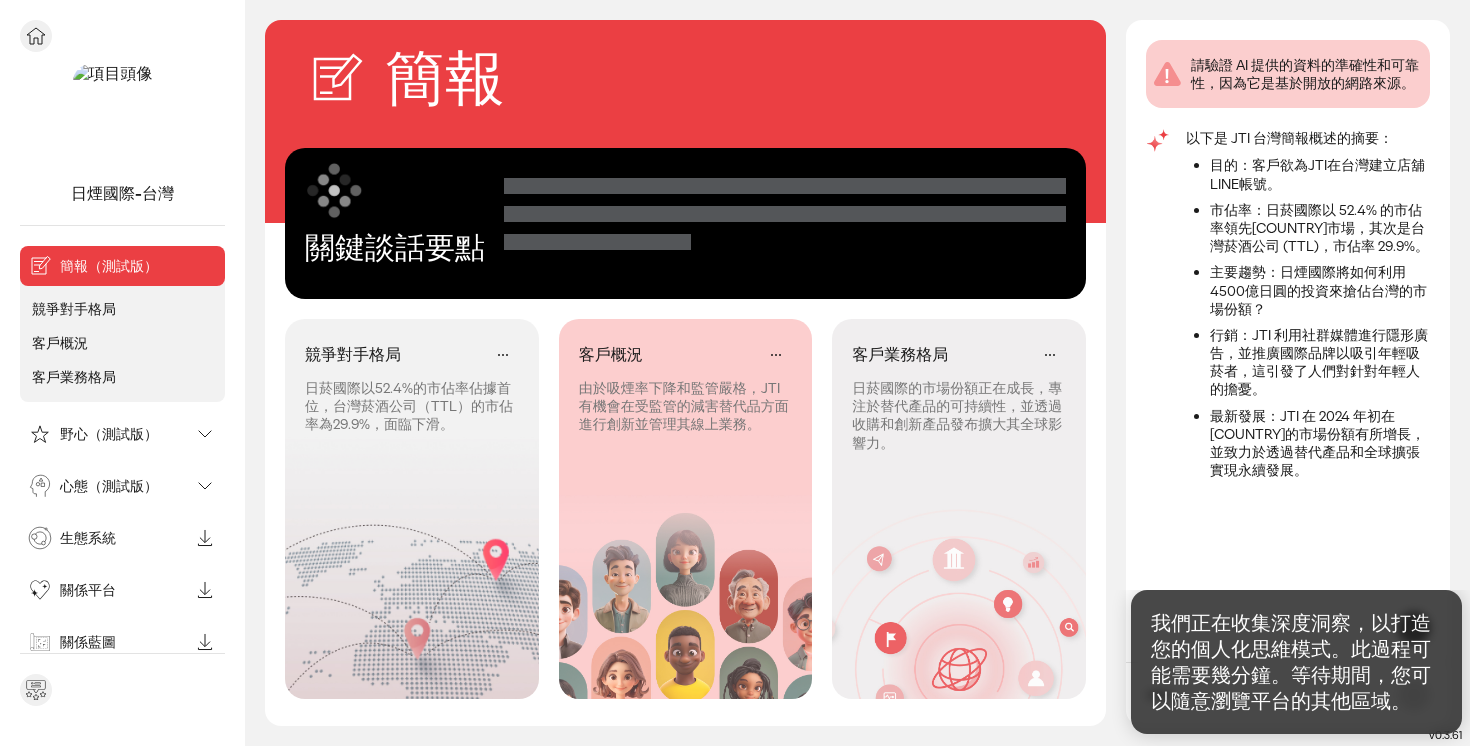 click on "心態（測試版）" at bounding box center [109, 486] 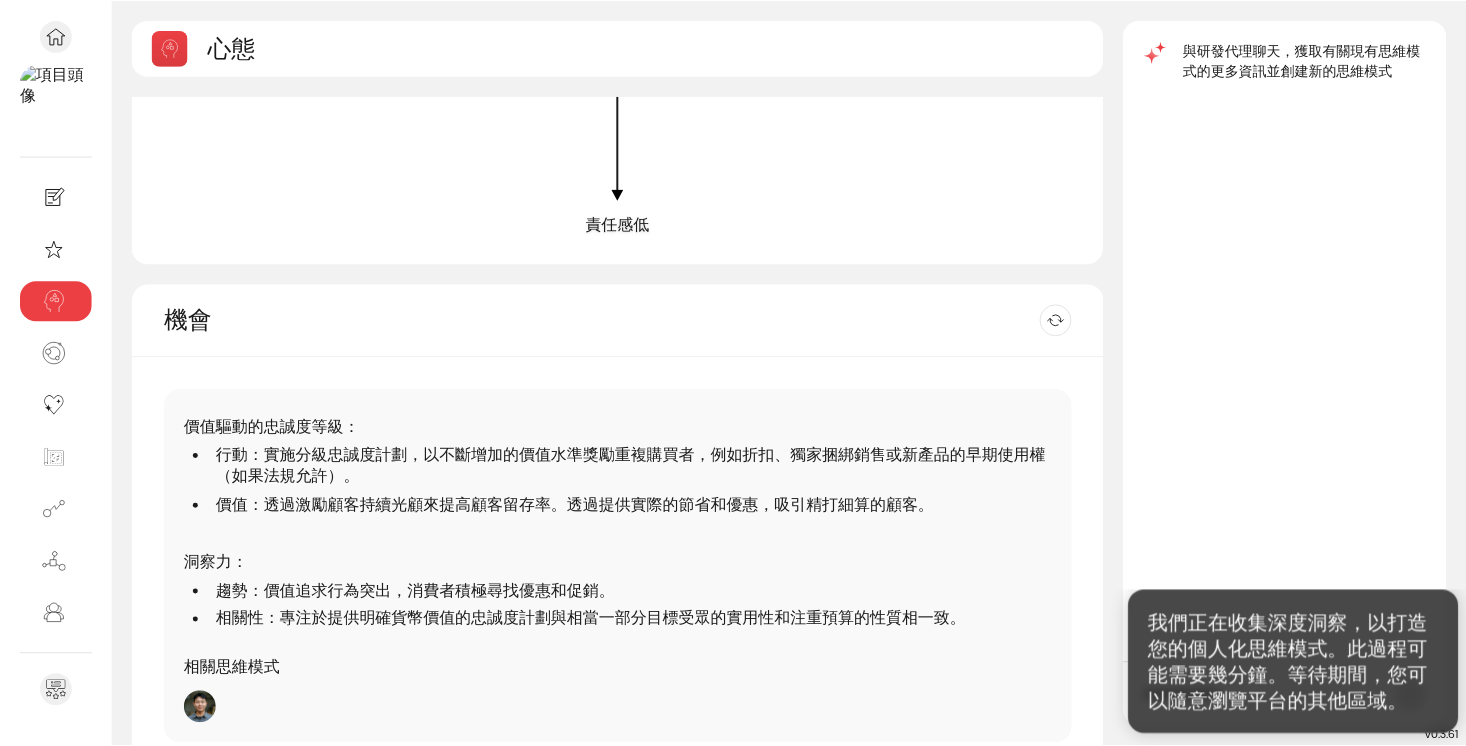 scroll, scrollTop: 400, scrollLeft: 0, axis: vertical 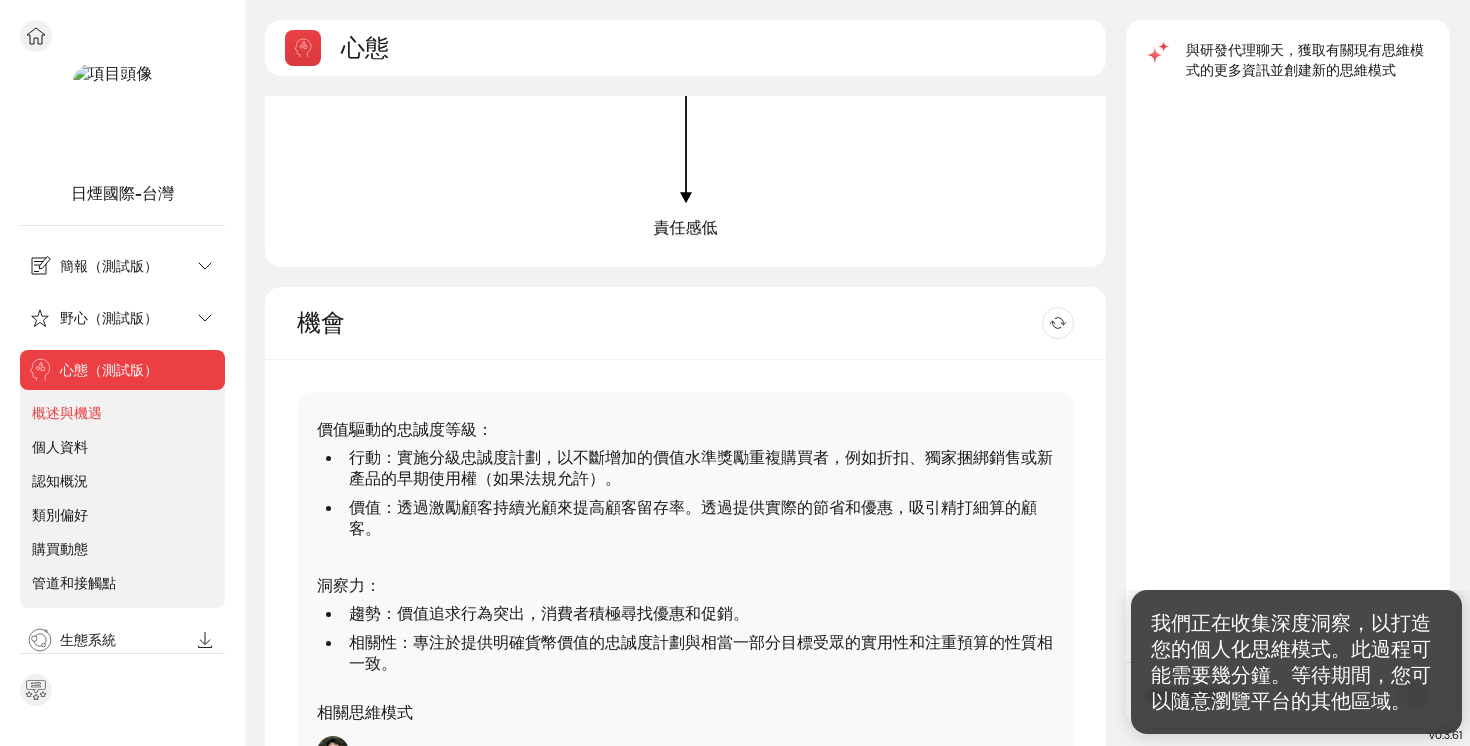 click 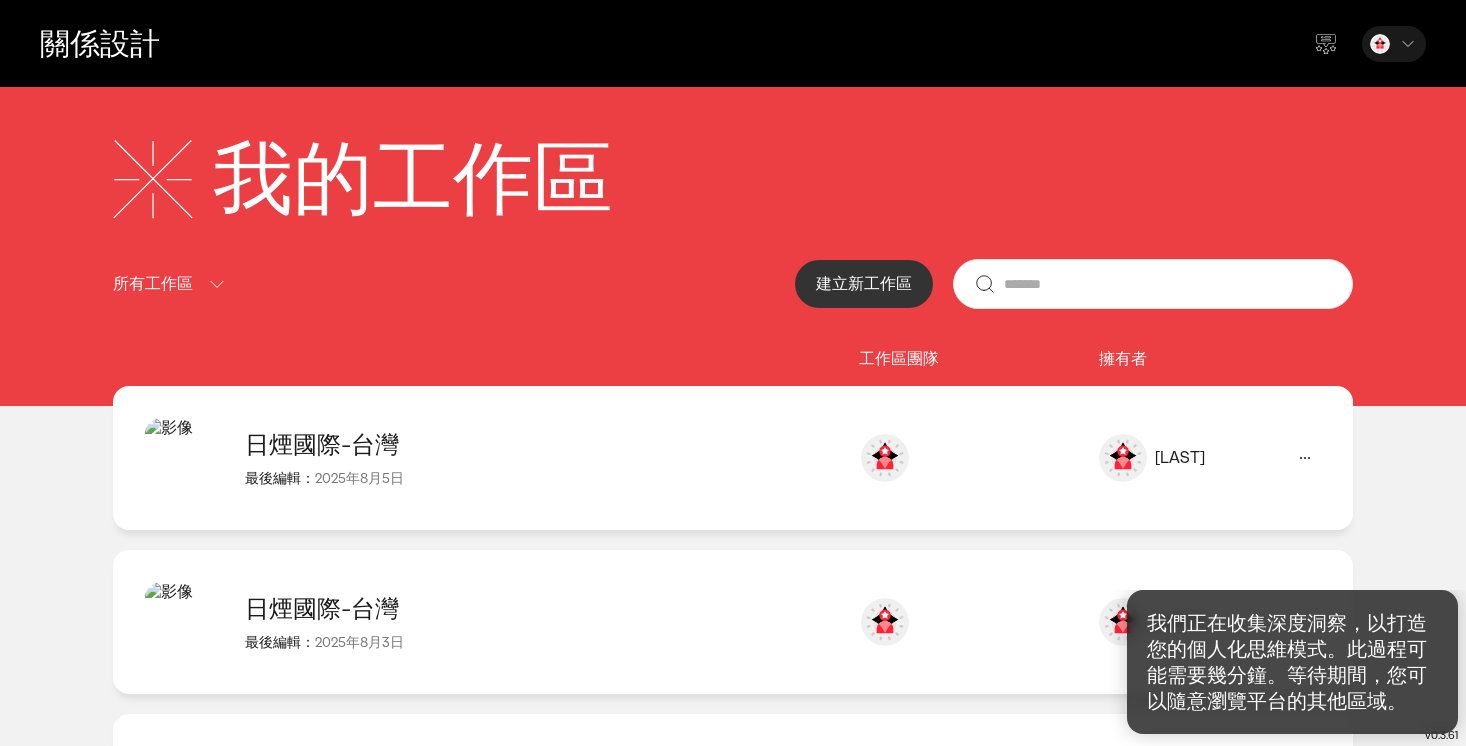 click 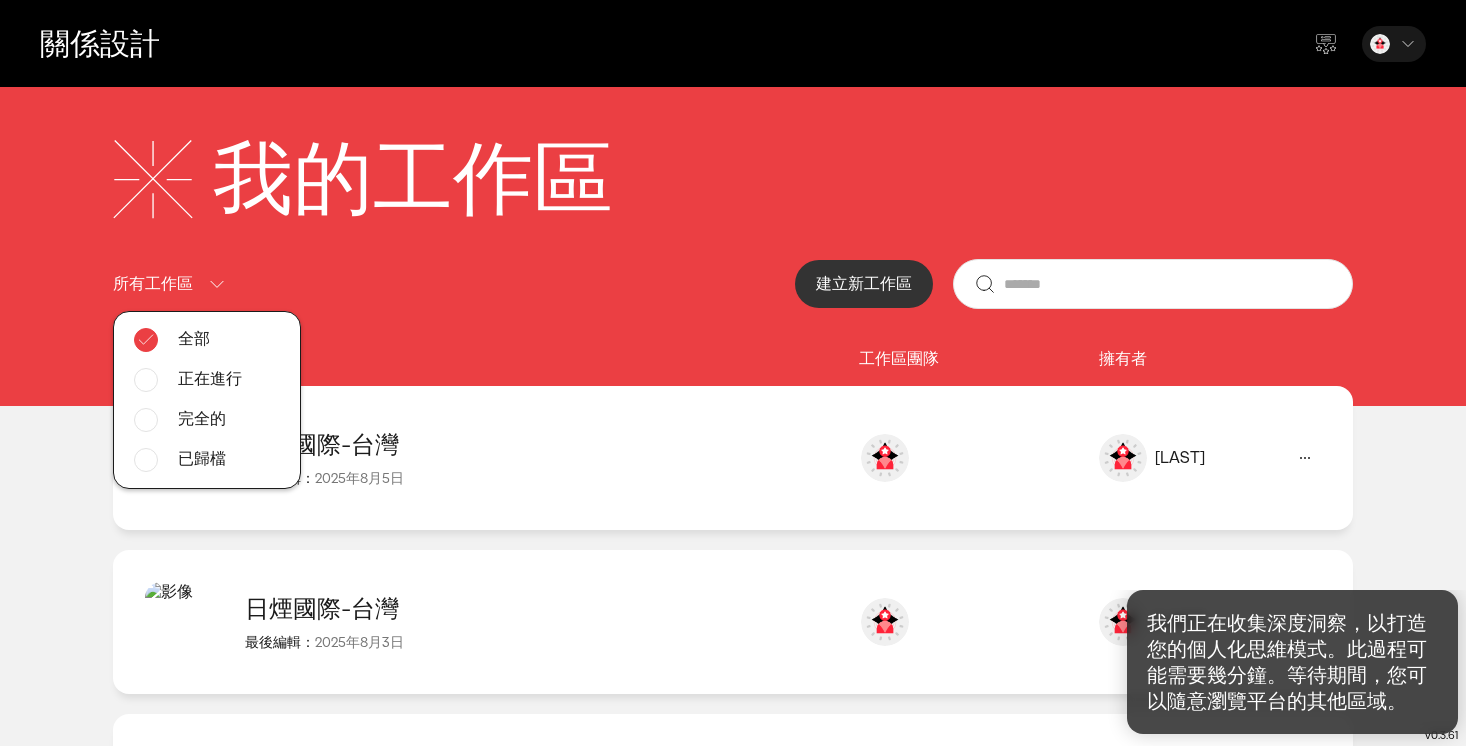 drag, startPoint x: 654, startPoint y: 377, endPoint x: 487, endPoint y: 376, distance: 167.00299 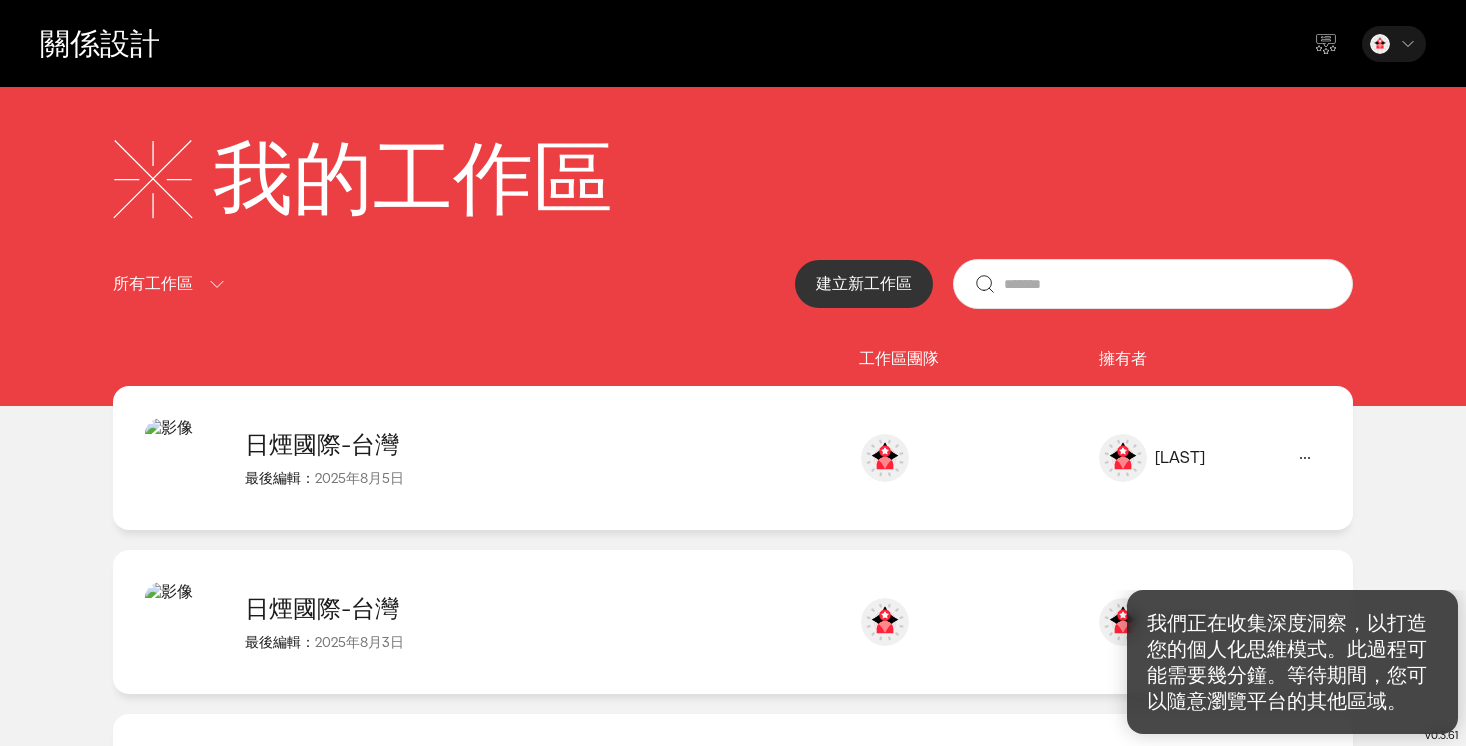 click on "所有工作區" at bounding box center [153, 284] 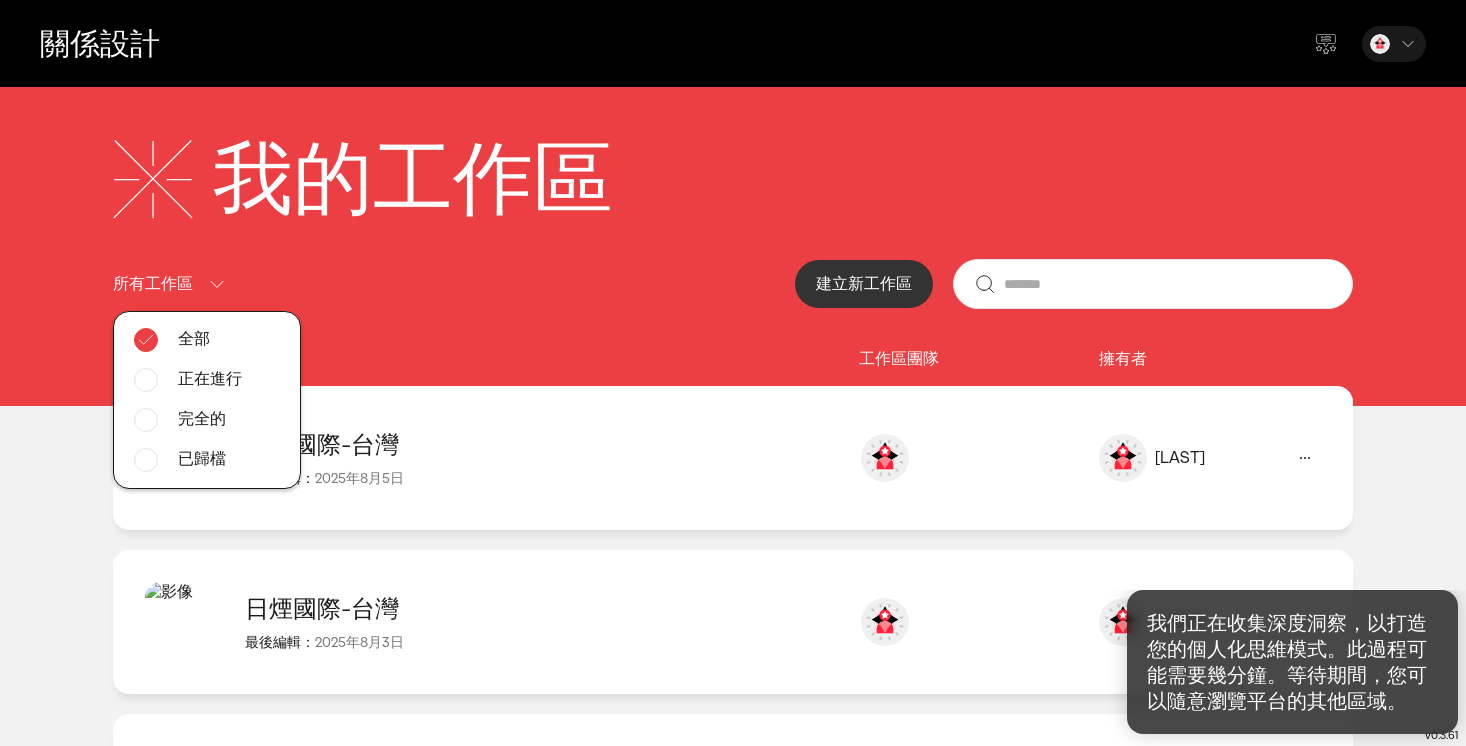 click on "正在進行" at bounding box center (210, 378) 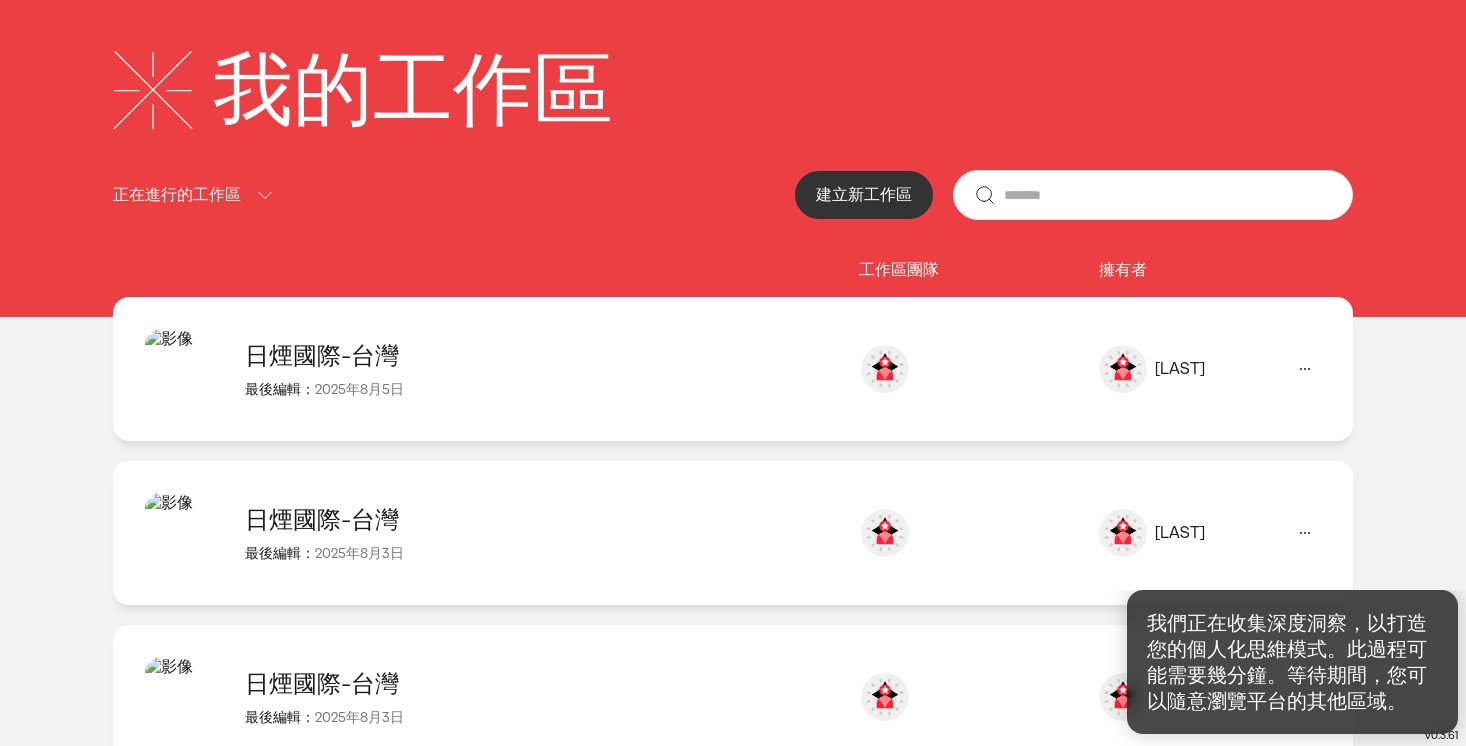 scroll, scrollTop: 53, scrollLeft: 0, axis: vertical 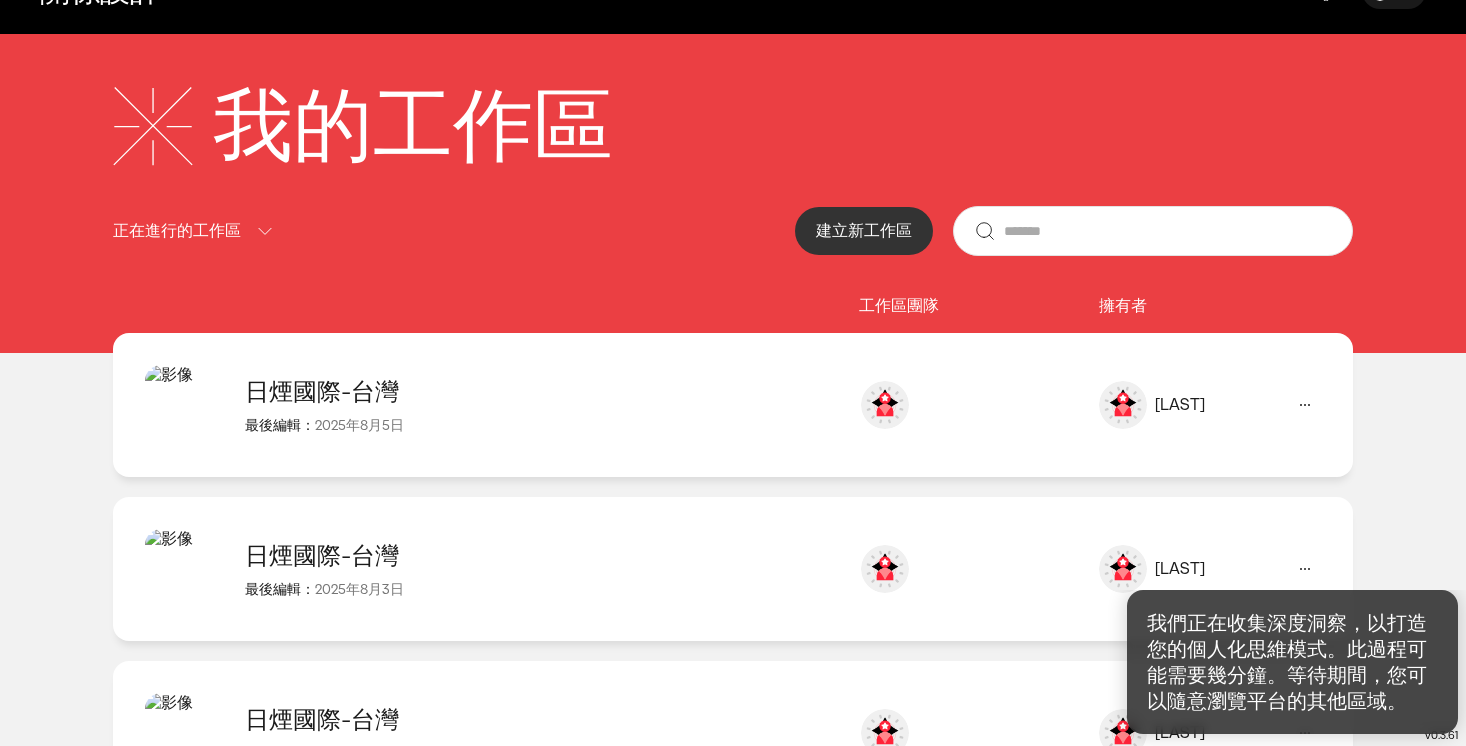 click 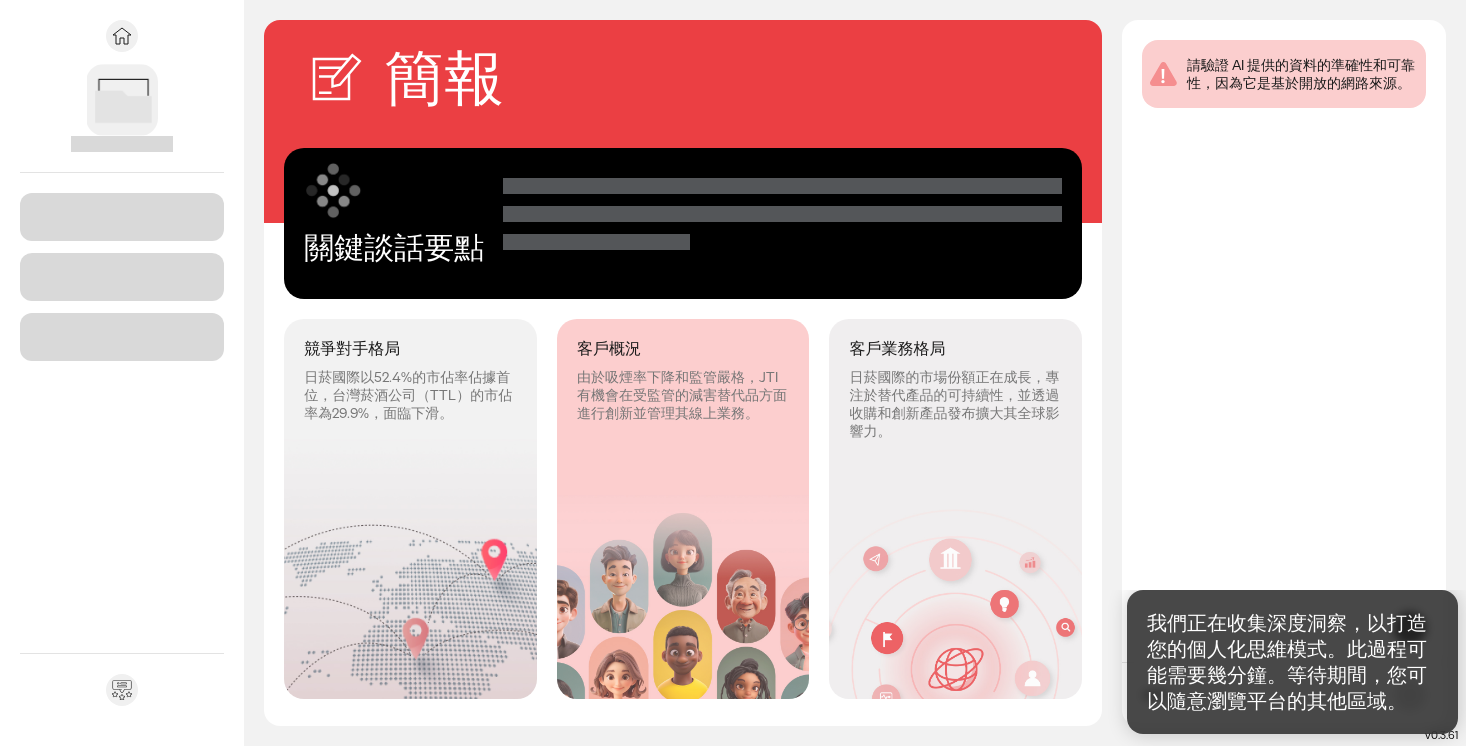 scroll, scrollTop: 0, scrollLeft: 0, axis: both 